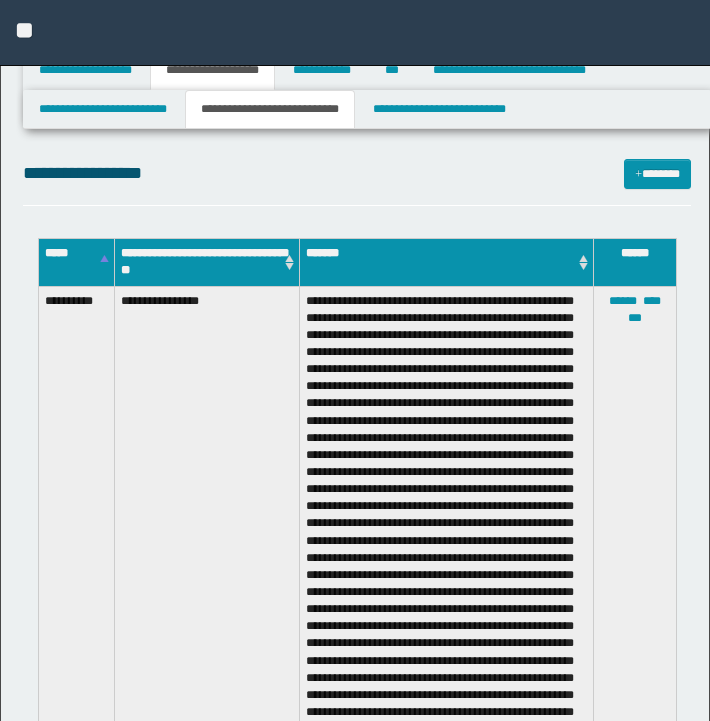 select on "*" 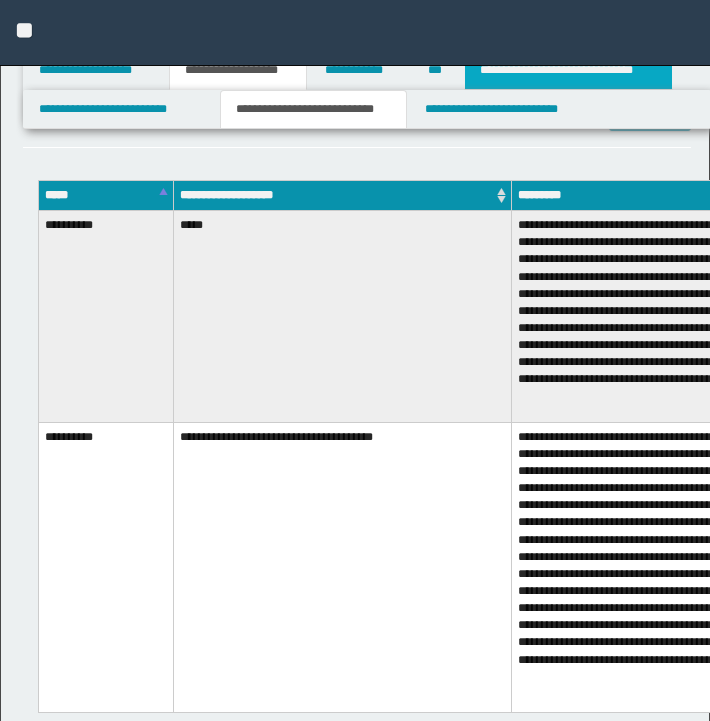 click on "**********" at bounding box center [568, 70] 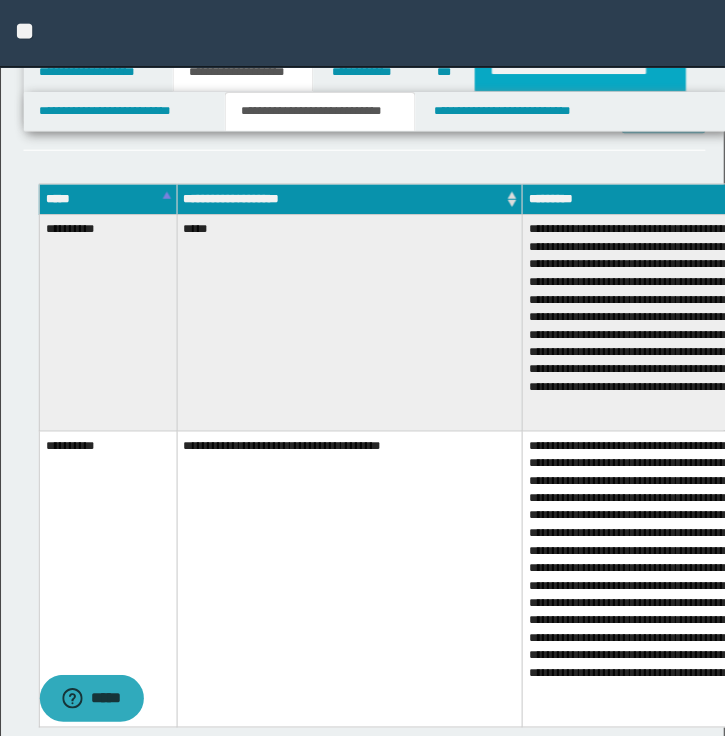 scroll, scrollTop: 704, scrollLeft: 0, axis: vertical 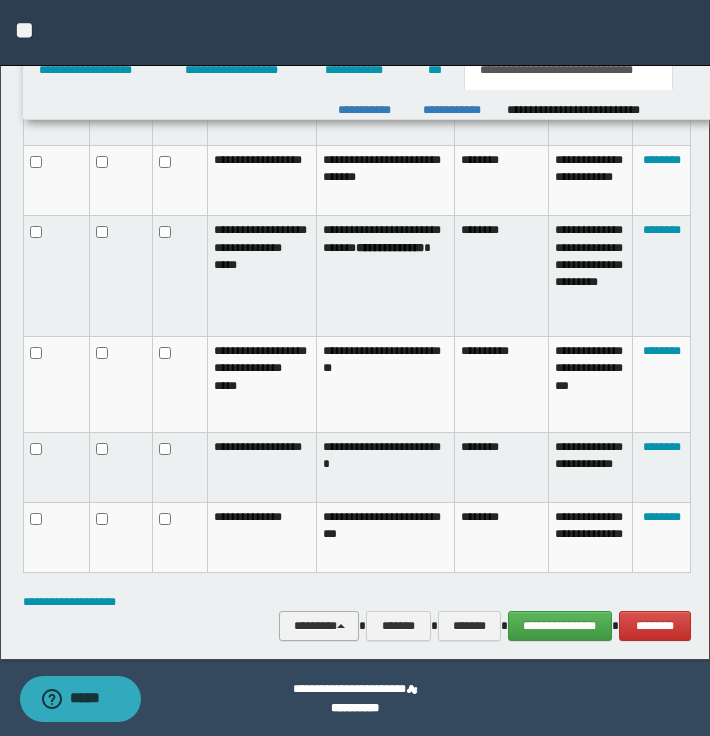click on "********" at bounding box center (319, 626) 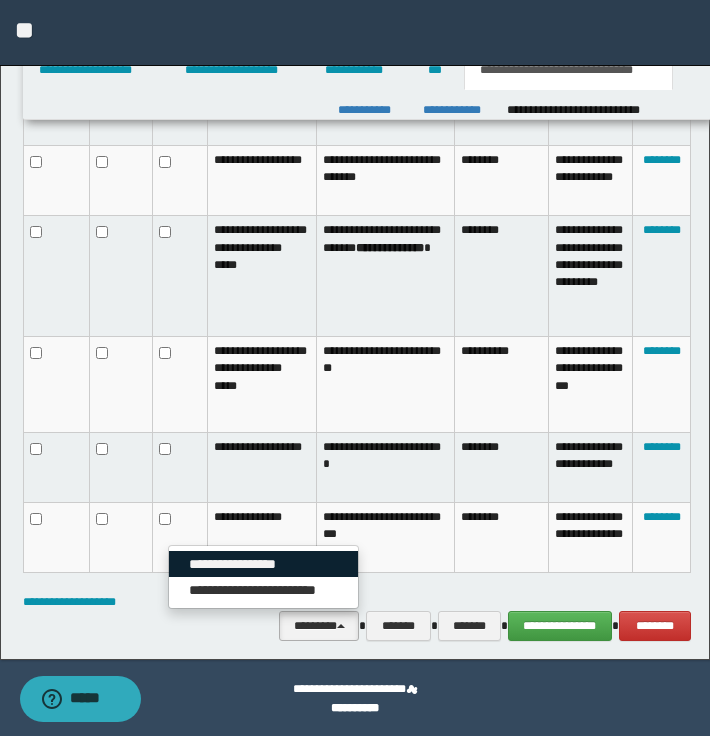 click on "**********" at bounding box center (263, 564) 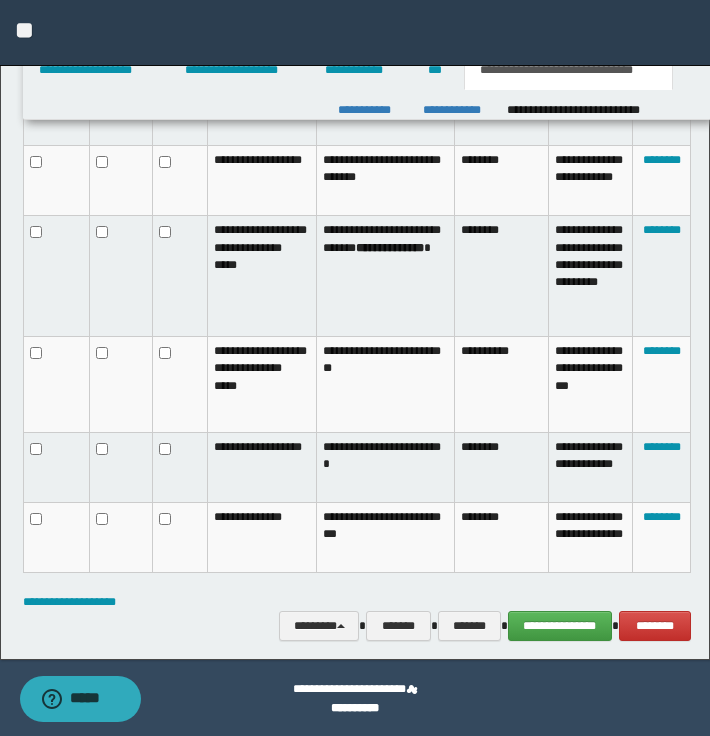click on "**********" at bounding box center (262, 537) 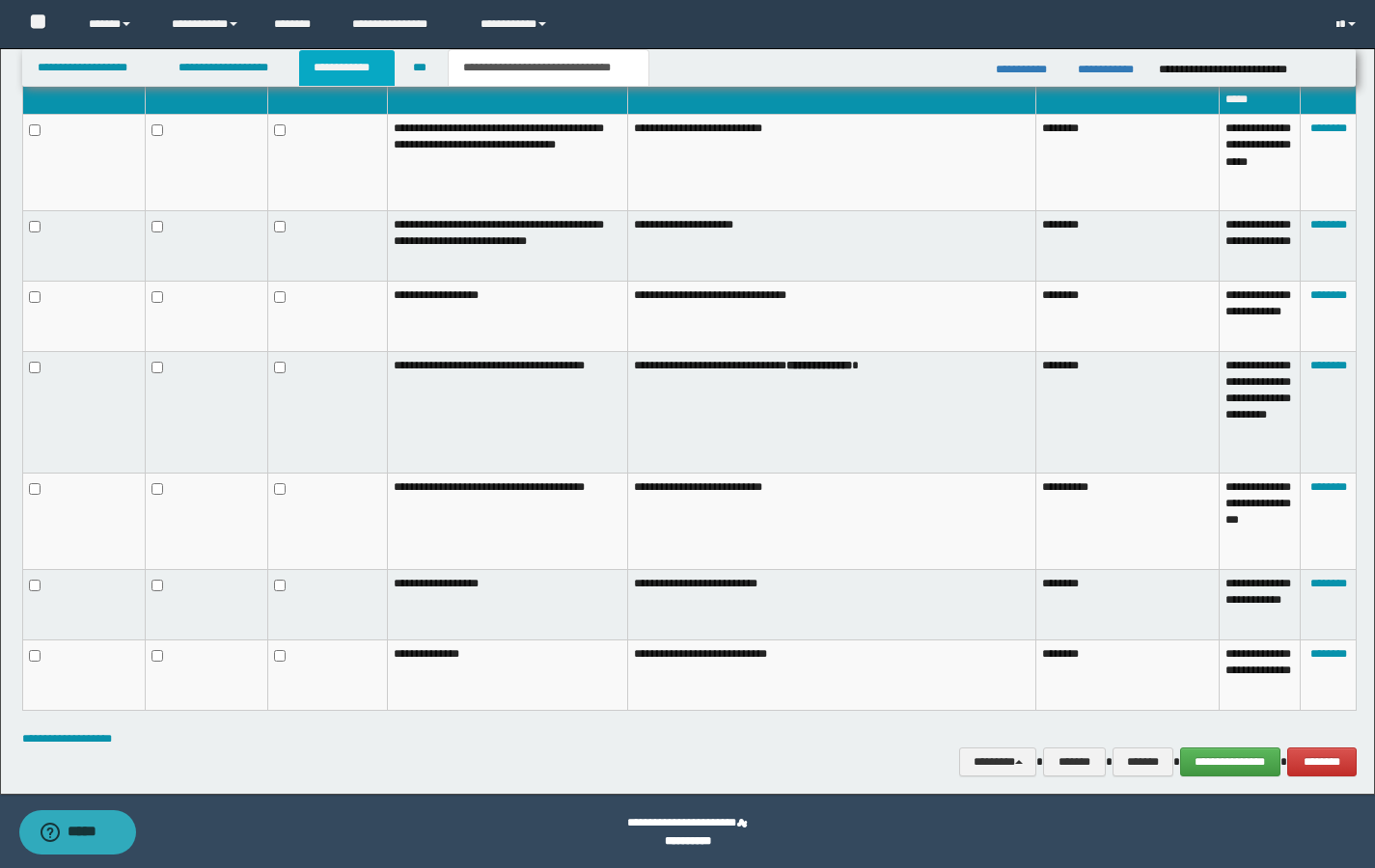 click on "**********" at bounding box center [346, 68] 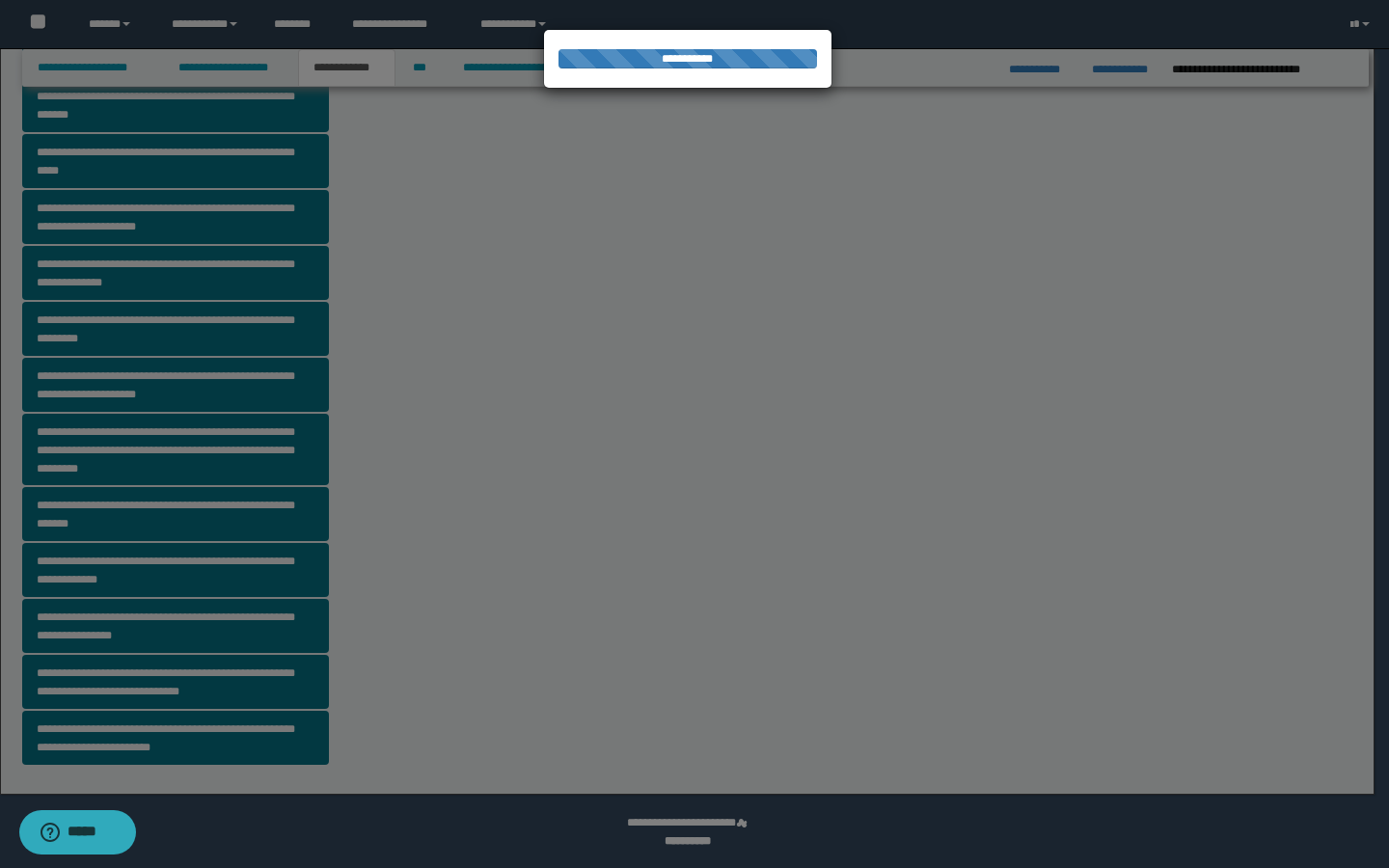 click at bounding box center [694, 434] 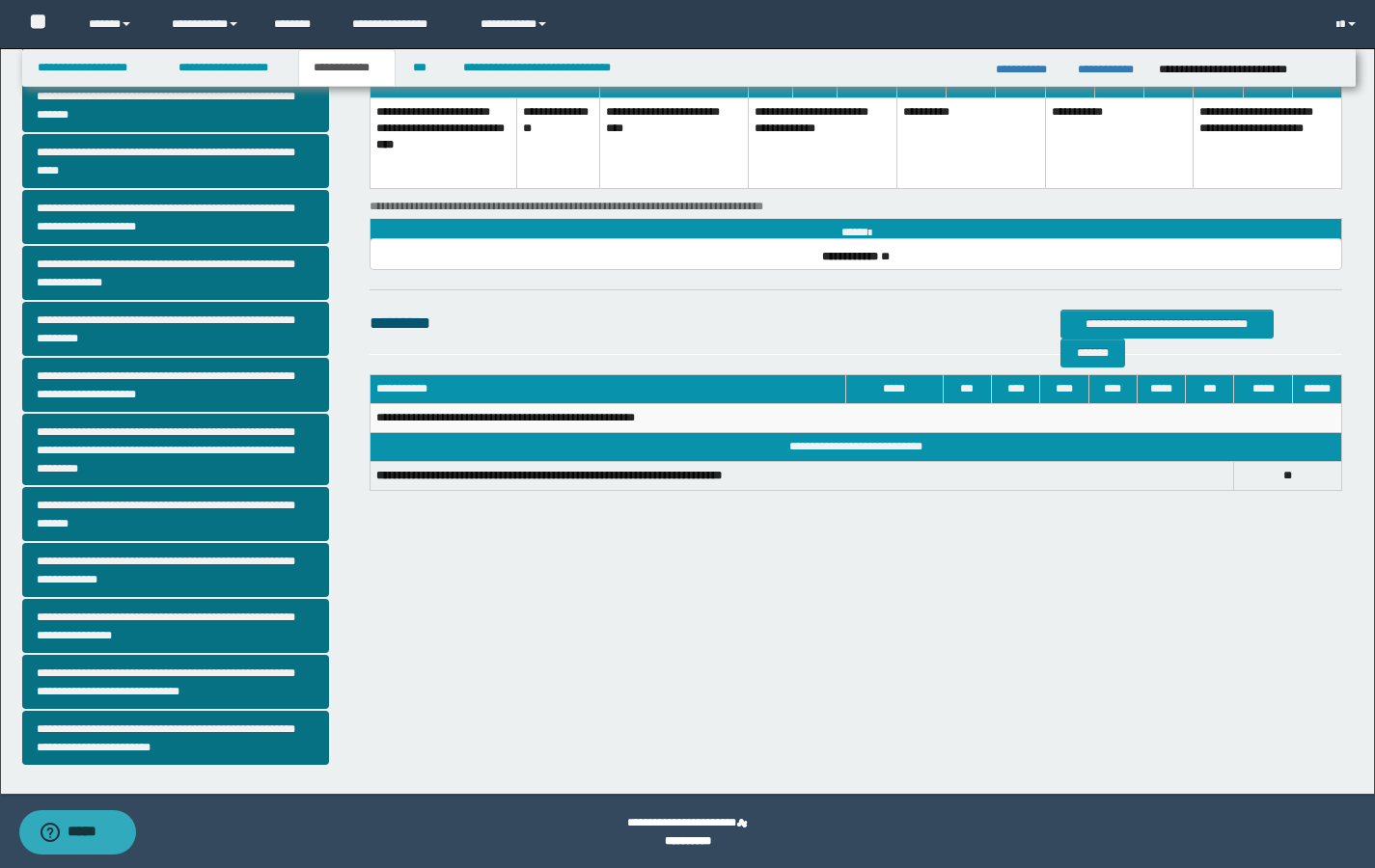 click on "**********" at bounding box center (176, 682) 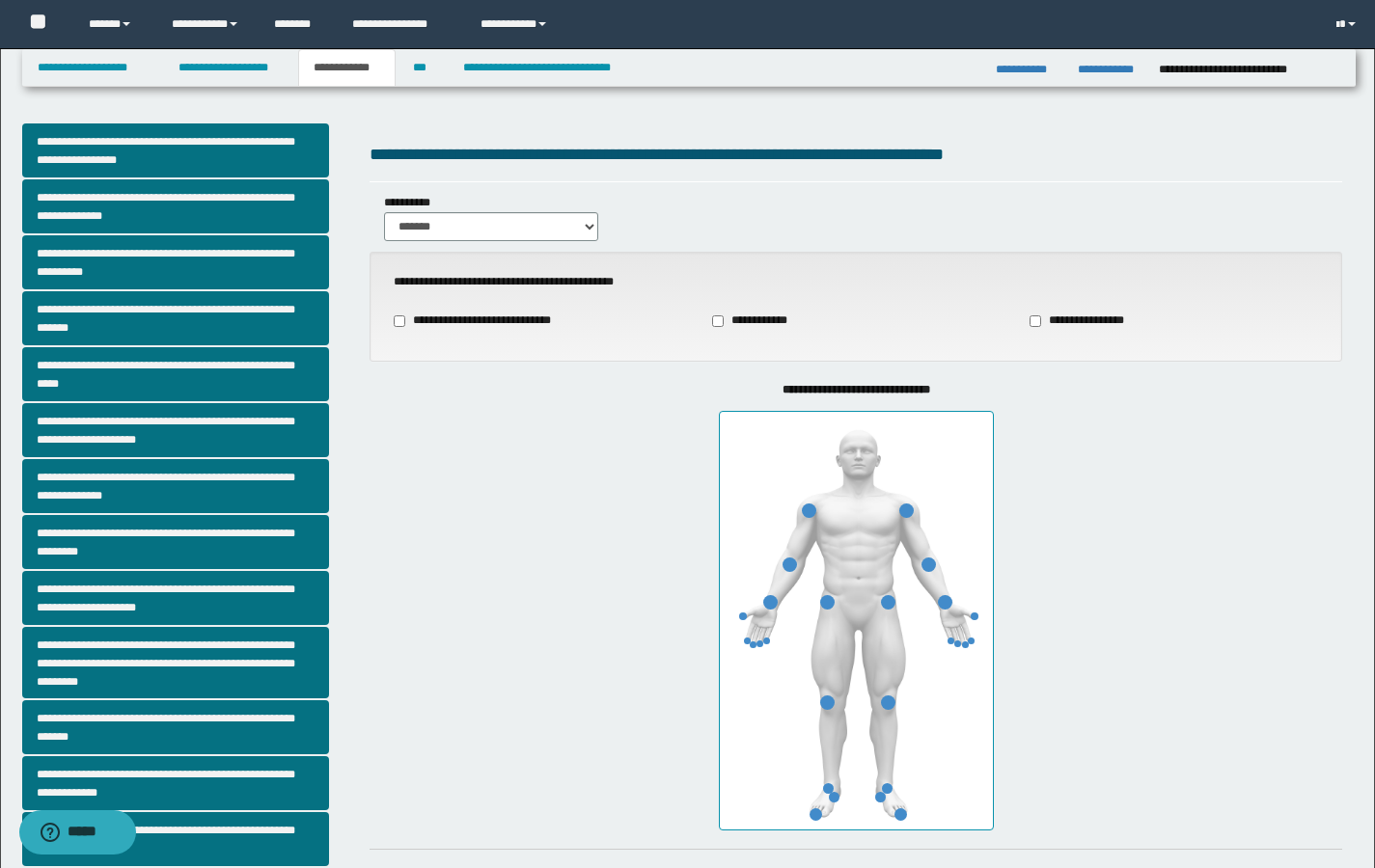 scroll, scrollTop: 122, scrollLeft: 0, axis: vertical 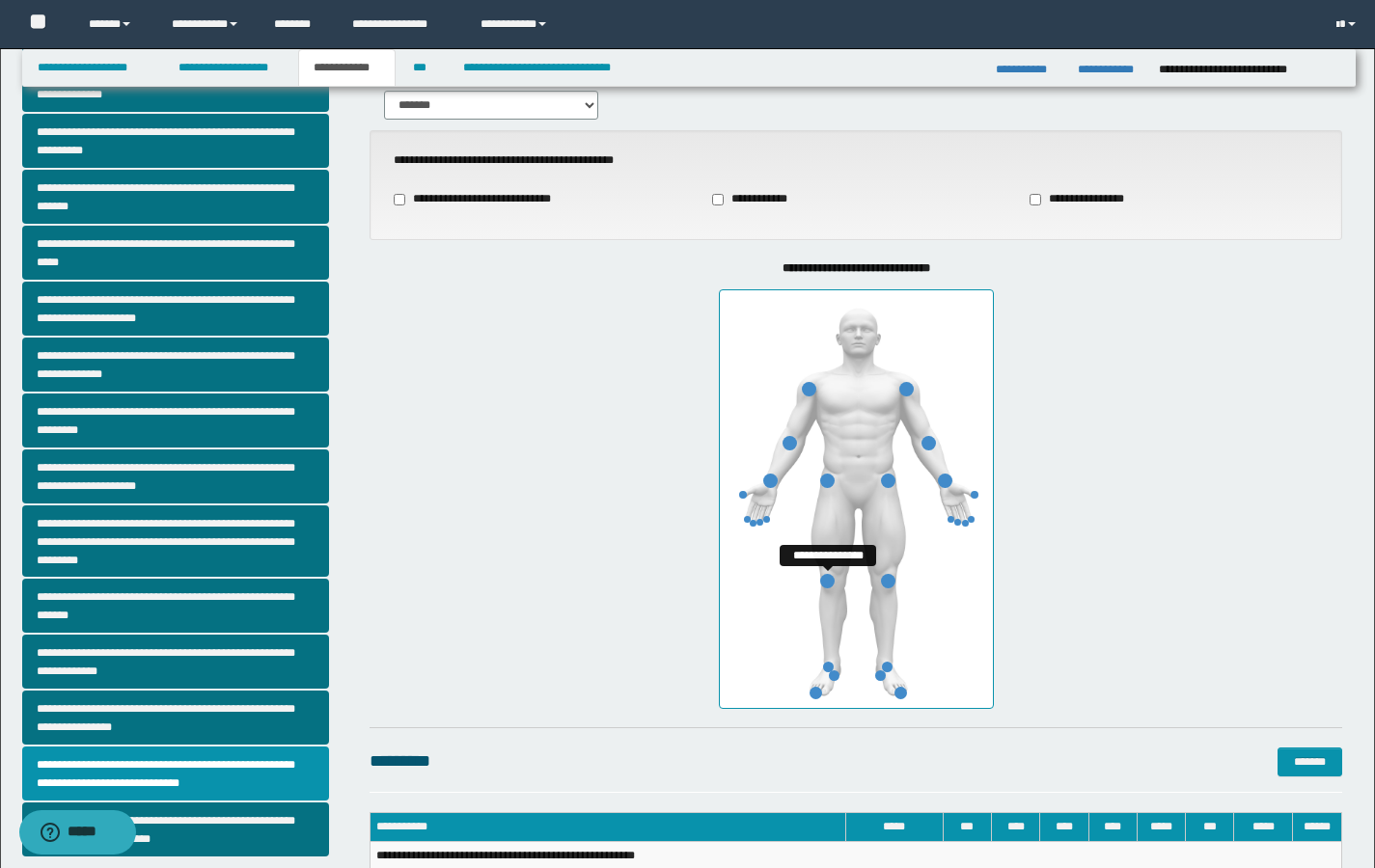 click at bounding box center (827, 581) 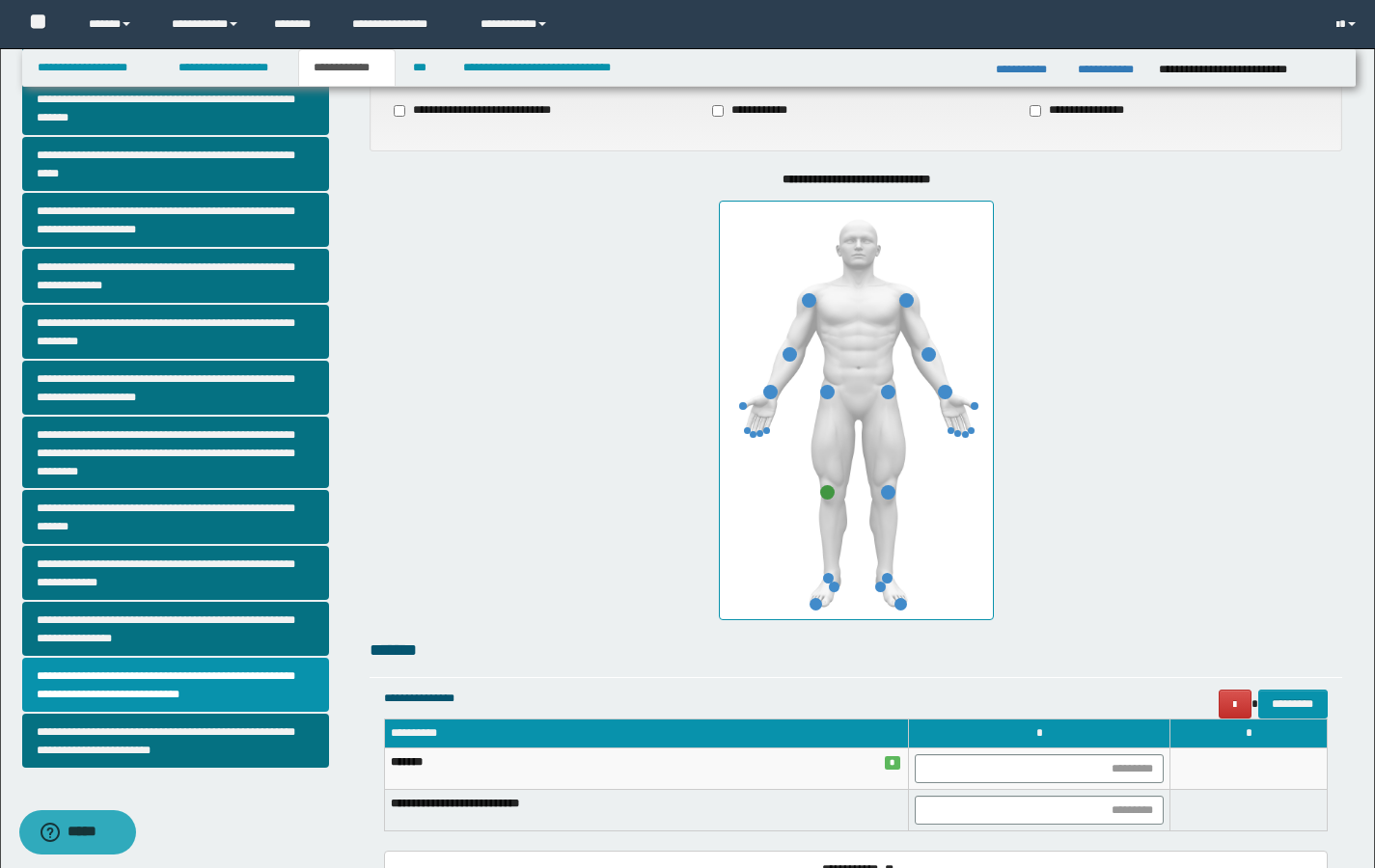 scroll, scrollTop: 307, scrollLeft: 0, axis: vertical 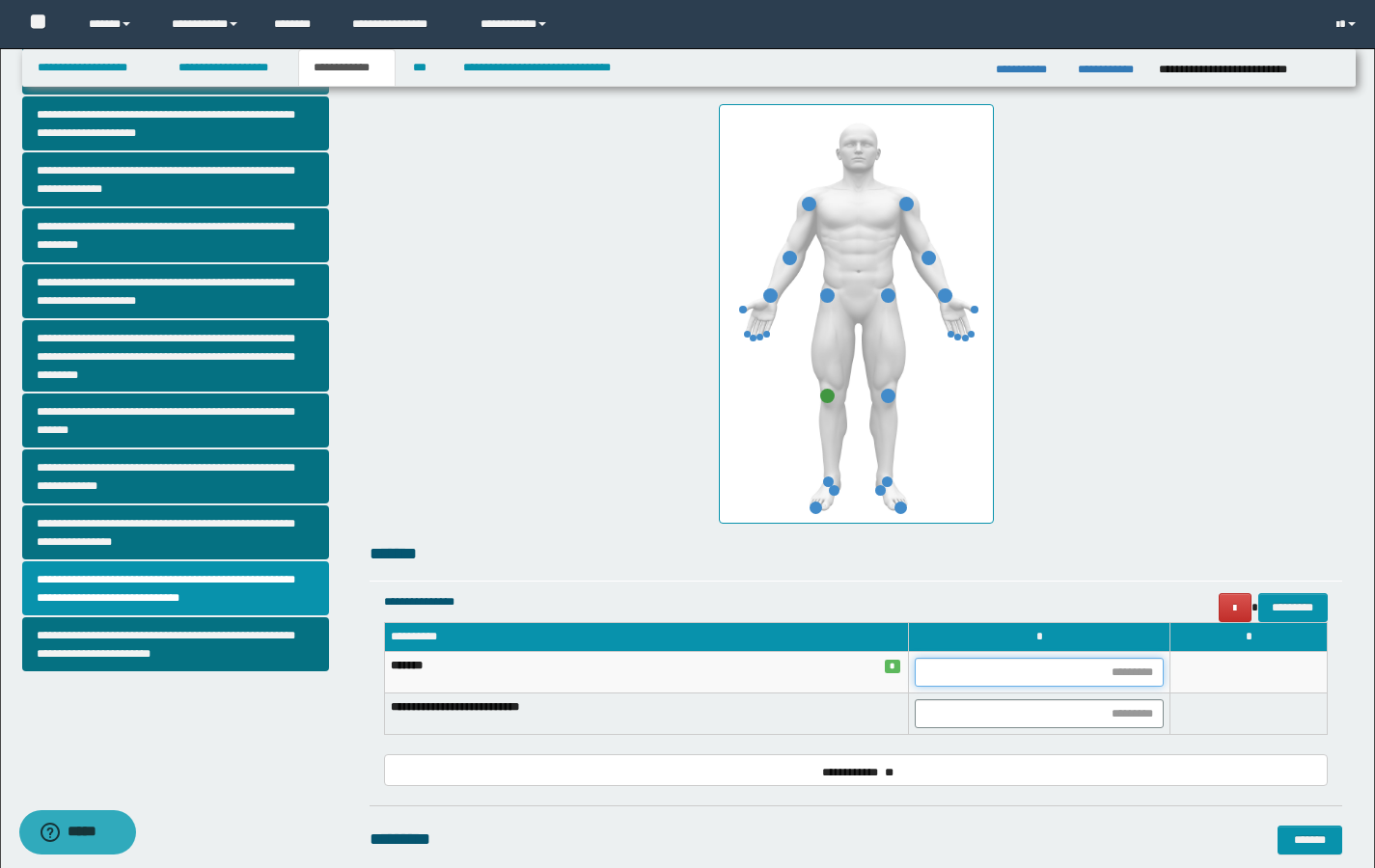 click at bounding box center (1039, 672) 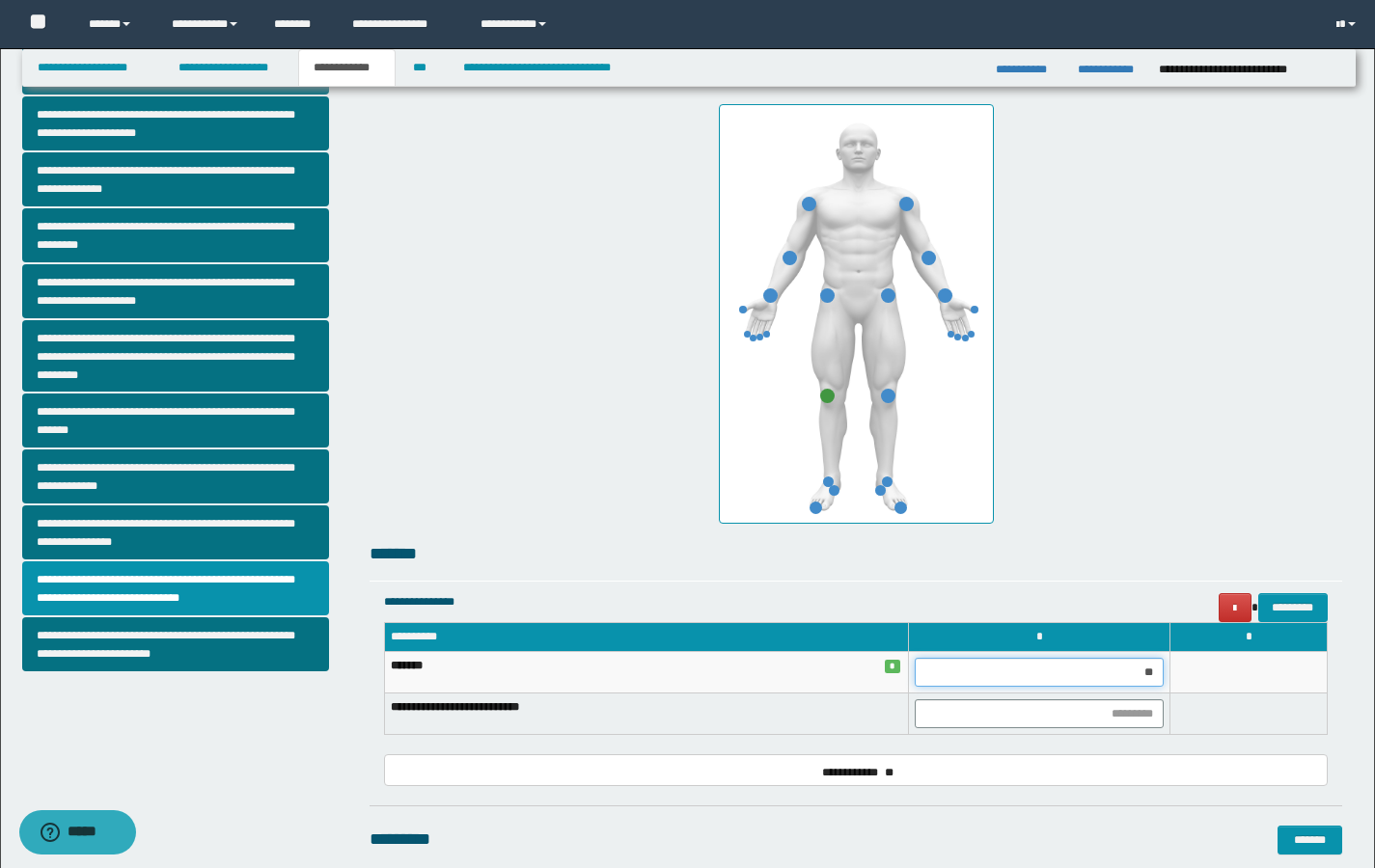 type on "***" 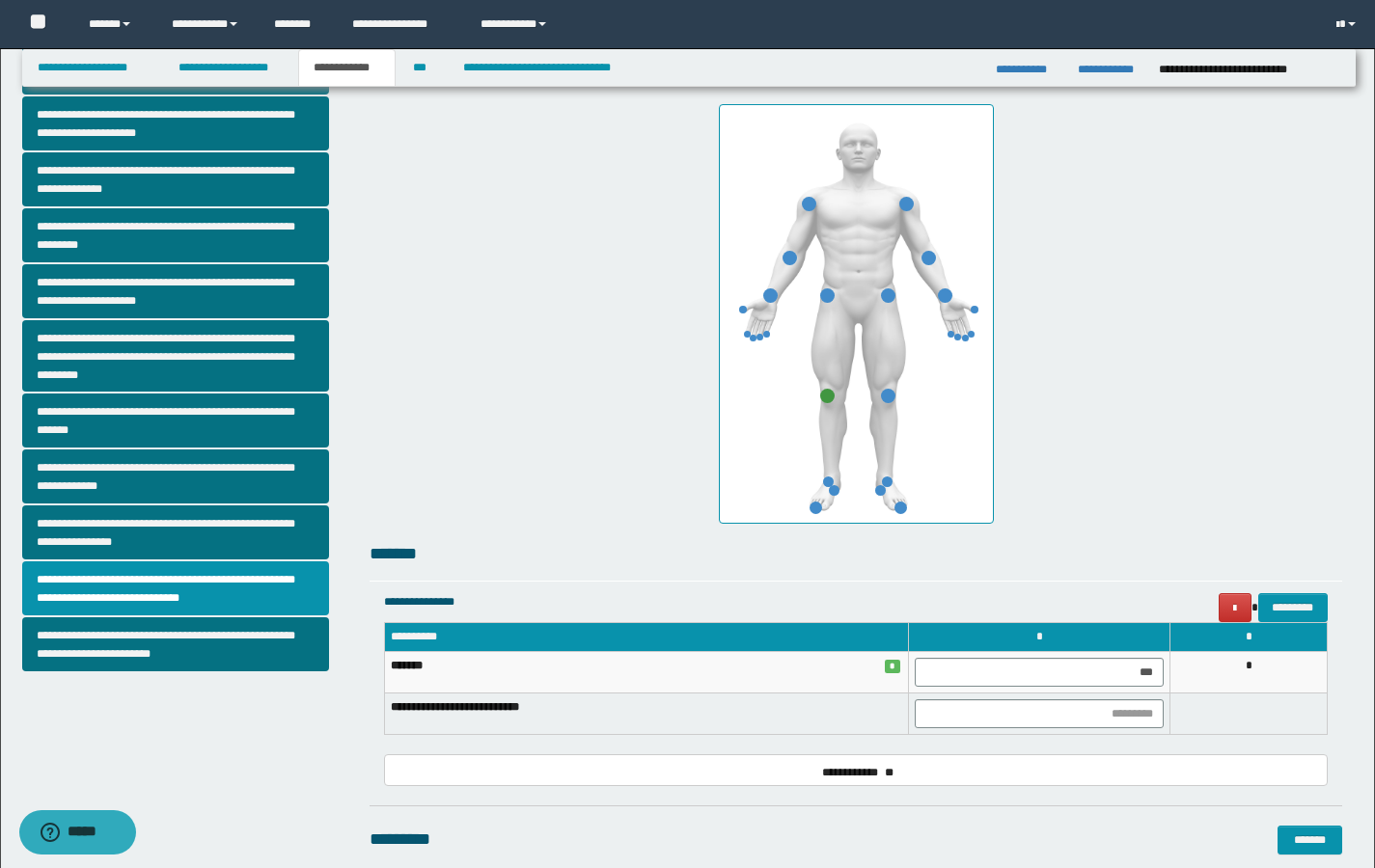click at bounding box center (1038, 714) 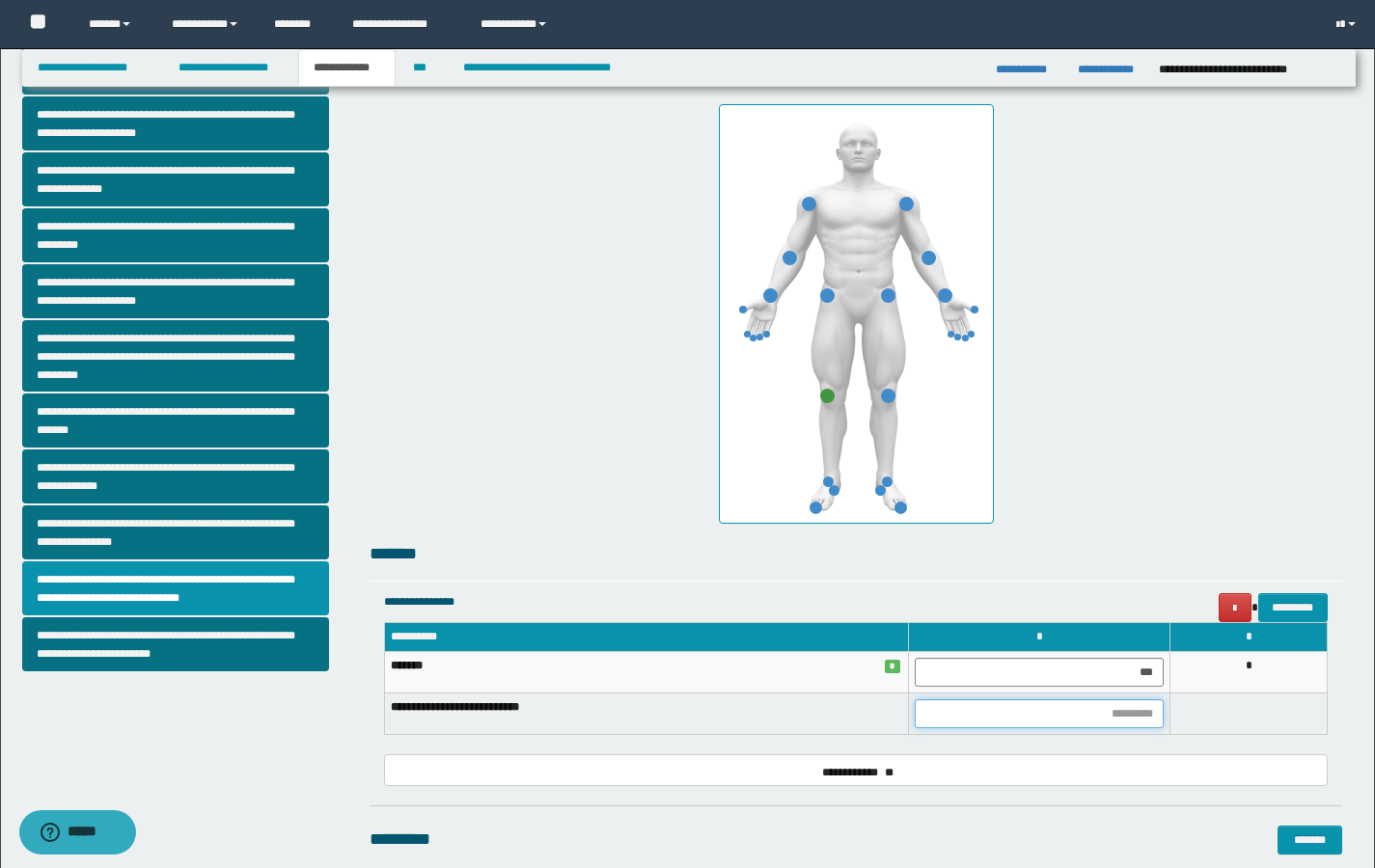 click at bounding box center (1039, 714) 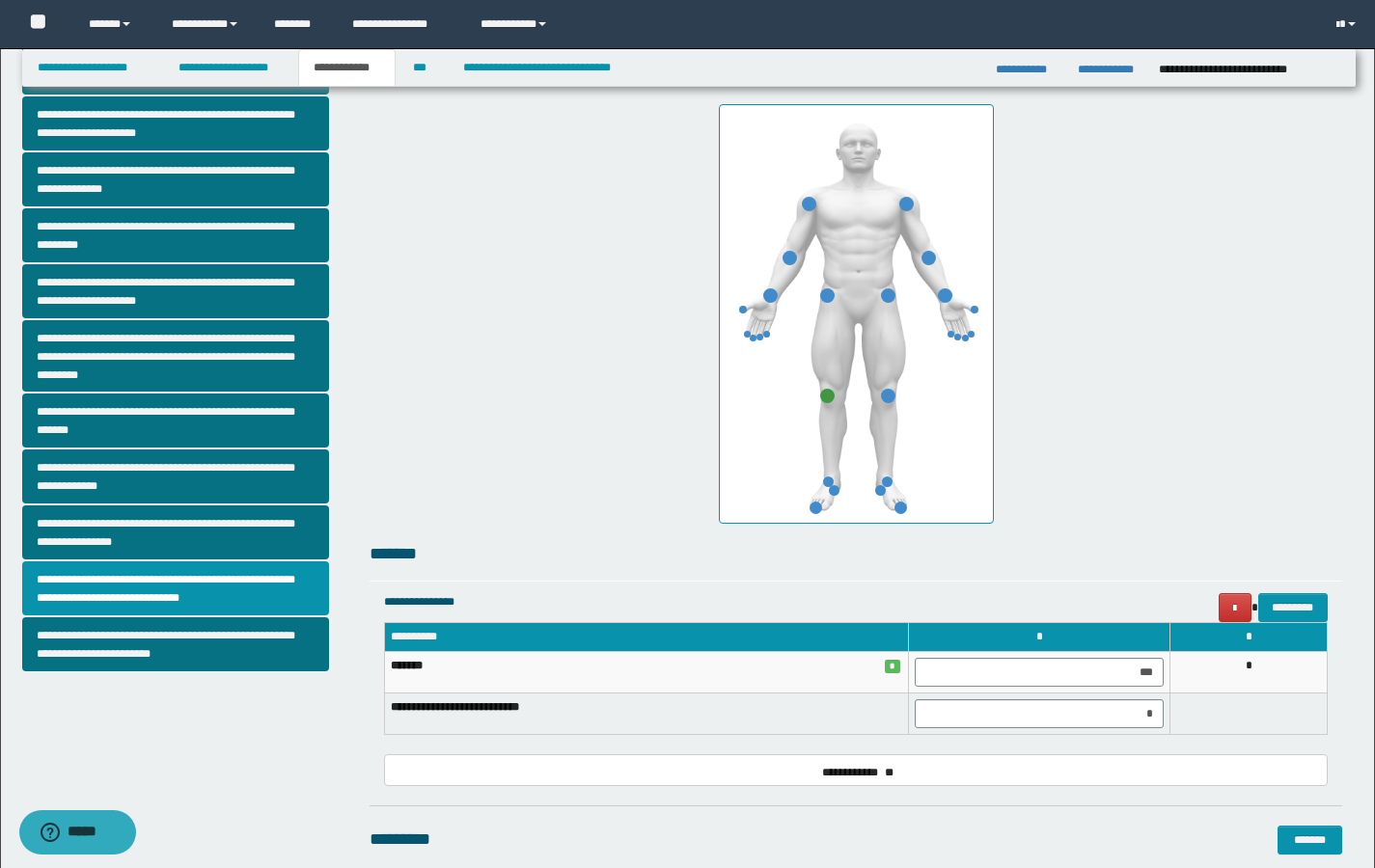 click on "**********" at bounding box center [856, 436] 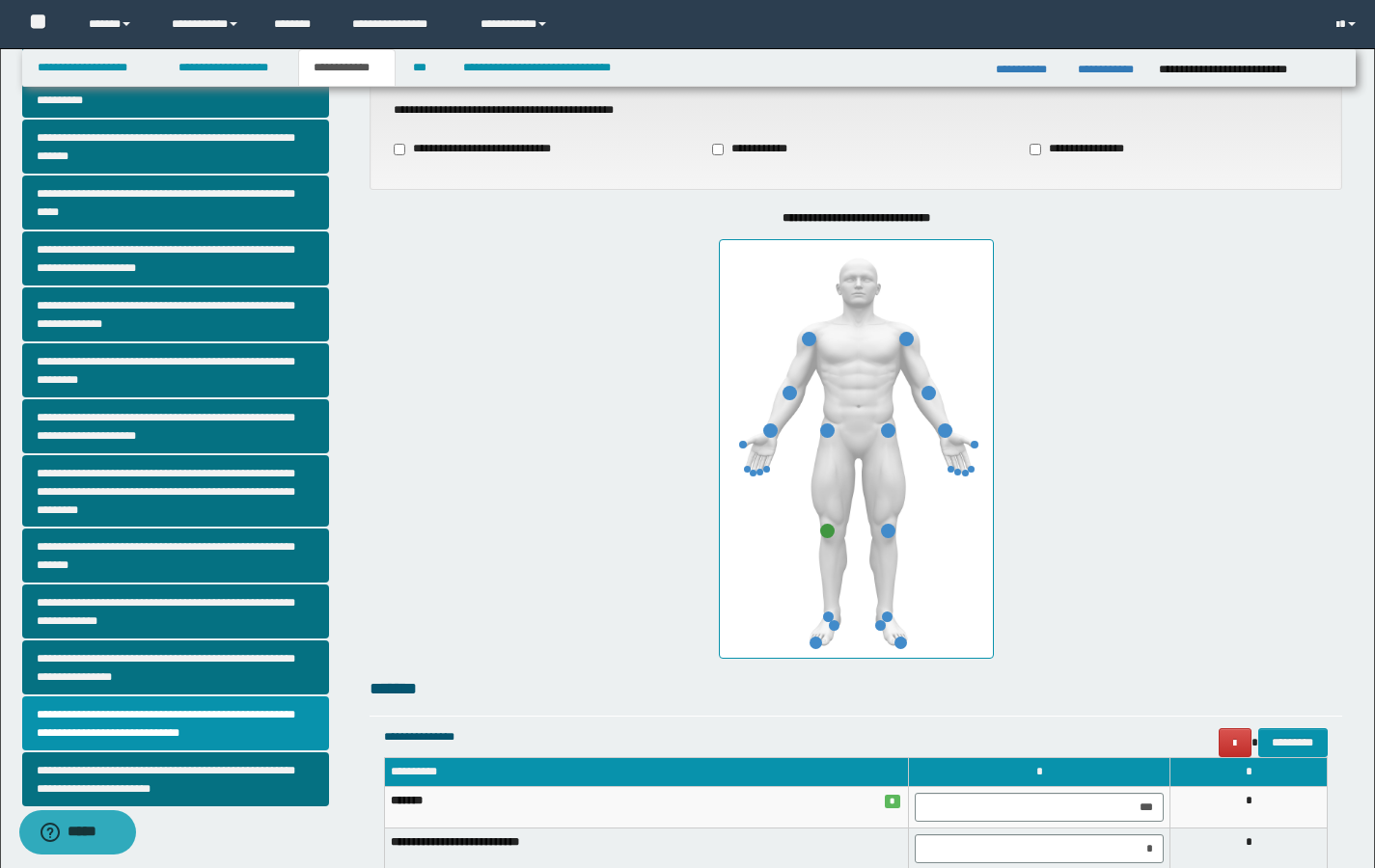 scroll, scrollTop: 491, scrollLeft: 0, axis: vertical 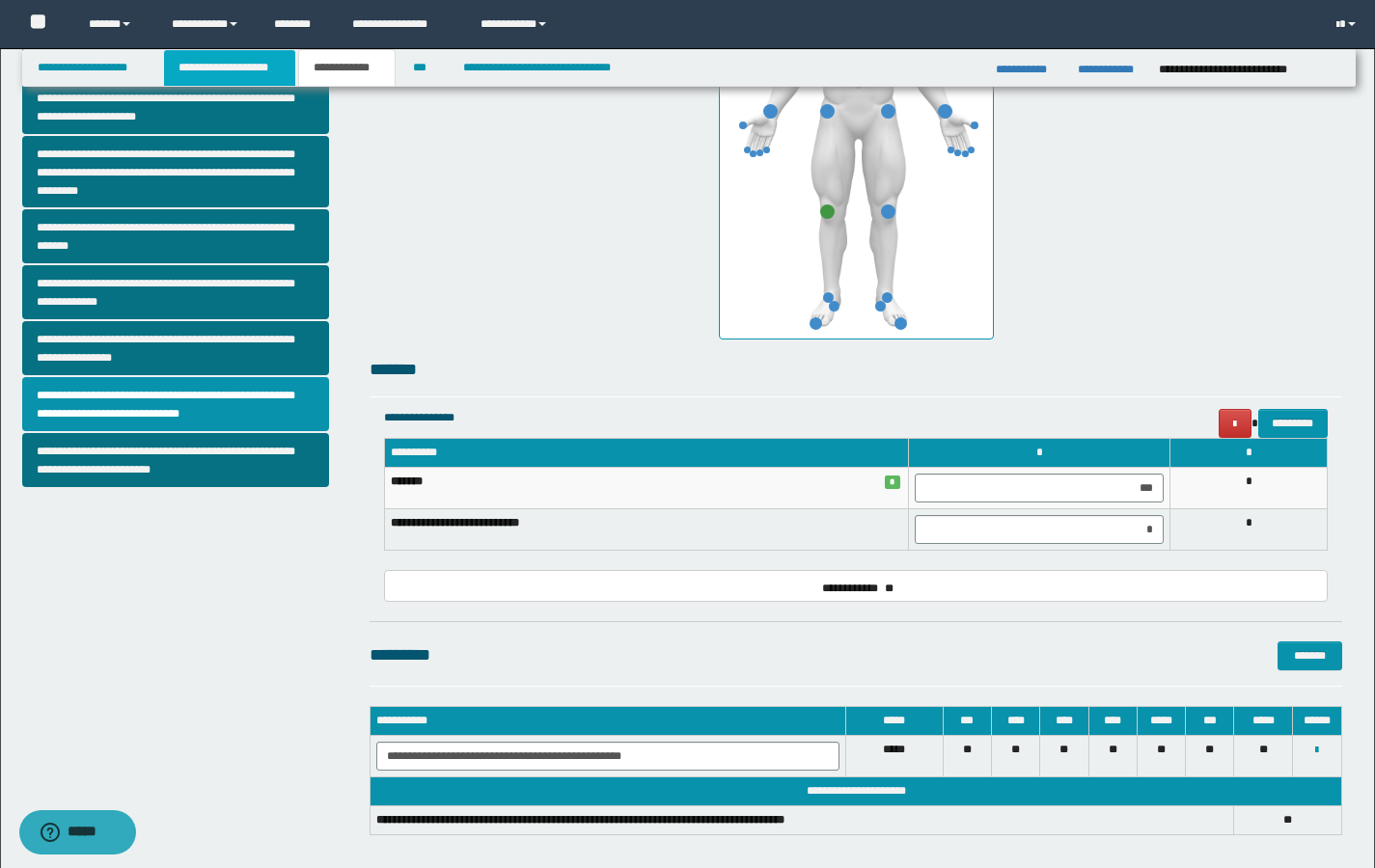 click on "**********" at bounding box center [230, 68] 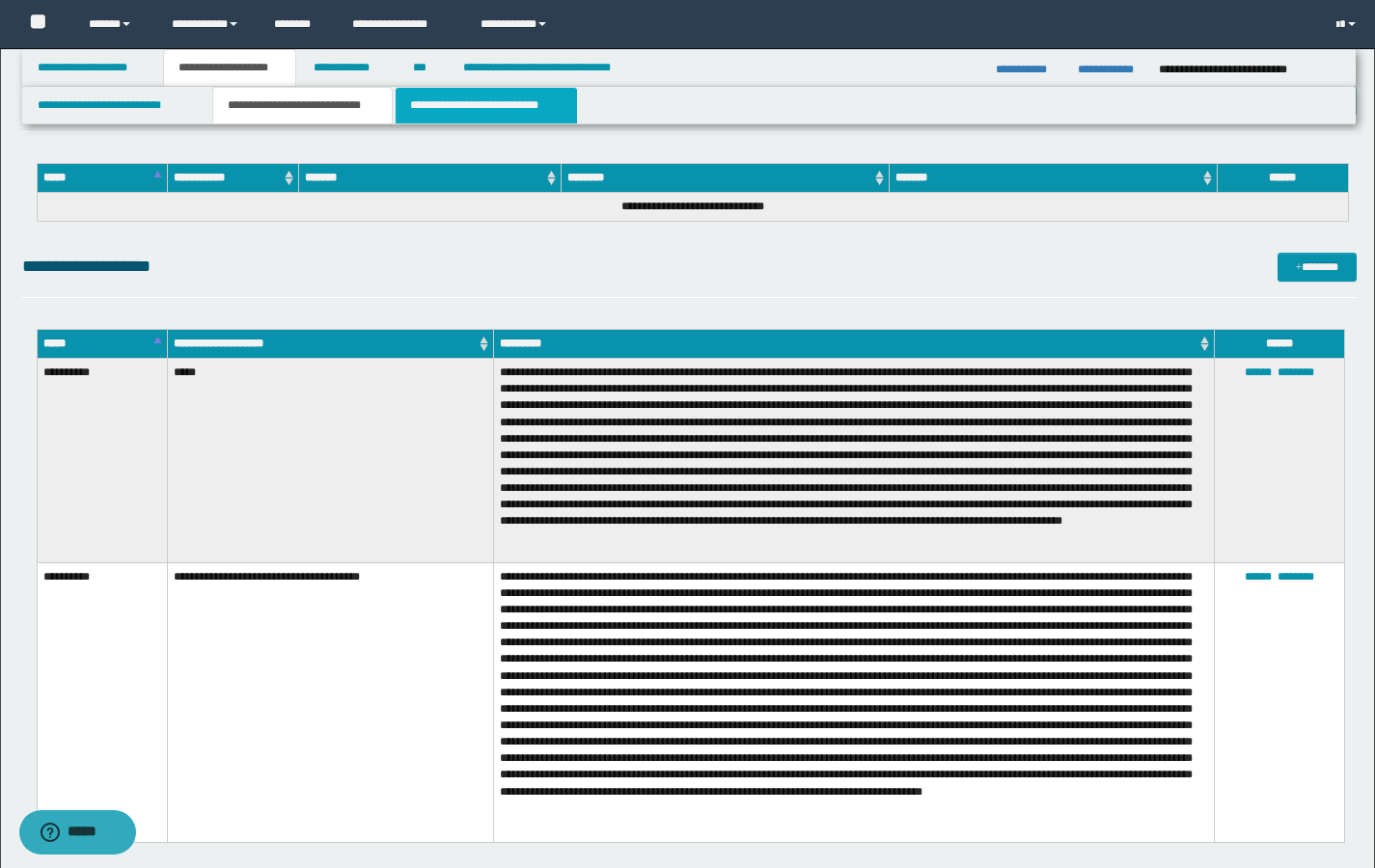 click on "**********" at bounding box center (486, 105) 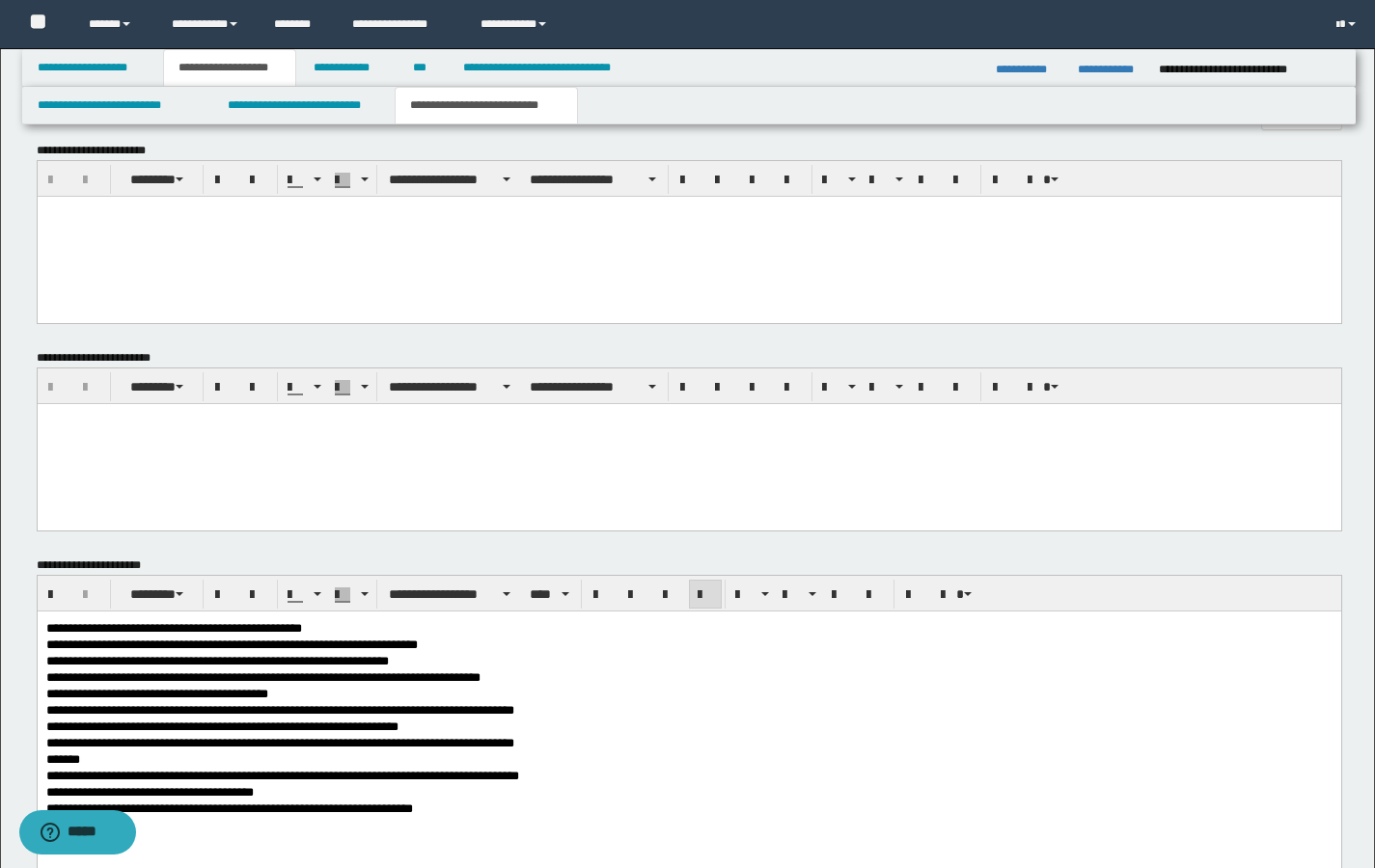 scroll, scrollTop: 1185, scrollLeft: 0, axis: vertical 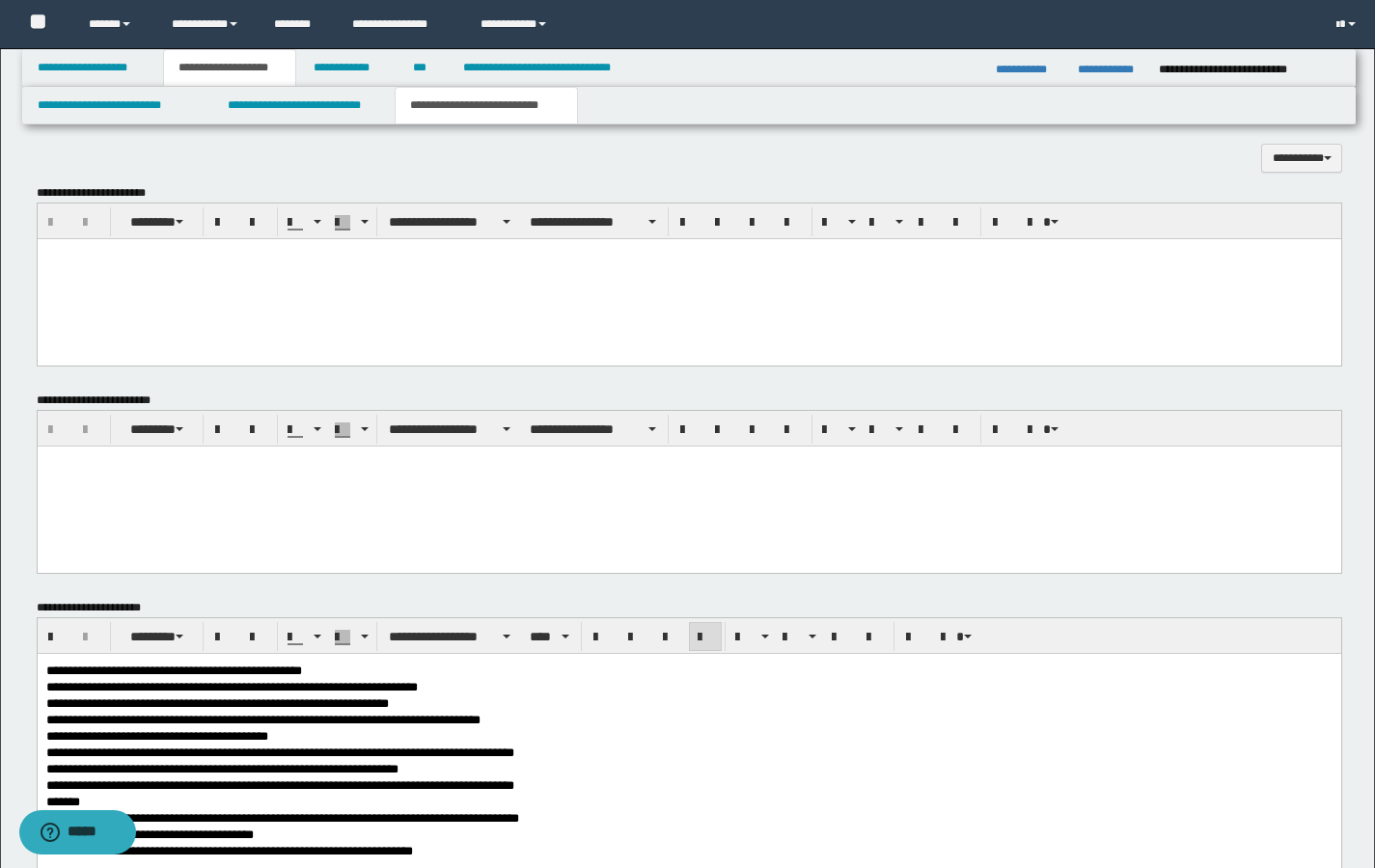 click at bounding box center (688, 278) 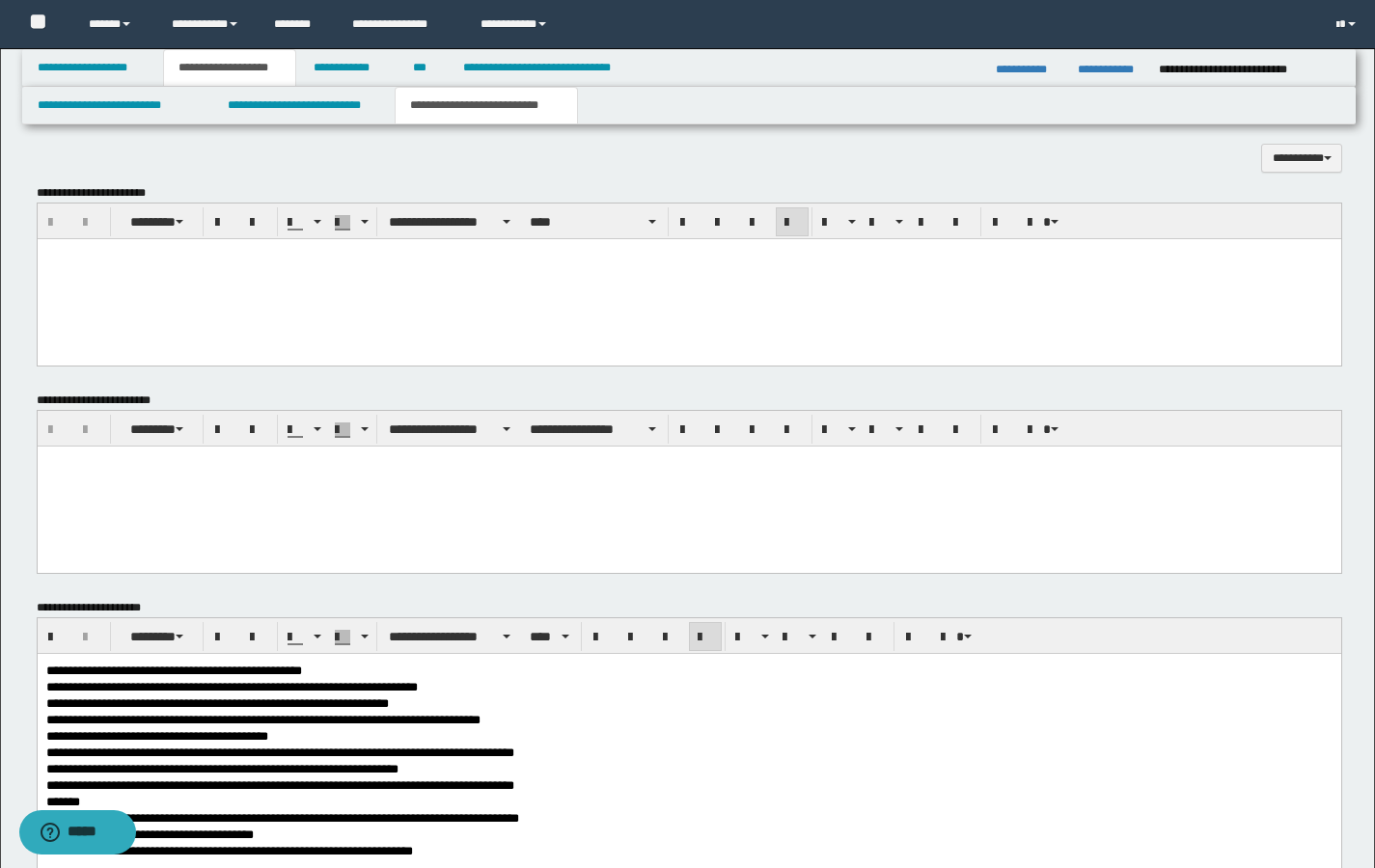 type 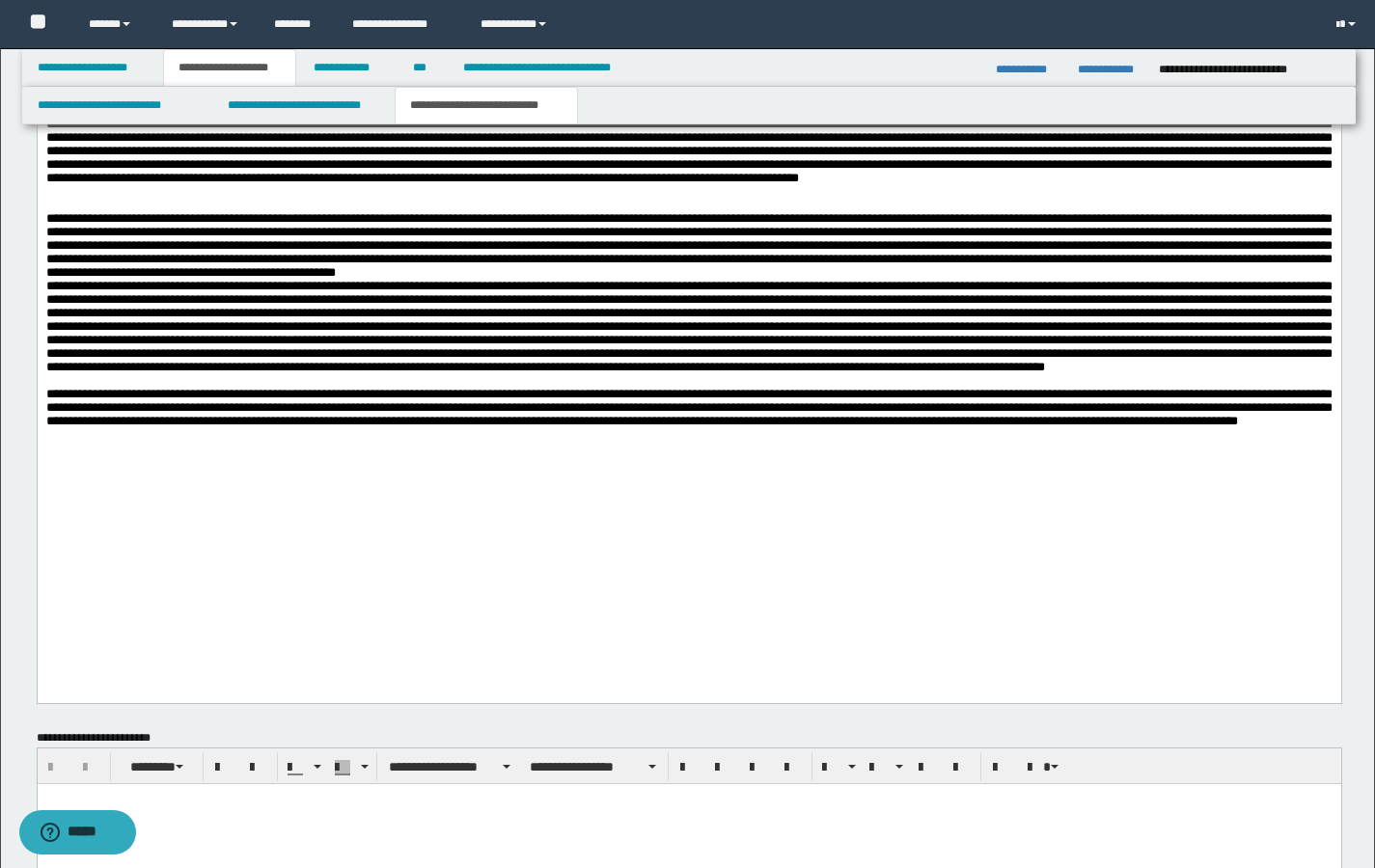 scroll, scrollTop: 1790, scrollLeft: 0, axis: vertical 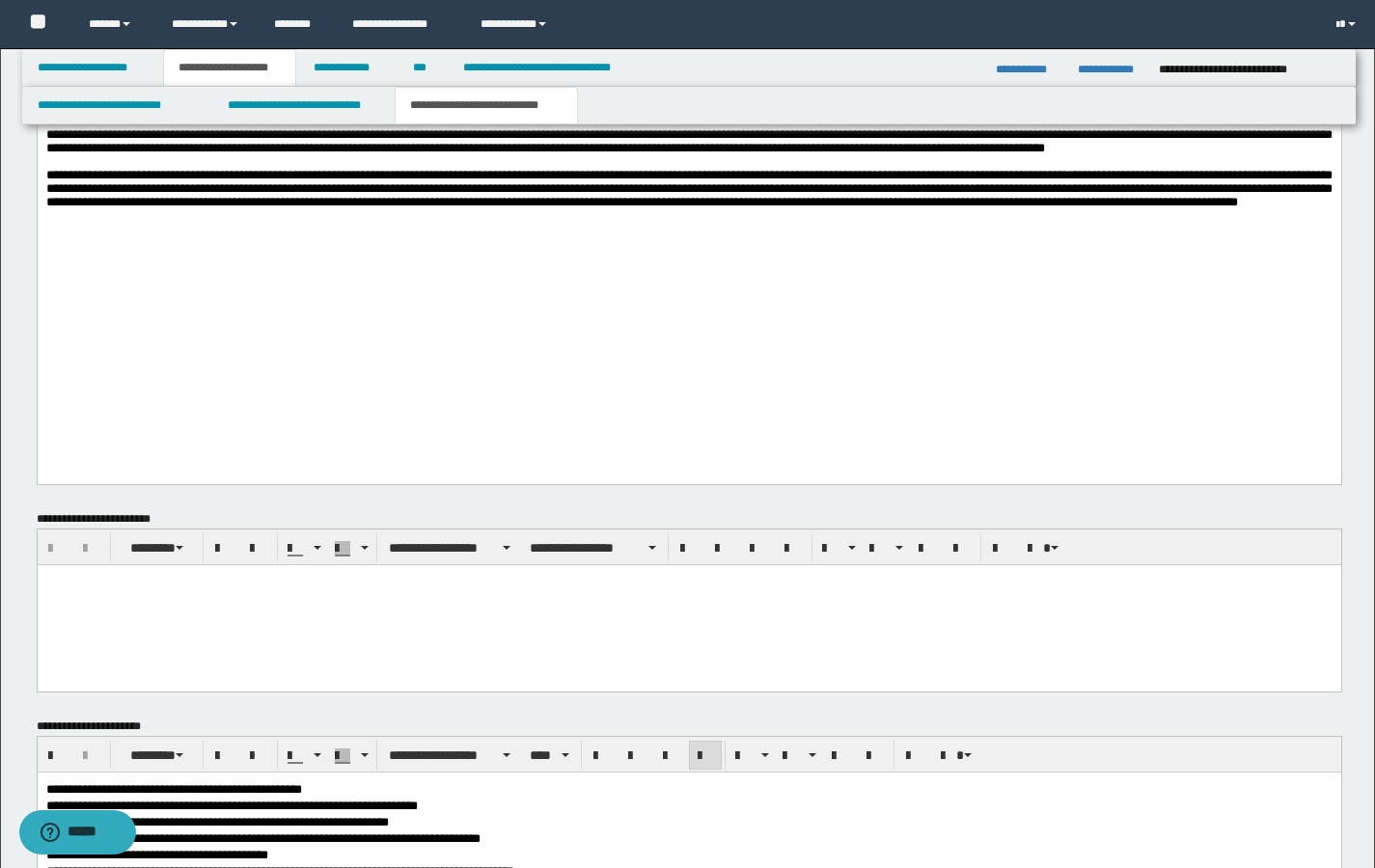 drag, startPoint x: 552, startPoint y: 68, endPoint x: 563, endPoint y: 111, distance: 44.38468 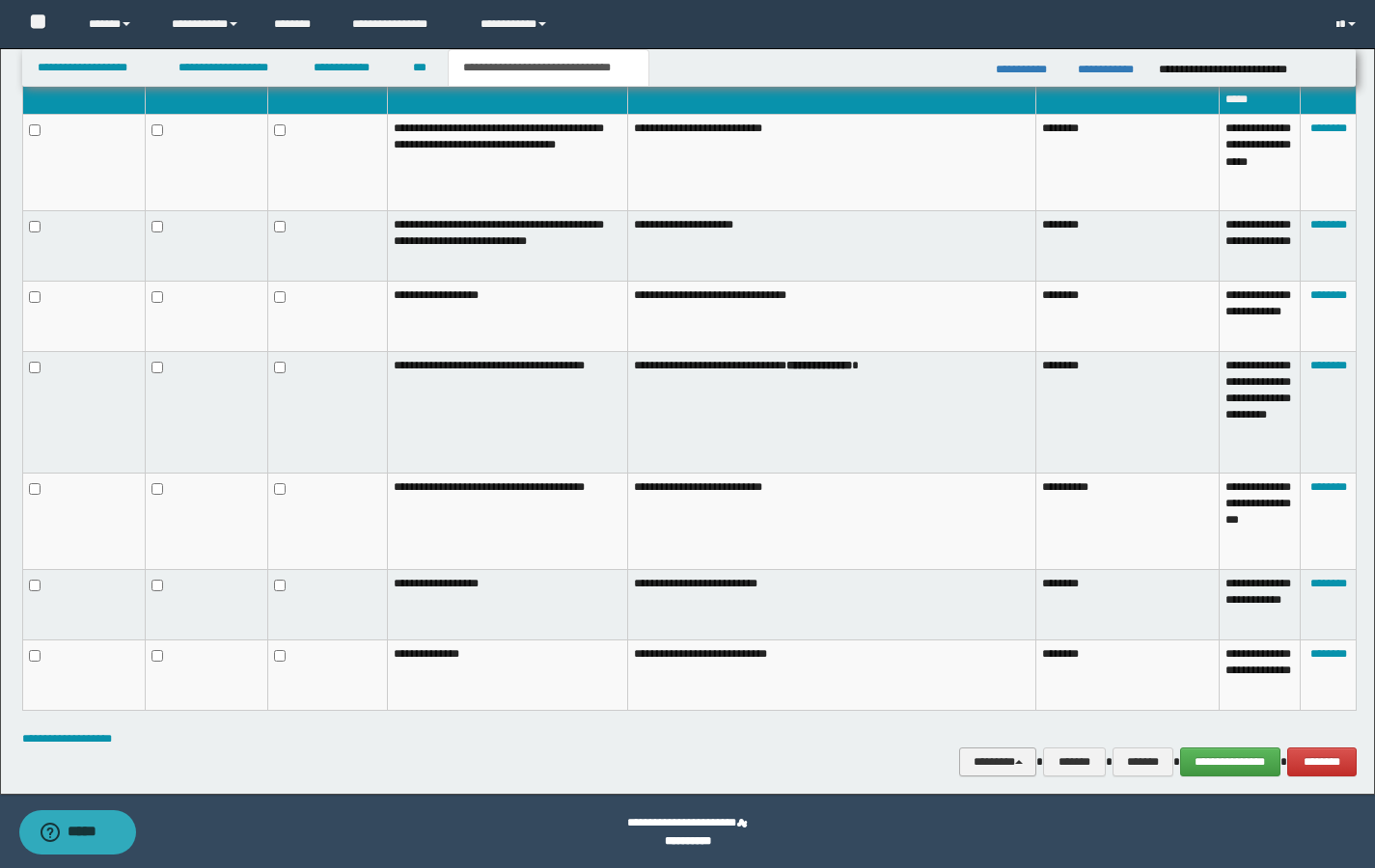 click on "********" at bounding box center (998, 762) 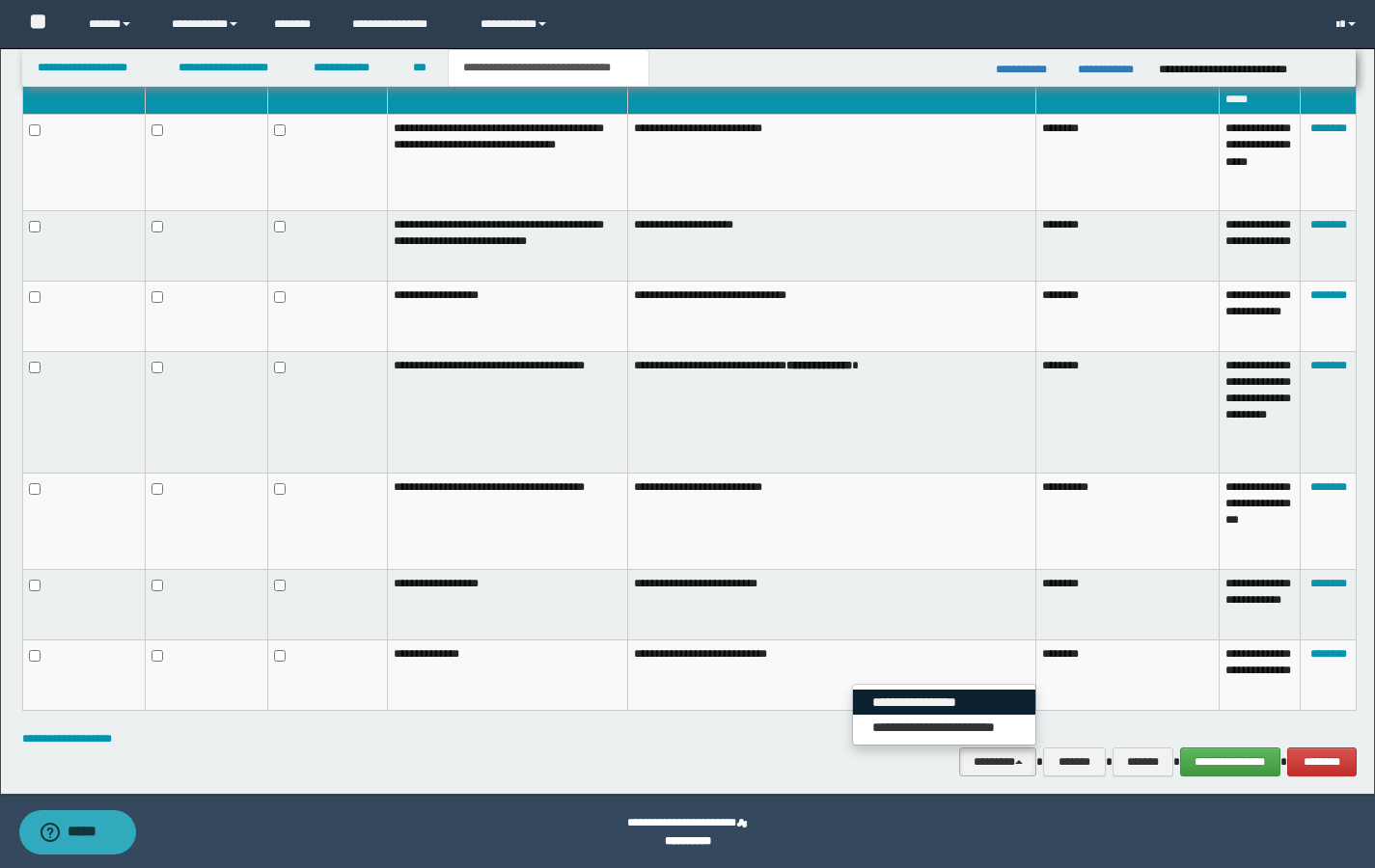 click on "**********" at bounding box center (944, 702) 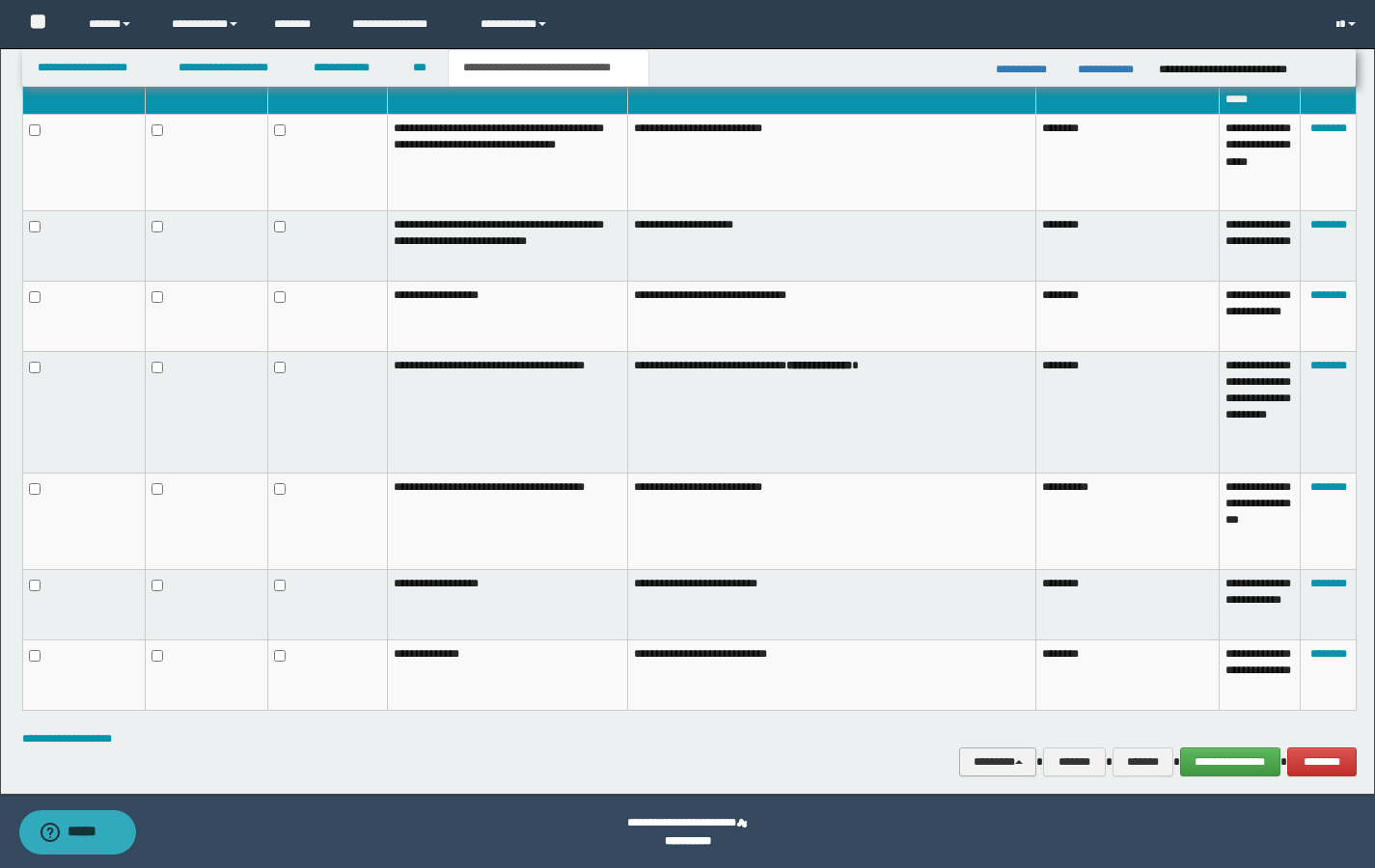 click on "********" at bounding box center (998, 762) 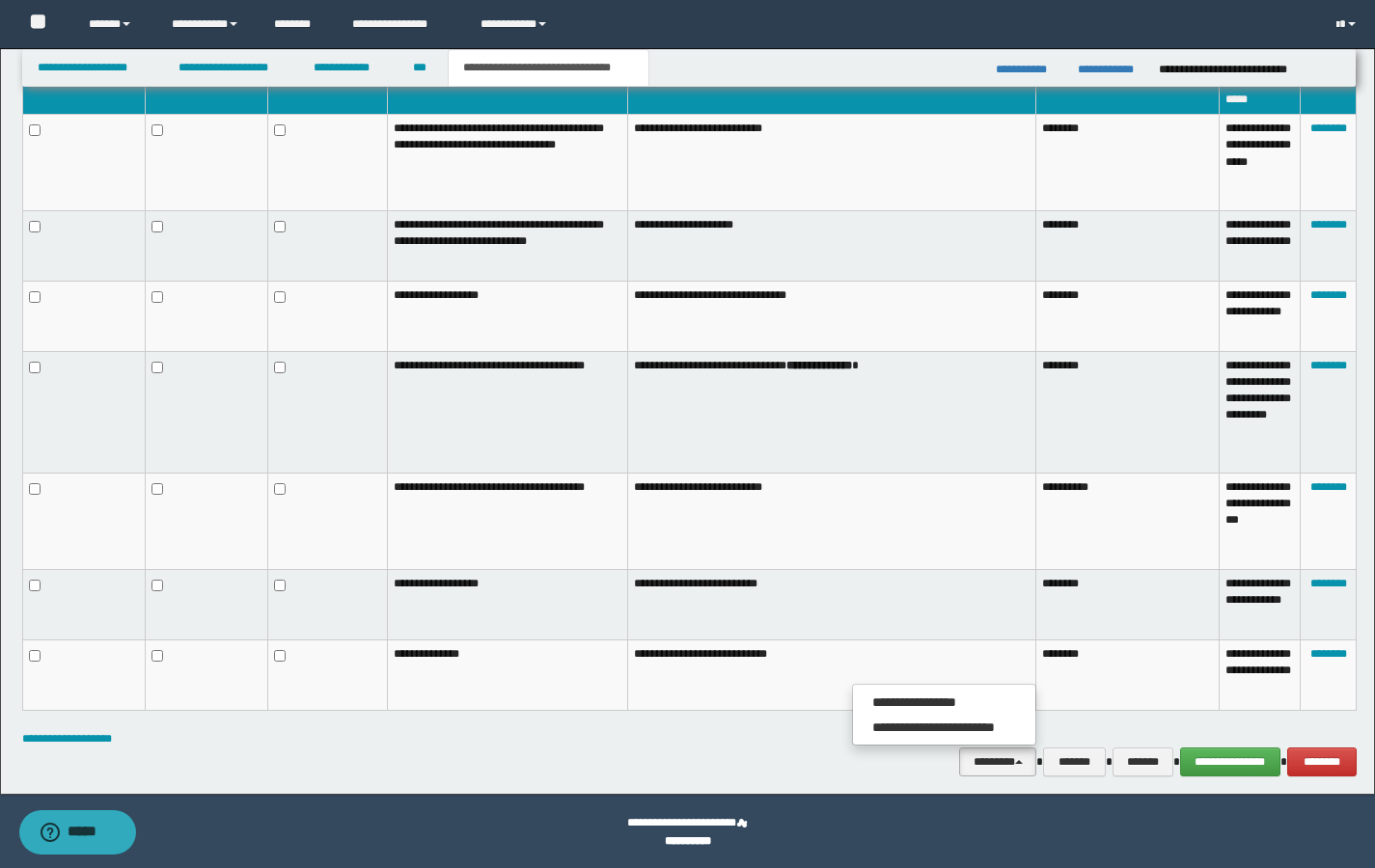 click on "**********" at bounding box center [944, 702] 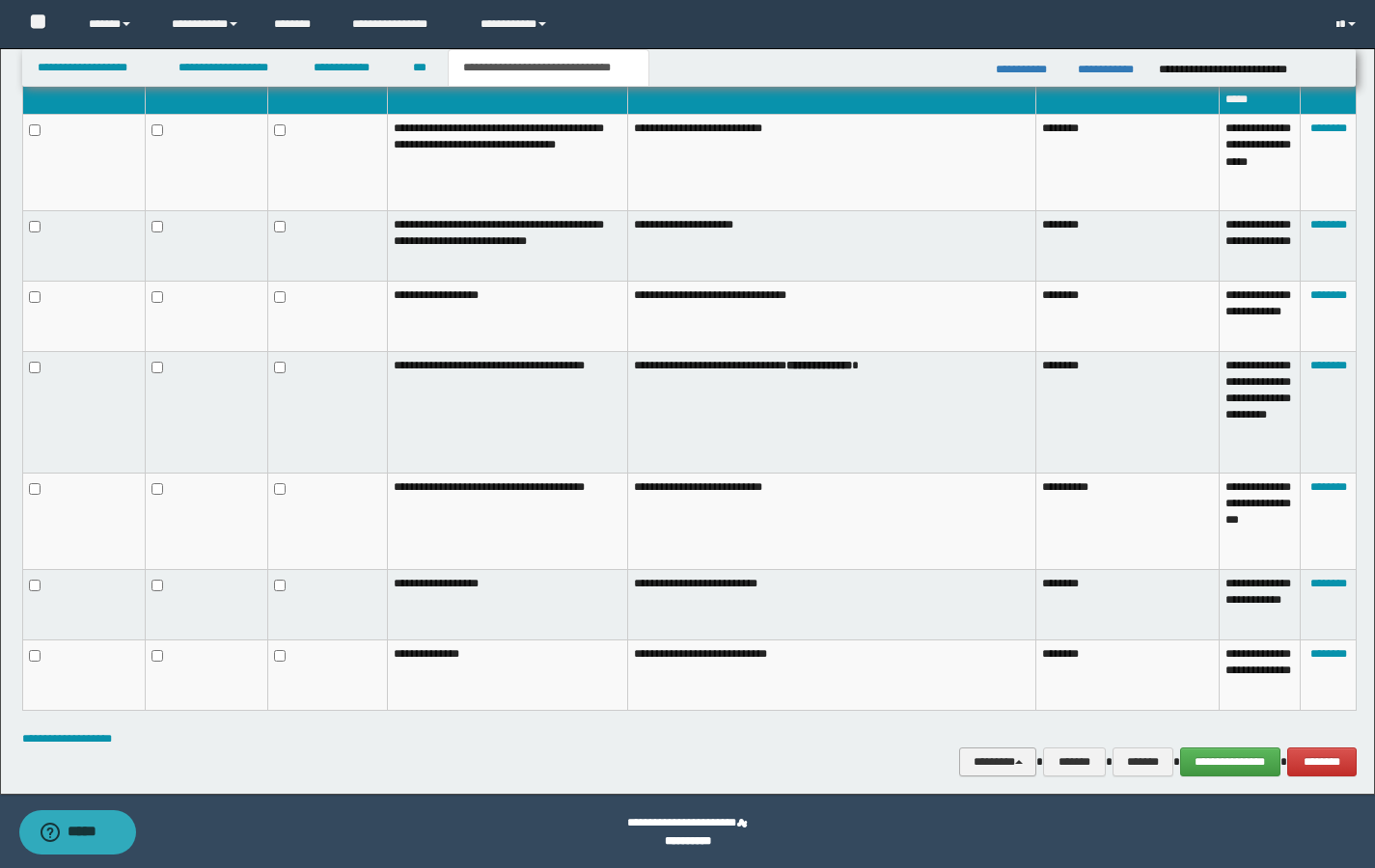 click on "********" at bounding box center (998, 762) 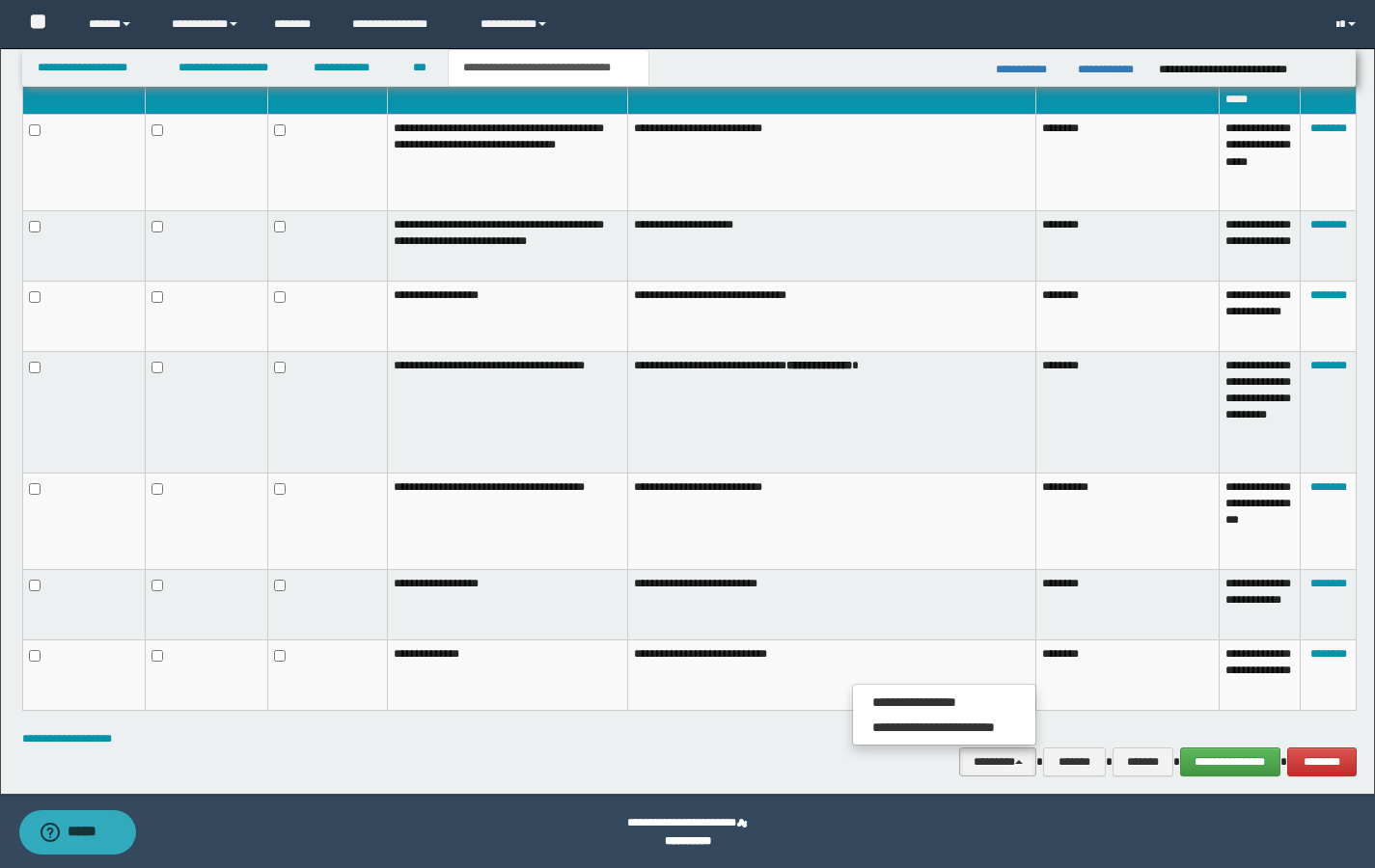 click on "**********" at bounding box center (944, 702) 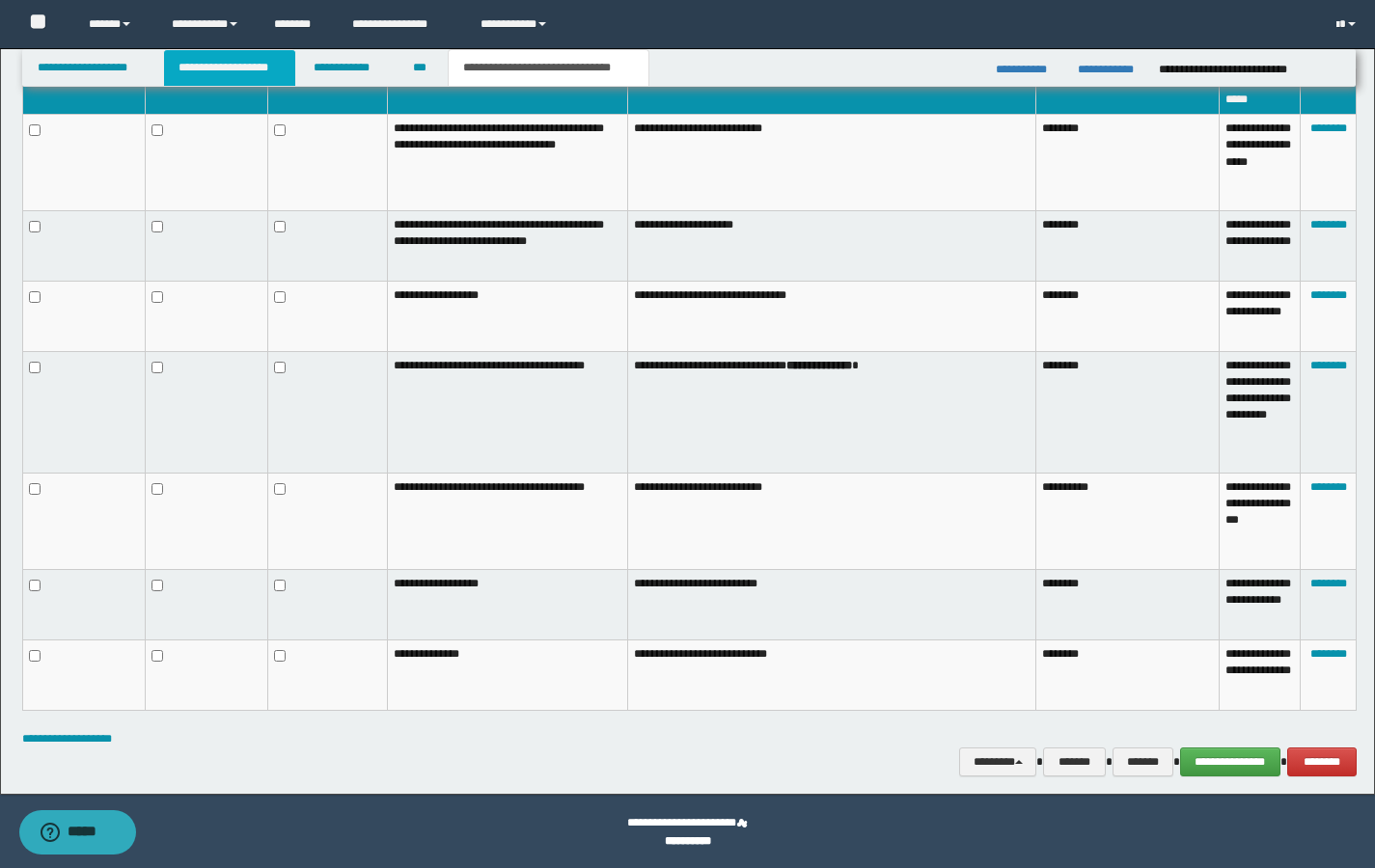 click on "**********" at bounding box center [230, 68] 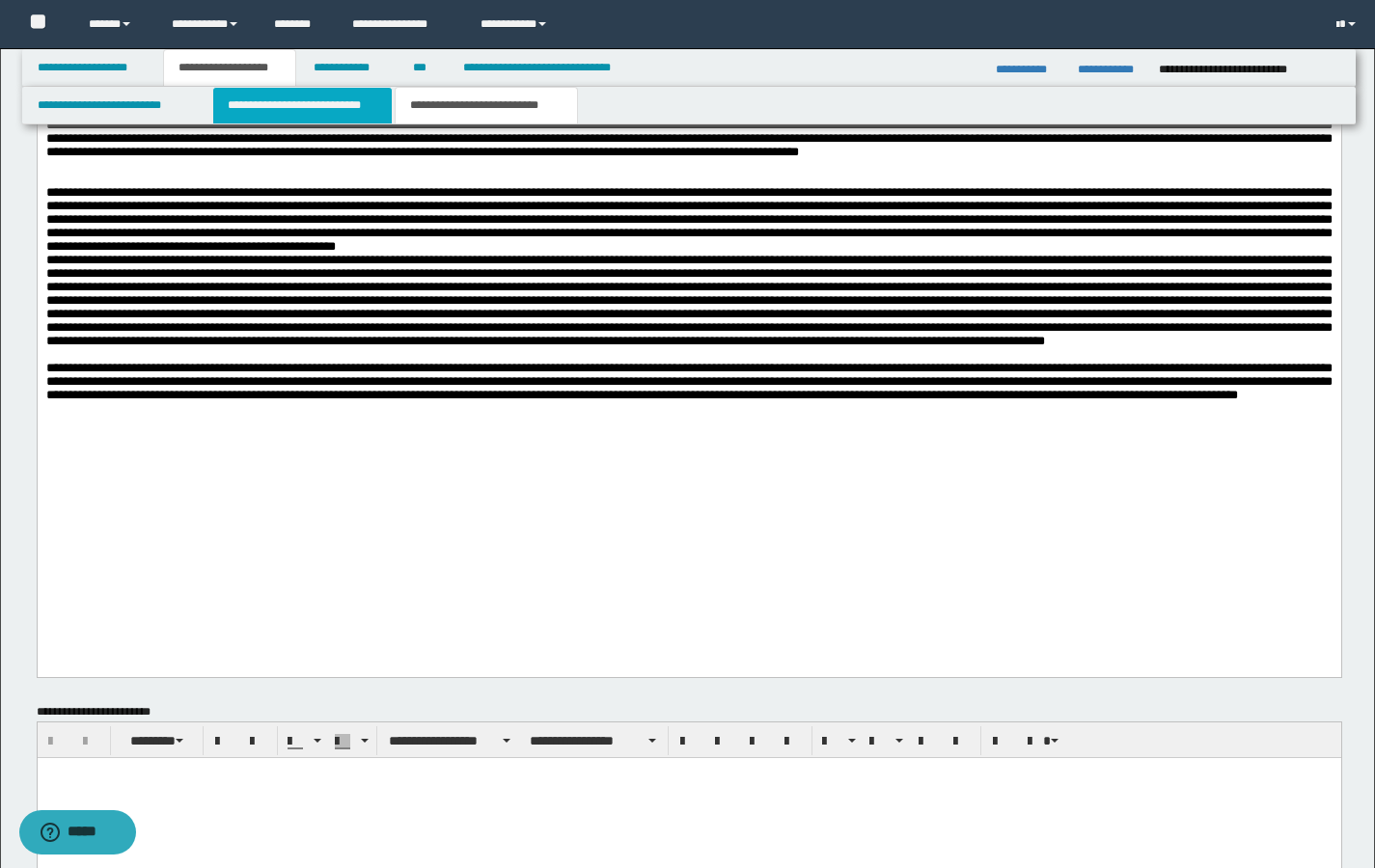 click on "**********" at bounding box center [303, 105] 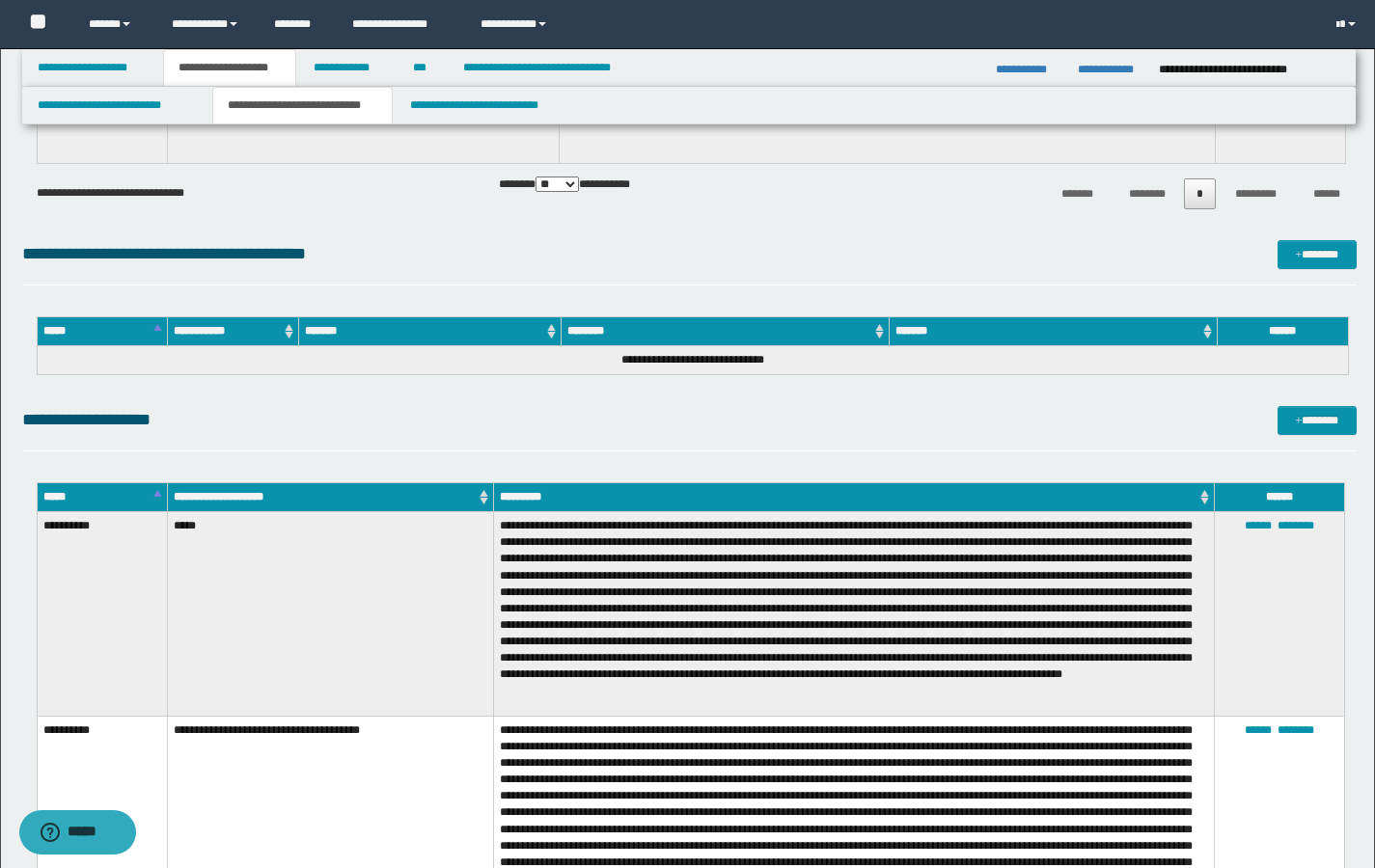 scroll, scrollTop: 0, scrollLeft: 0, axis: both 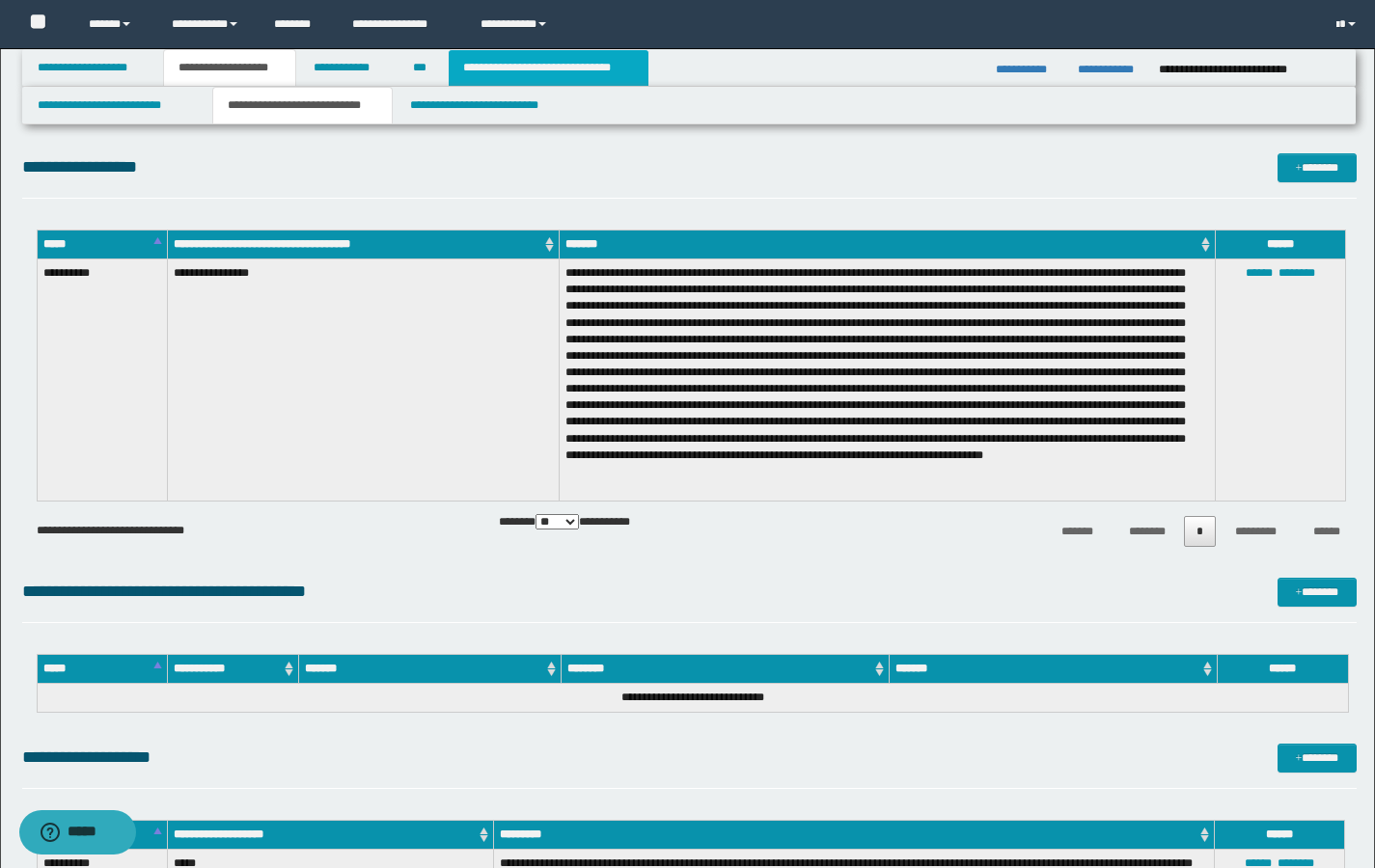 click on "**********" at bounding box center [548, 68] 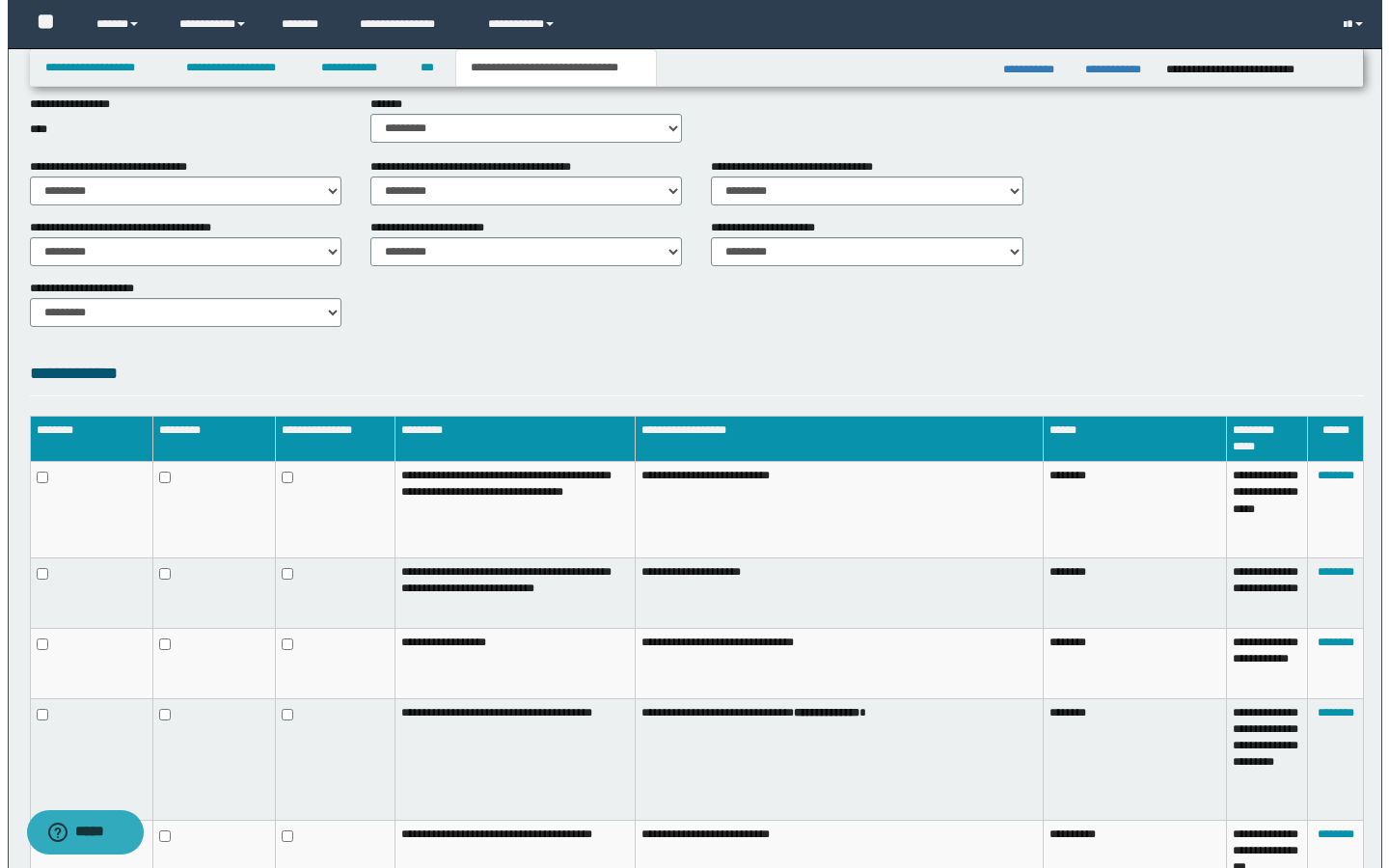 scroll, scrollTop: 920, scrollLeft: 0, axis: vertical 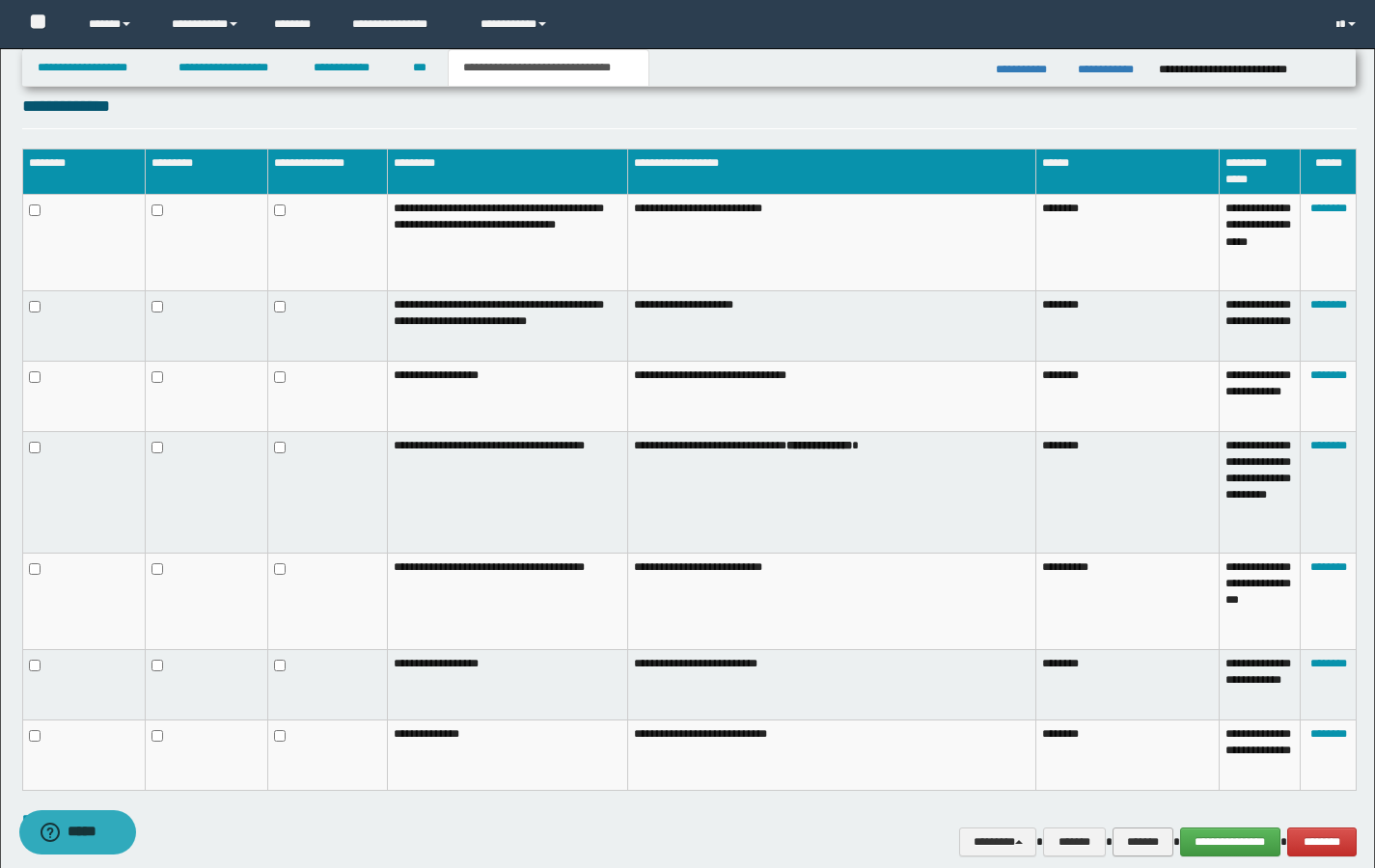 click on "*******" at bounding box center [1142, 842] 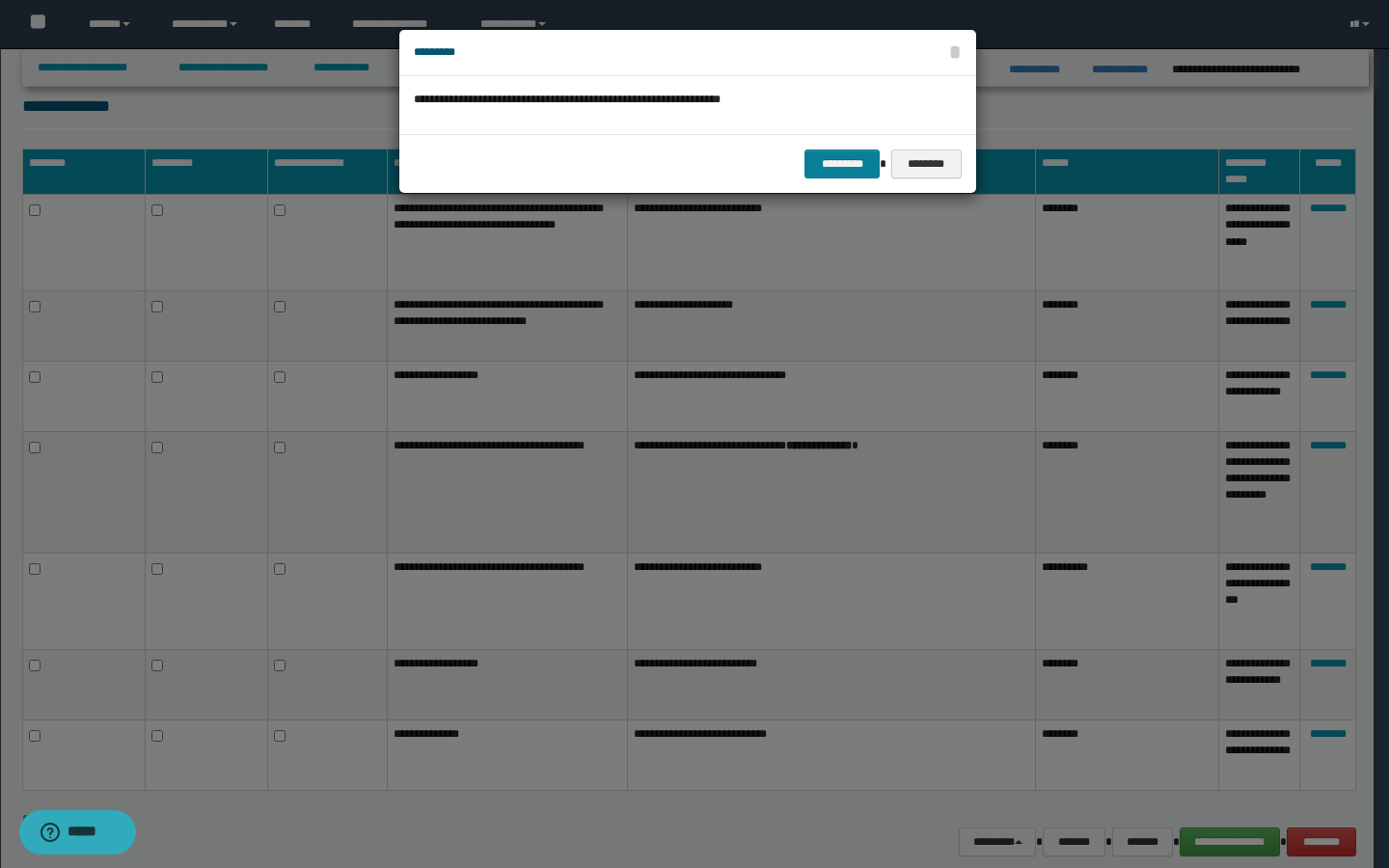 click on "*********" at bounding box center (842, 164) 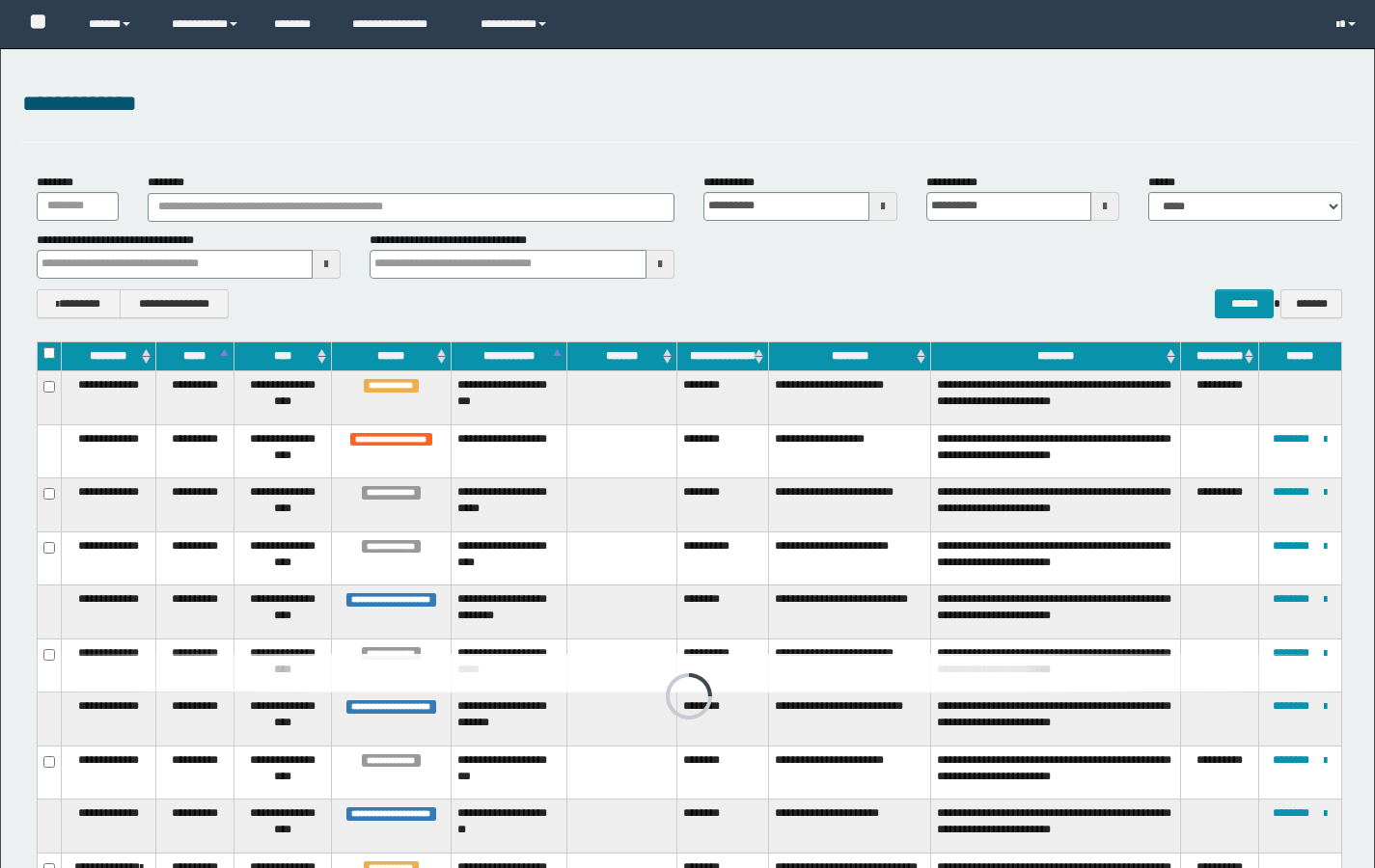 scroll, scrollTop: 240, scrollLeft: 0, axis: vertical 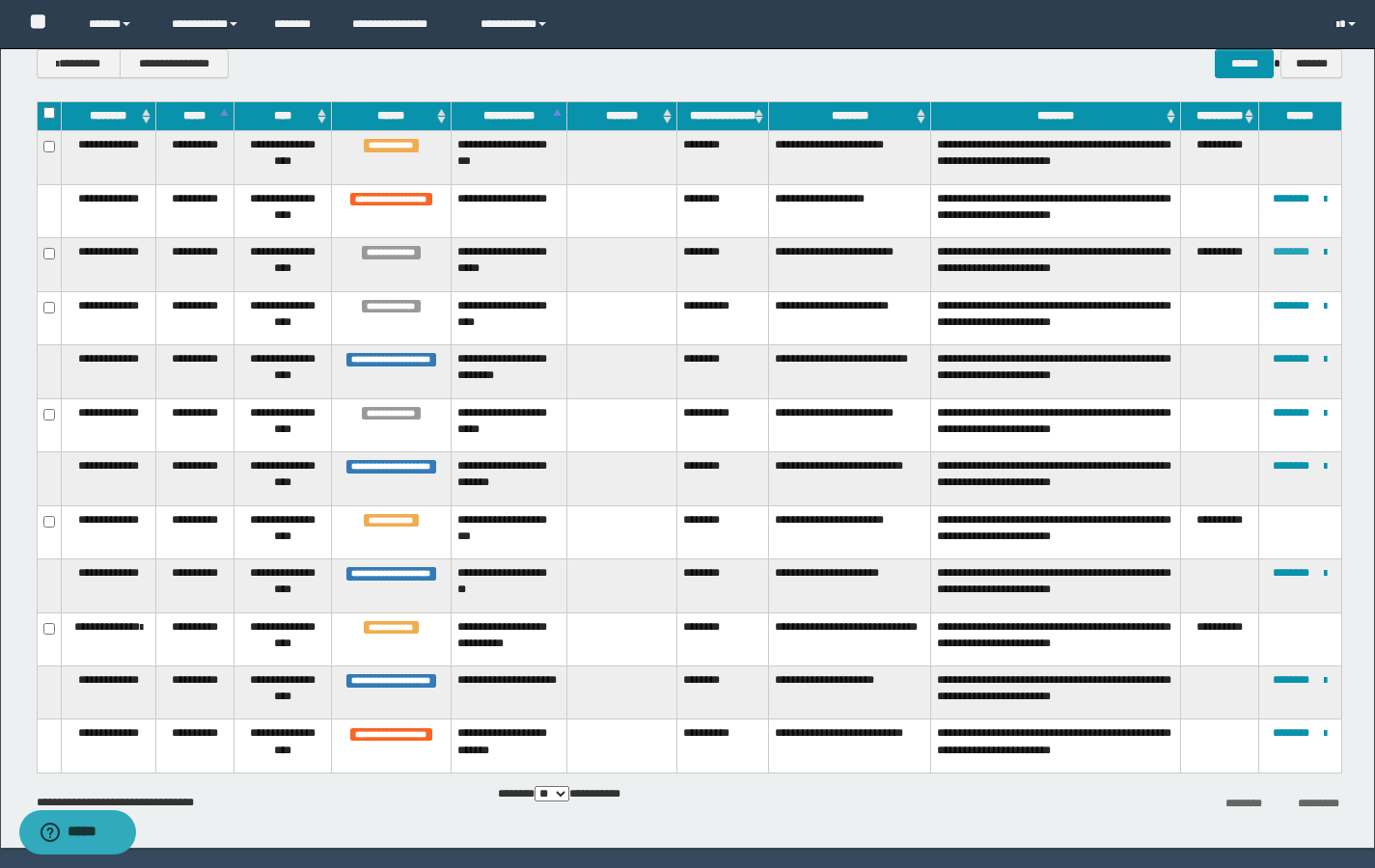 click on "********" at bounding box center (1291, 252) 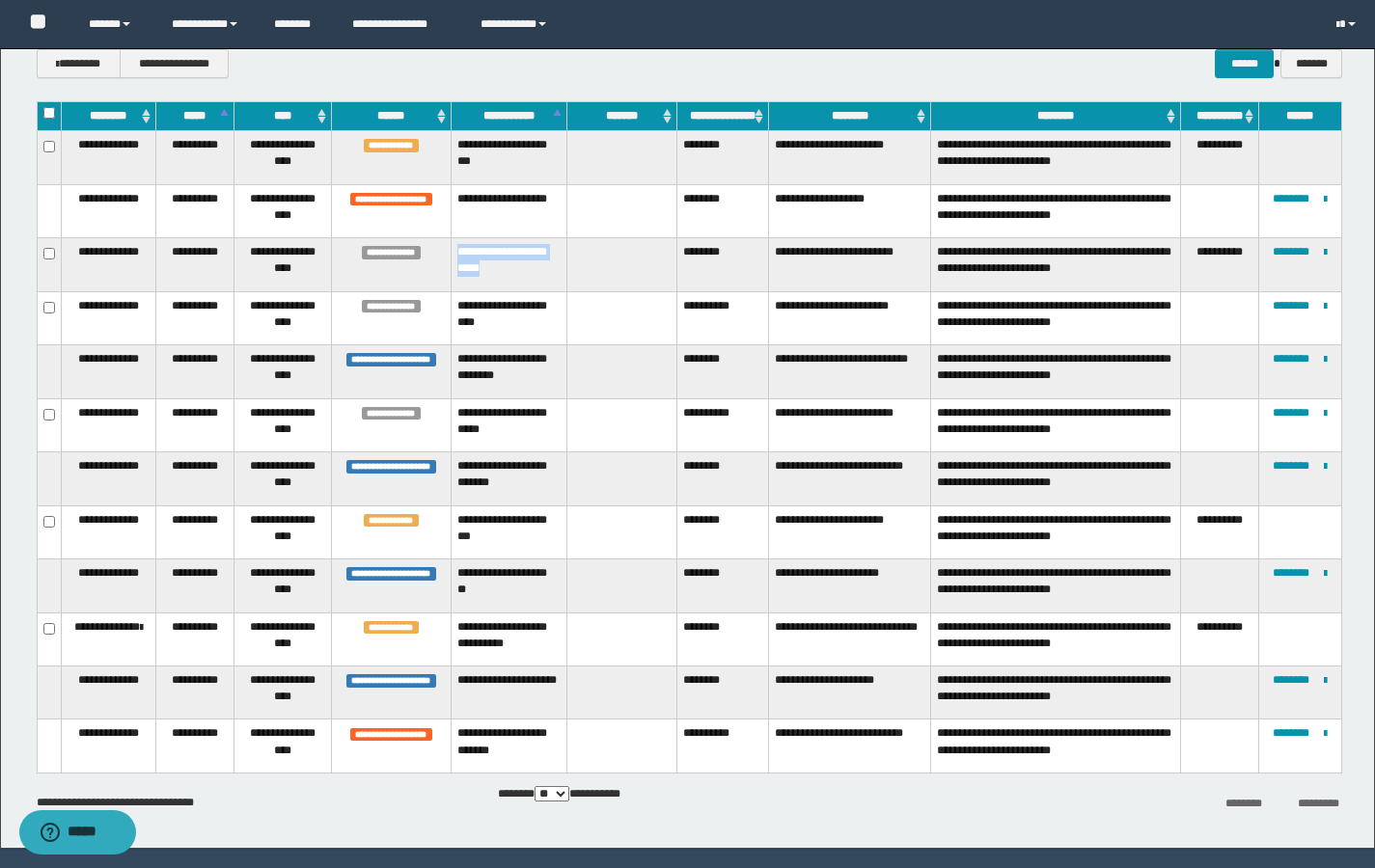 drag, startPoint x: 534, startPoint y: 262, endPoint x: 442, endPoint y: 243, distance: 93.941471 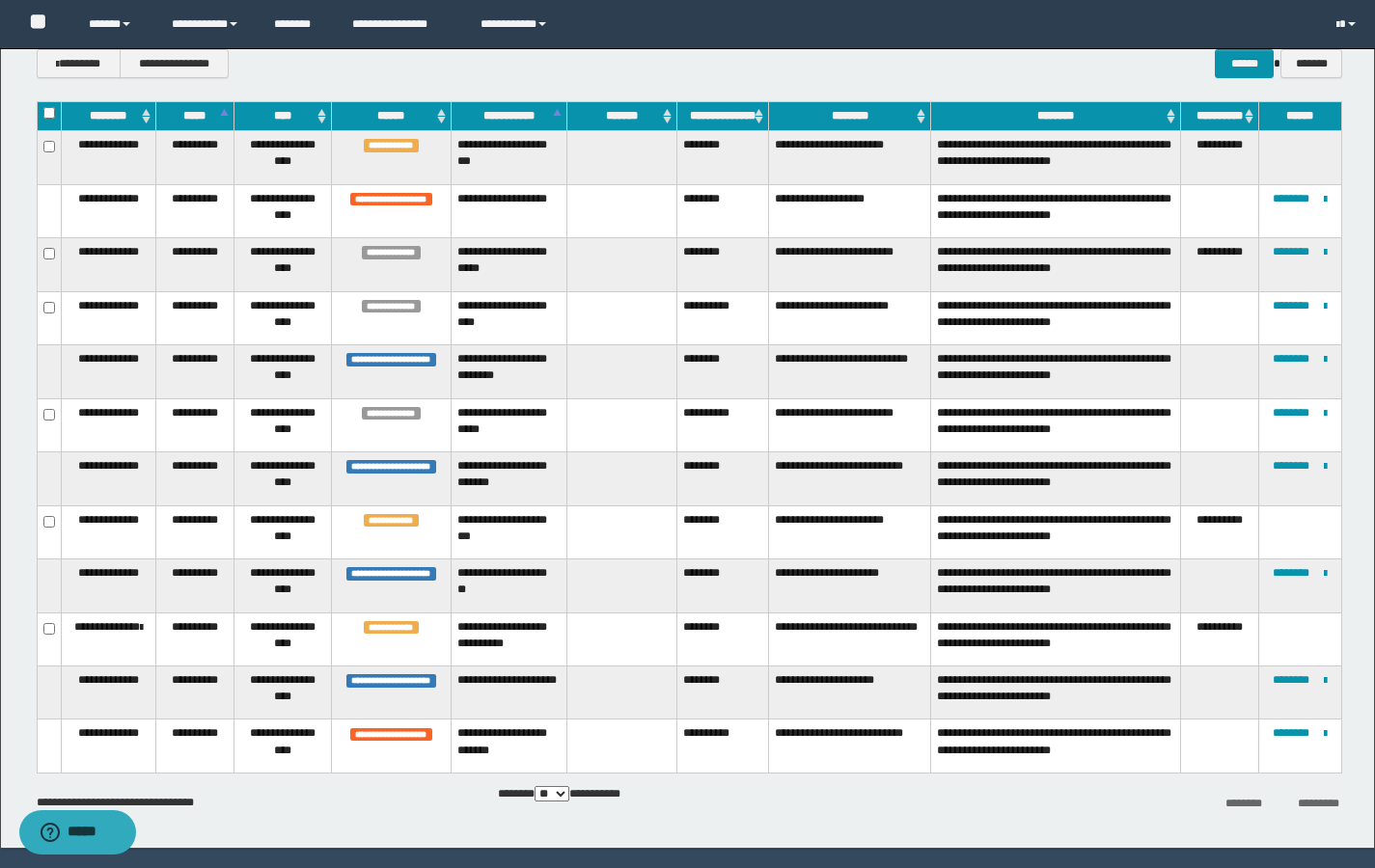 click on "**********" at bounding box center (509, 264) 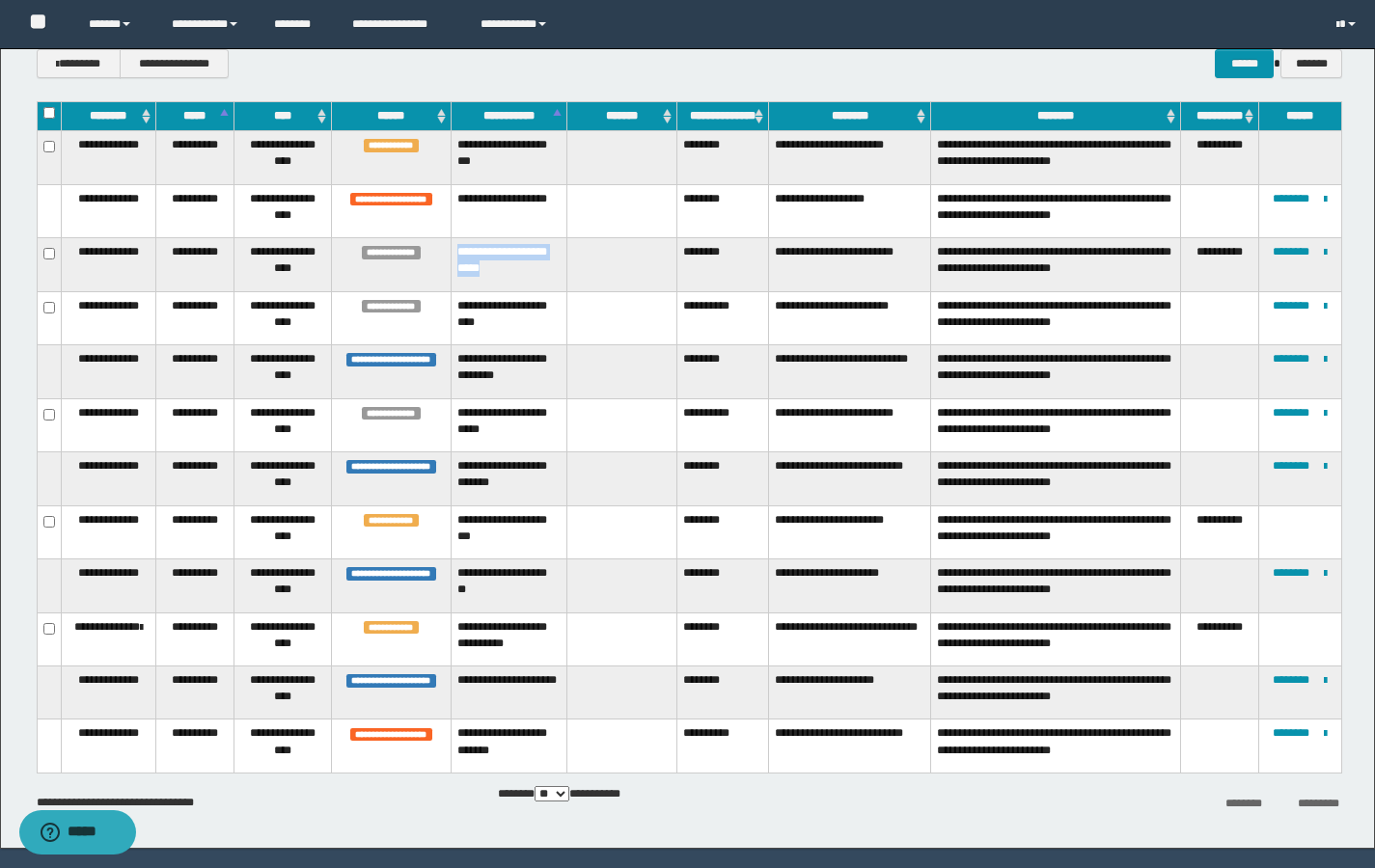 drag, startPoint x: 454, startPoint y: 250, endPoint x: 525, endPoint y: 269, distance: 73.498299 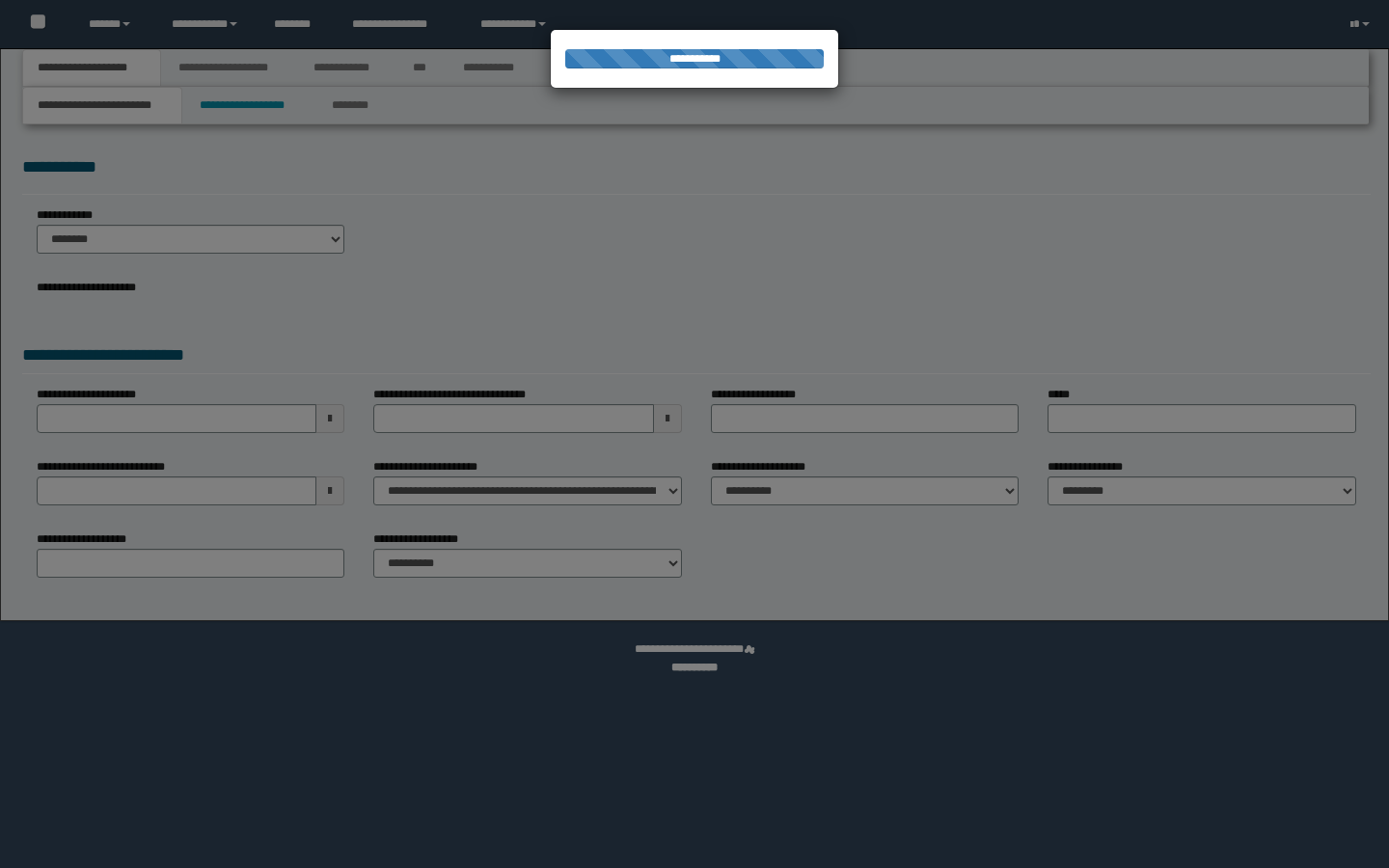 scroll, scrollTop: 0, scrollLeft: 0, axis: both 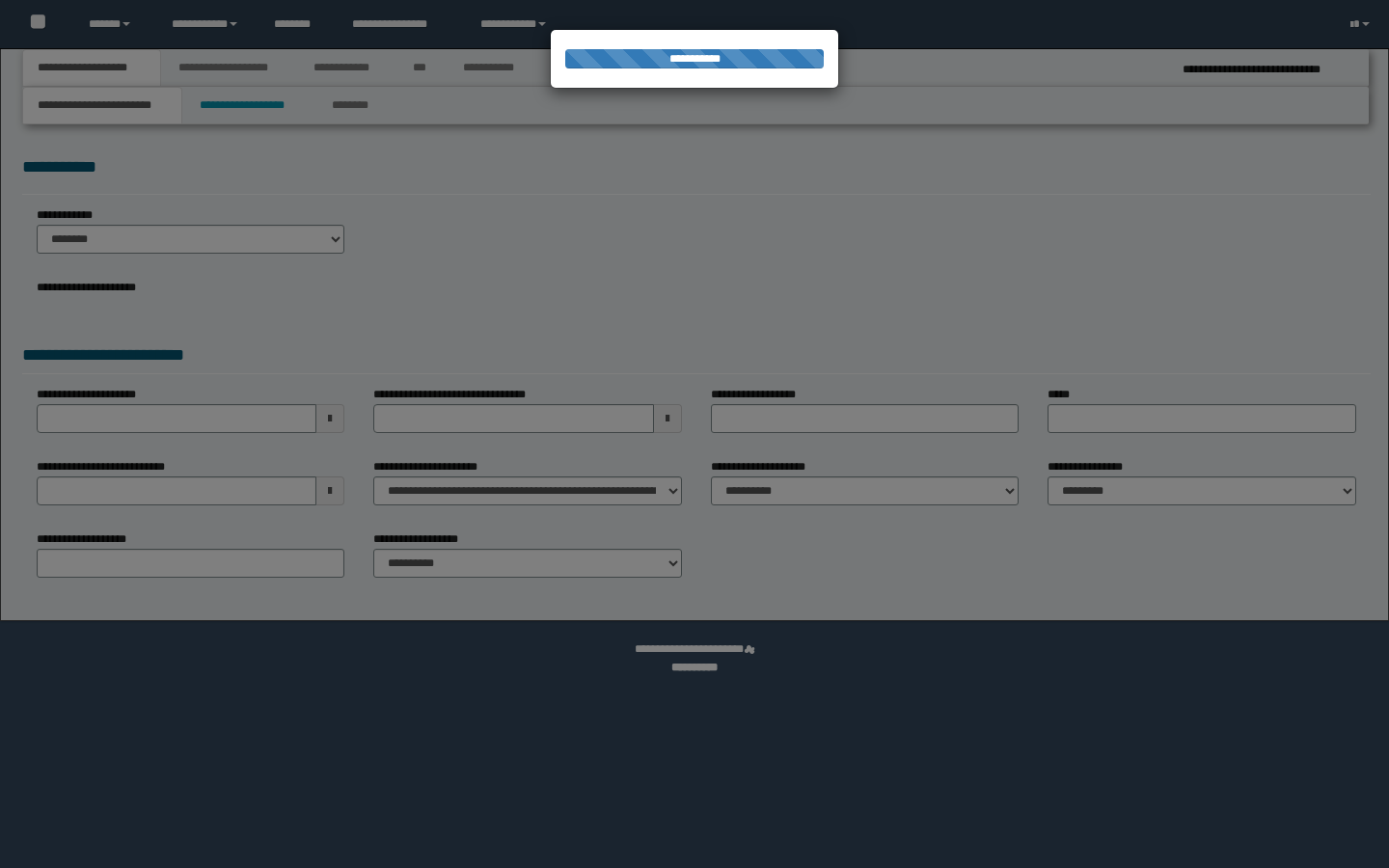select on "*" 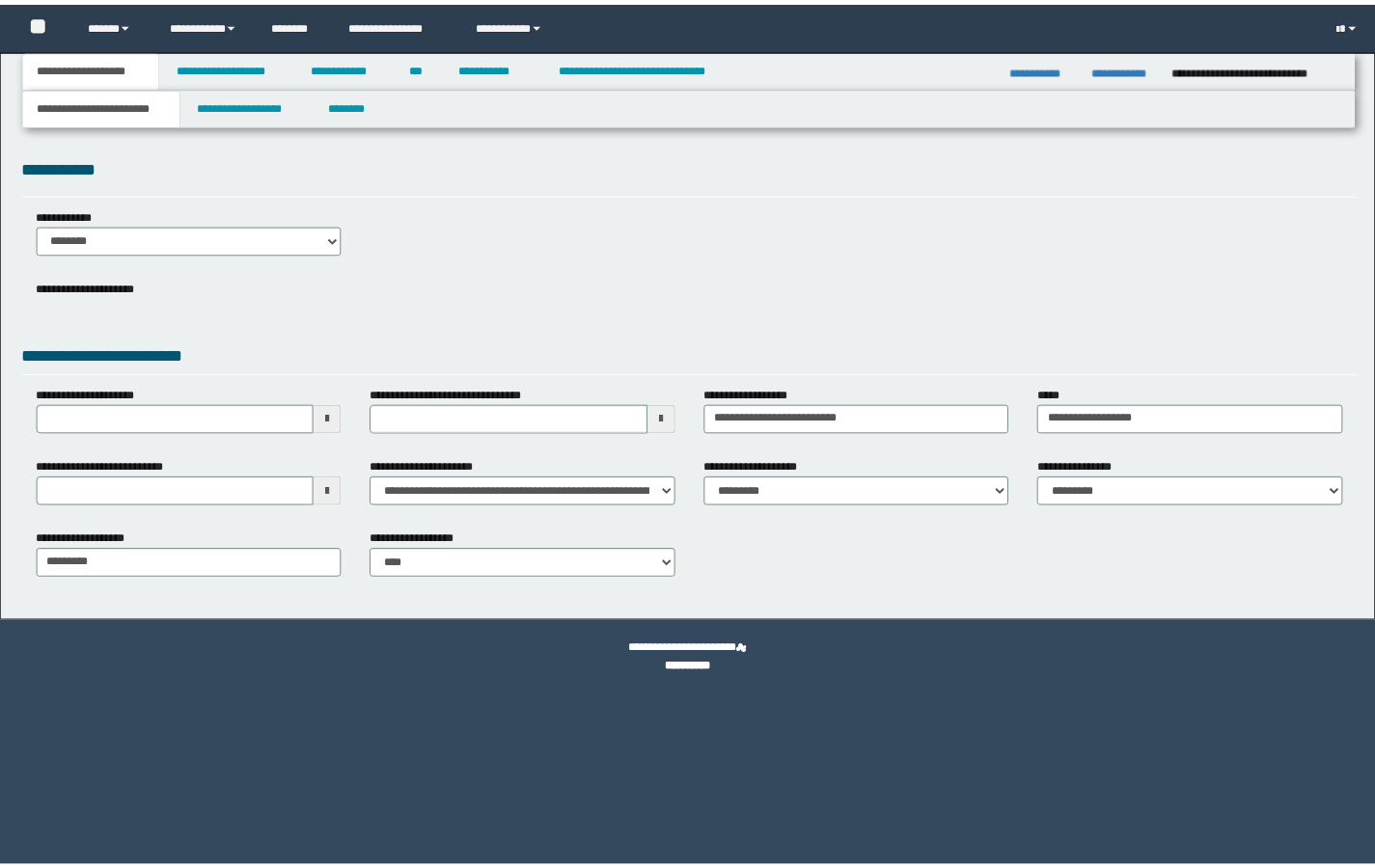 scroll, scrollTop: 0, scrollLeft: 0, axis: both 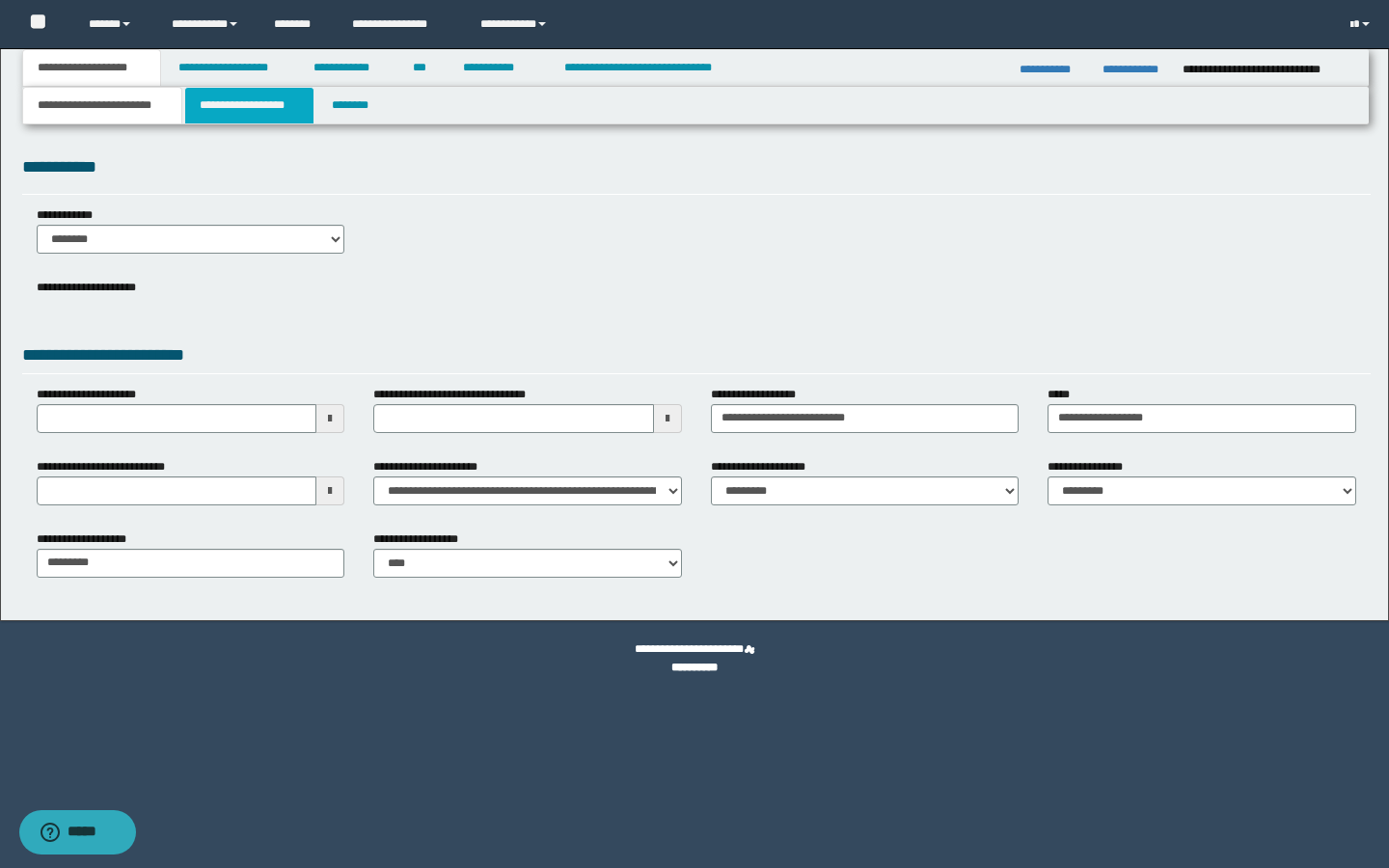 click on "**********" at bounding box center (249, 105) 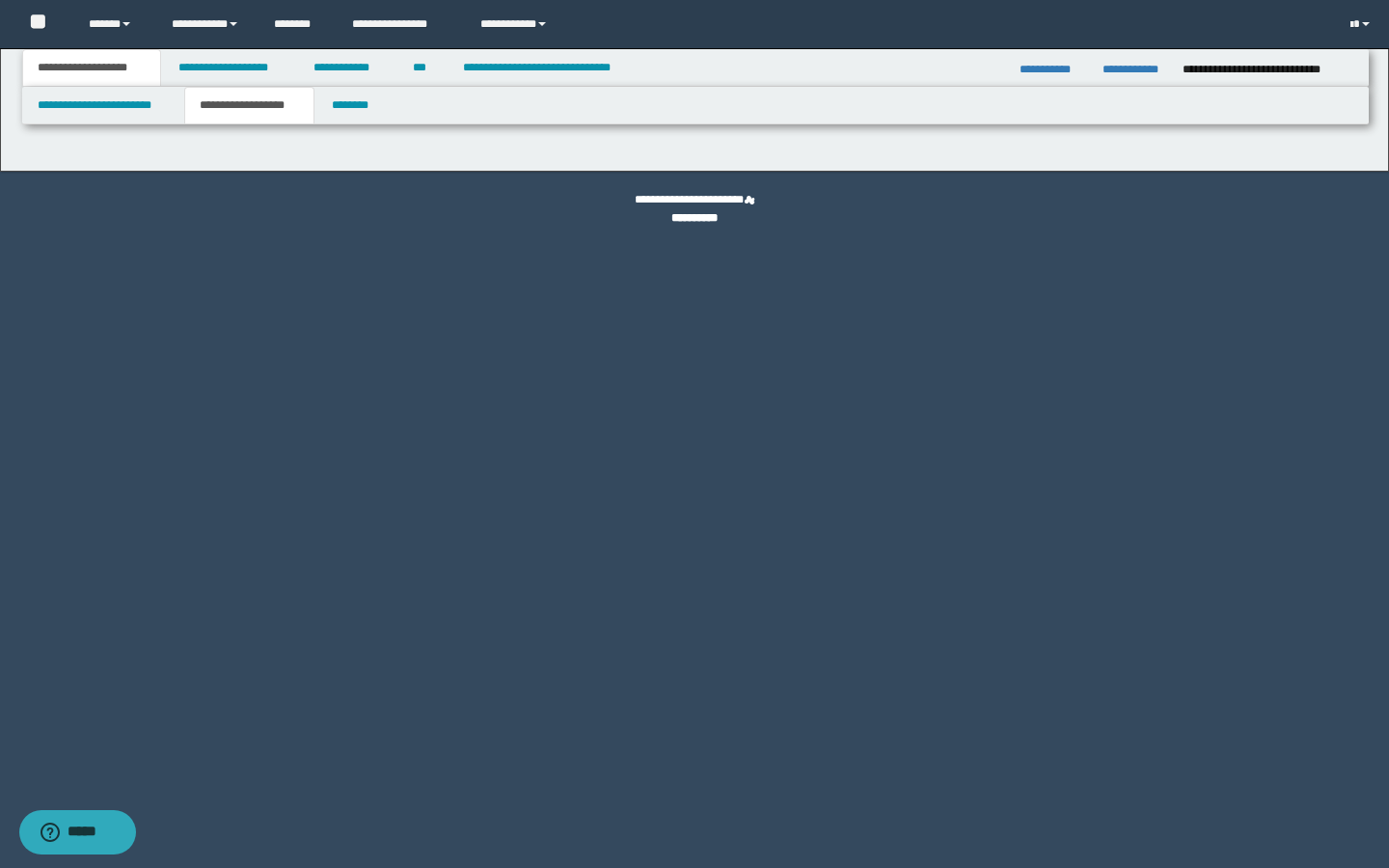 type on "********" 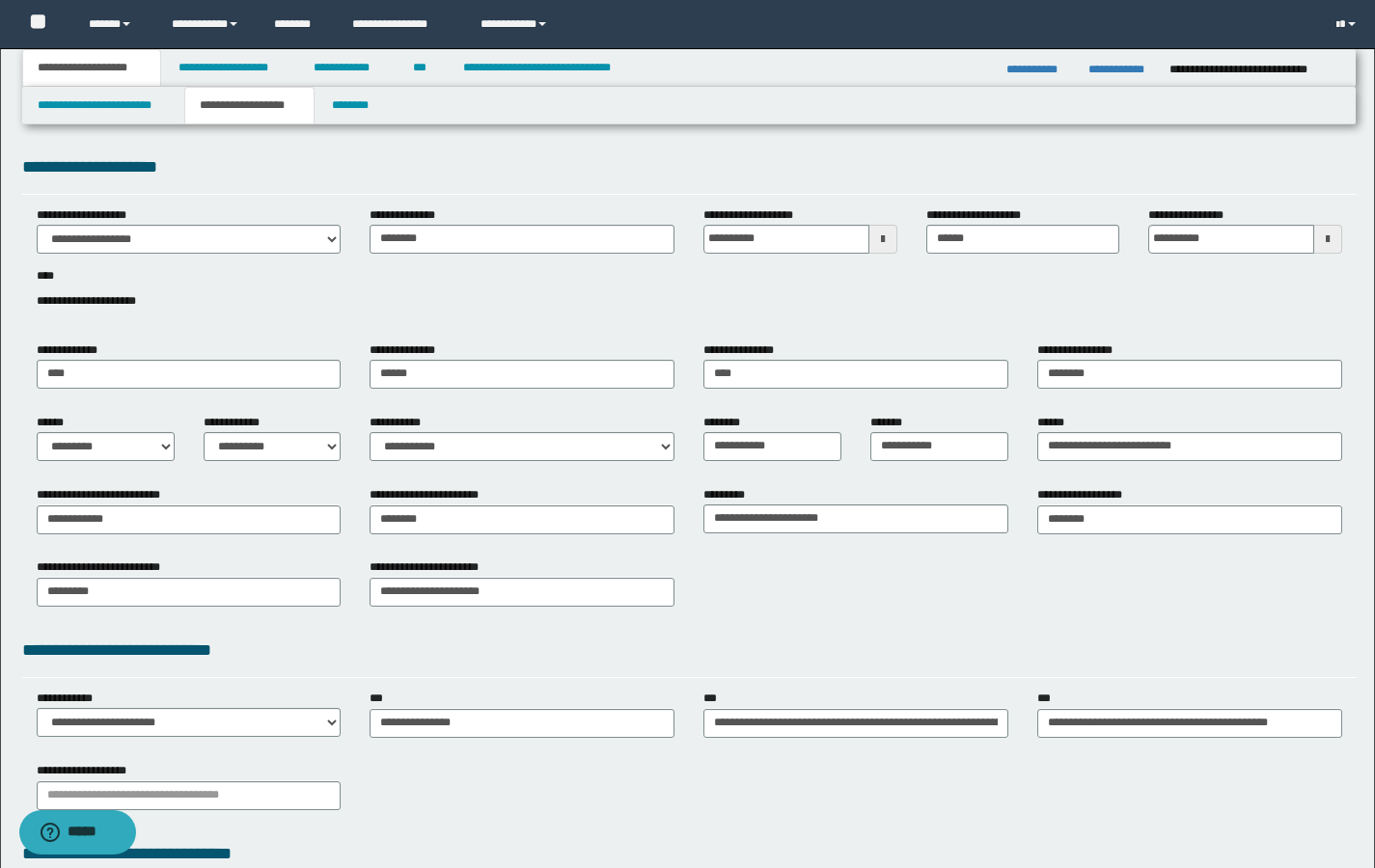scroll, scrollTop: 189, scrollLeft: 0, axis: vertical 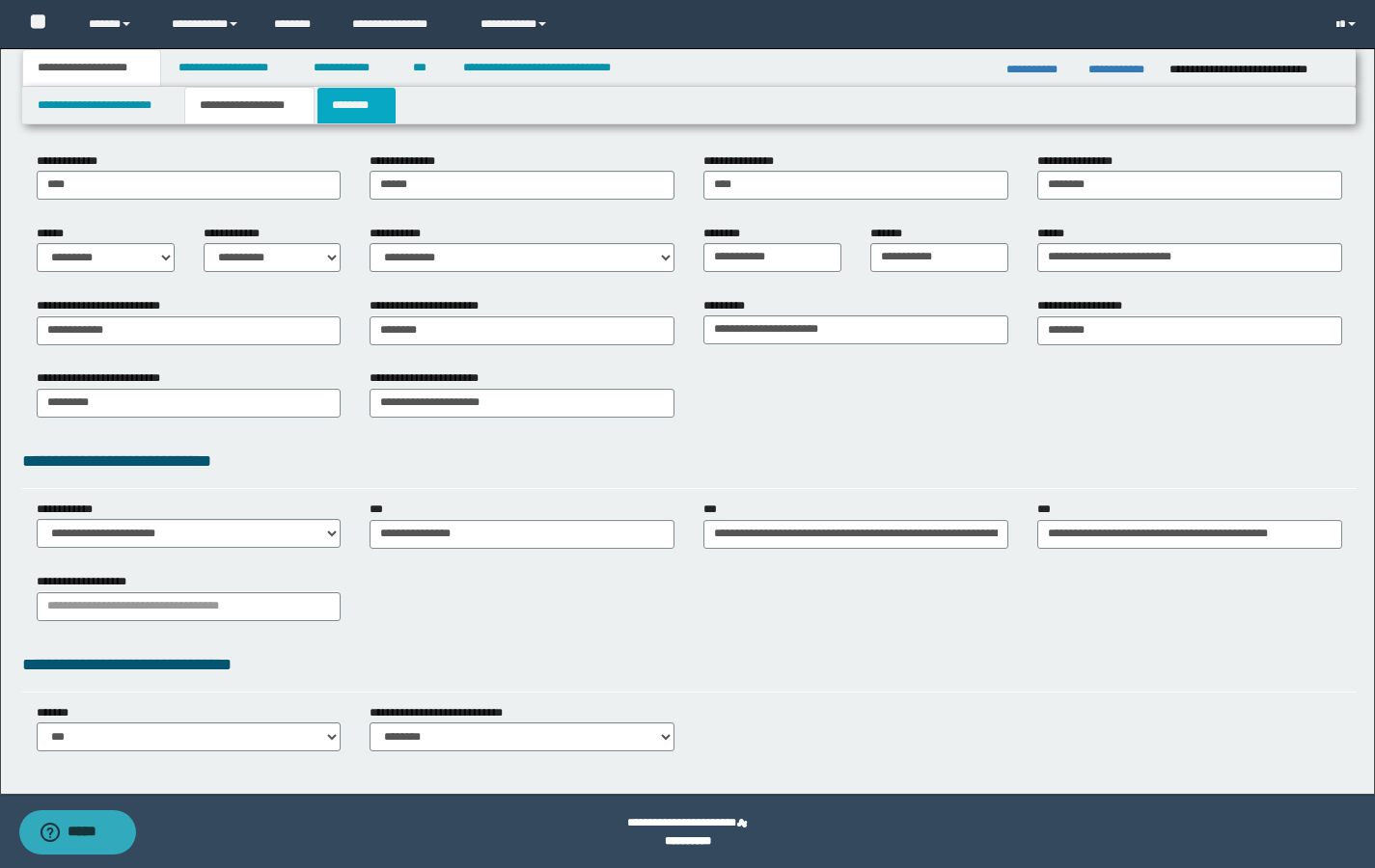 click on "********" at bounding box center [356, 105] 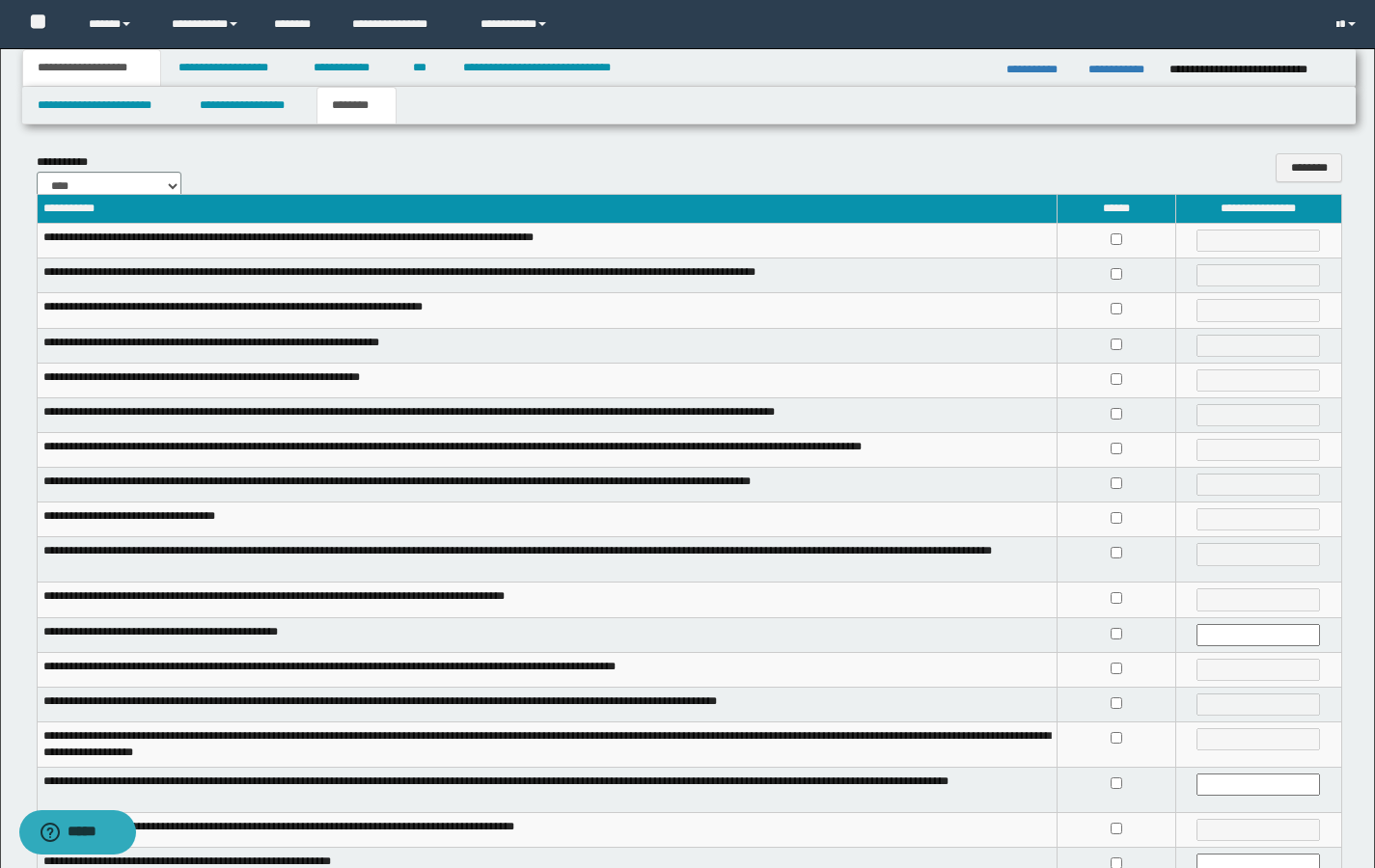 scroll, scrollTop: 242, scrollLeft: 0, axis: vertical 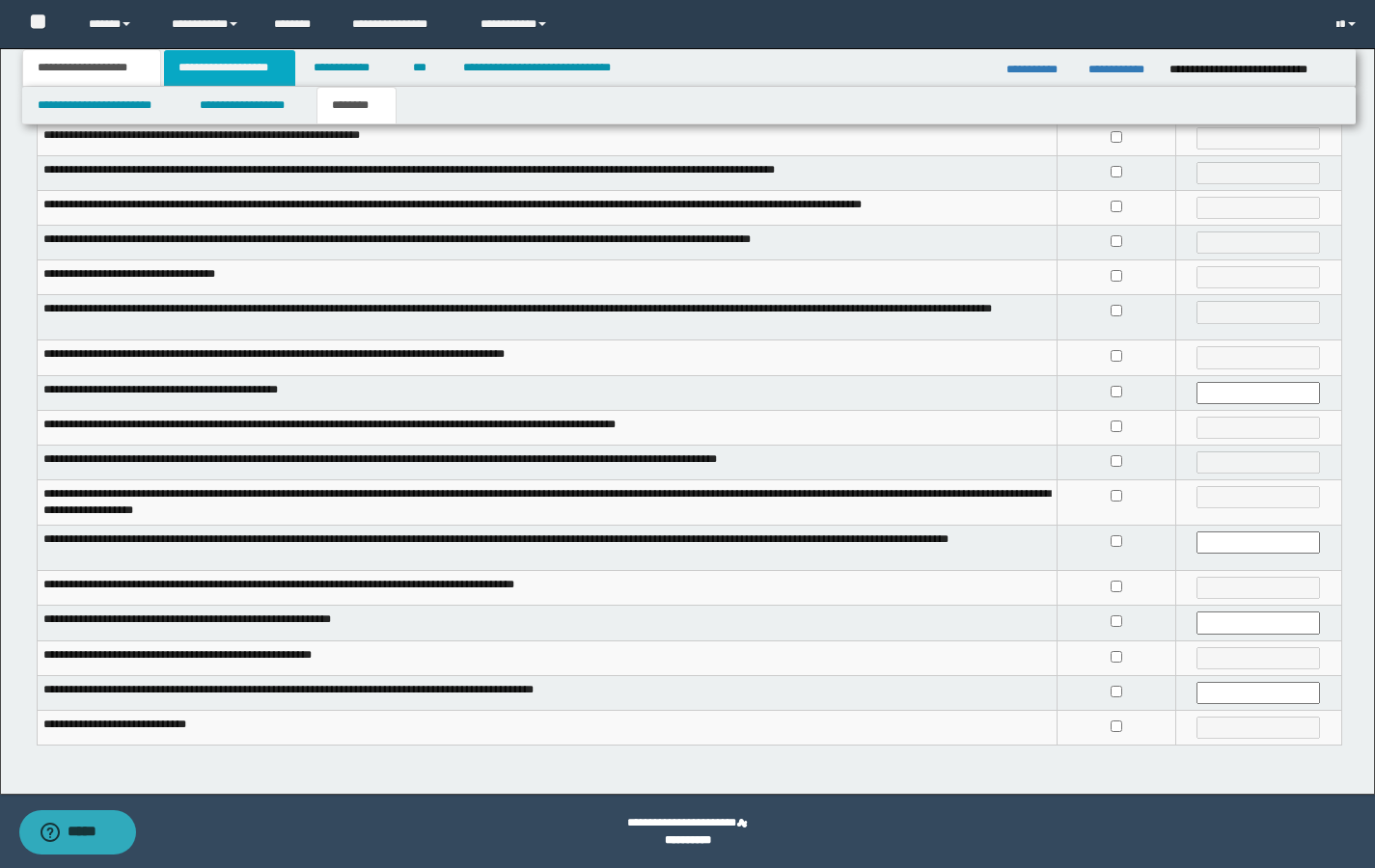 click on "**********" at bounding box center [230, 68] 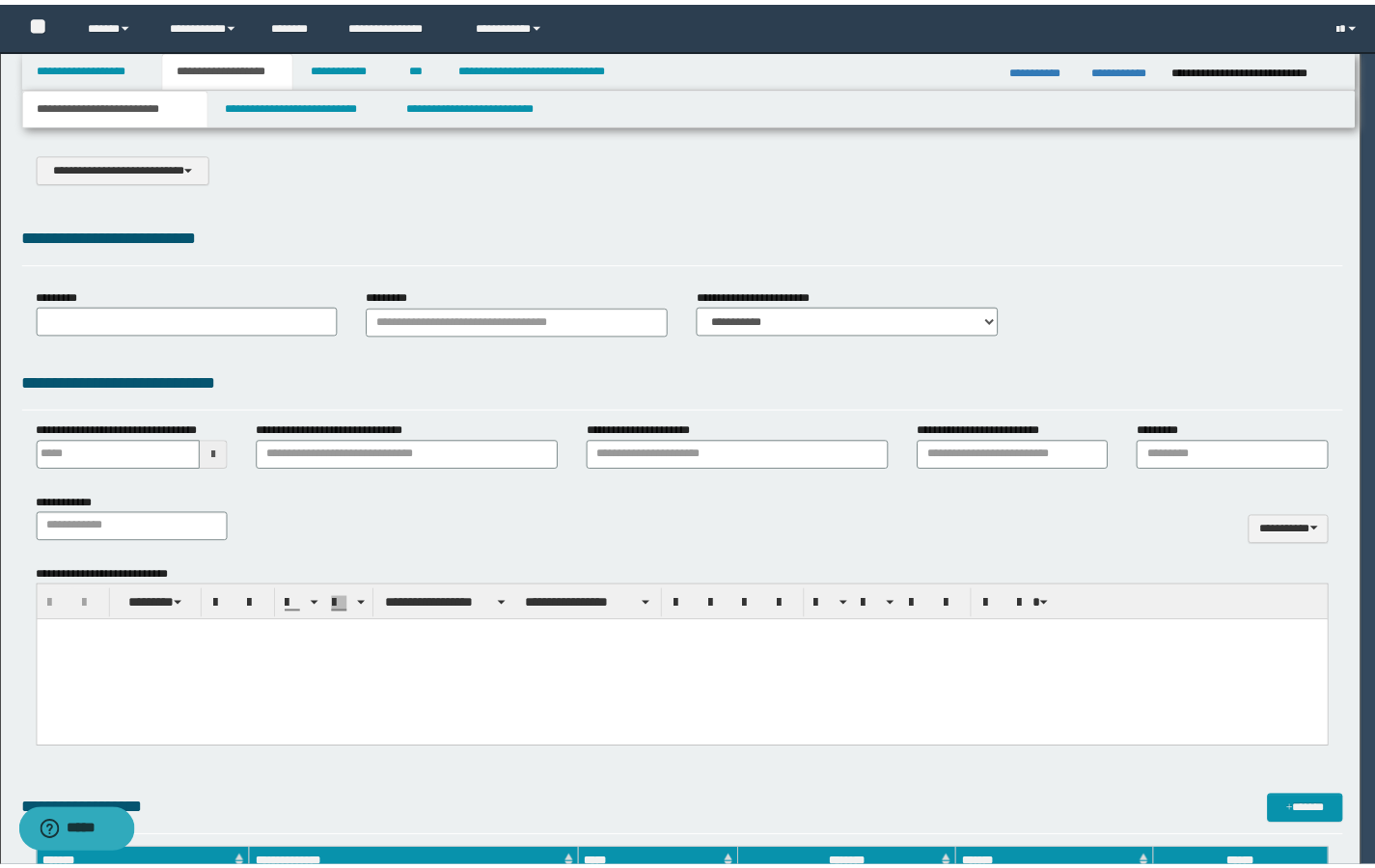 scroll, scrollTop: 0, scrollLeft: 0, axis: both 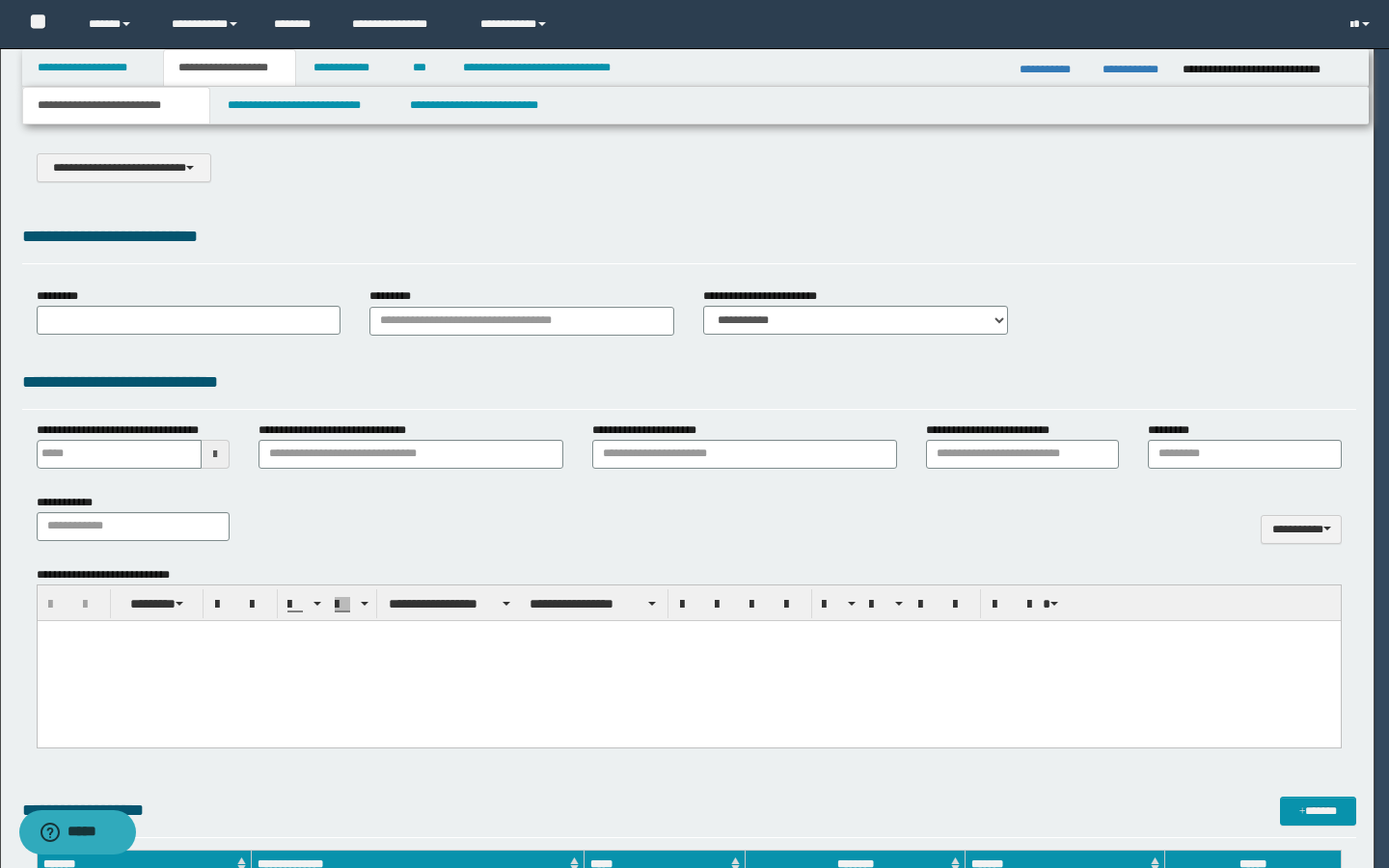 type on "*****" 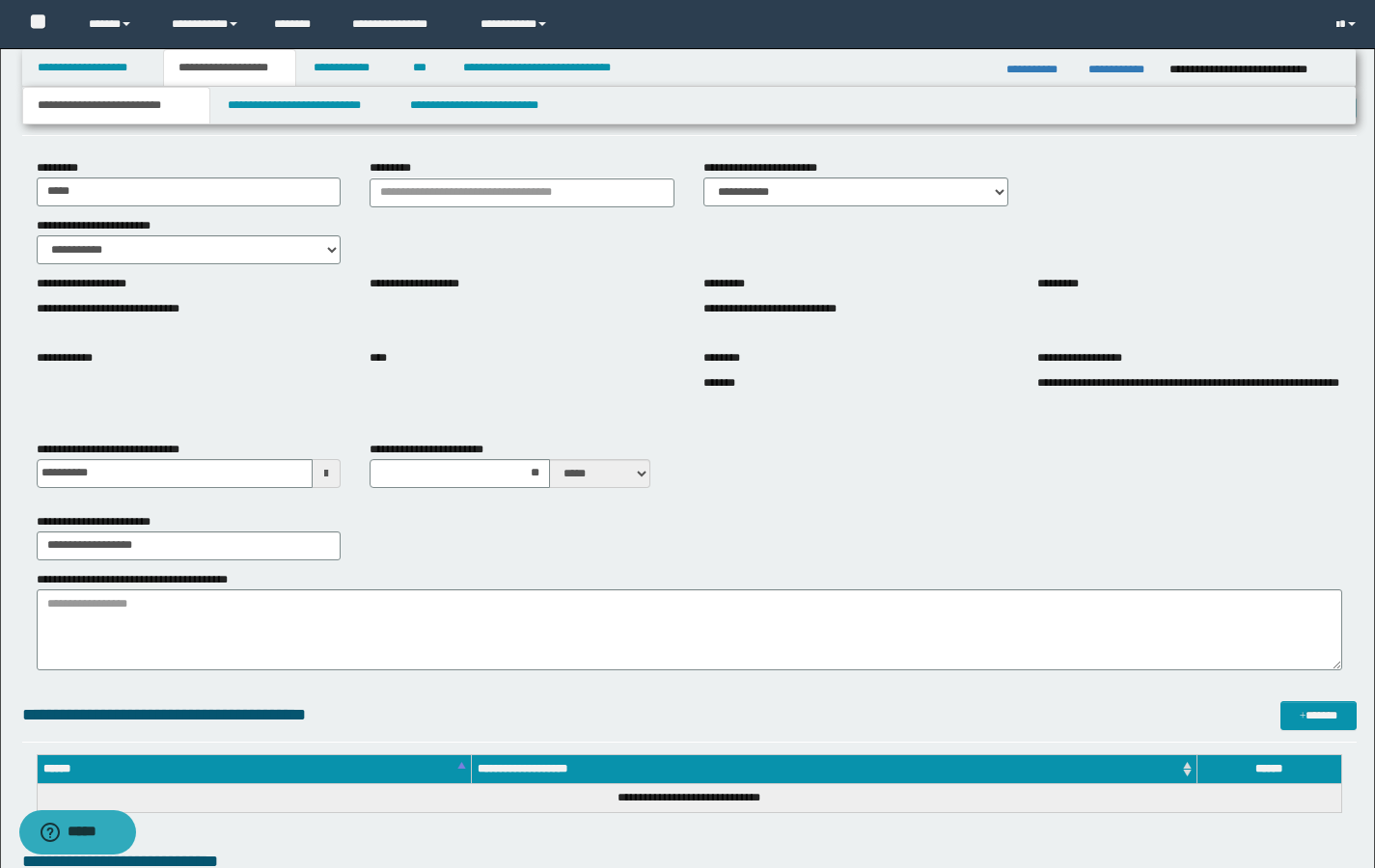 scroll, scrollTop: 242, scrollLeft: 0, axis: vertical 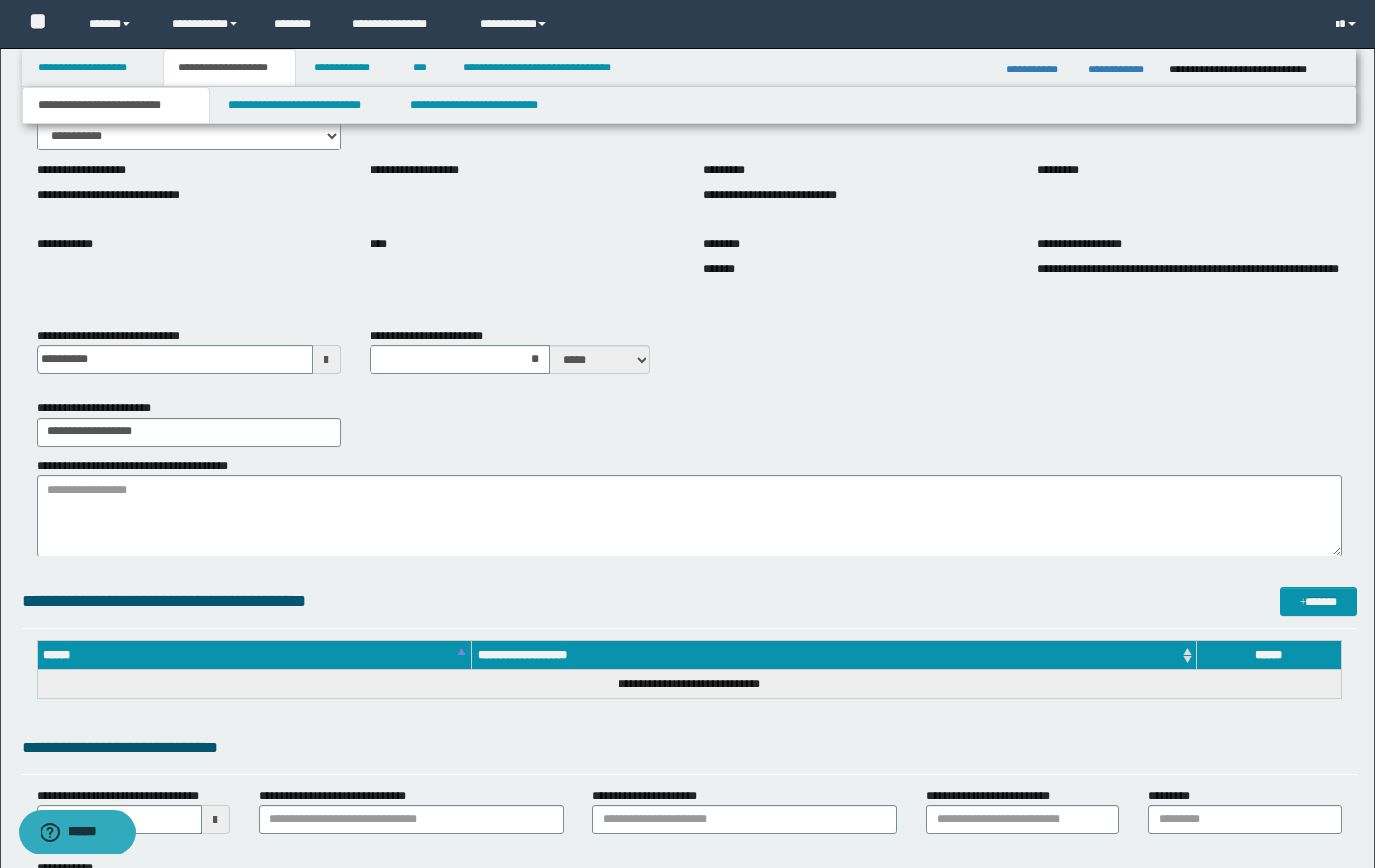 click on "**********" at bounding box center [689, 238] 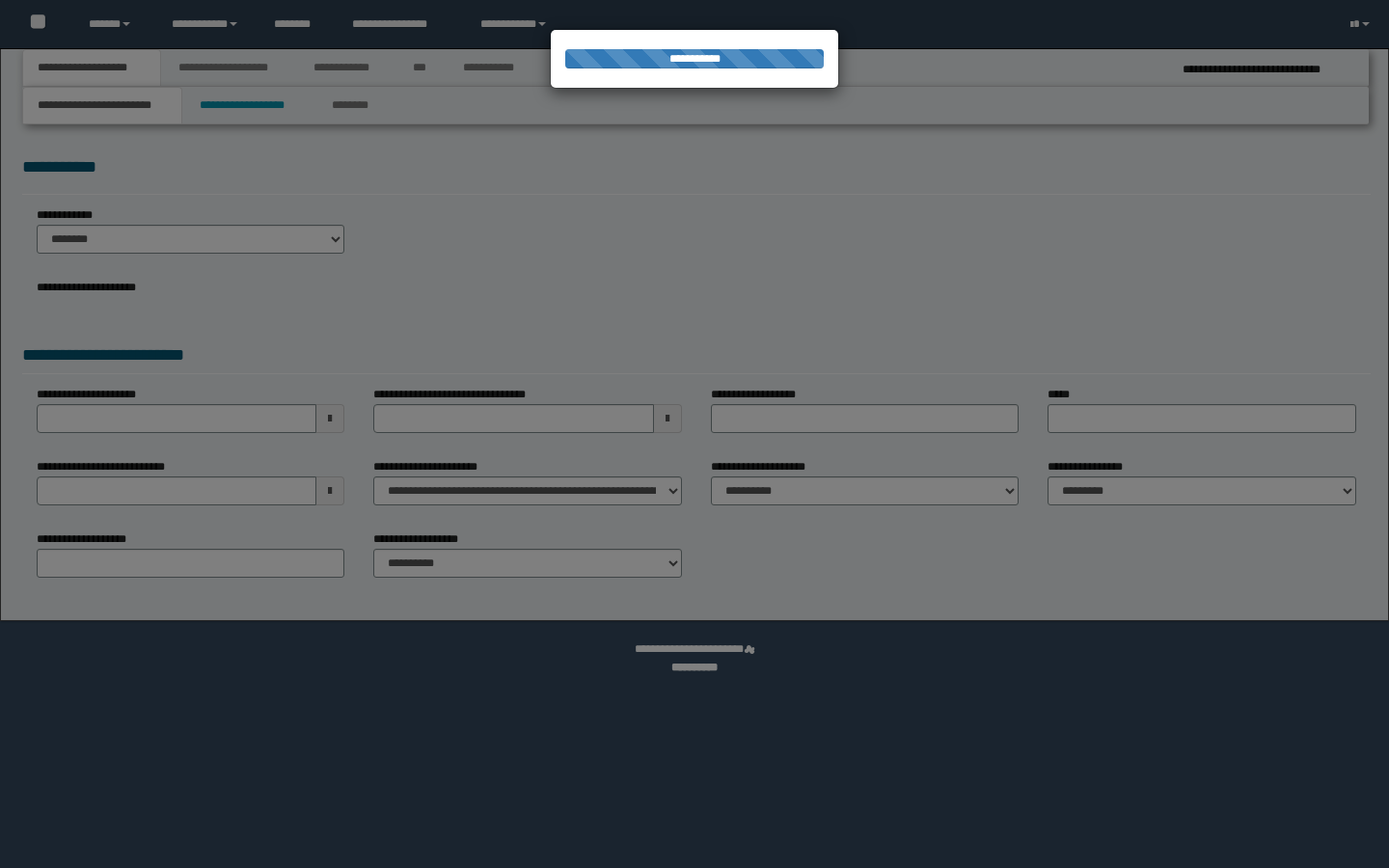 scroll, scrollTop: 0, scrollLeft: 0, axis: both 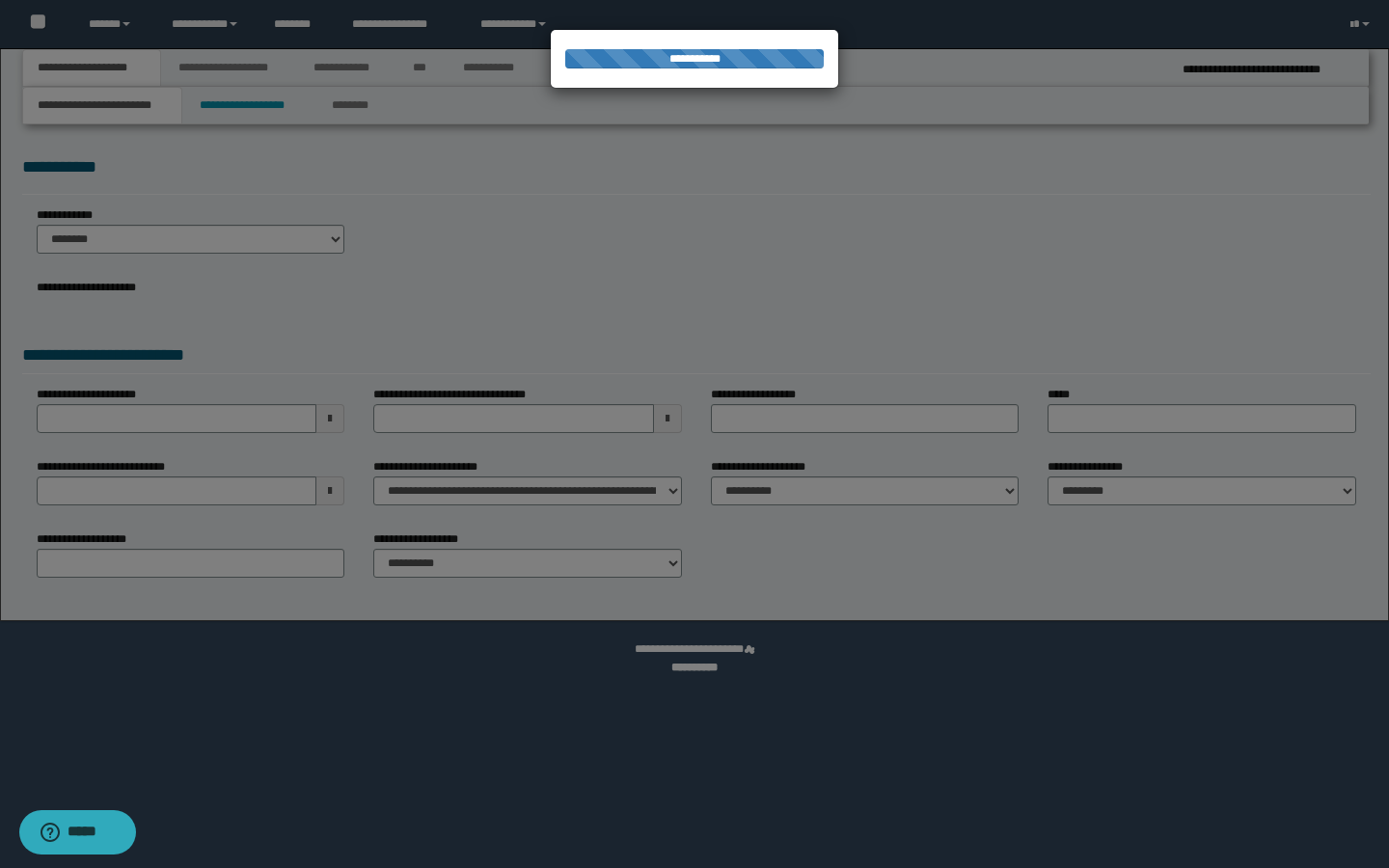 select on "*" 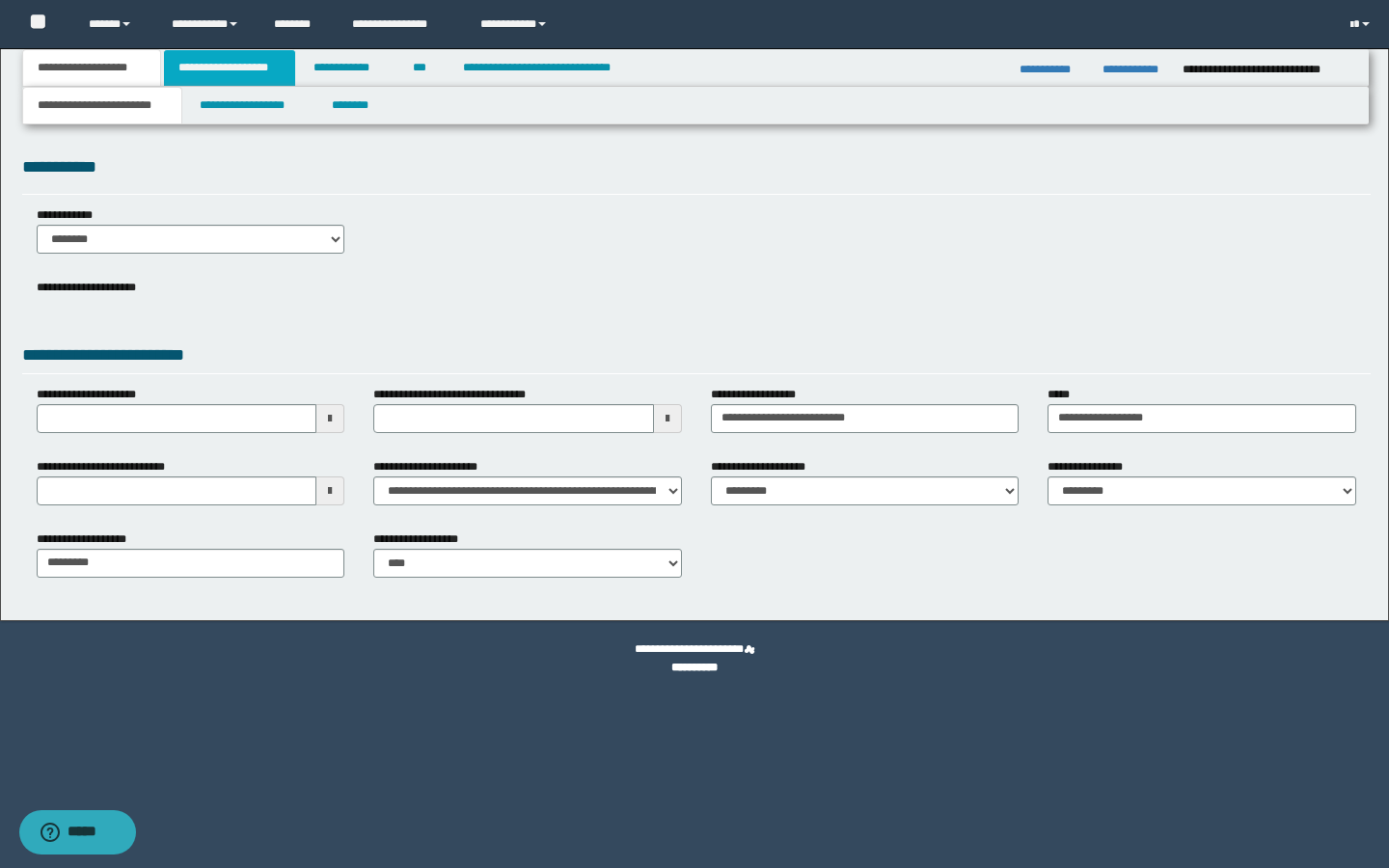 click on "**********" at bounding box center [230, 68] 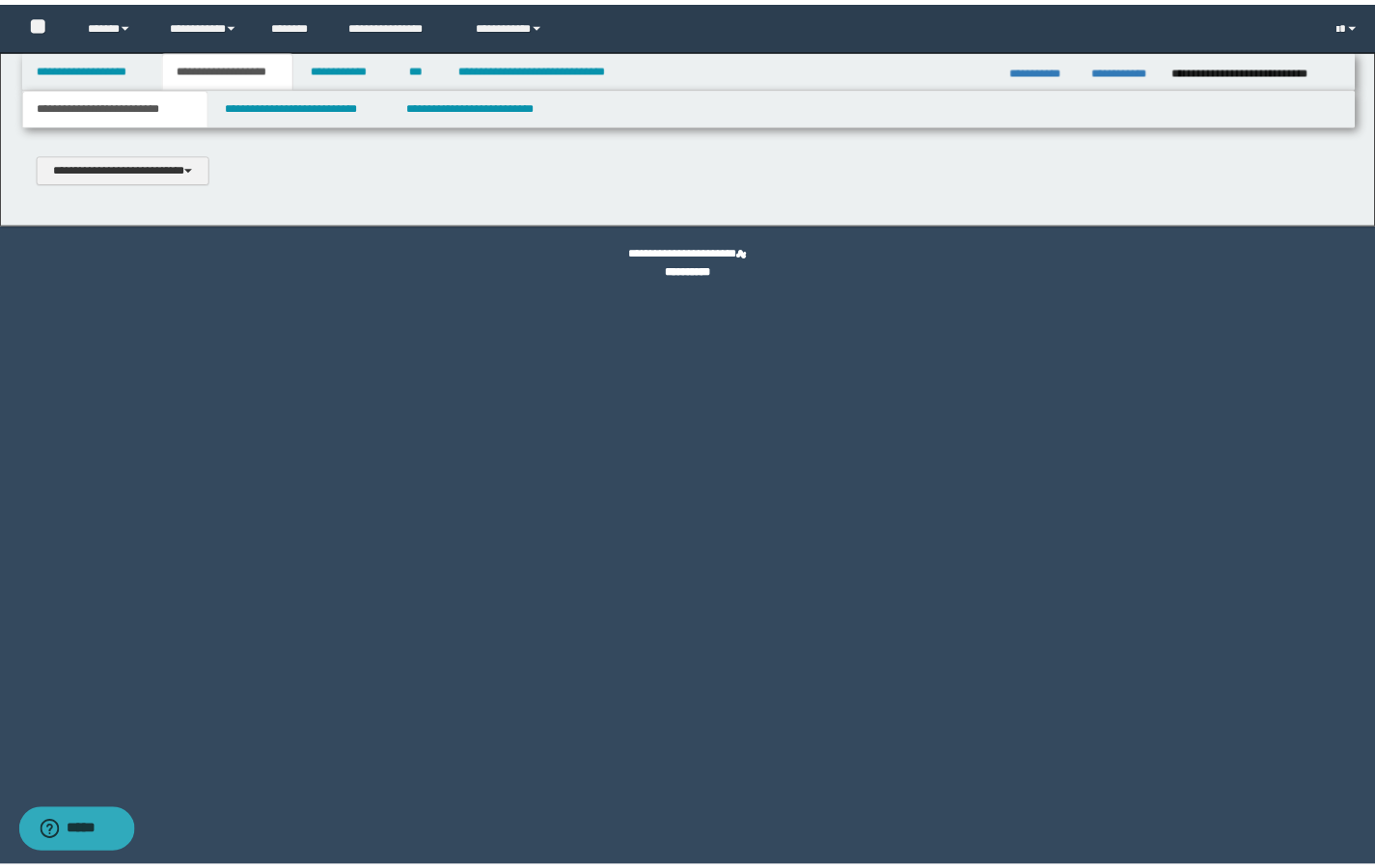 scroll, scrollTop: 0, scrollLeft: 0, axis: both 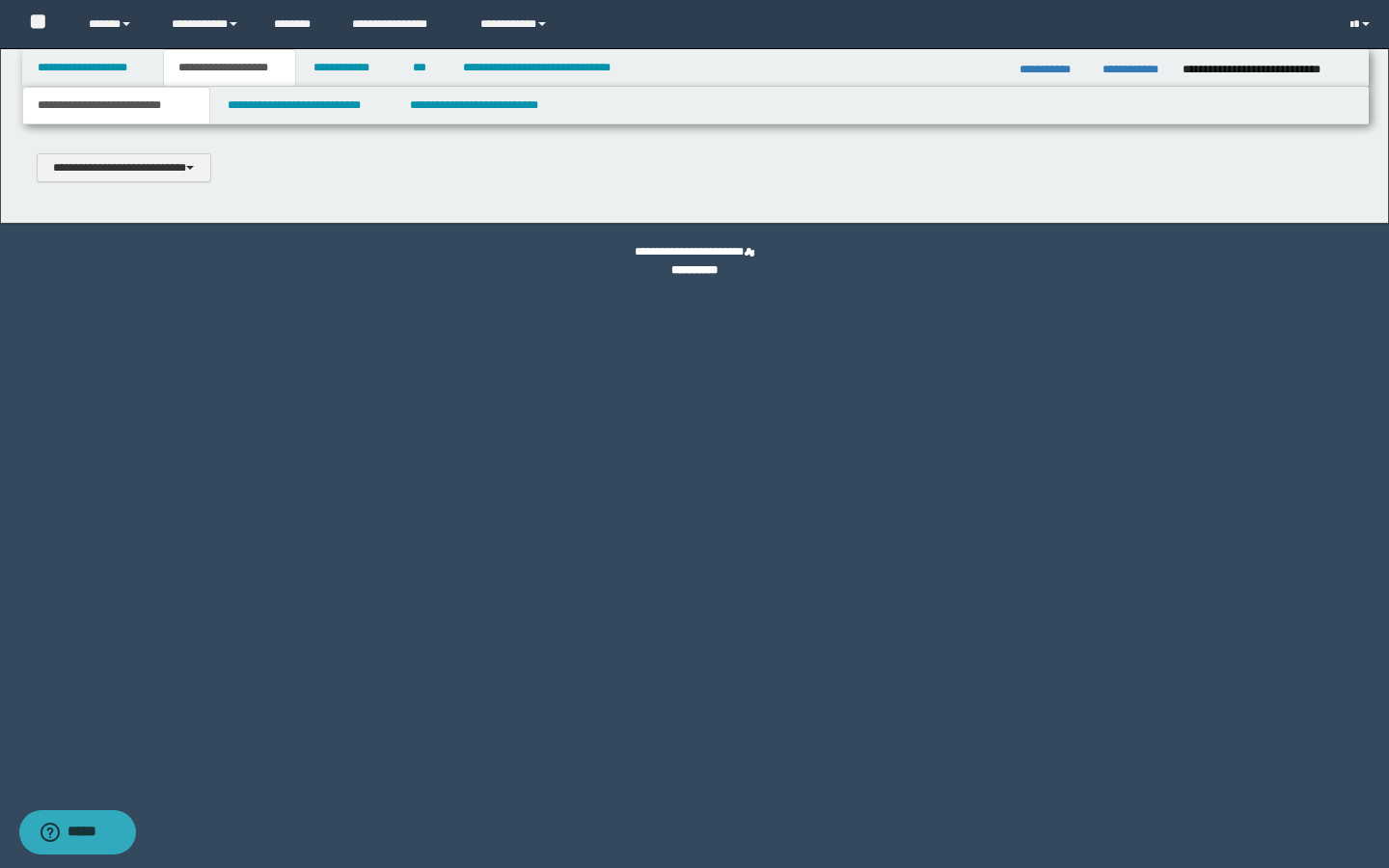 type 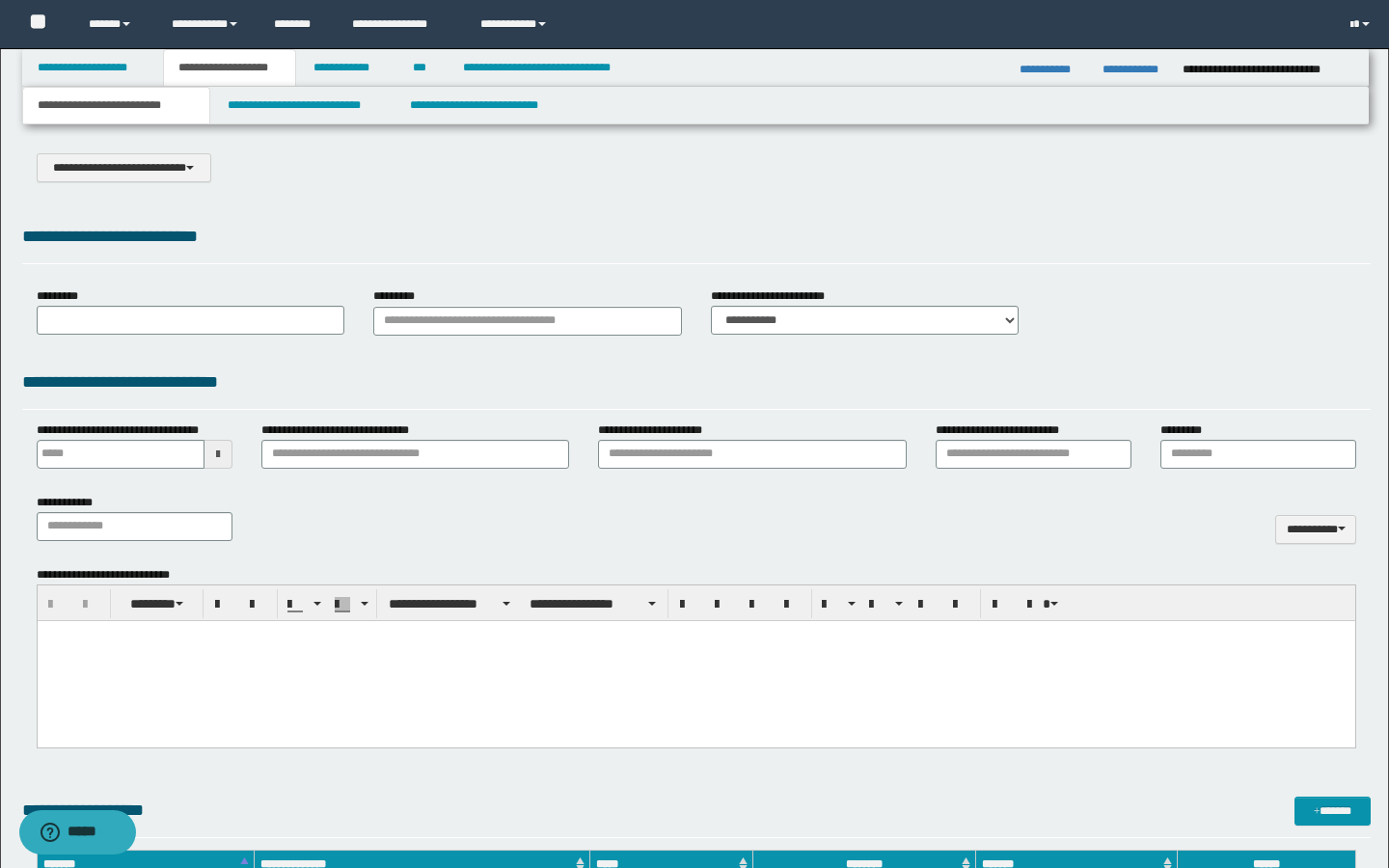 type on "*****" 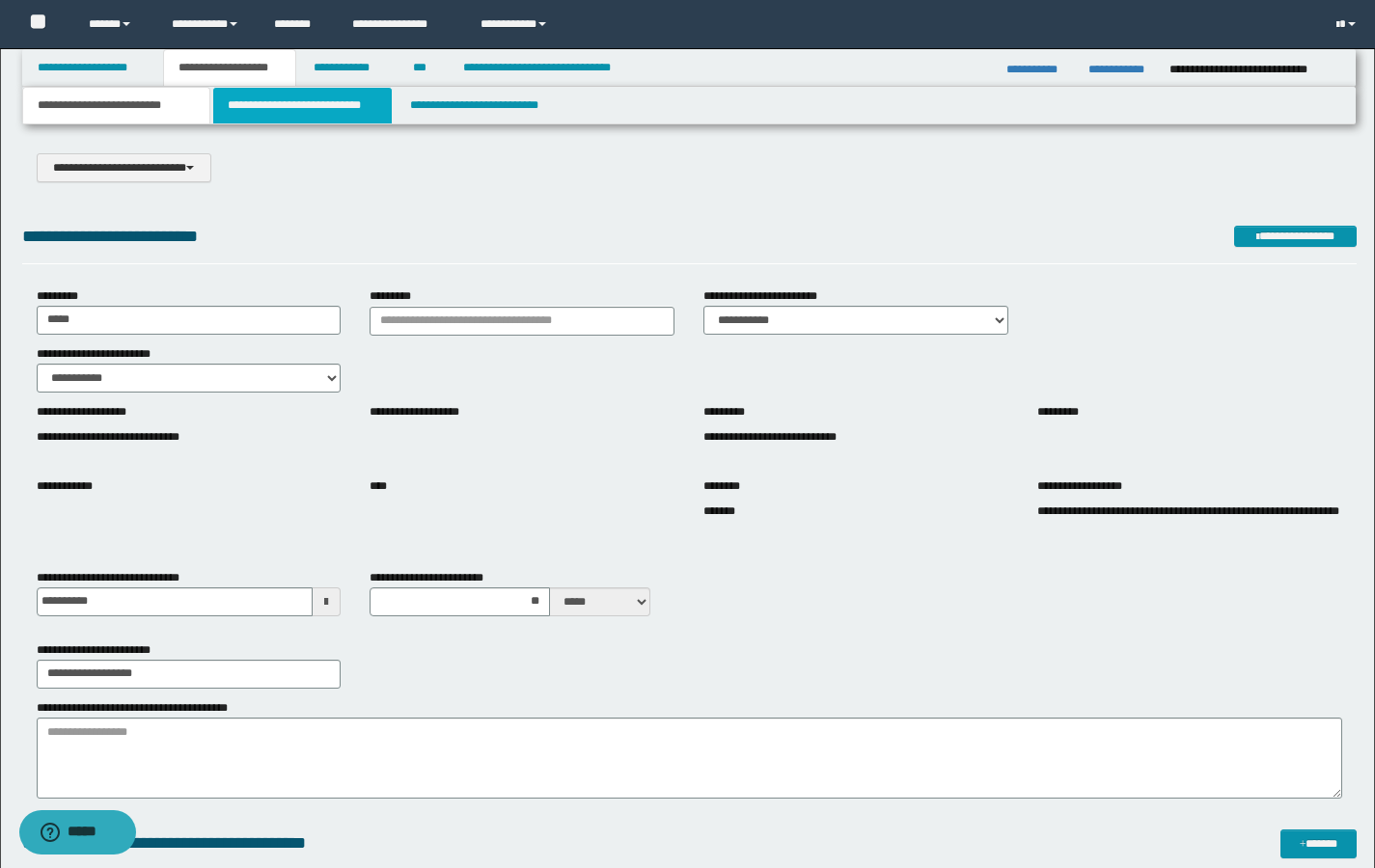 click on "**********" at bounding box center (303, 105) 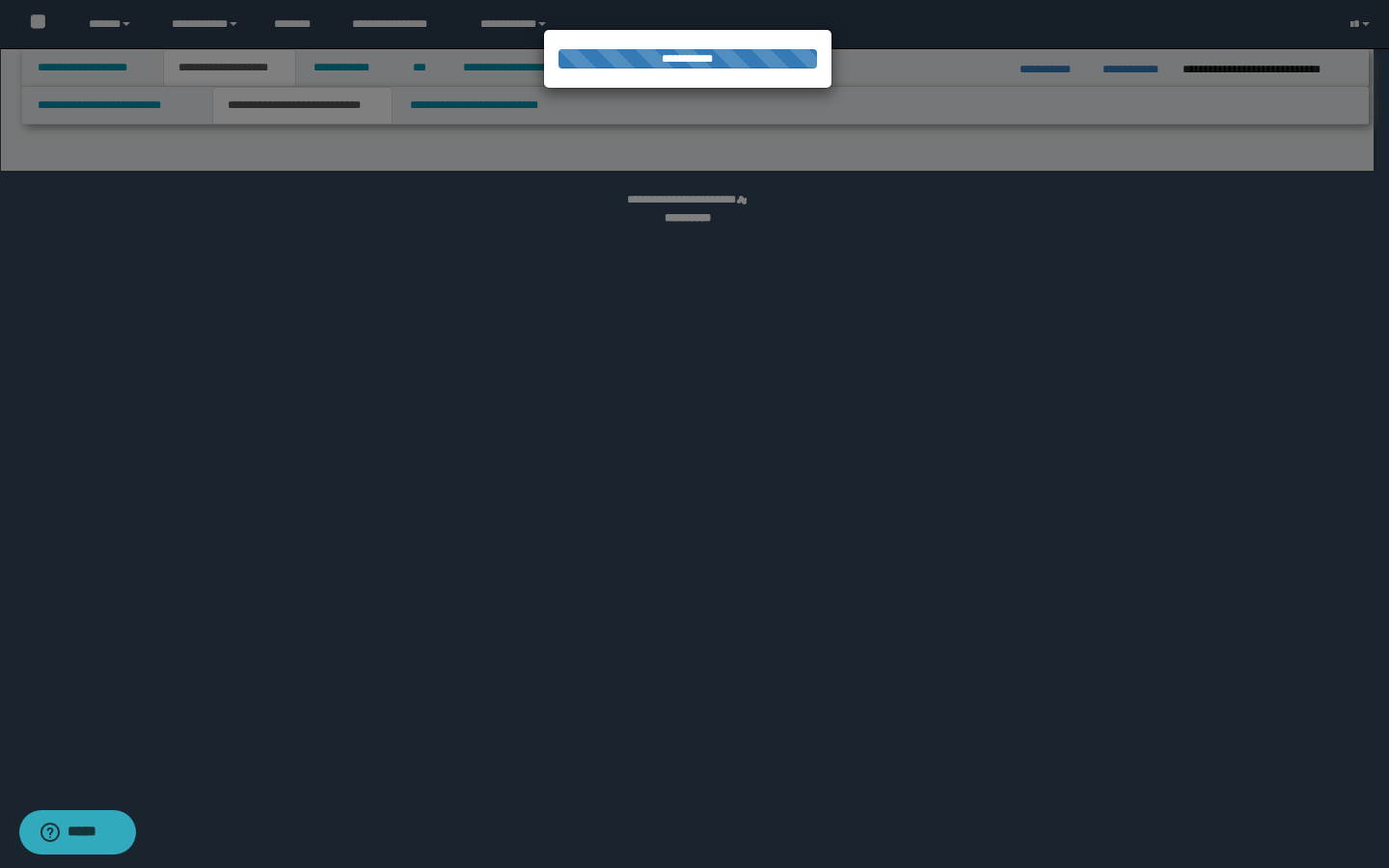 select on "*" 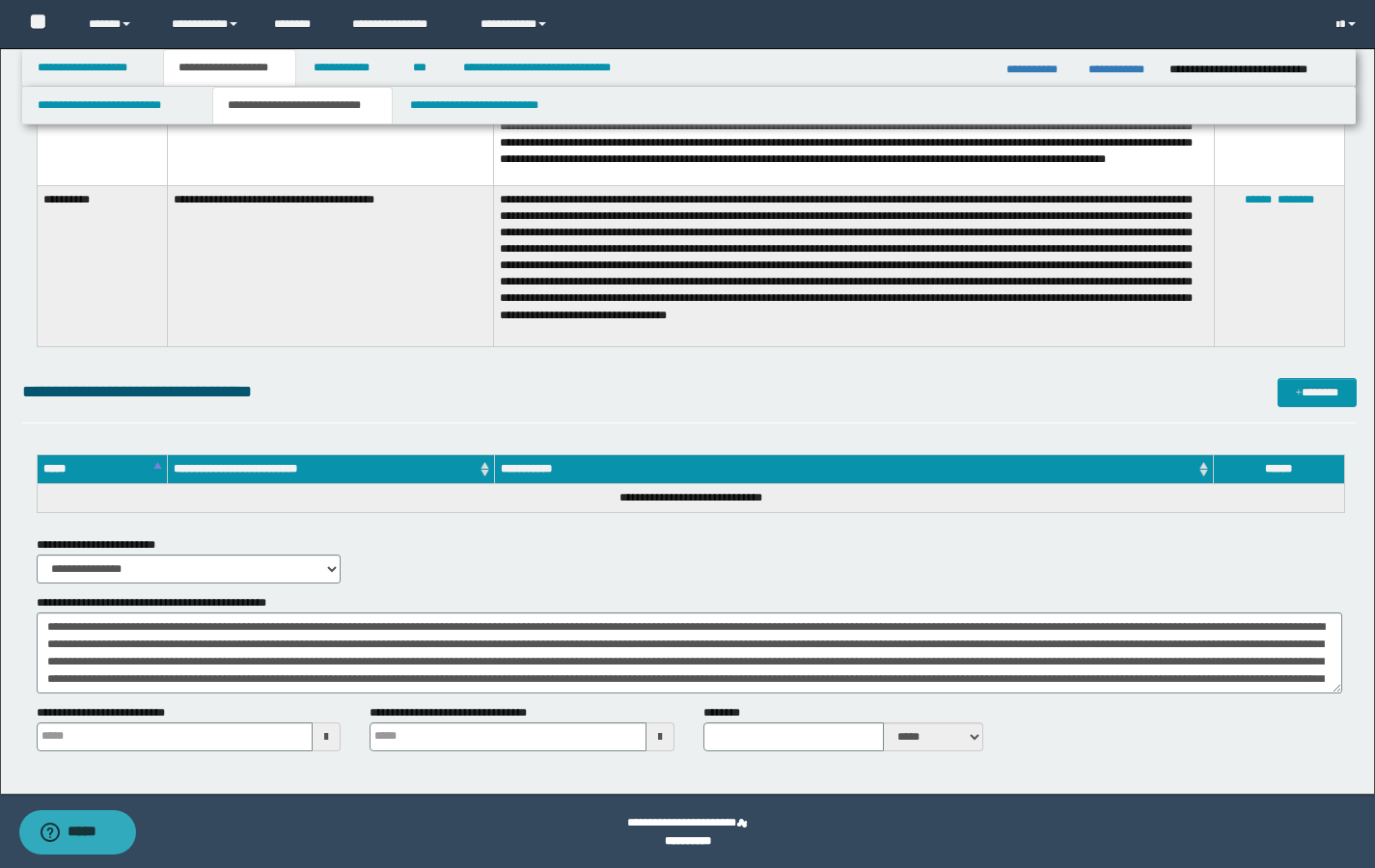 scroll, scrollTop: 4042, scrollLeft: 0, axis: vertical 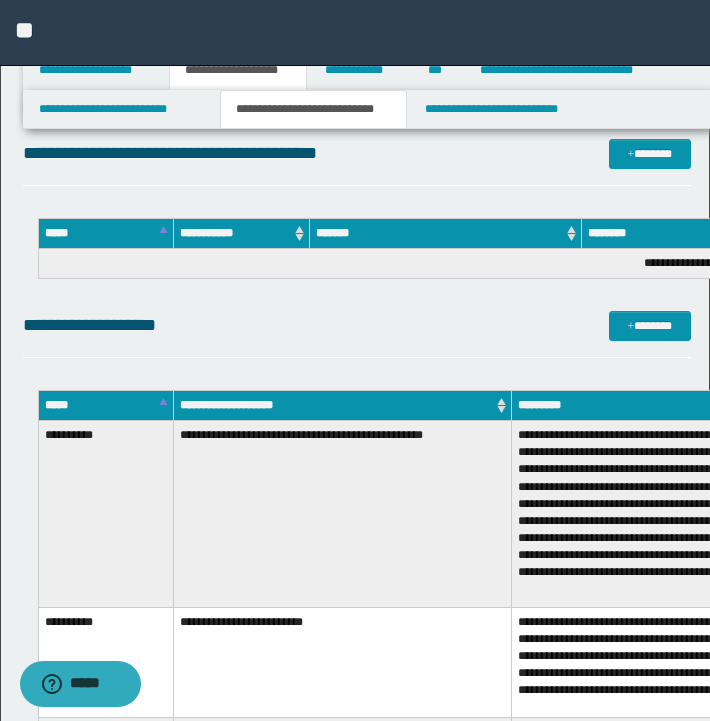 click on "**********" at bounding box center (120, 109) 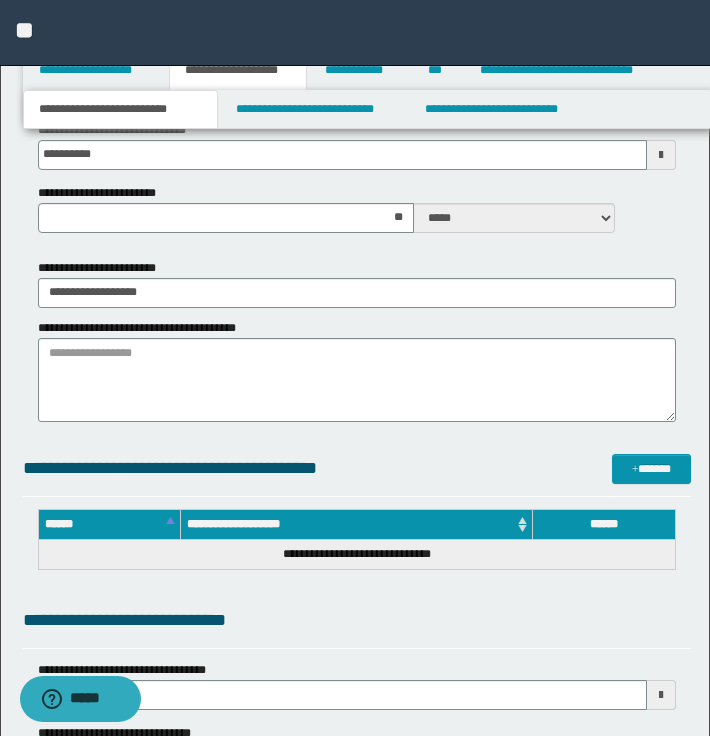 scroll, scrollTop: 806, scrollLeft: 0, axis: vertical 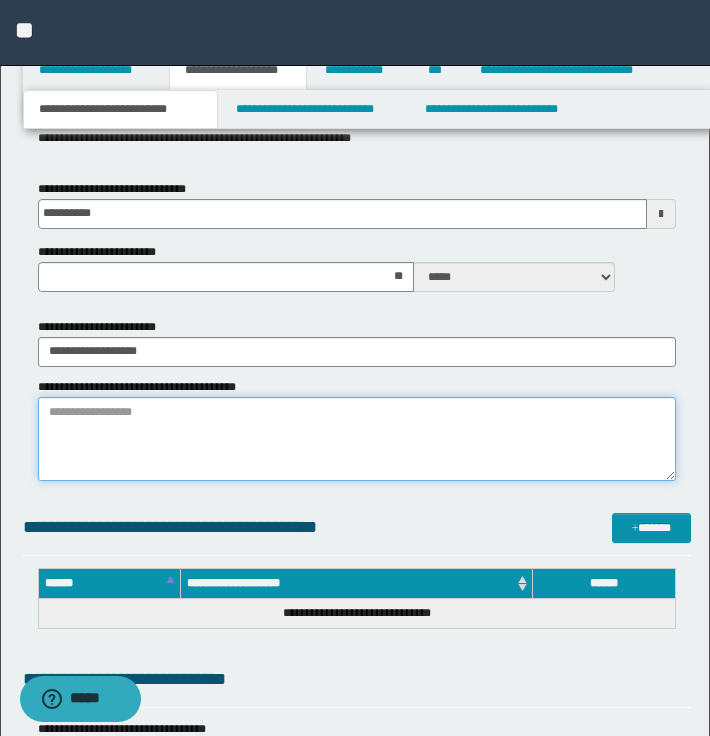 click on "**********" at bounding box center [357, 439] 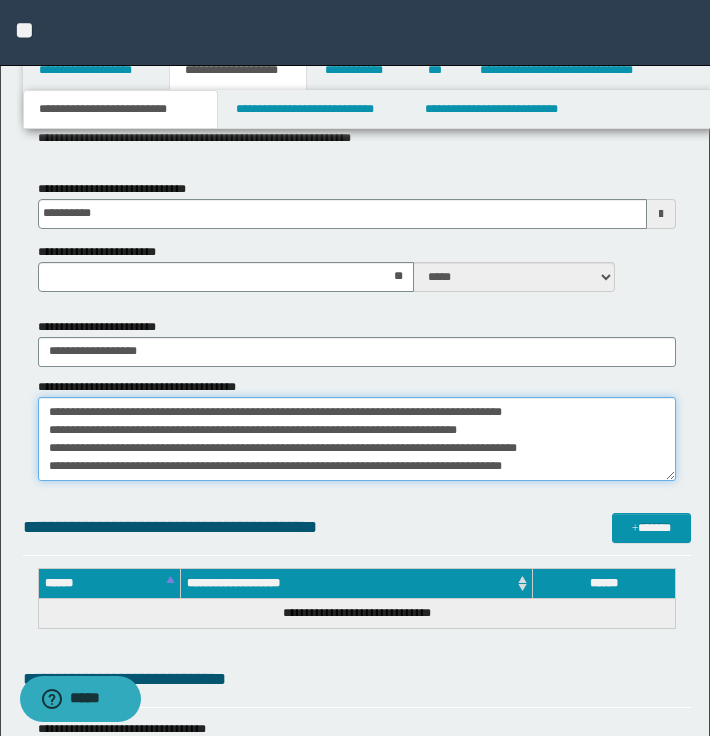 scroll, scrollTop: 90, scrollLeft: 0, axis: vertical 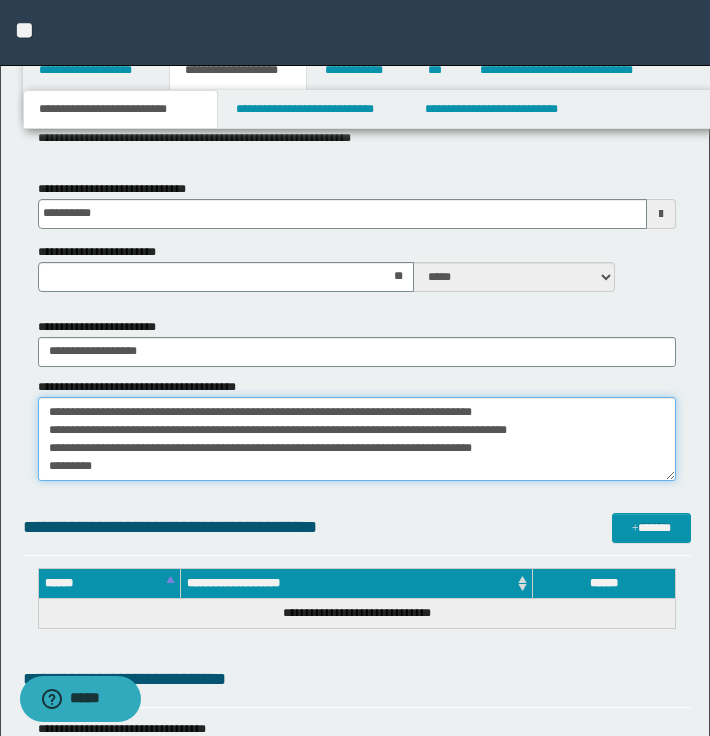 paste on "**********" 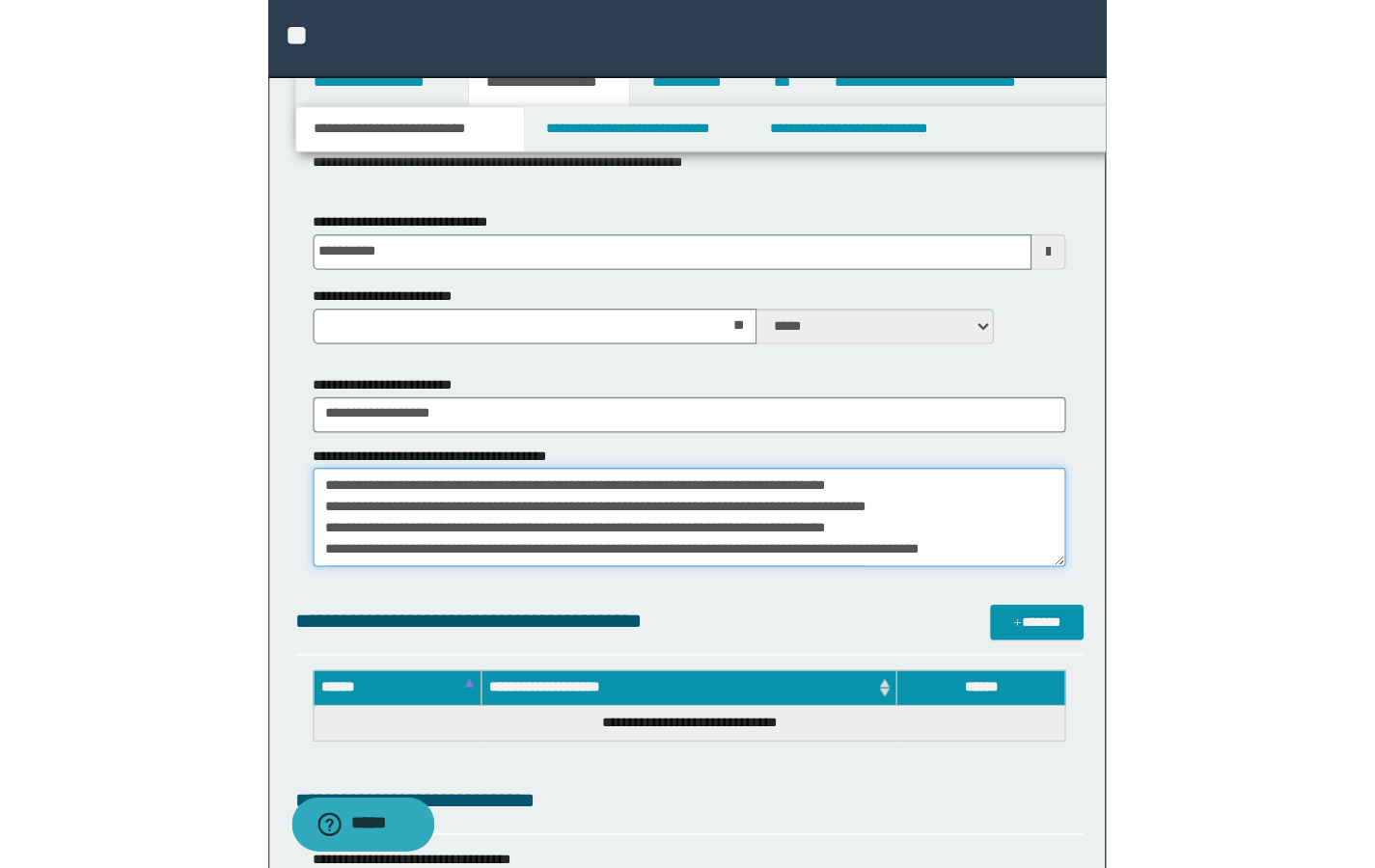 scroll, scrollTop: 191, scrollLeft: 0, axis: vertical 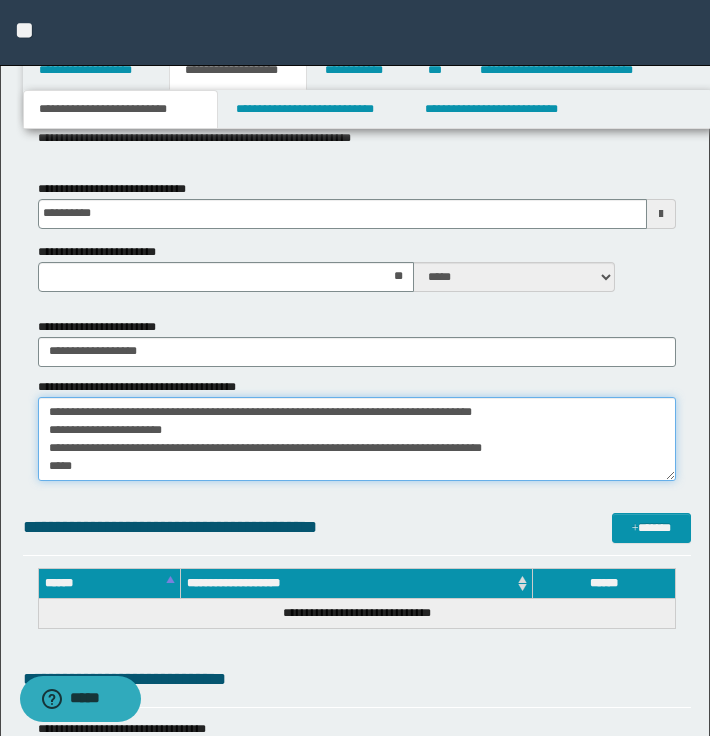 click on "**********" at bounding box center [357, 439] 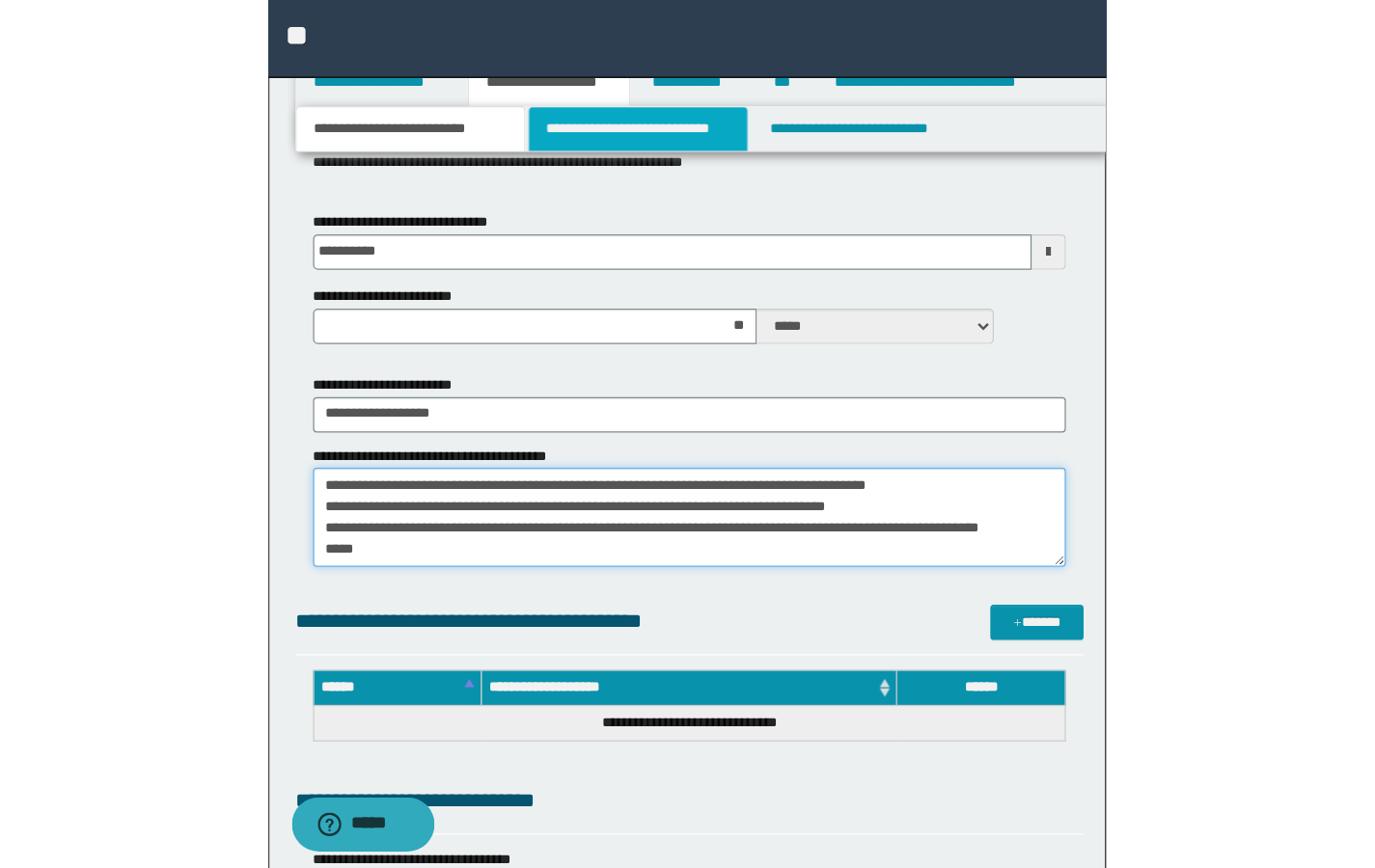 scroll, scrollTop: 156, scrollLeft: 0, axis: vertical 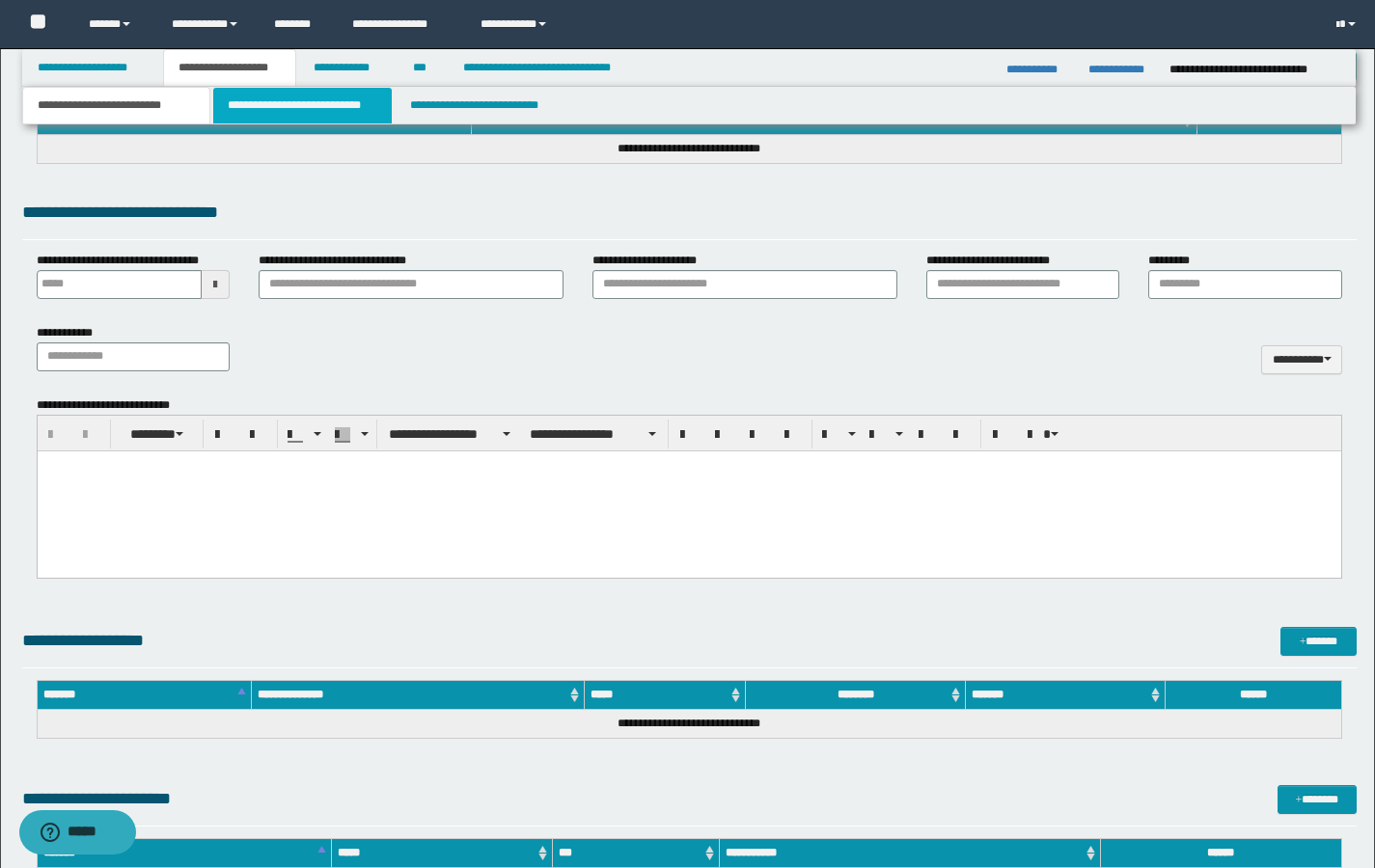 type on "**********" 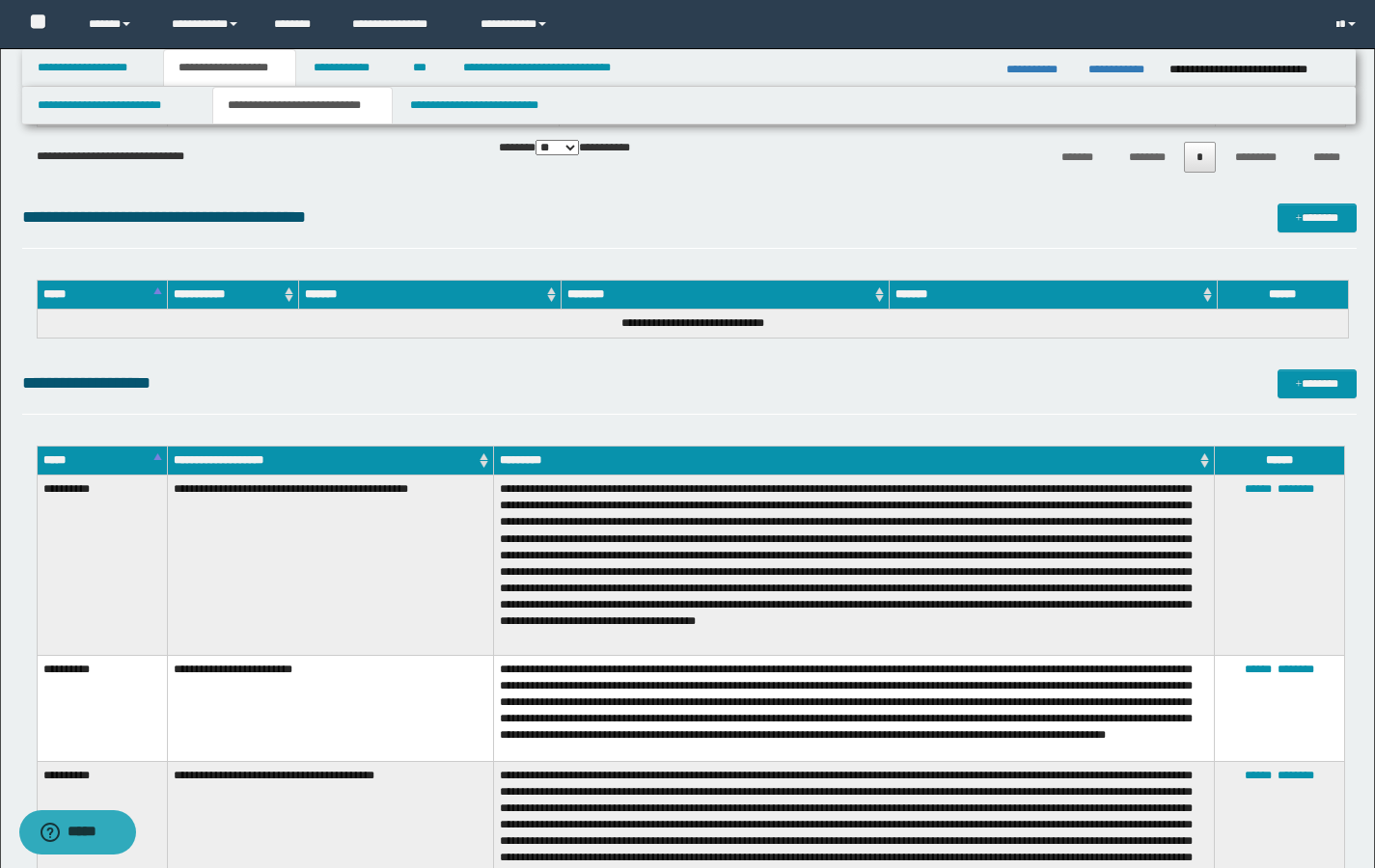 scroll, scrollTop: 3471, scrollLeft: 0, axis: vertical 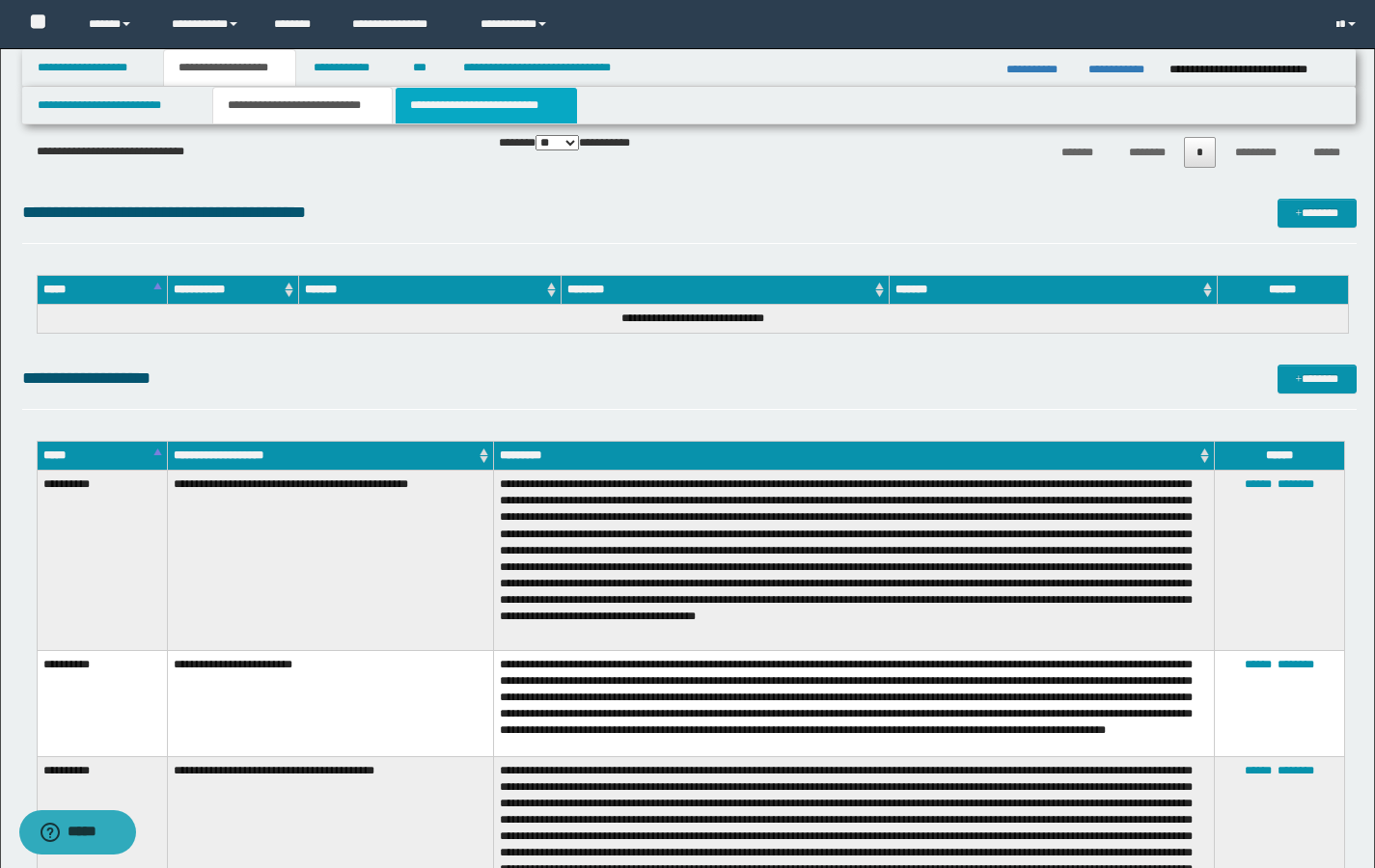 click on "**********" at bounding box center [486, 105] 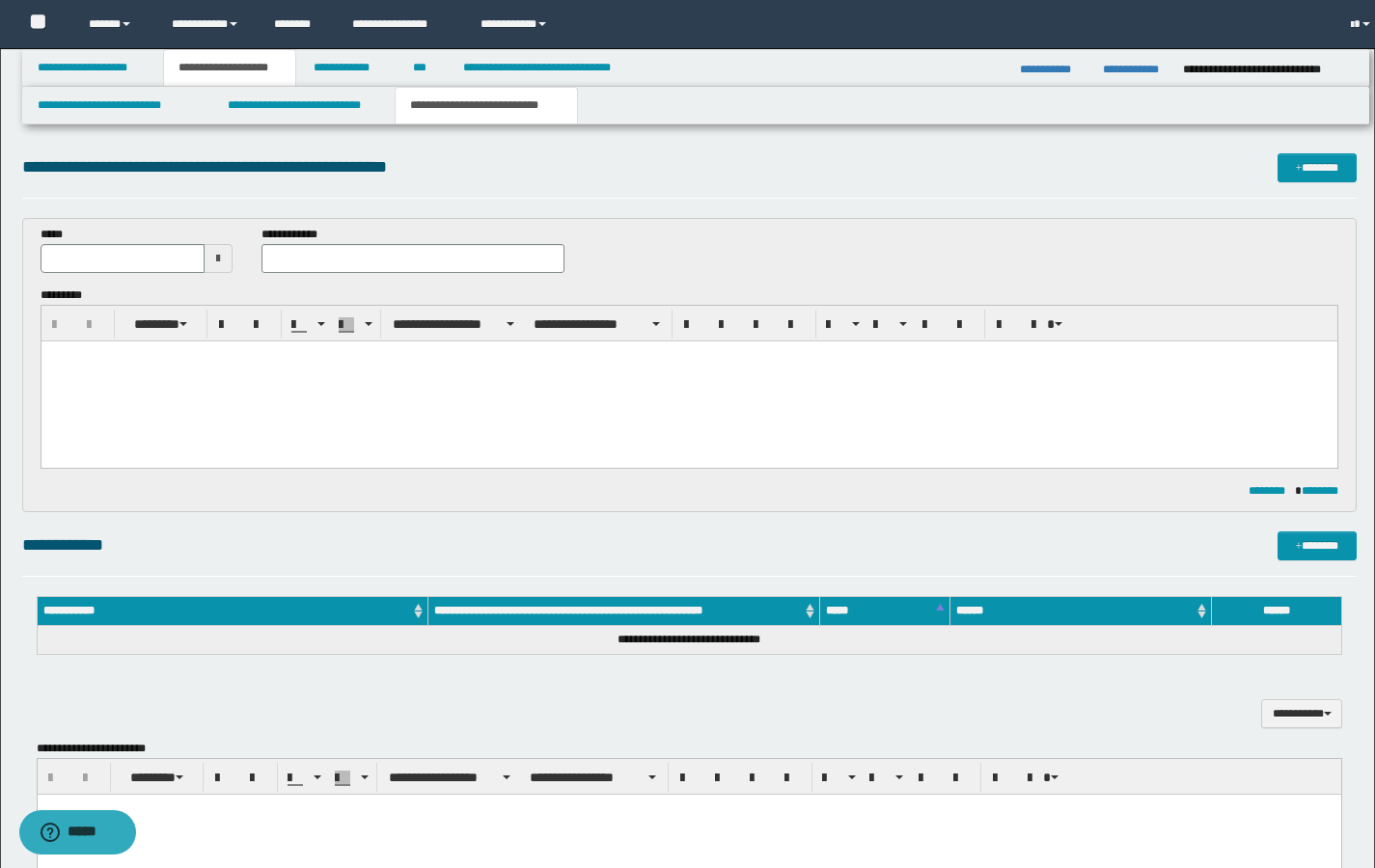 scroll, scrollTop: 0, scrollLeft: 0, axis: both 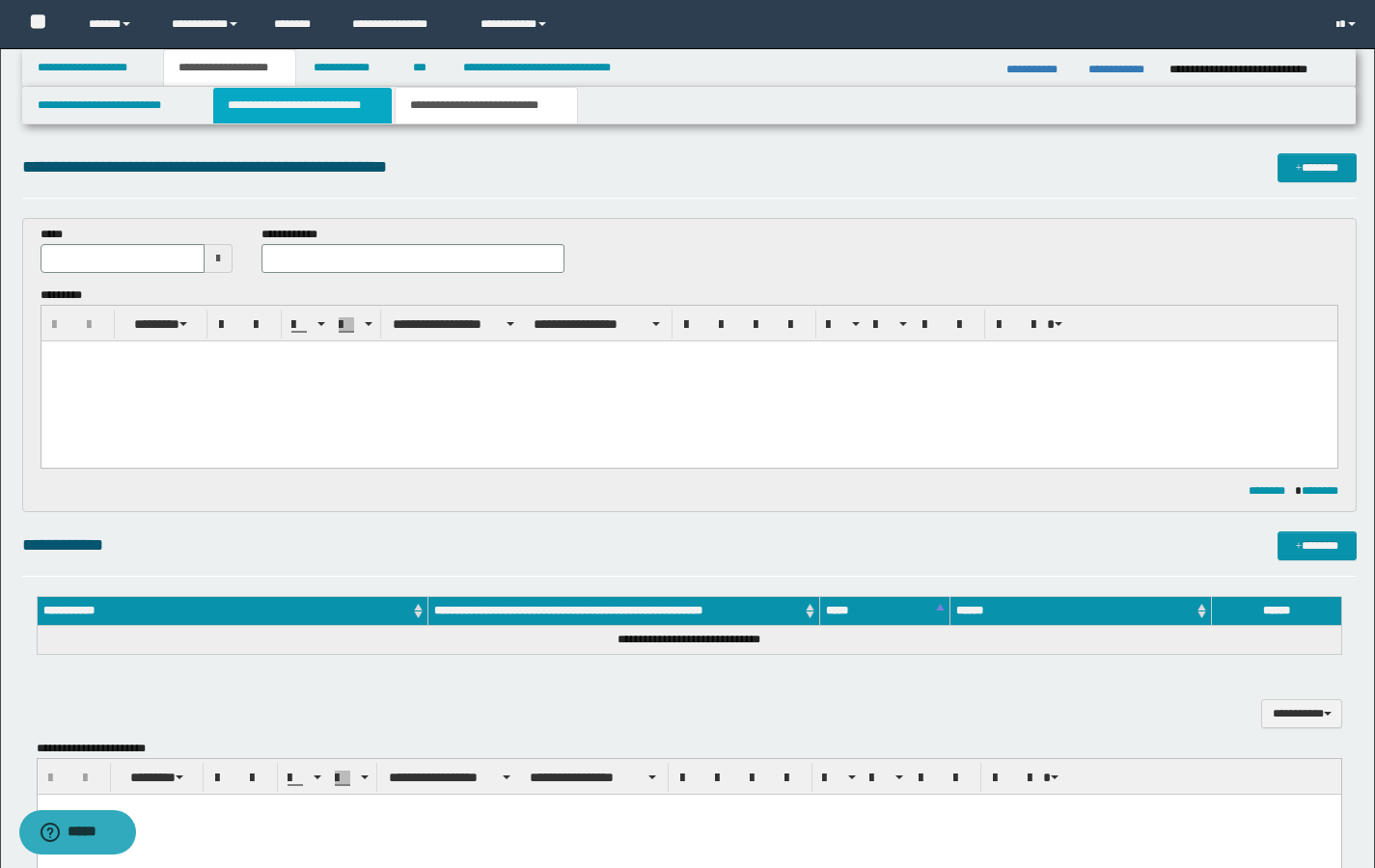 click on "**********" at bounding box center (303, 105) 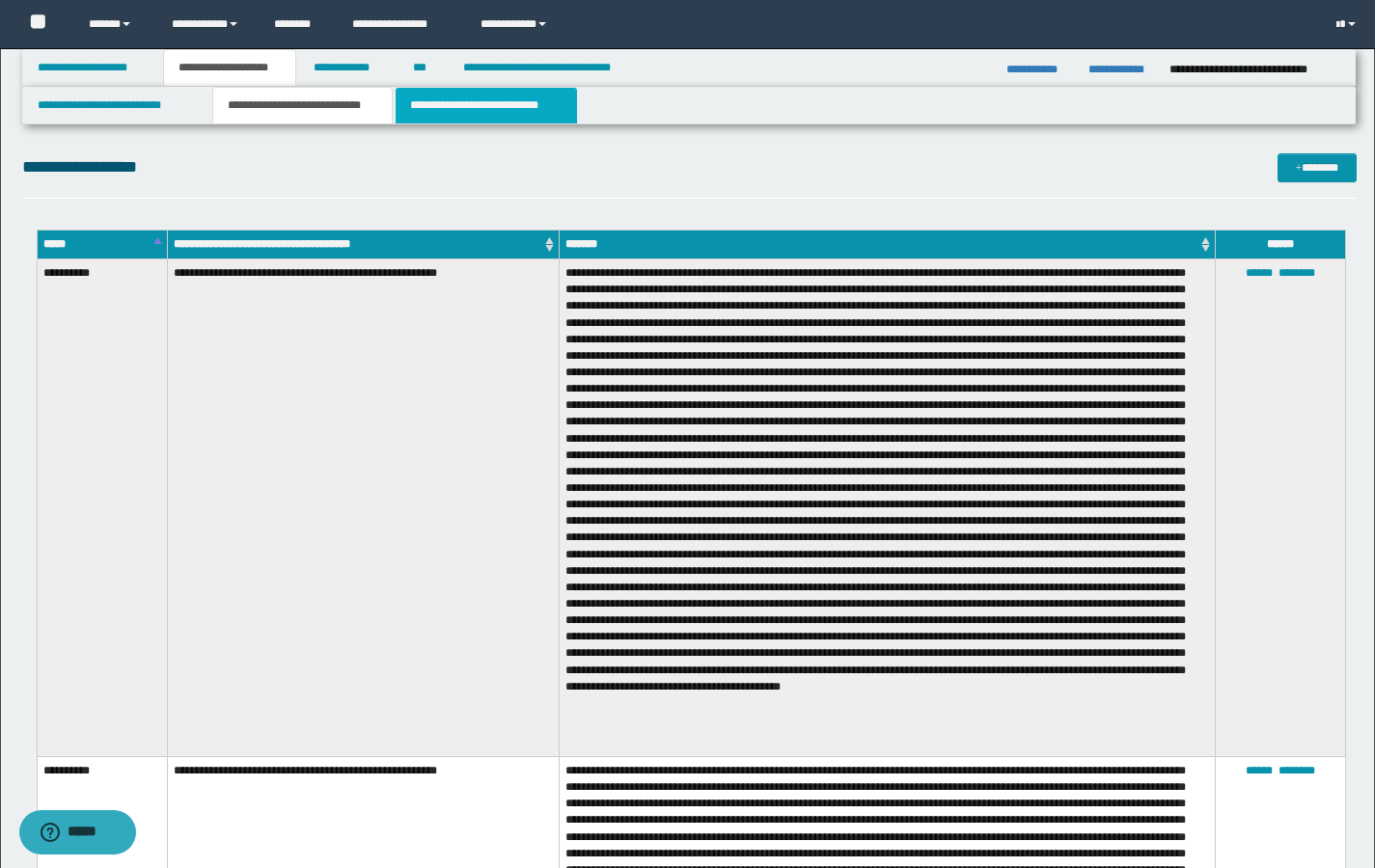 click on "**********" at bounding box center [486, 105] 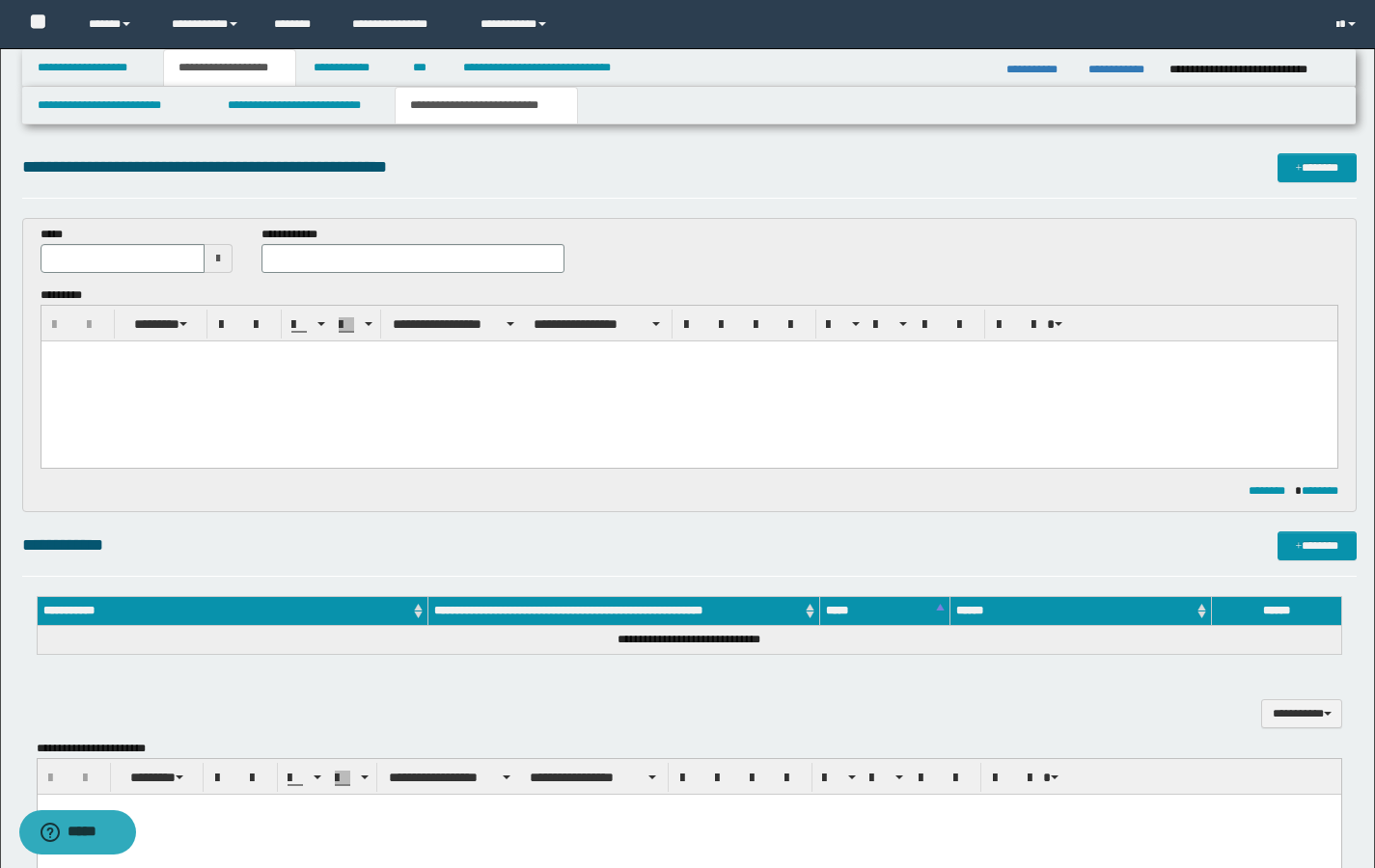 click at bounding box center (688, 380) 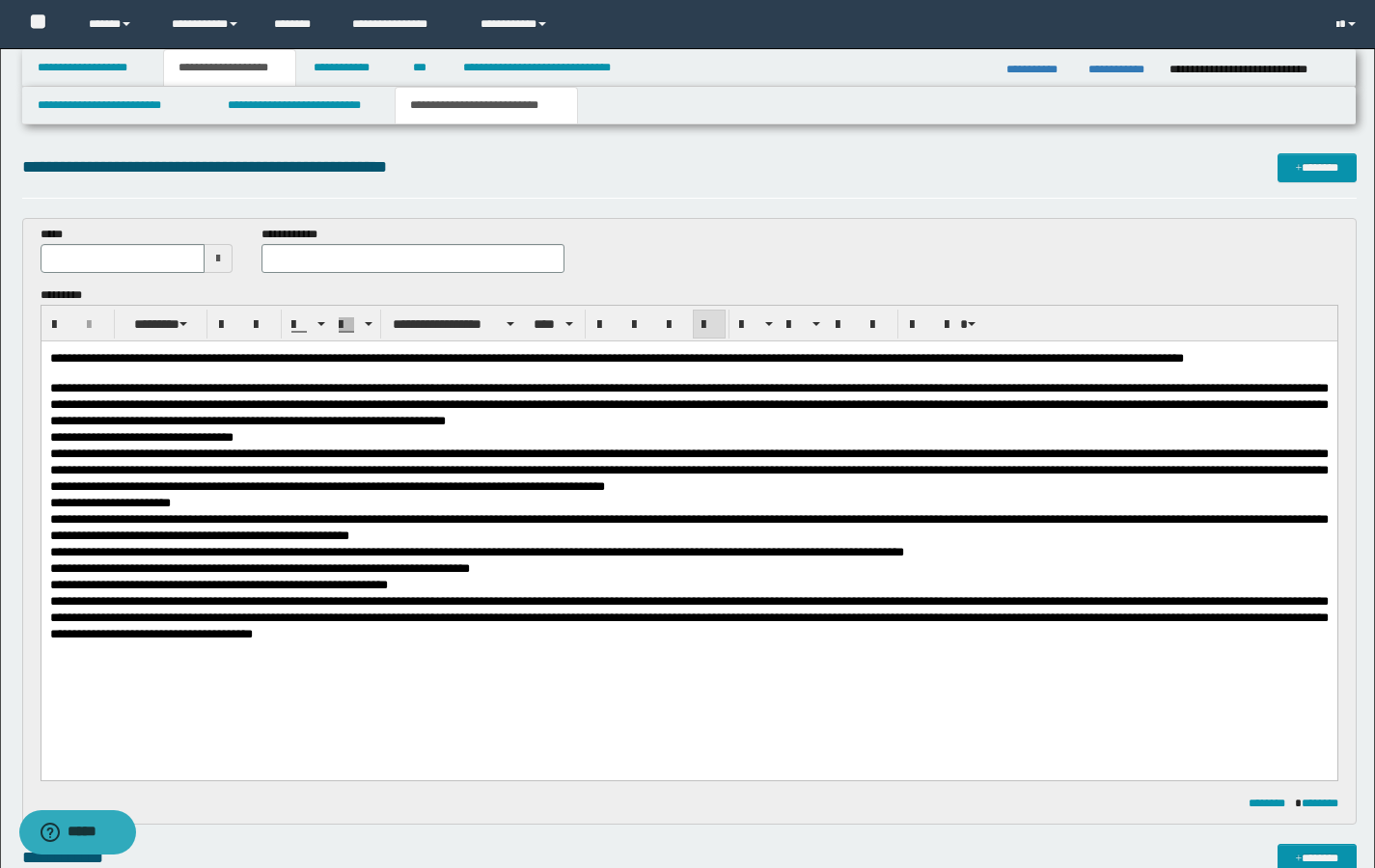 click on "**********" at bounding box center [688, 404] 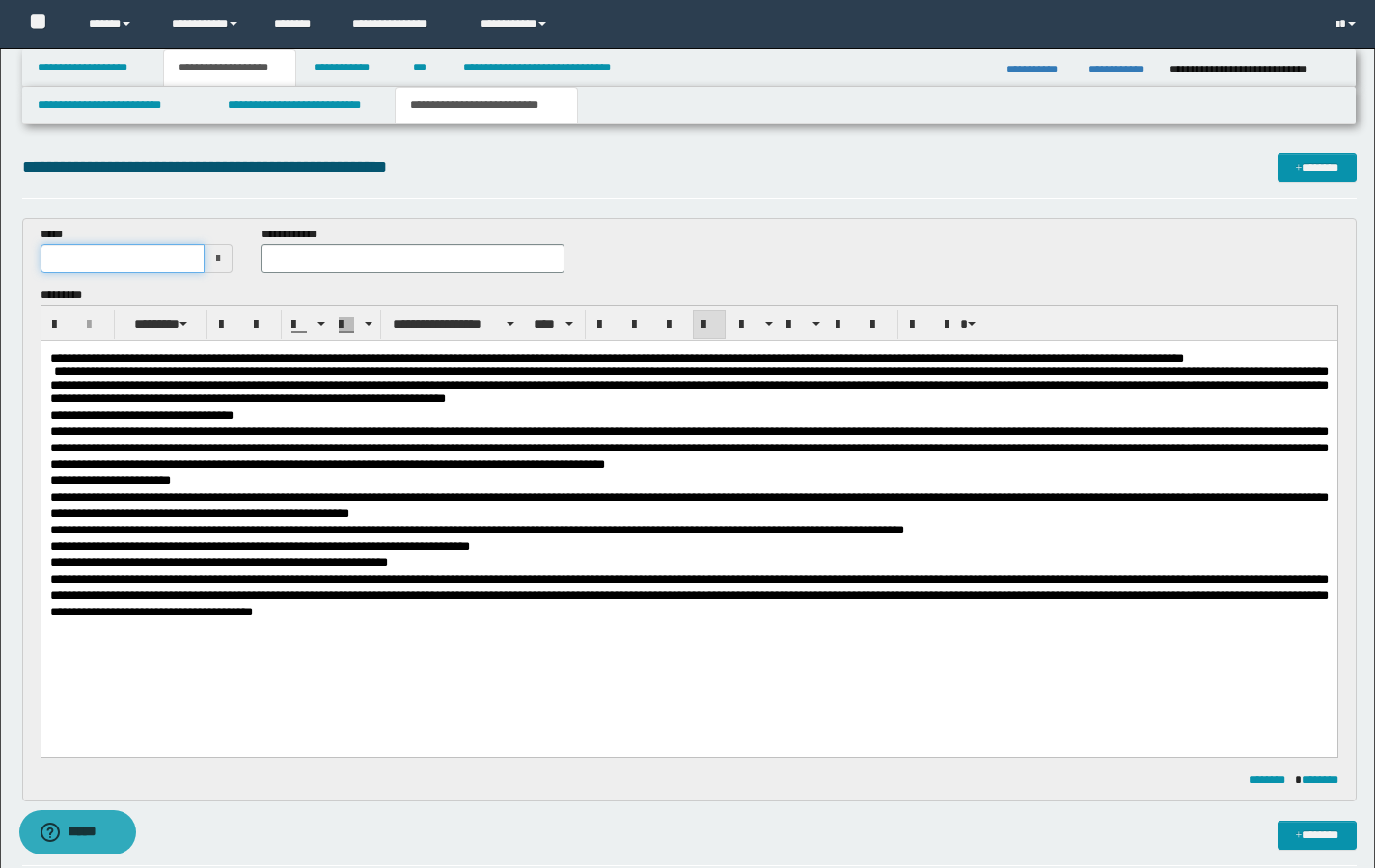 click at bounding box center (123, 258) 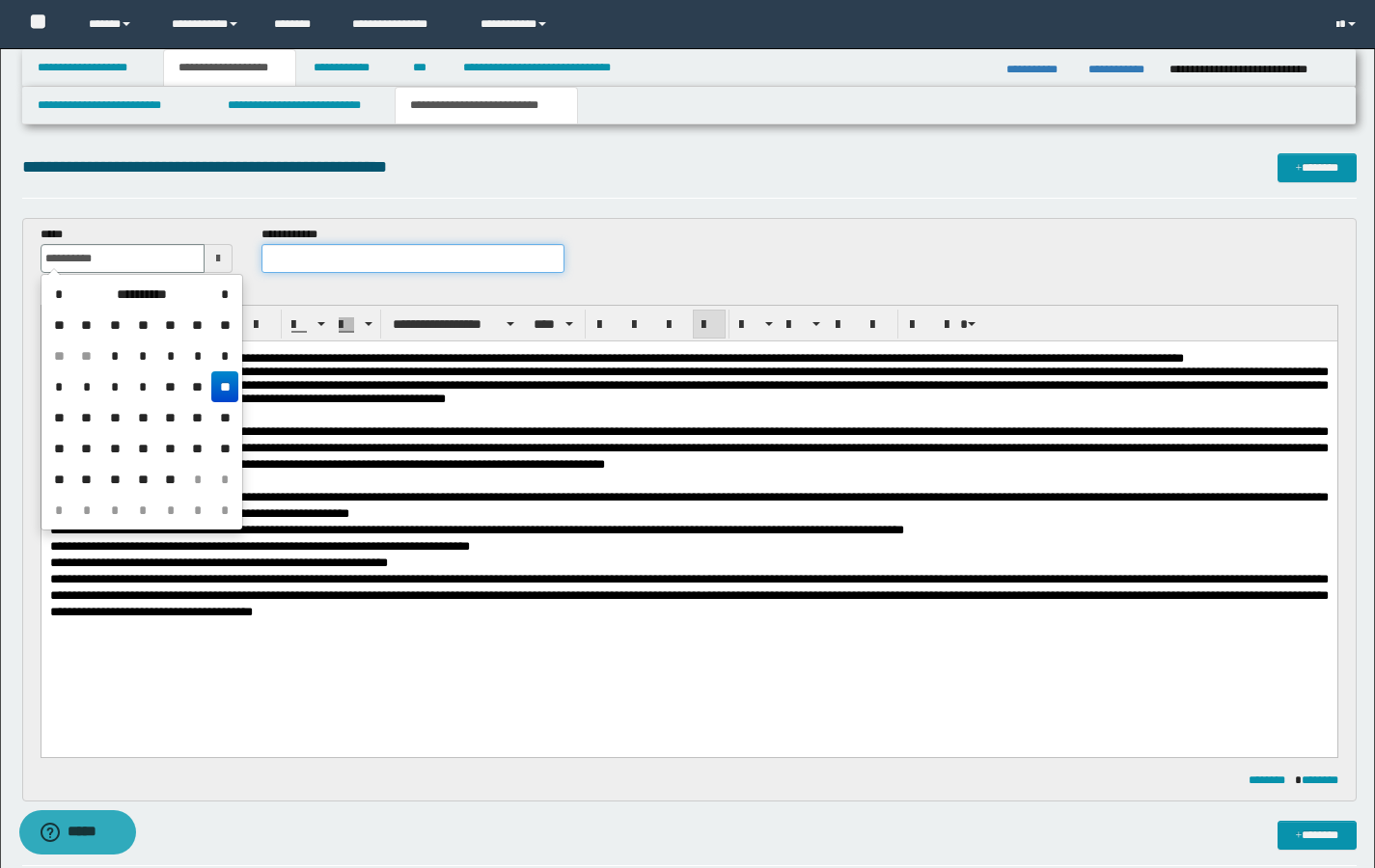 type on "**********" 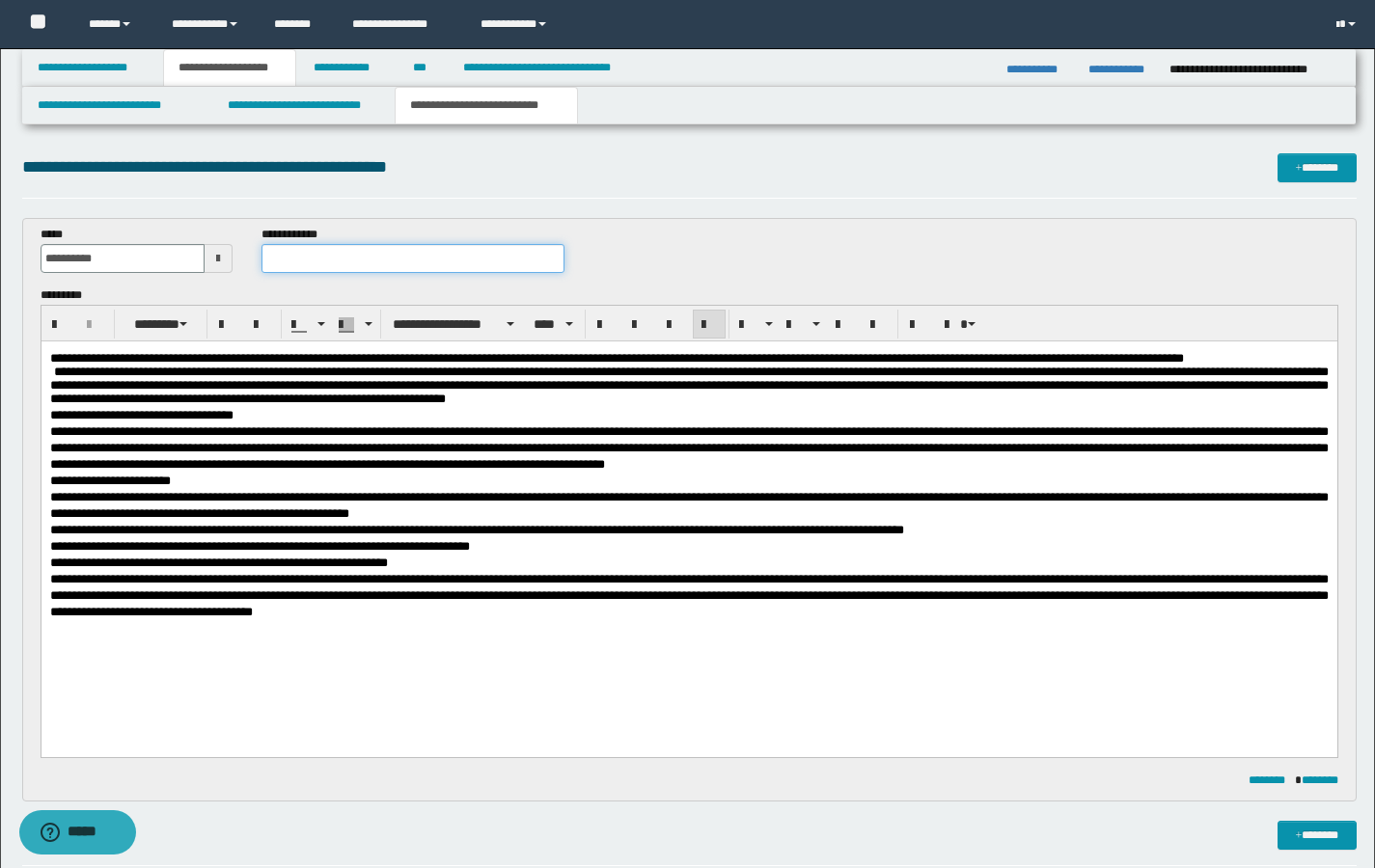 click at bounding box center (413, 258) 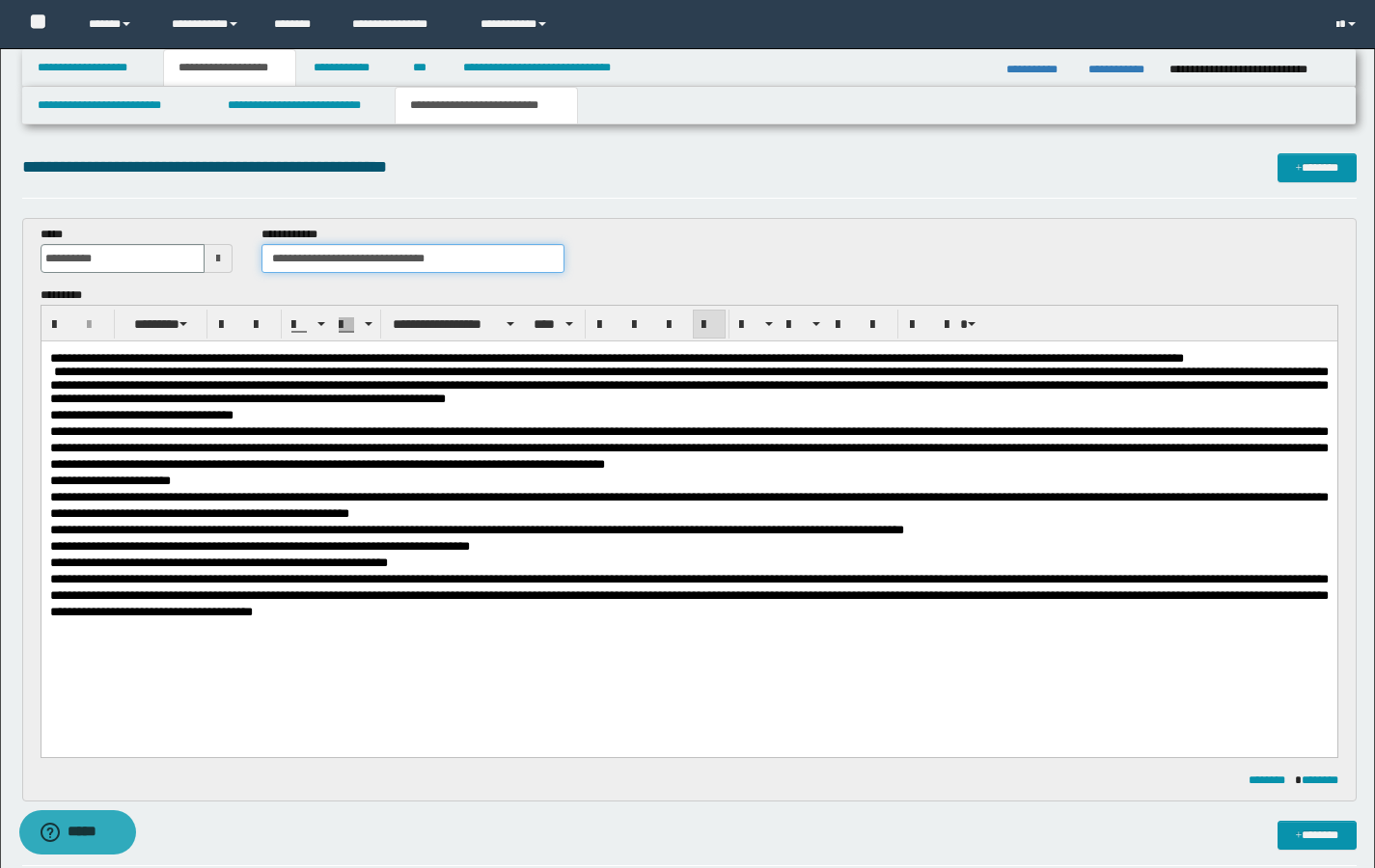 type on "**********" 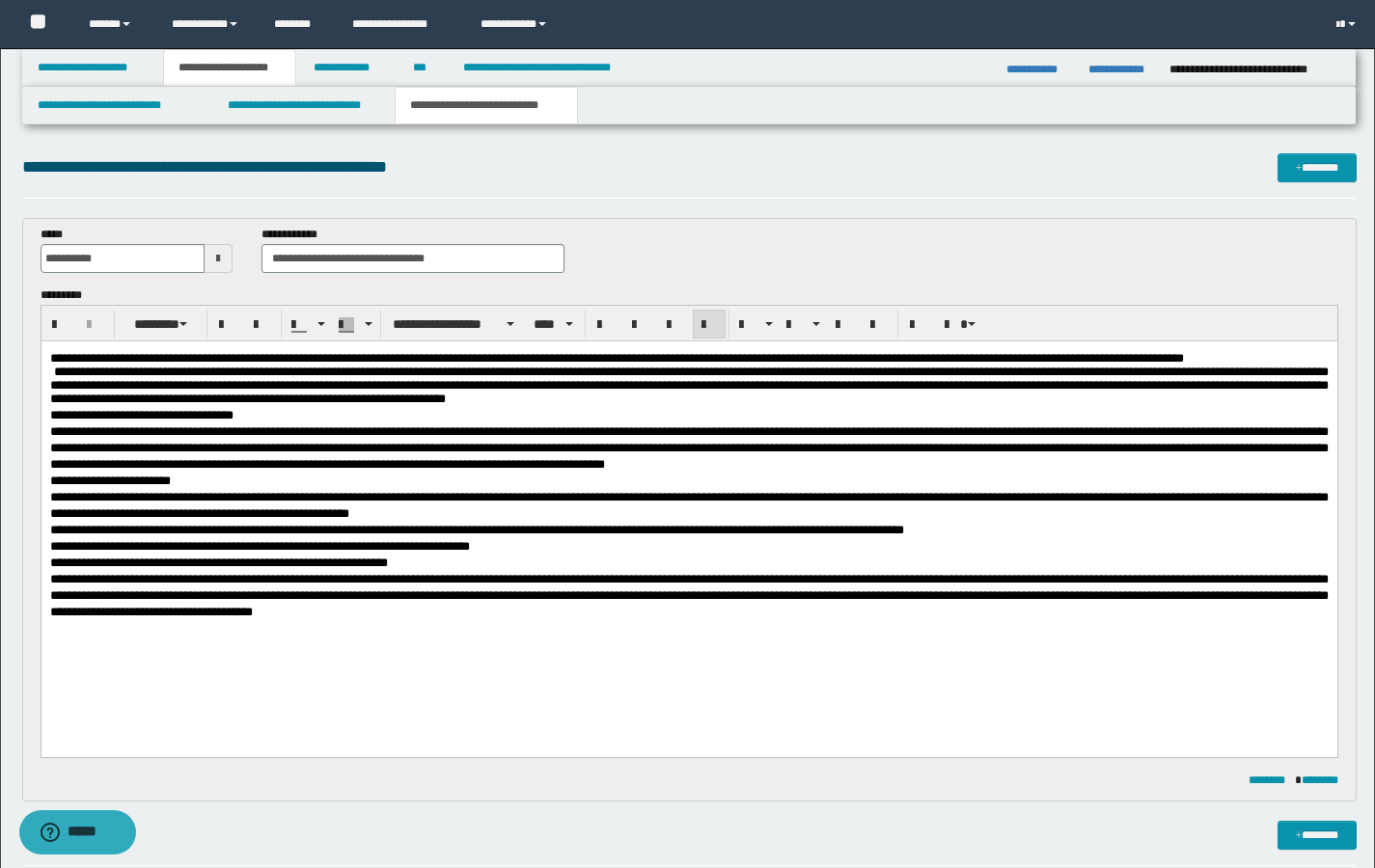 click on "**********" at bounding box center (689, 256) 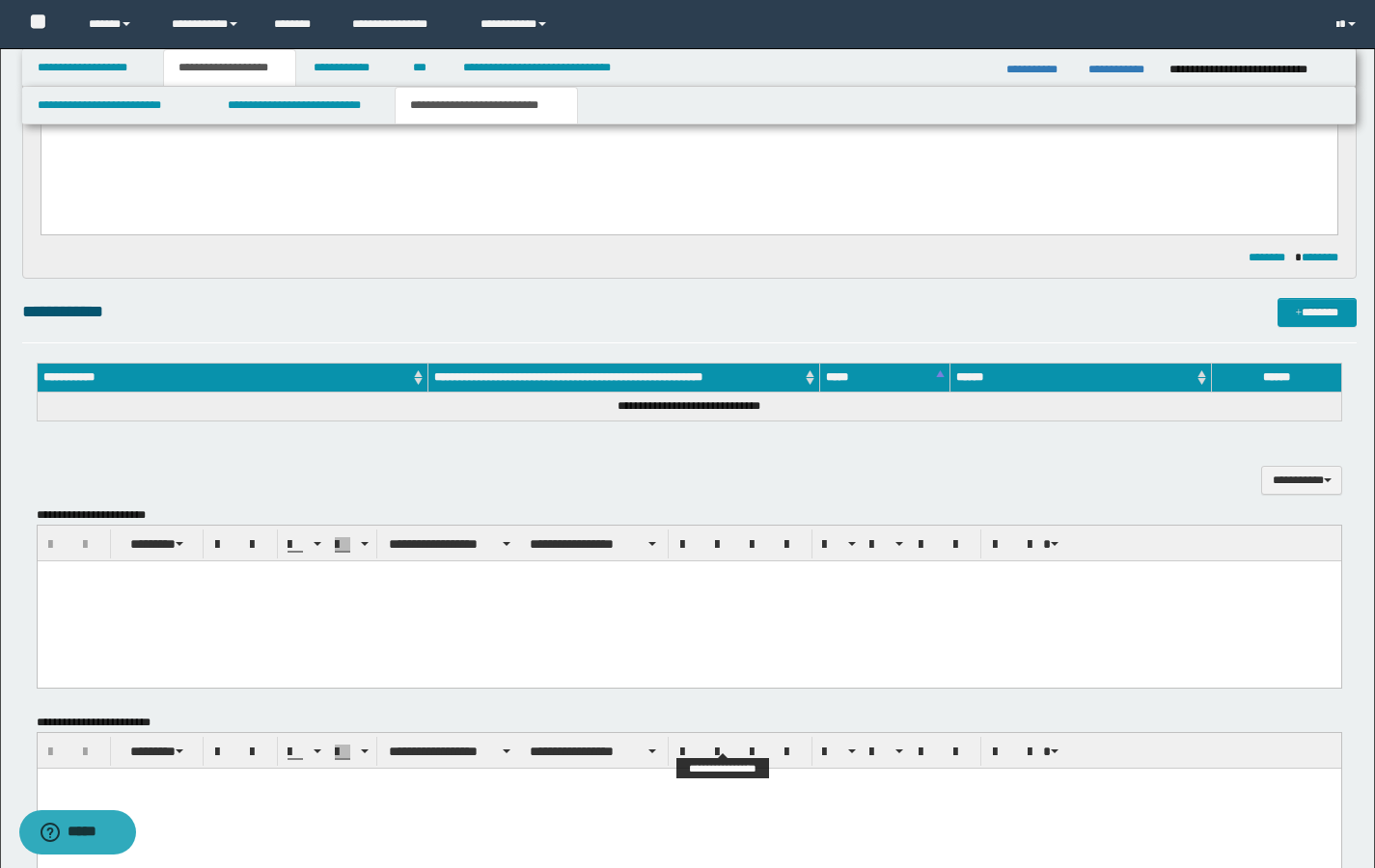 scroll, scrollTop: 520, scrollLeft: 0, axis: vertical 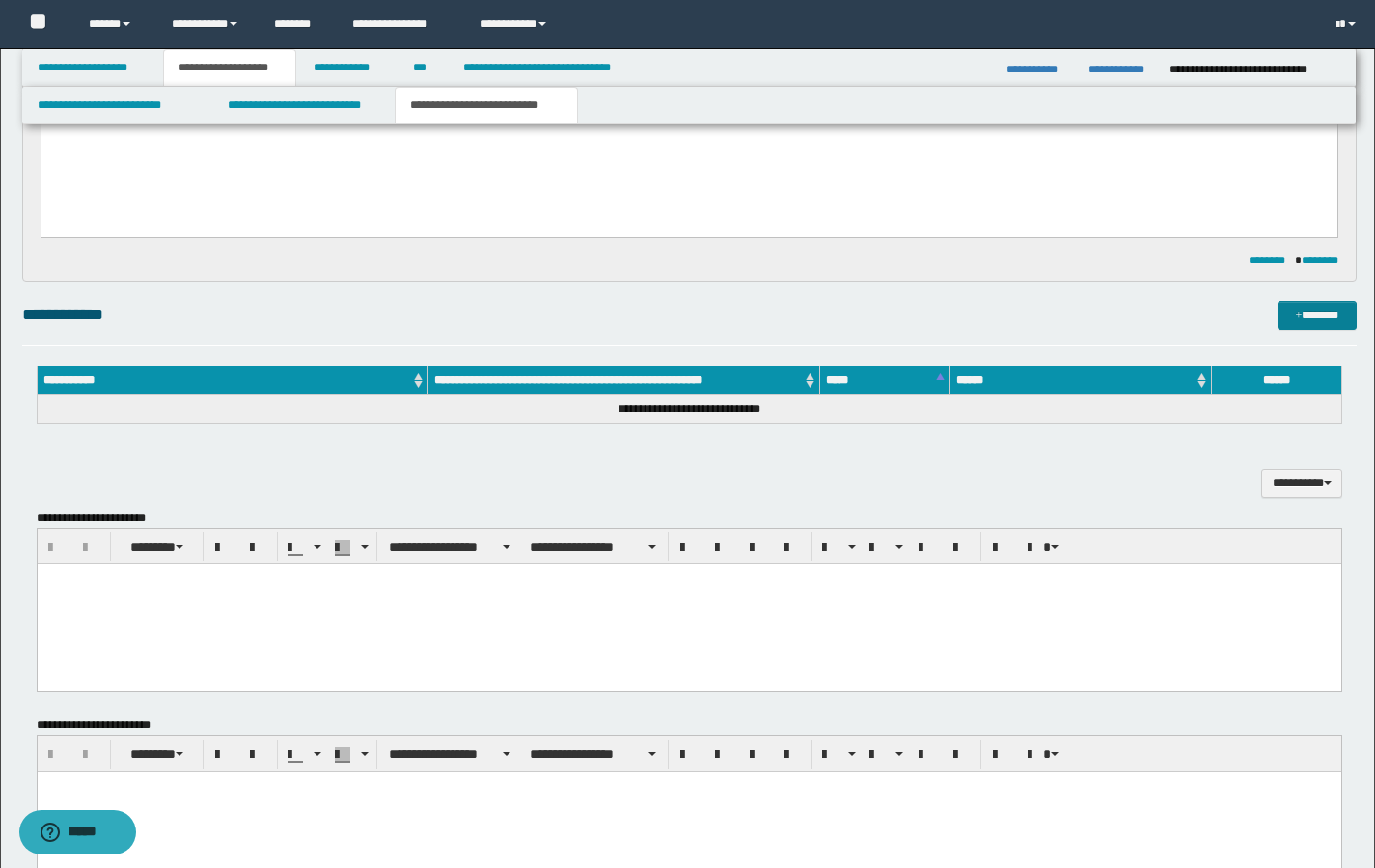 click on "*******" at bounding box center [1317, 315] 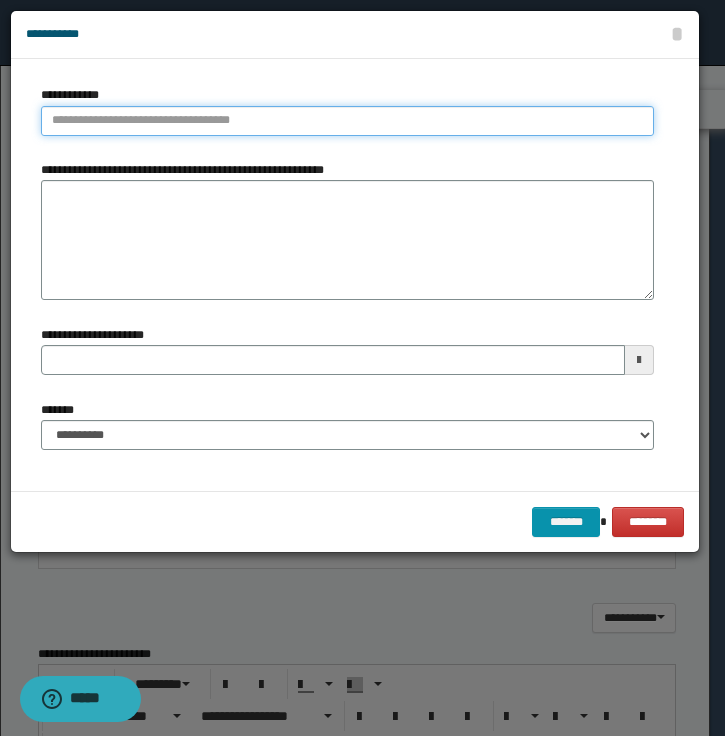 click on "**********" at bounding box center [347, 121] 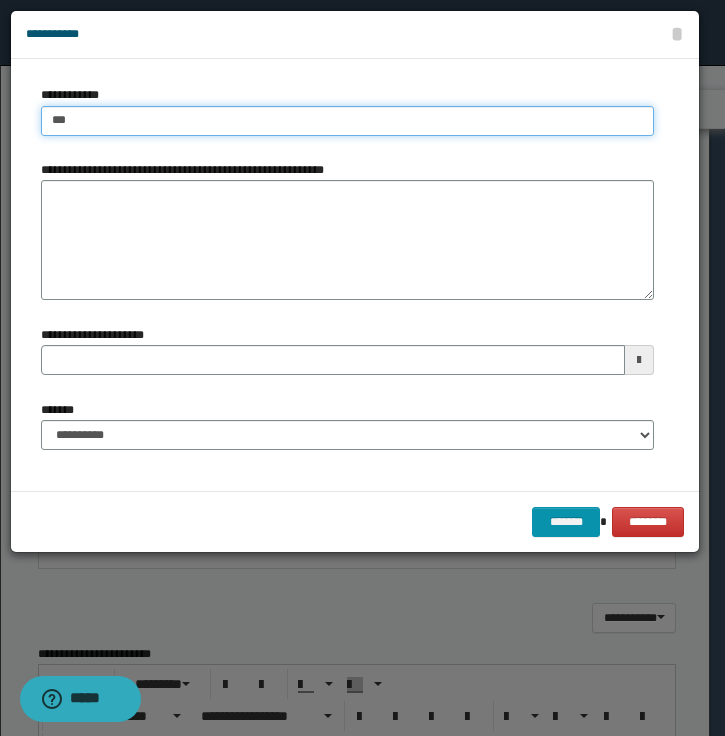 type on "****" 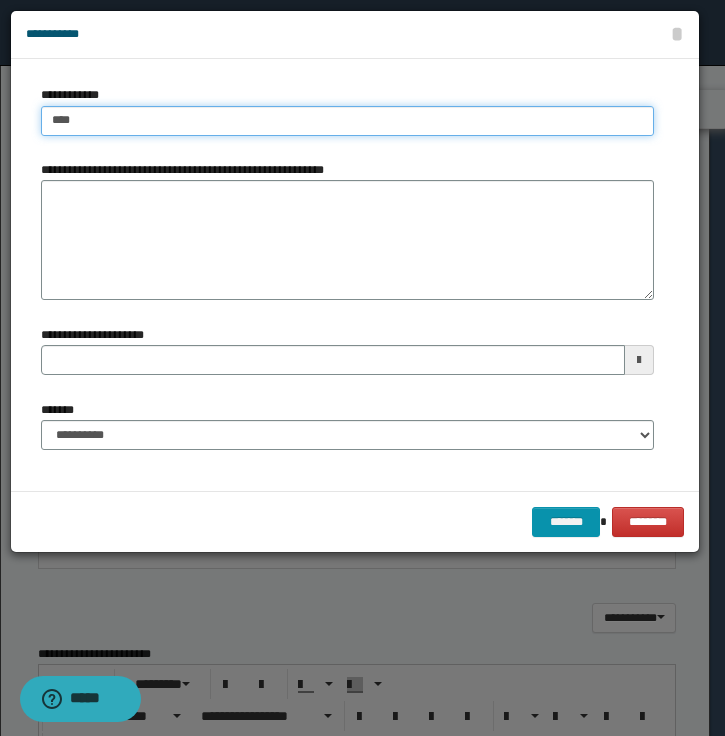type on "****" 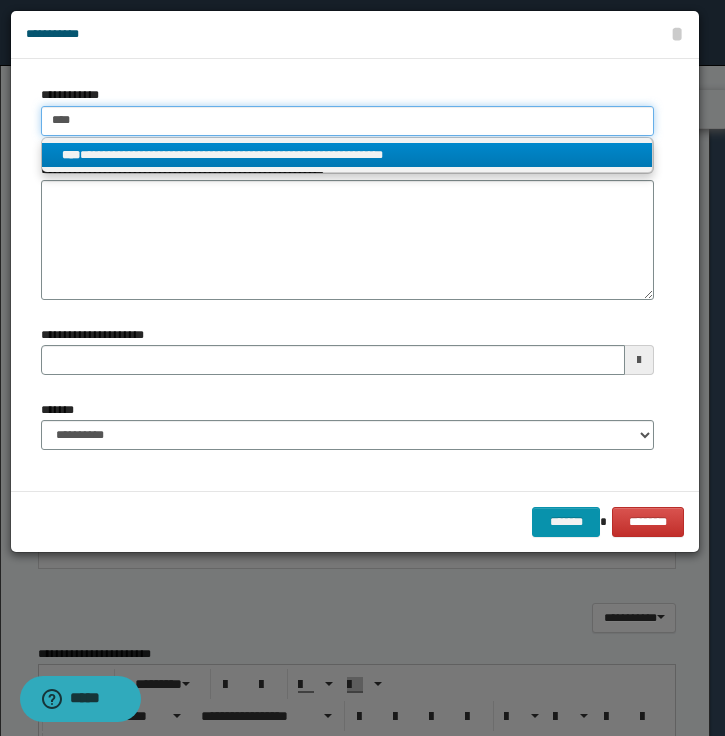 type on "****" 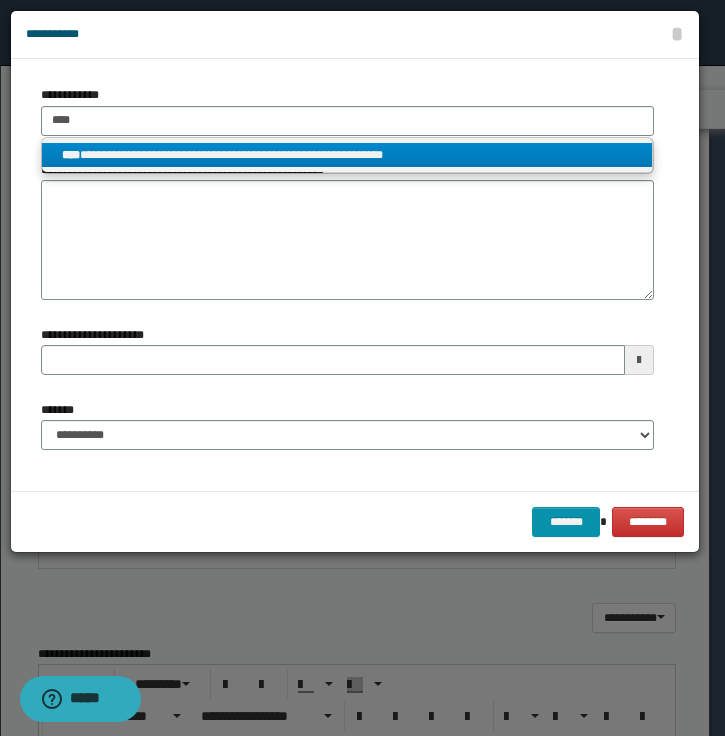 click on "**********" at bounding box center [347, 155] 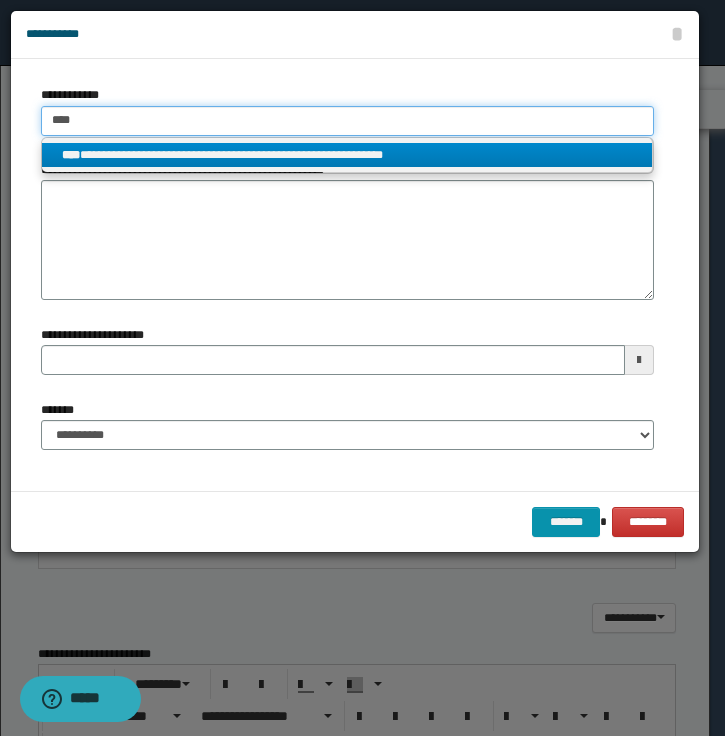 type 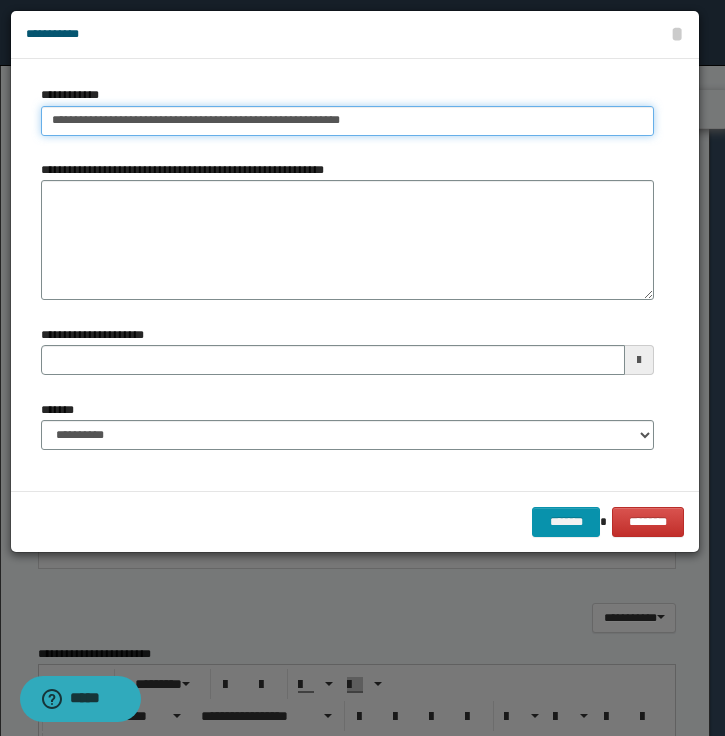 type on "**********" 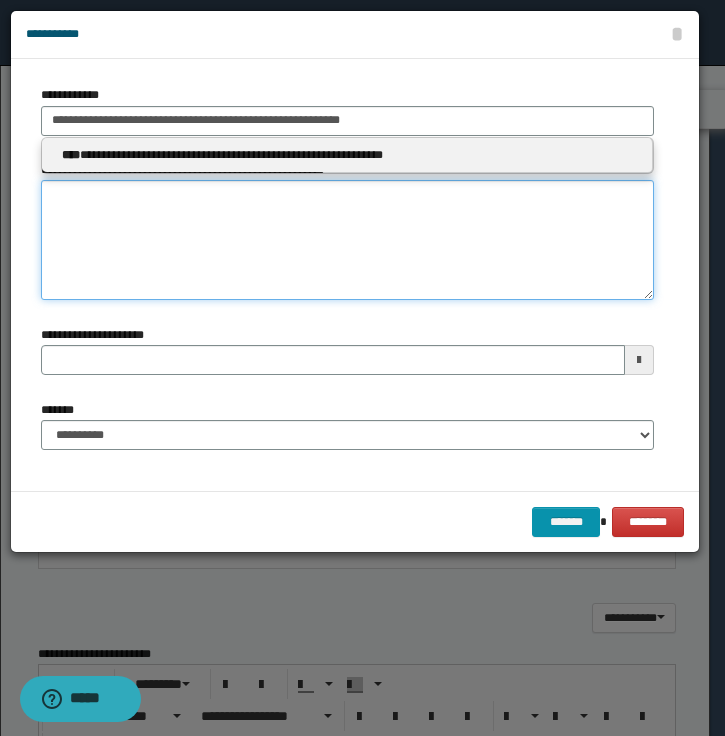 click on "**********" at bounding box center (347, 240) 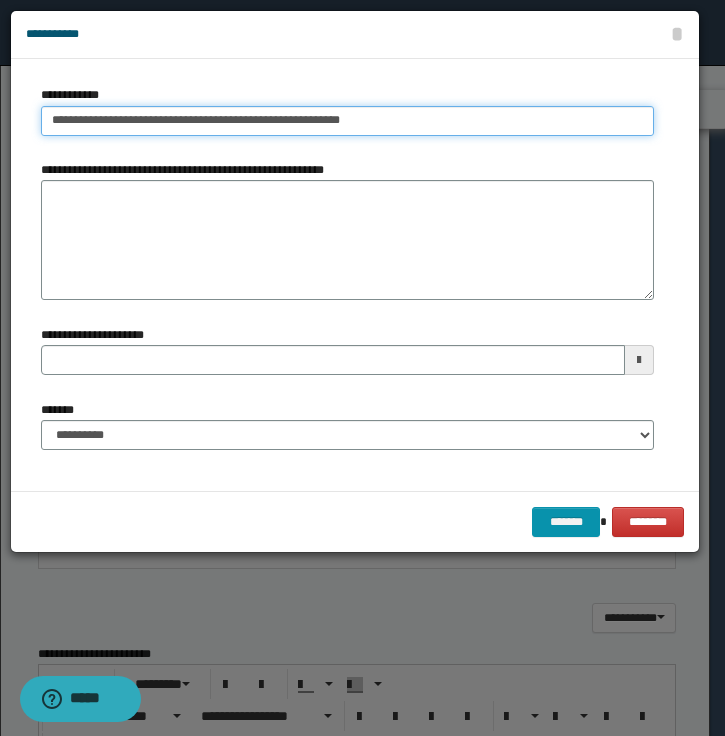 type on "**********" 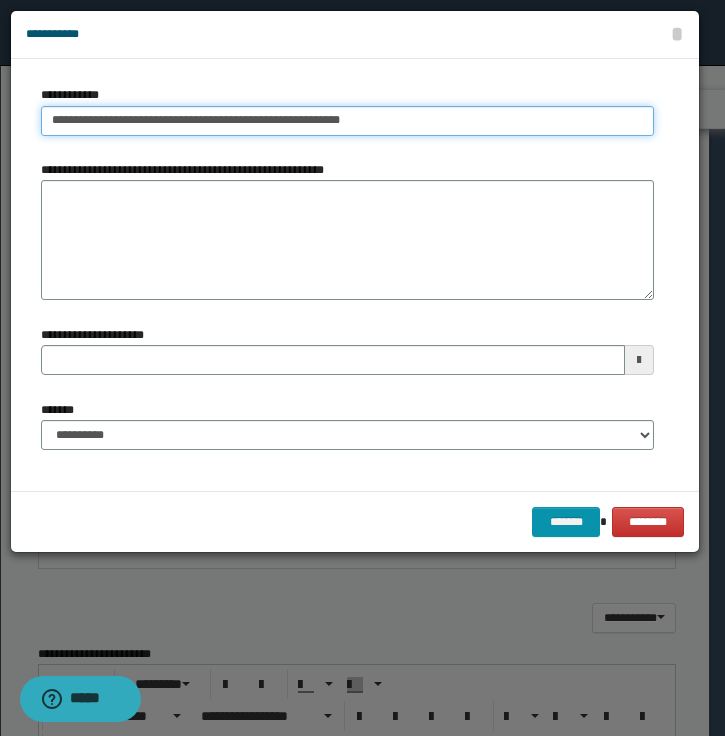click on "**********" at bounding box center (347, 121) 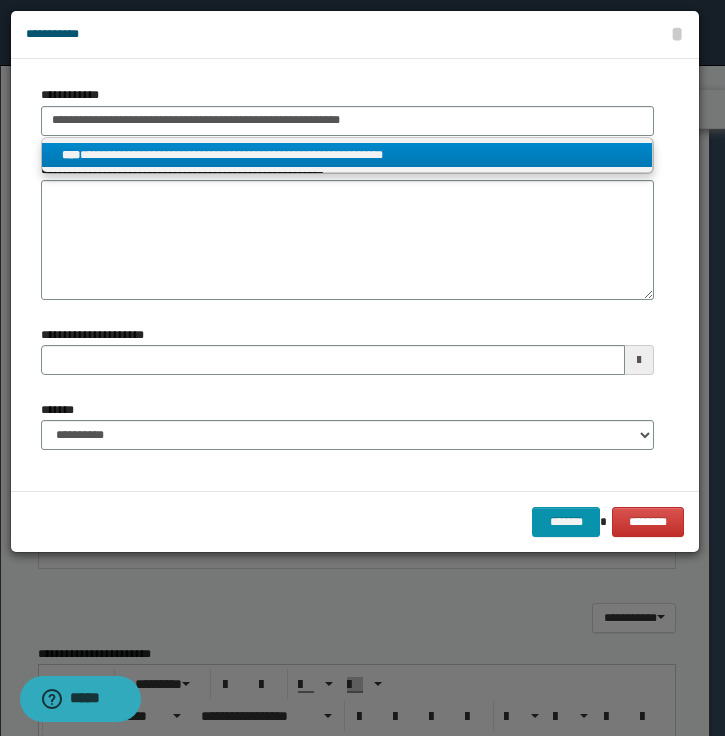 click on "**********" at bounding box center [347, 155] 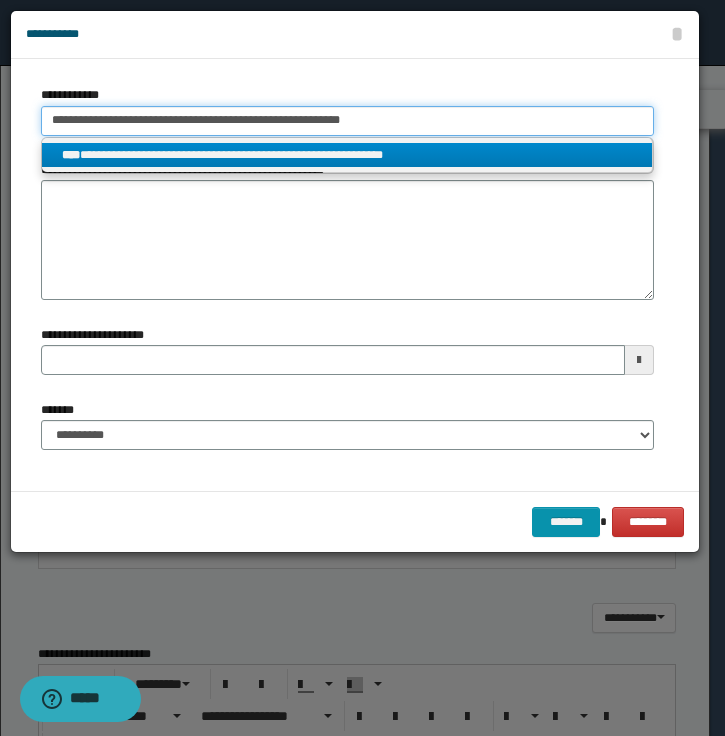 type 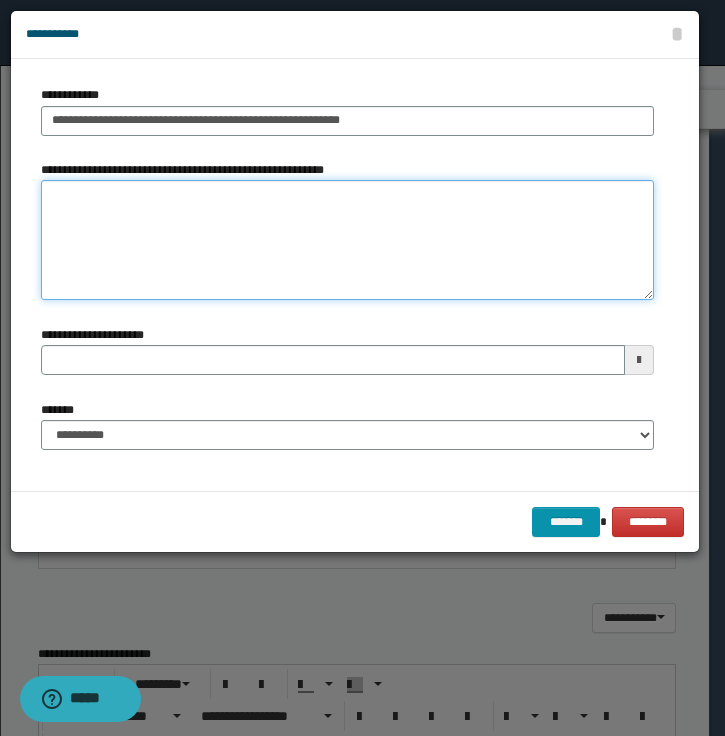 click on "**********" at bounding box center (347, 240) 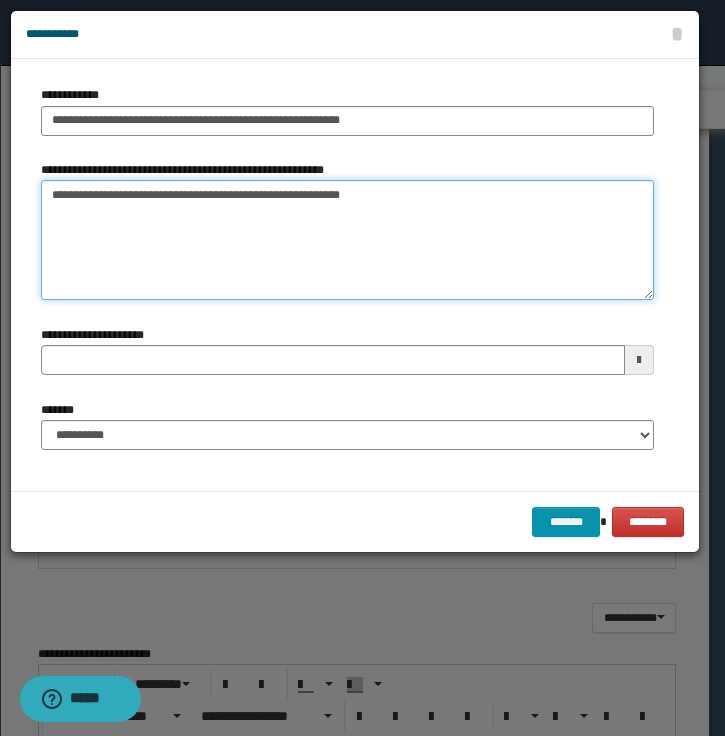 type 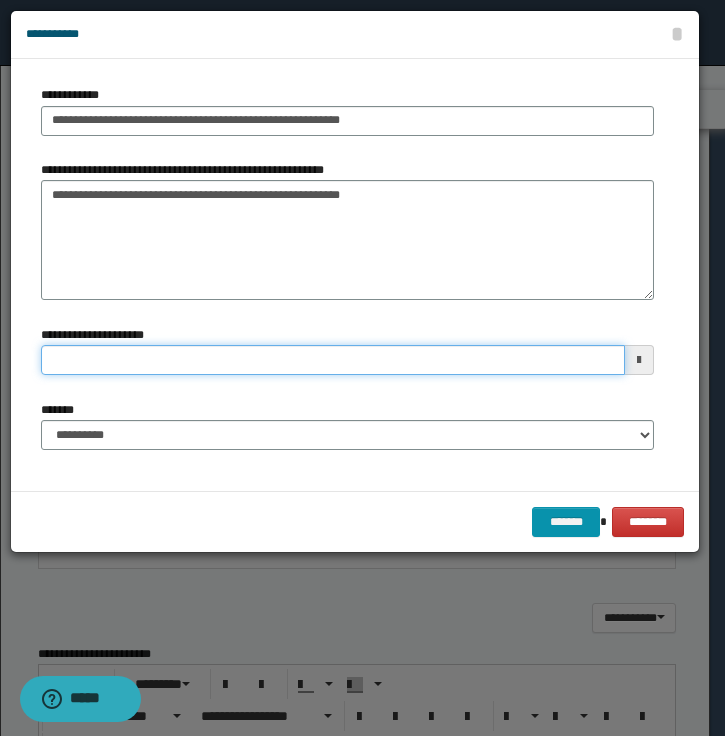 click on "**********" at bounding box center (333, 360) 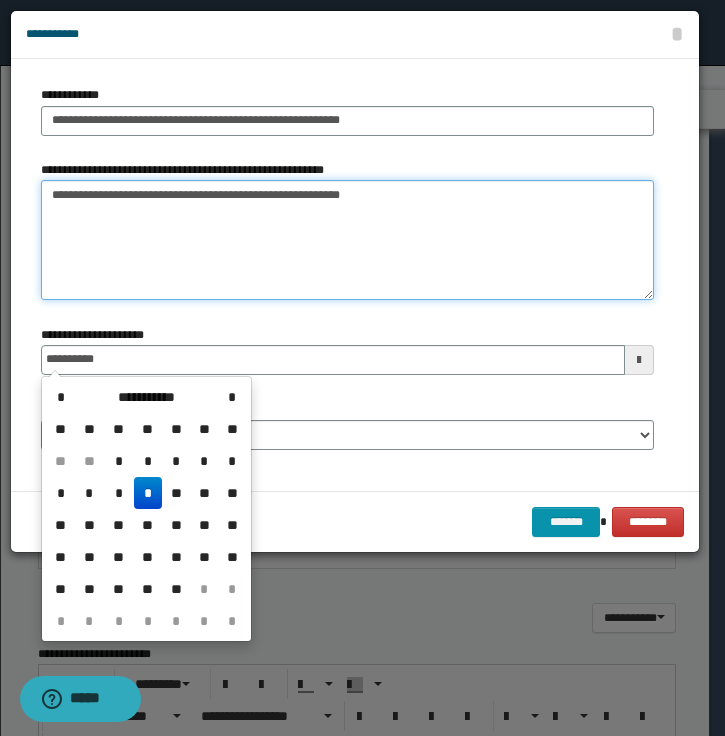 type on "**********" 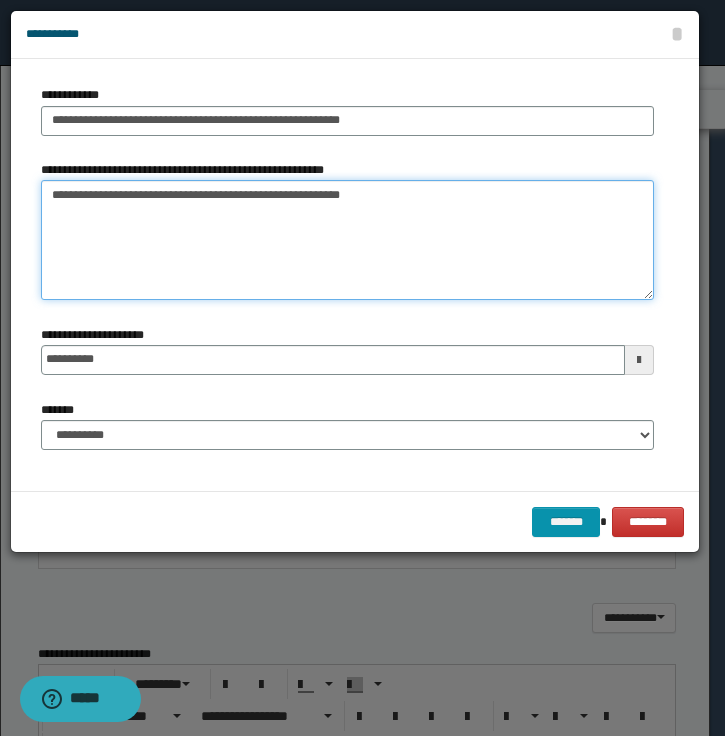 click on "**********" at bounding box center (347, 240) 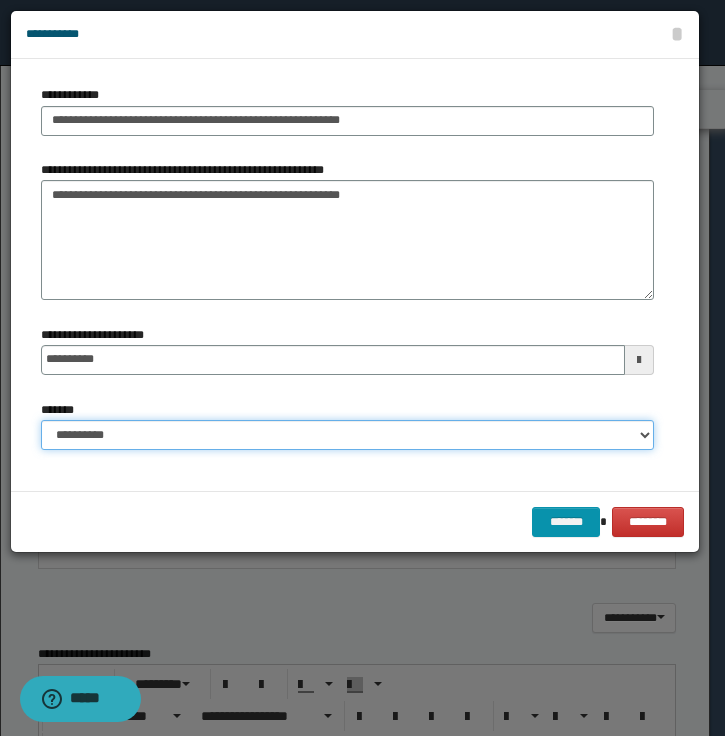 select on "*" 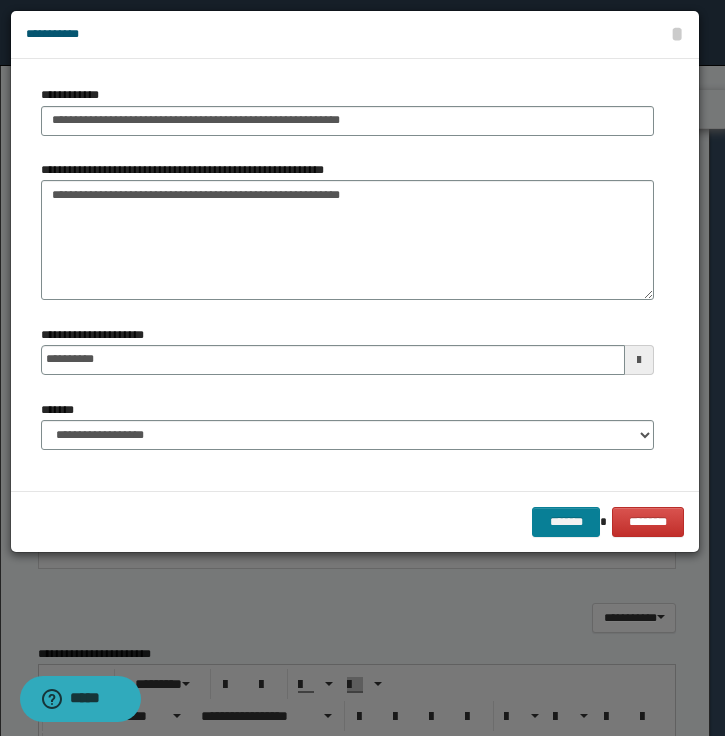 click on "*******" at bounding box center [566, 522] 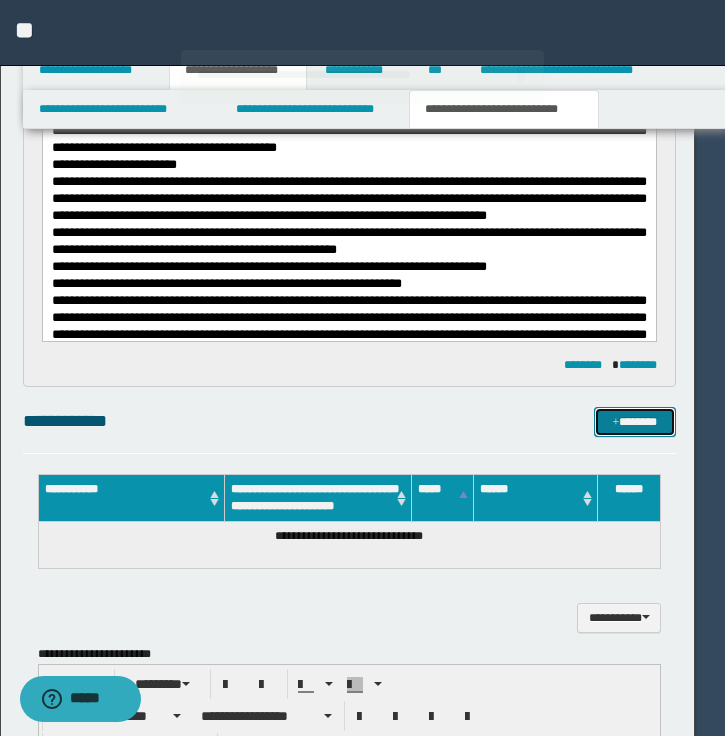 type 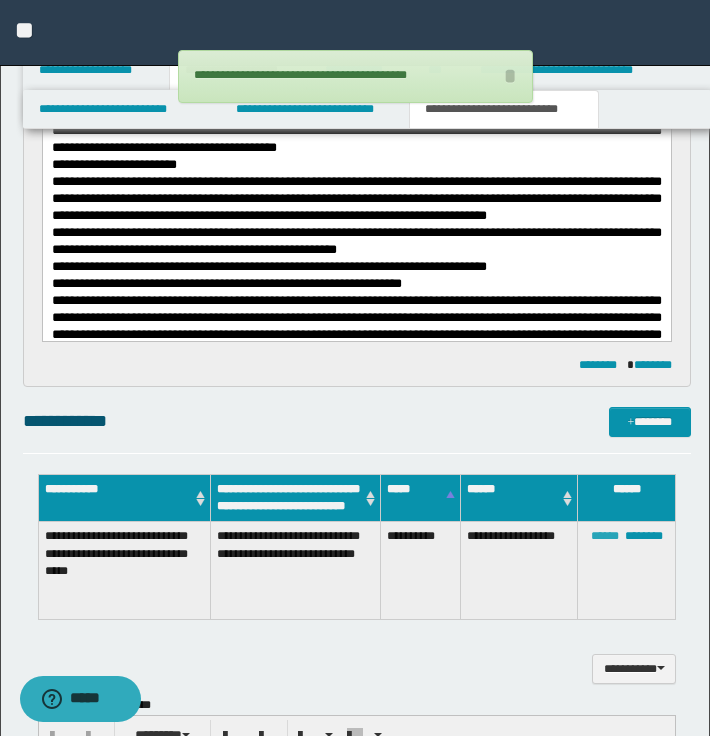 click on "******" at bounding box center [605, 536] 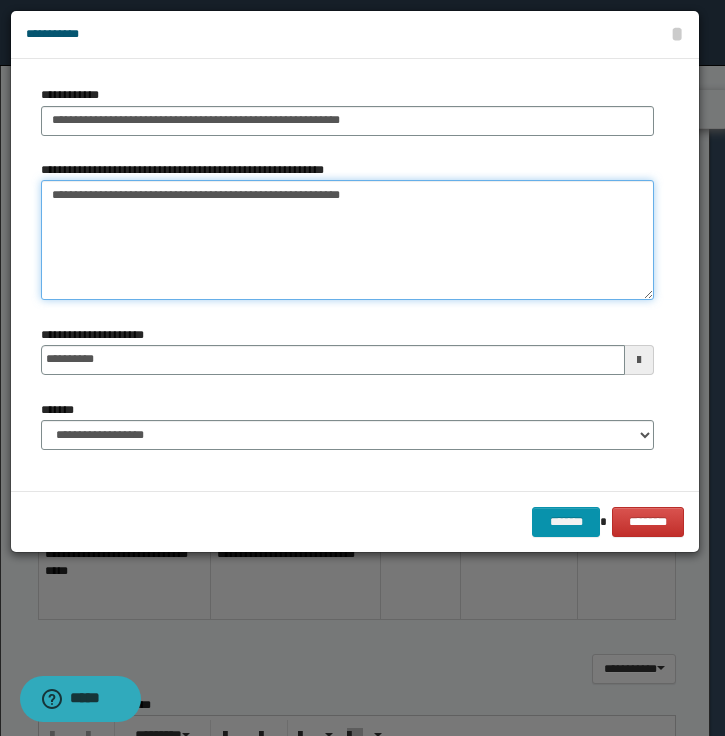 click on "**********" at bounding box center (347, 240) 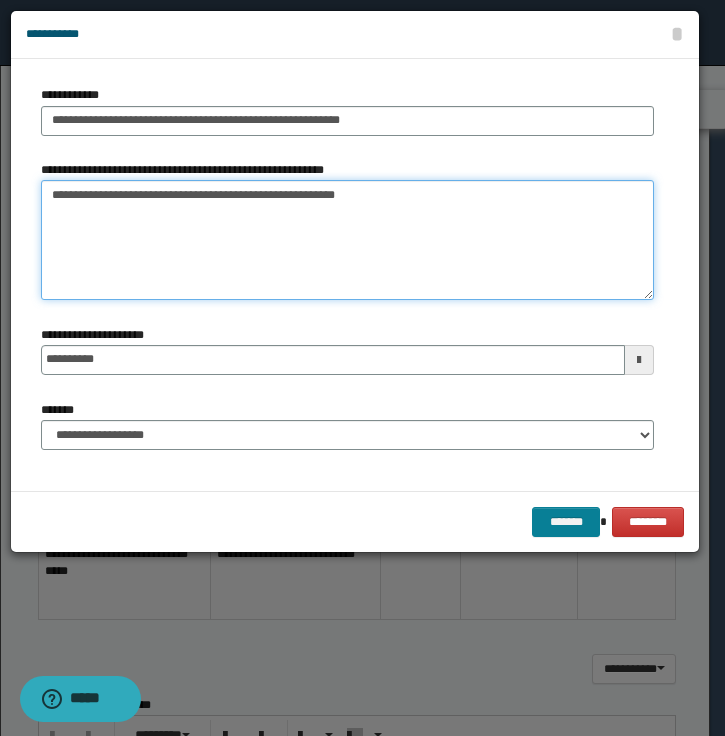 type on "**********" 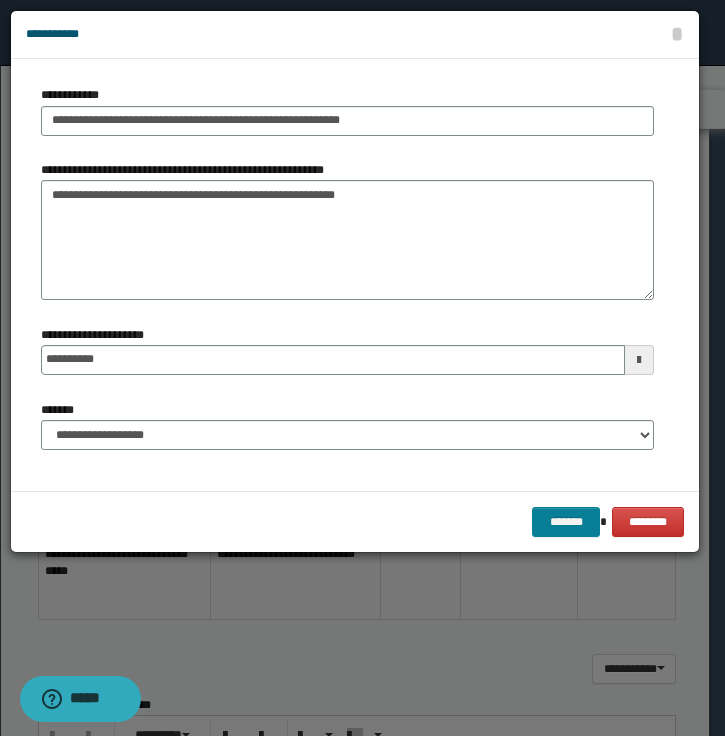 click on "*******" at bounding box center (566, 522) 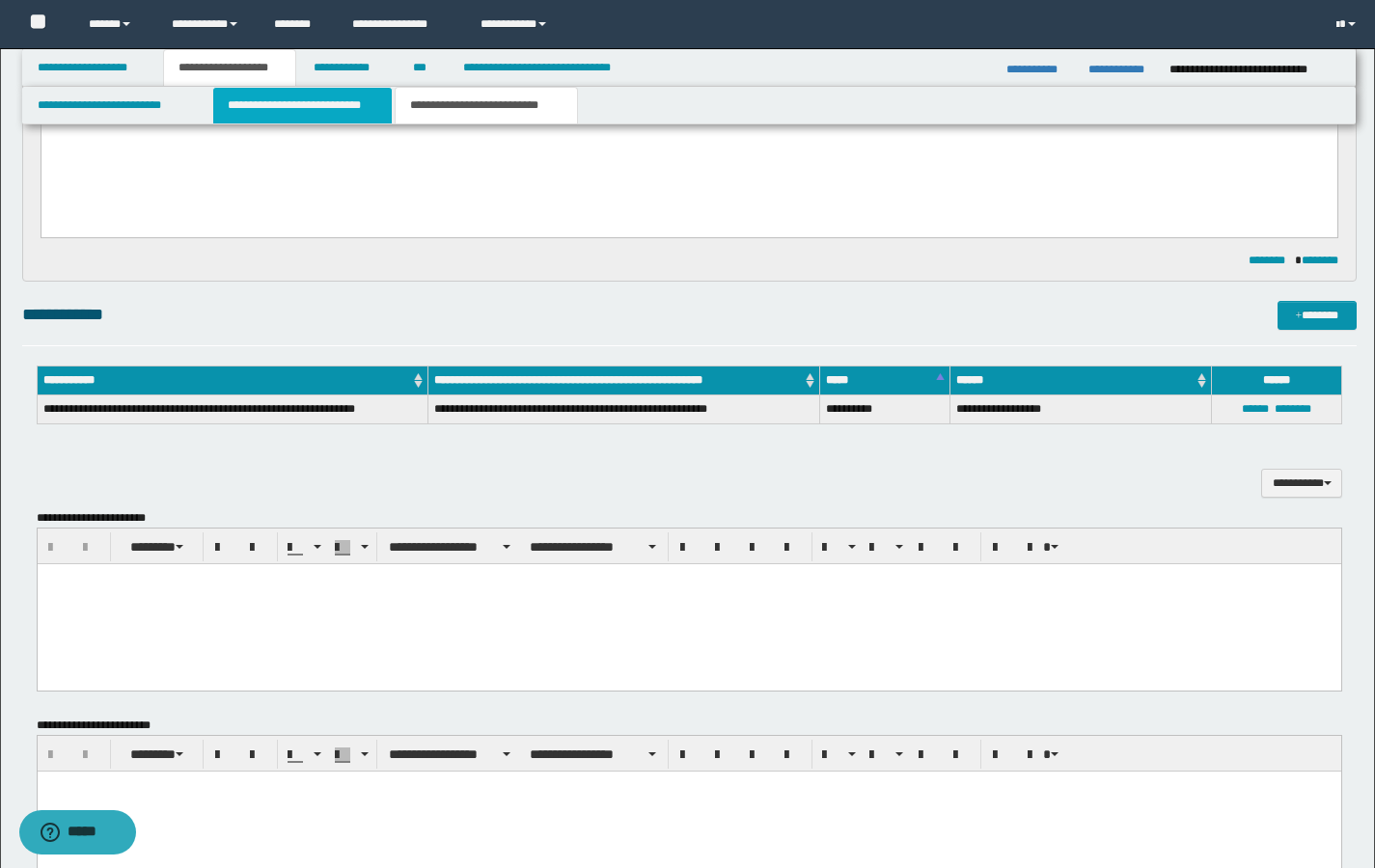 click on "**********" at bounding box center (303, 105) 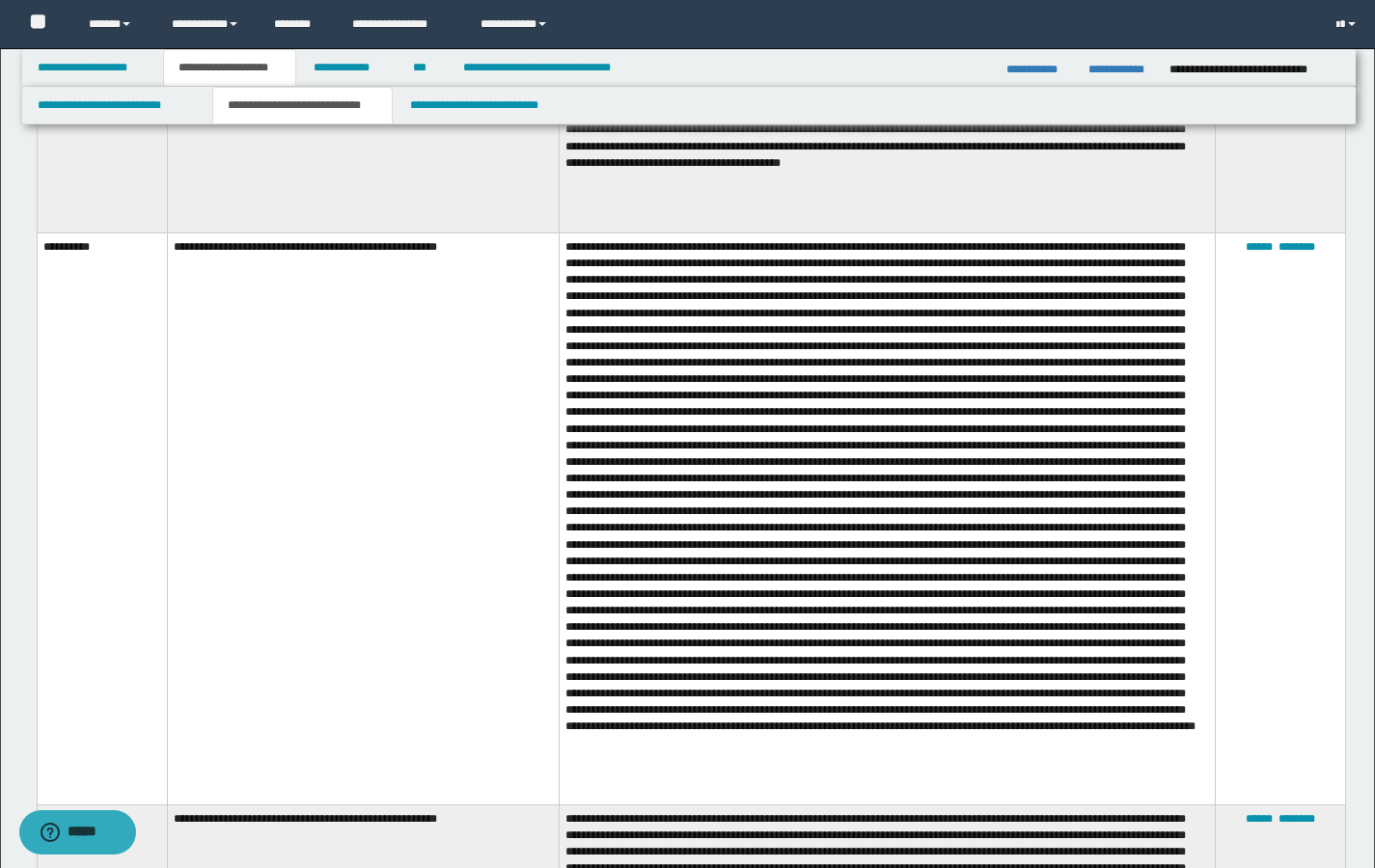 scroll, scrollTop: 528, scrollLeft: 0, axis: vertical 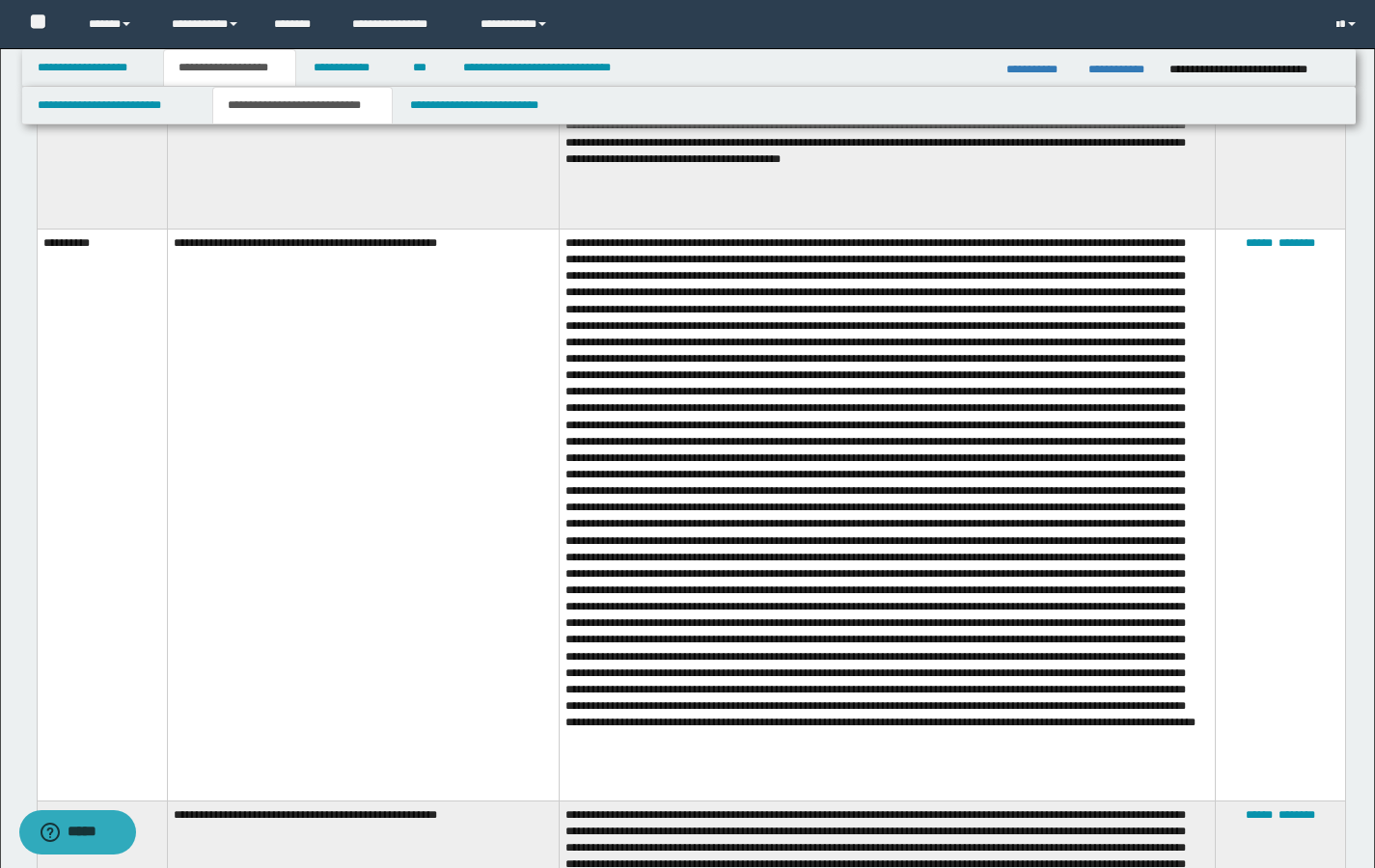 click on "**********" at bounding box center [363, 515] 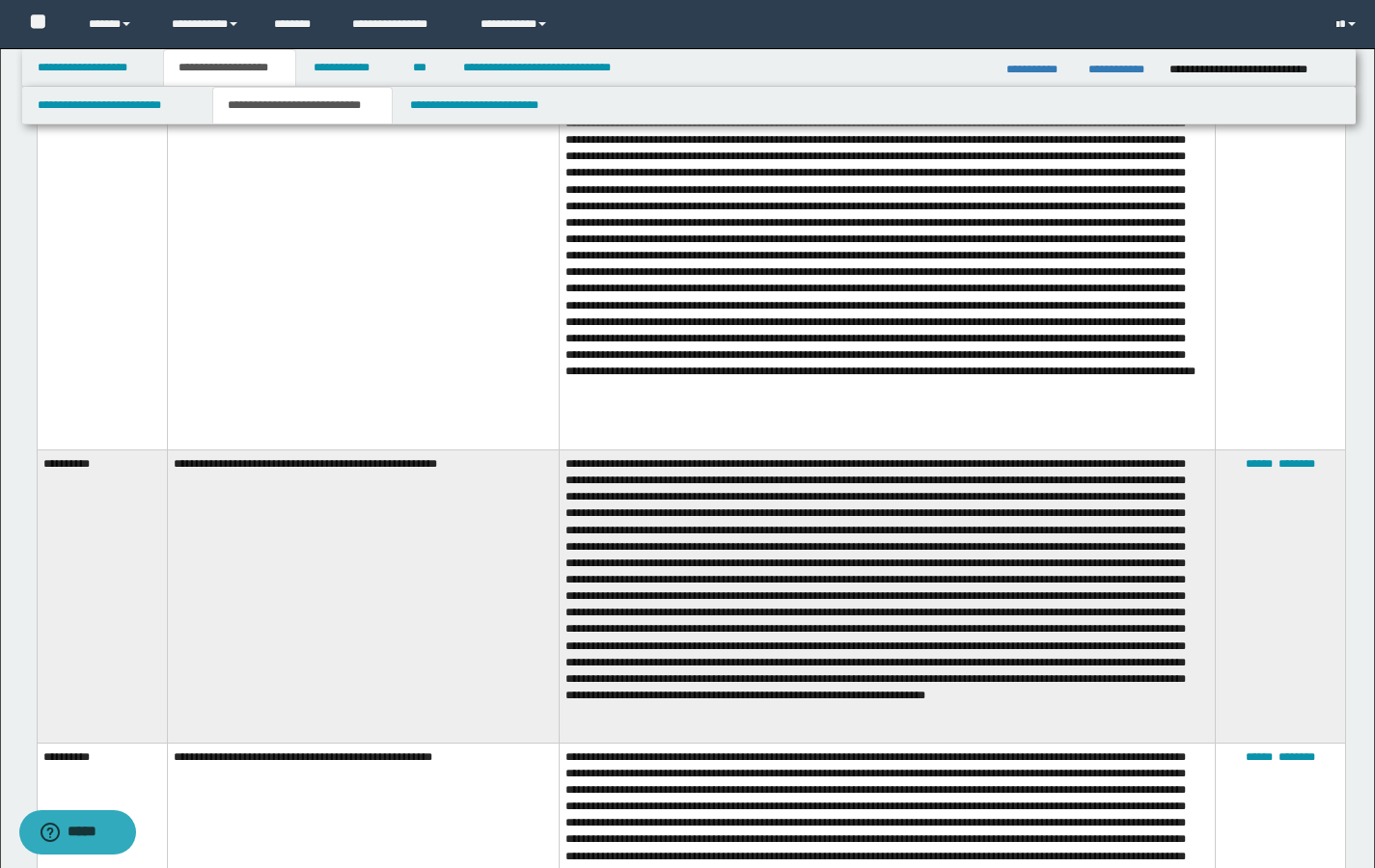 scroll, scrollTop: 882, scrollLeft: 0, axis: vertical 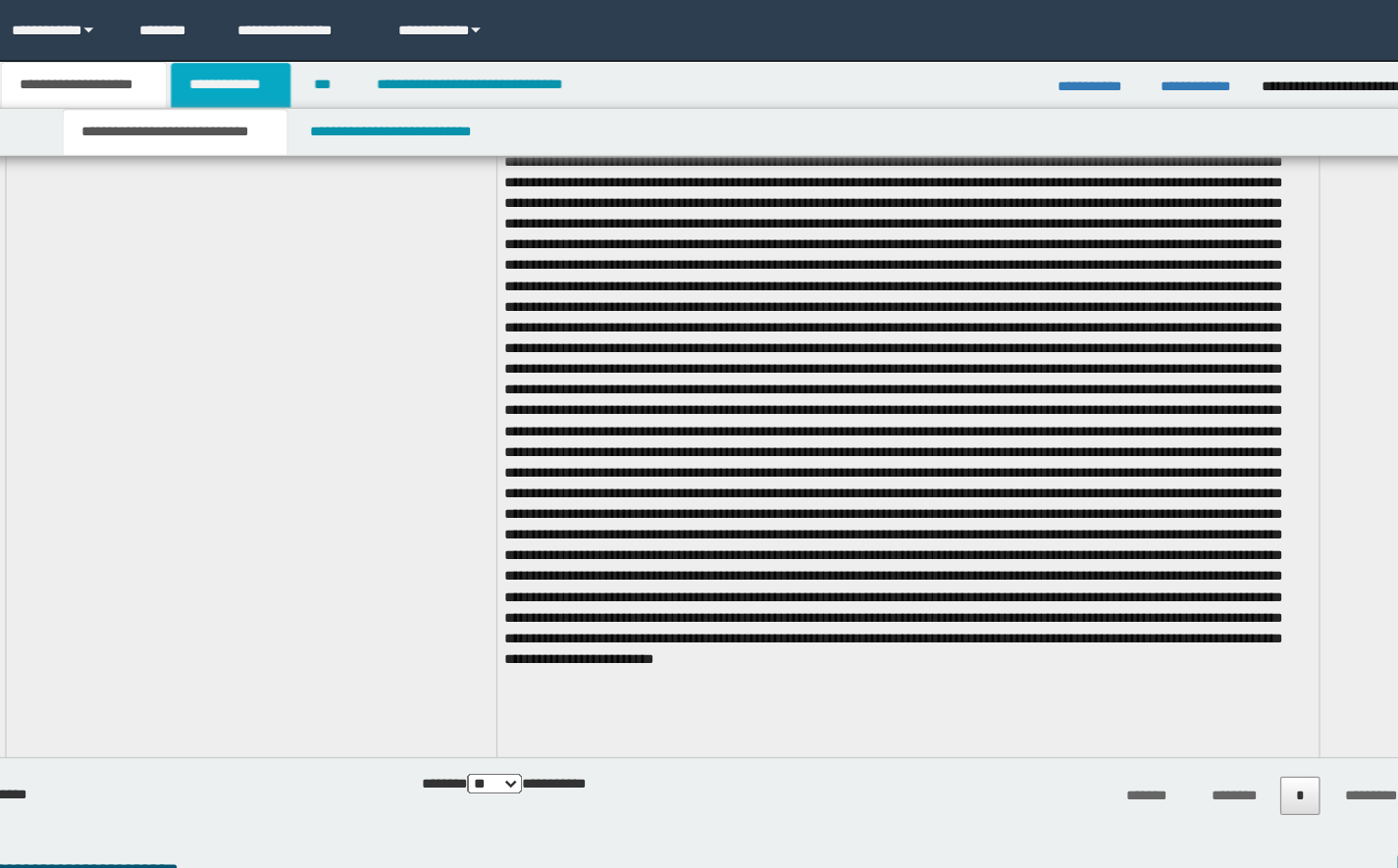 click on "**********" at bounding box center [352, 69] 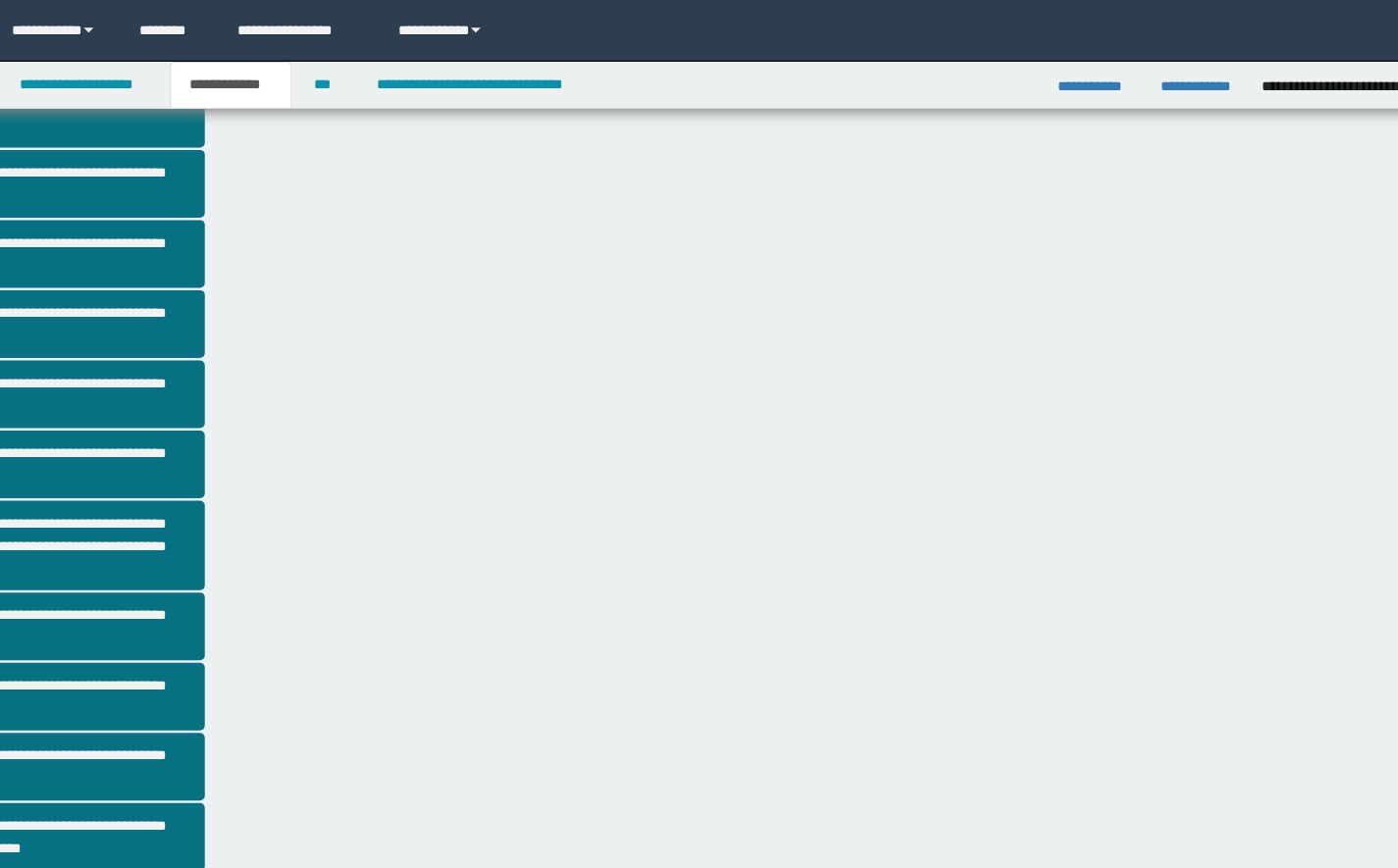 scroll, scrollTop: 231, scrollLeft: 0, axis: vertical 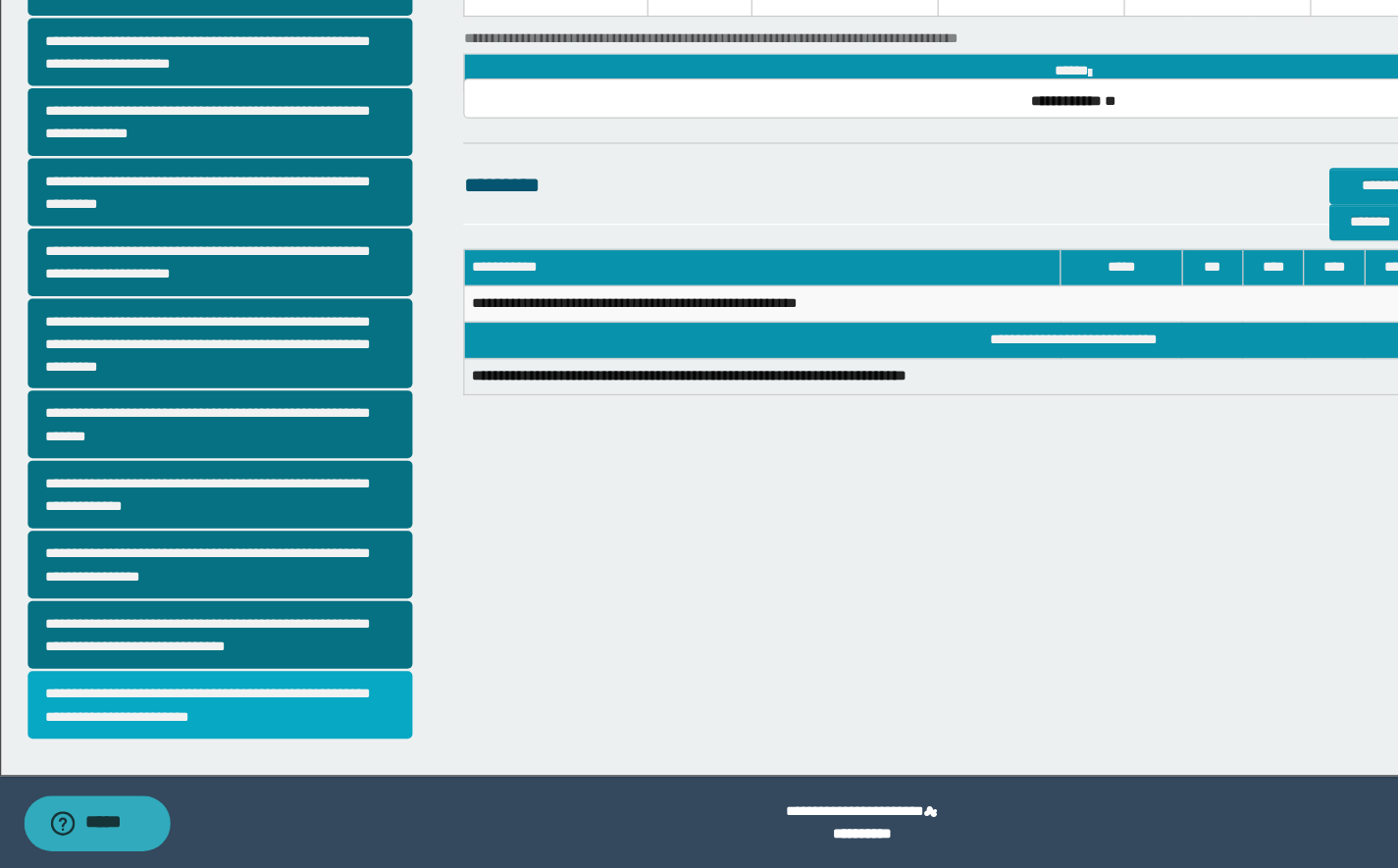 click on "**********" at bounding box center (179, 736) 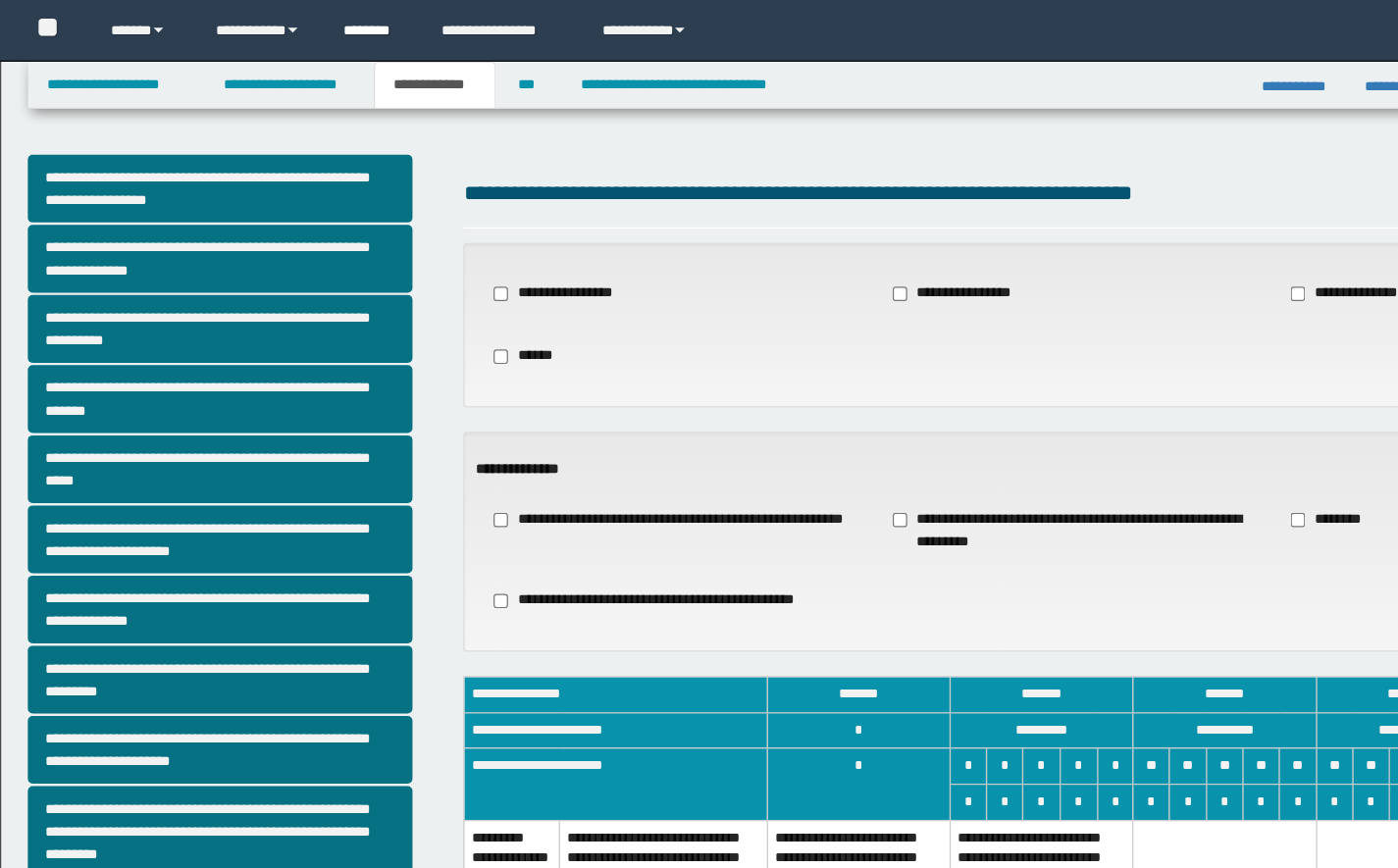 scroll, scrollTop: 0, scrollLeft: 0, axis: both 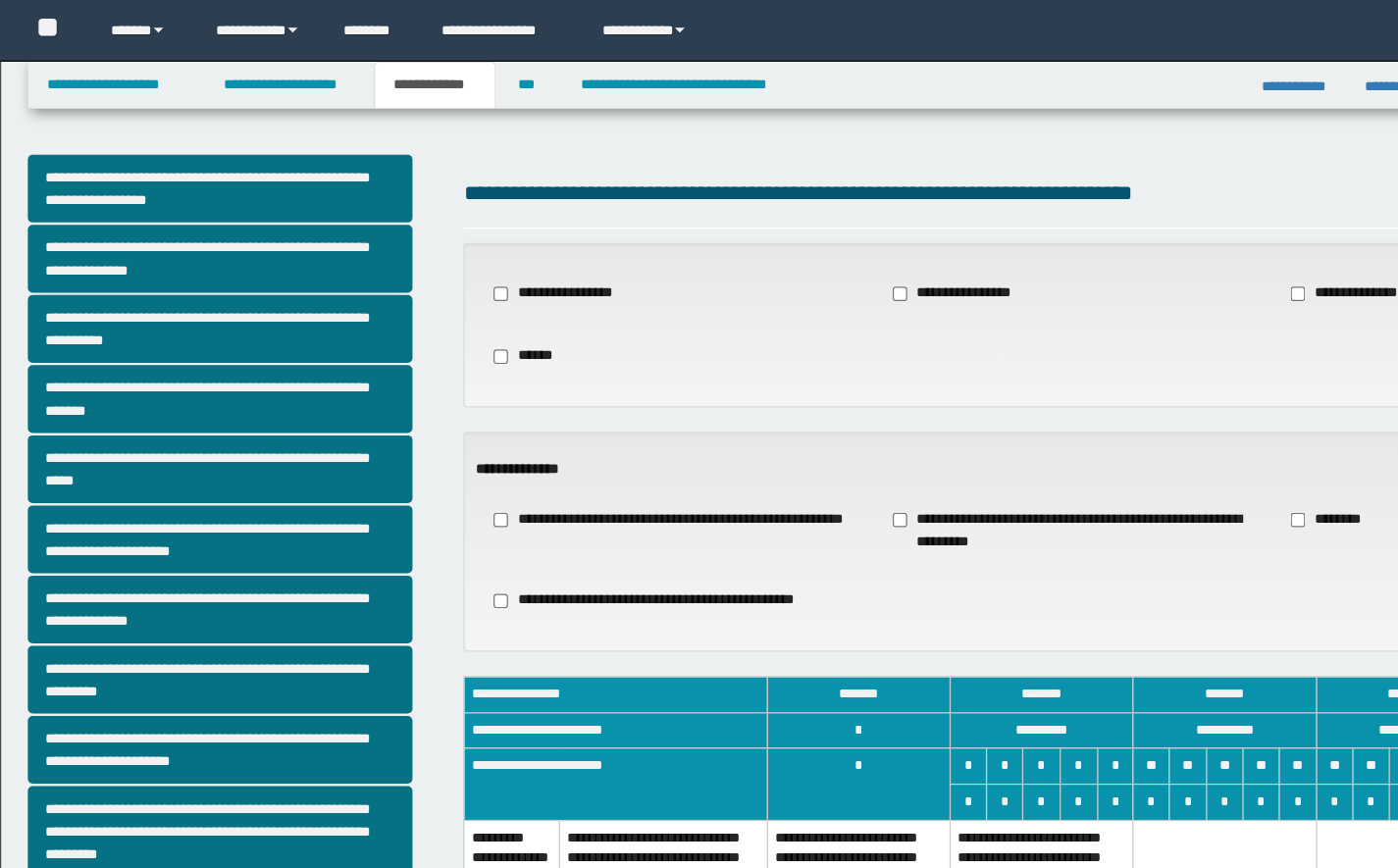 click on "**********" at bounding box center [870, 264] 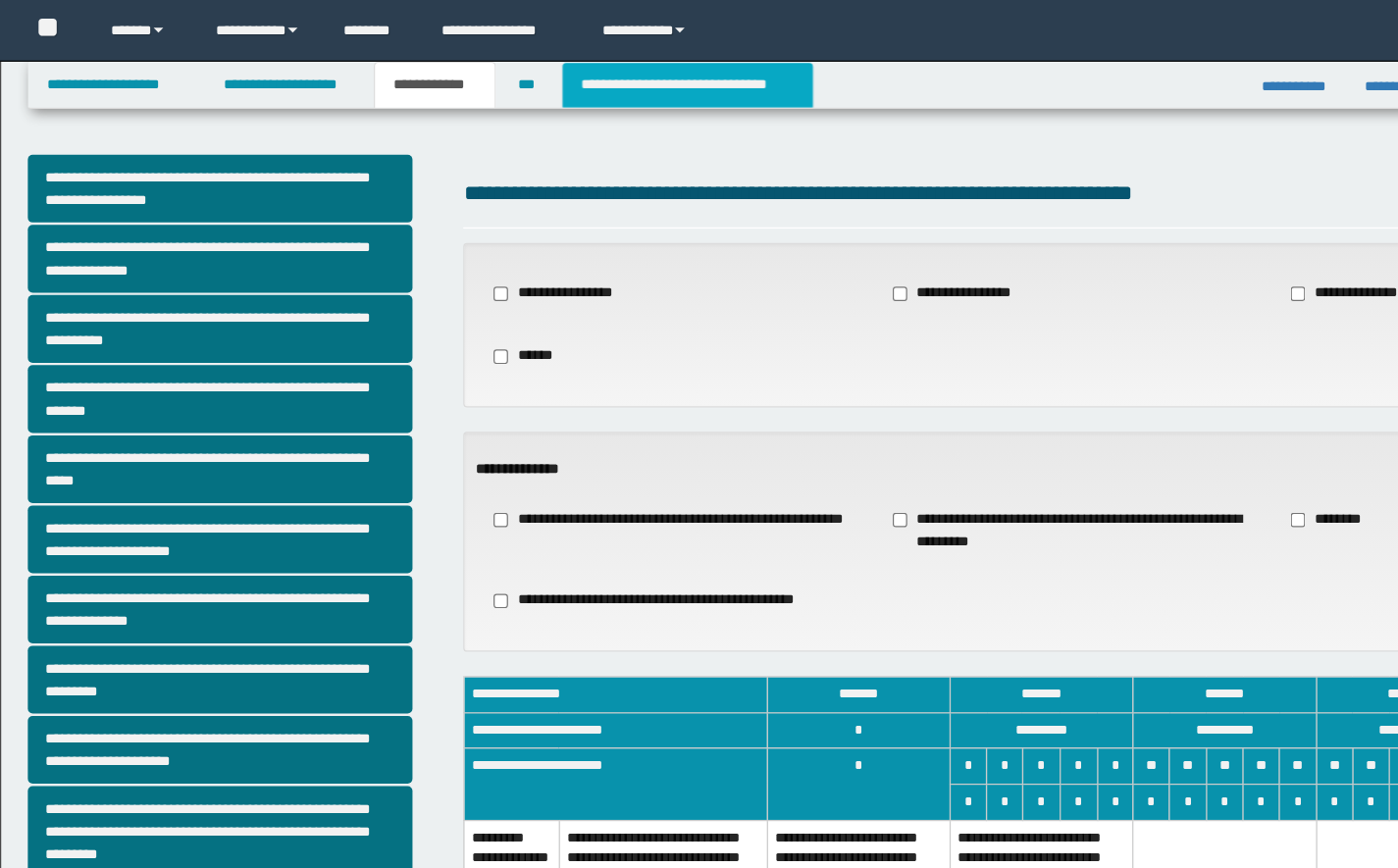 scroll, scrollTop: 0, scrollLeft: 0, axis: both 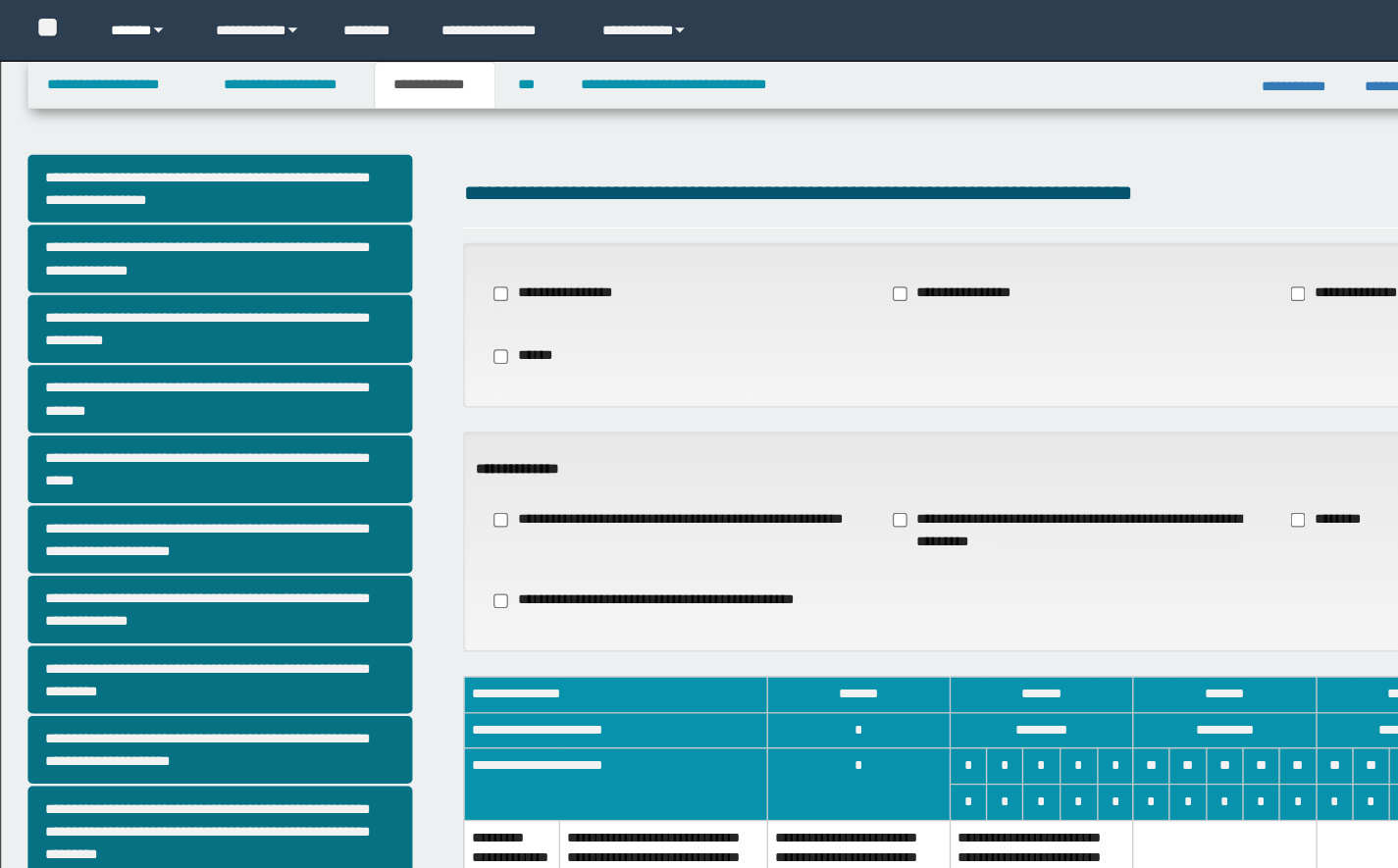 click on "******" at bounding box center [118, 25] 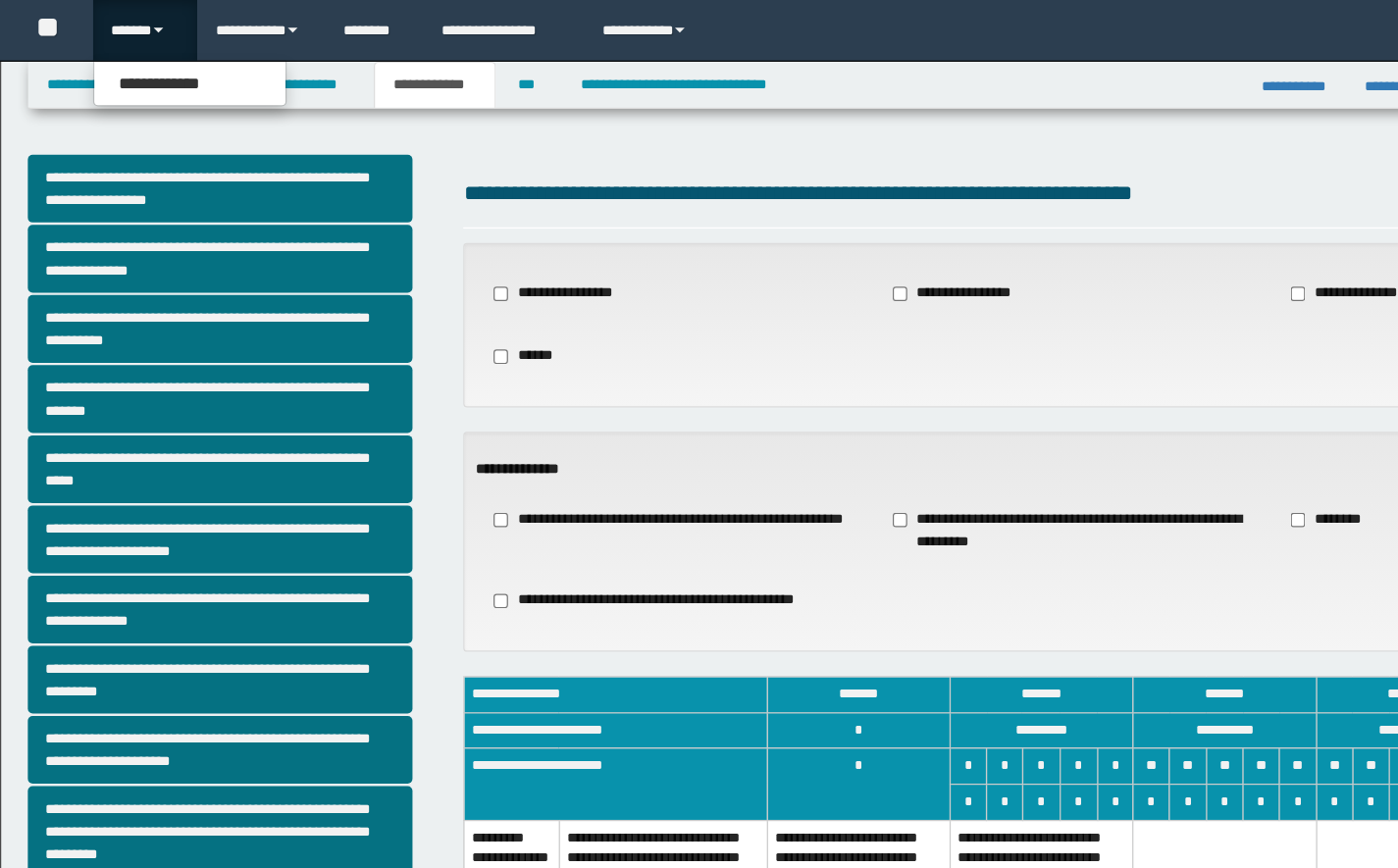 click on "**********" at bounding box center [699, 25] 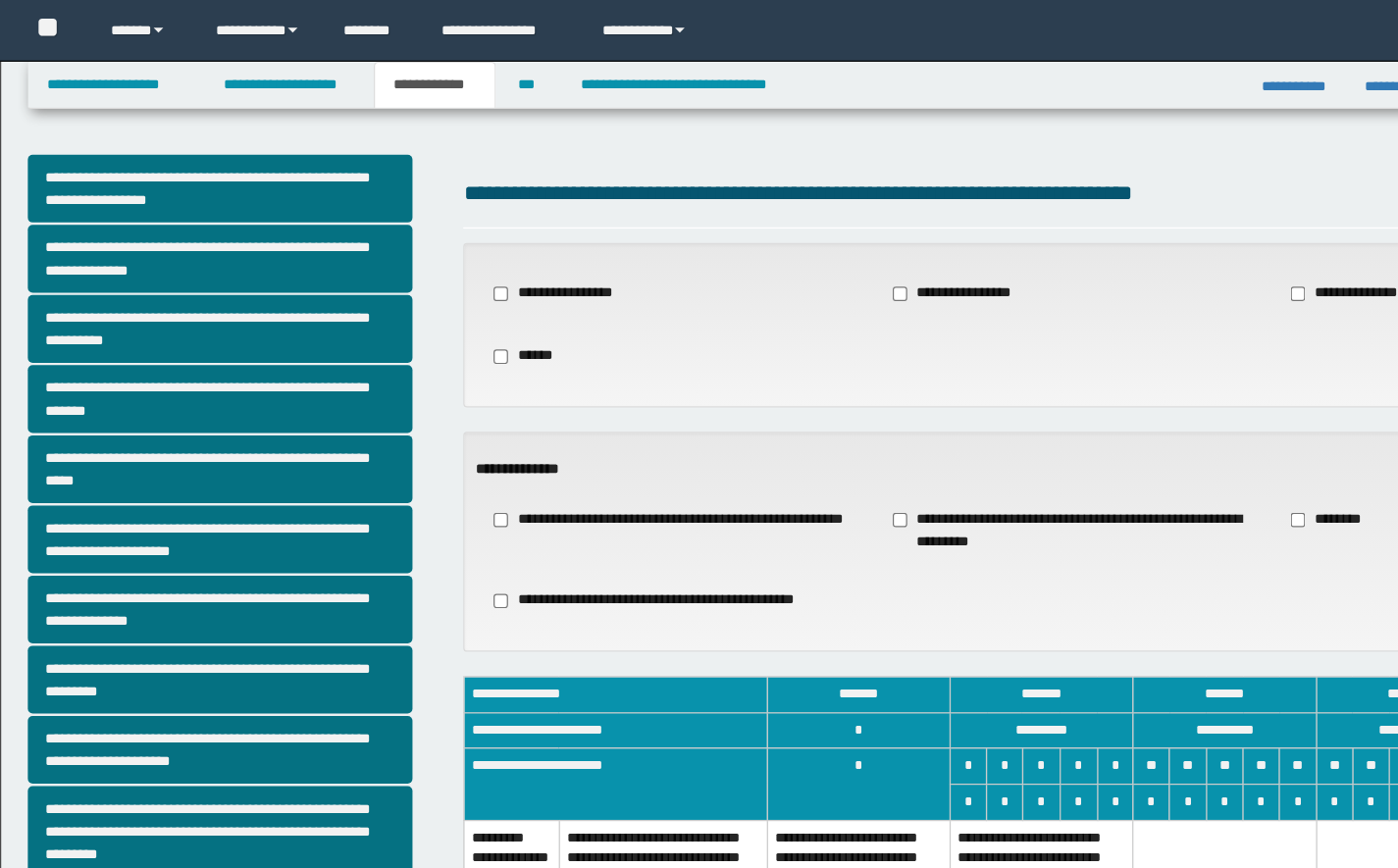 click on "**********" at bounding box center (699, 25) 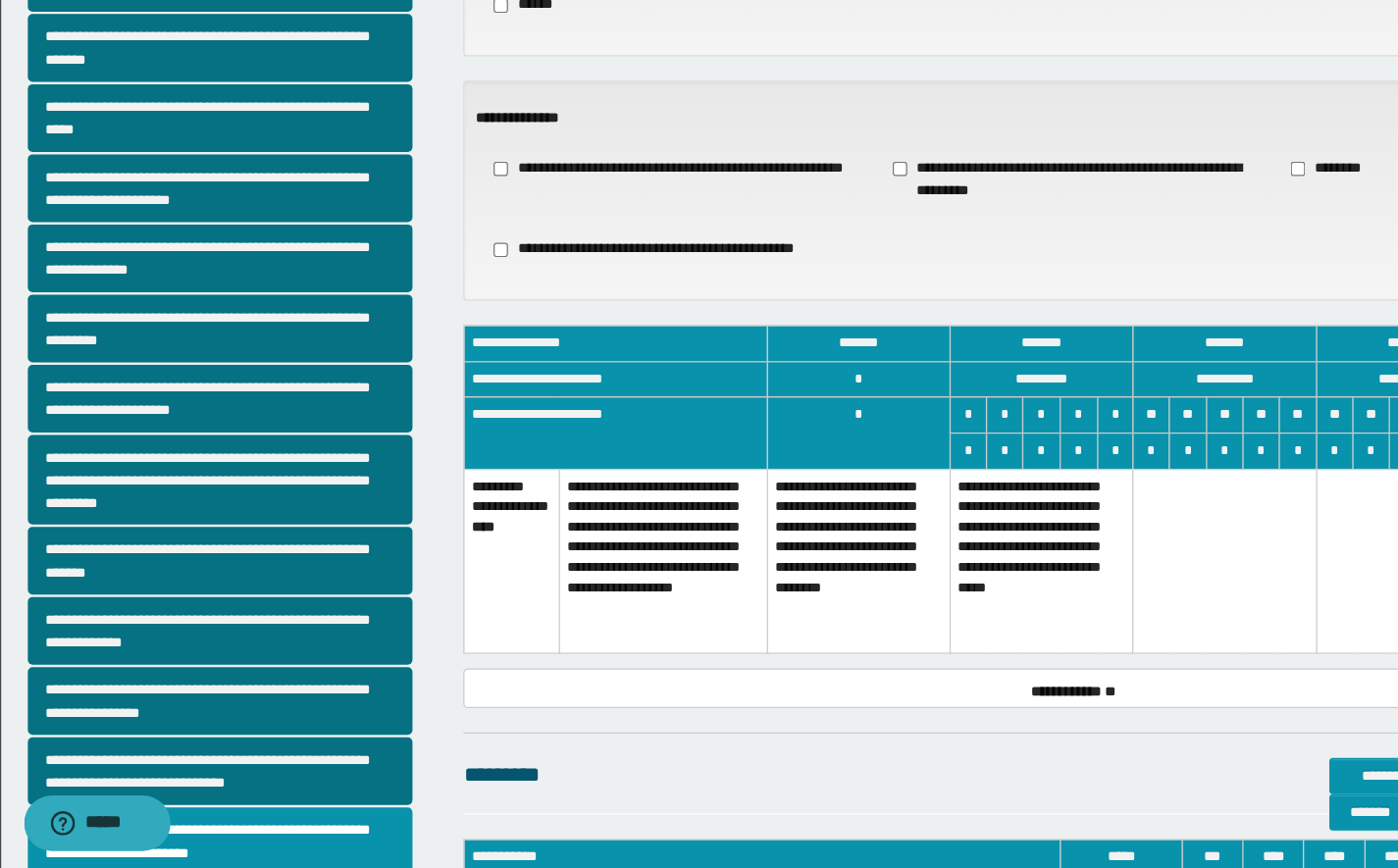 scroll, scrollTop: 122, scrollLeft: 0, axis: vertical 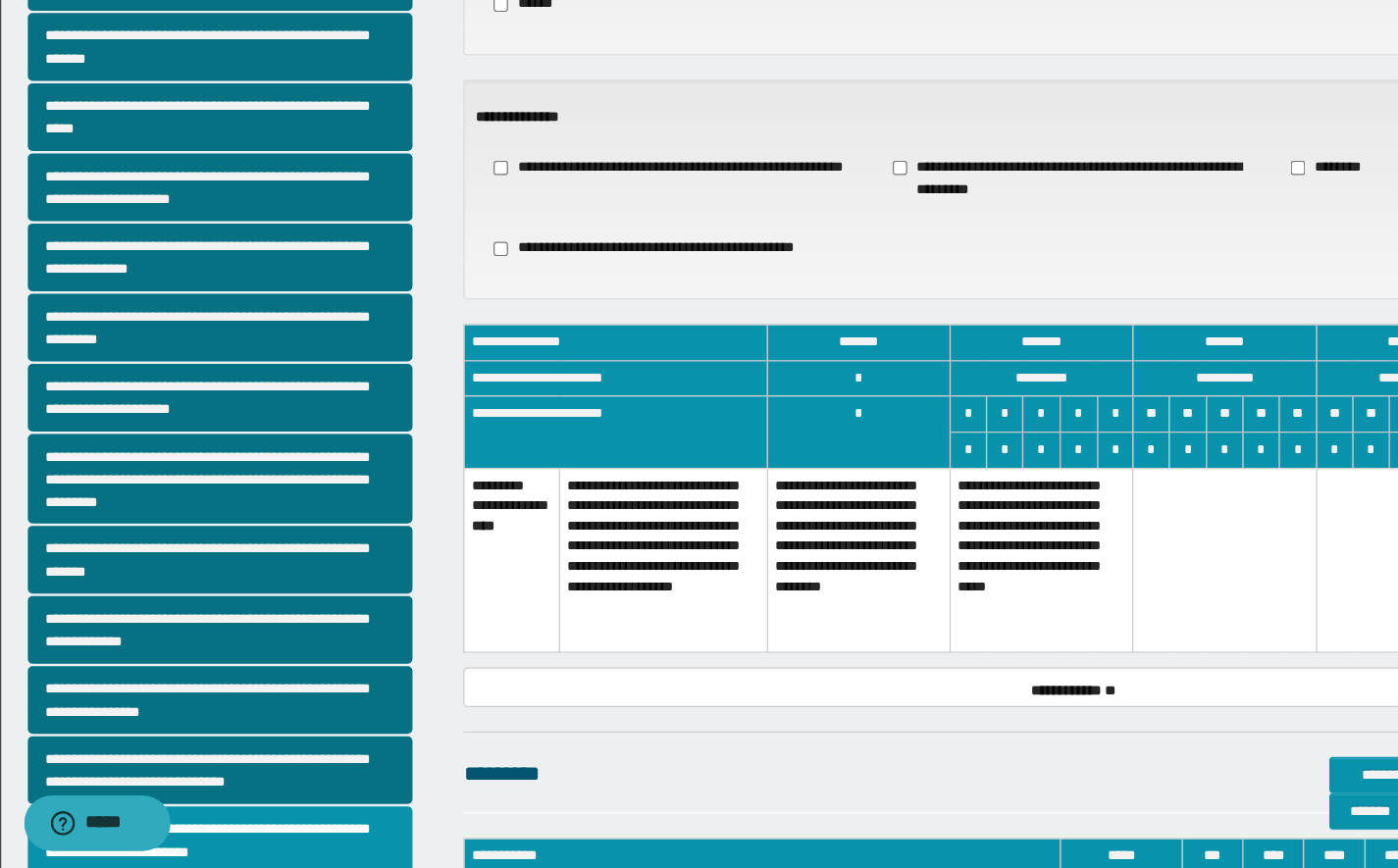 click on "**********" at bounding box center (844, 618) 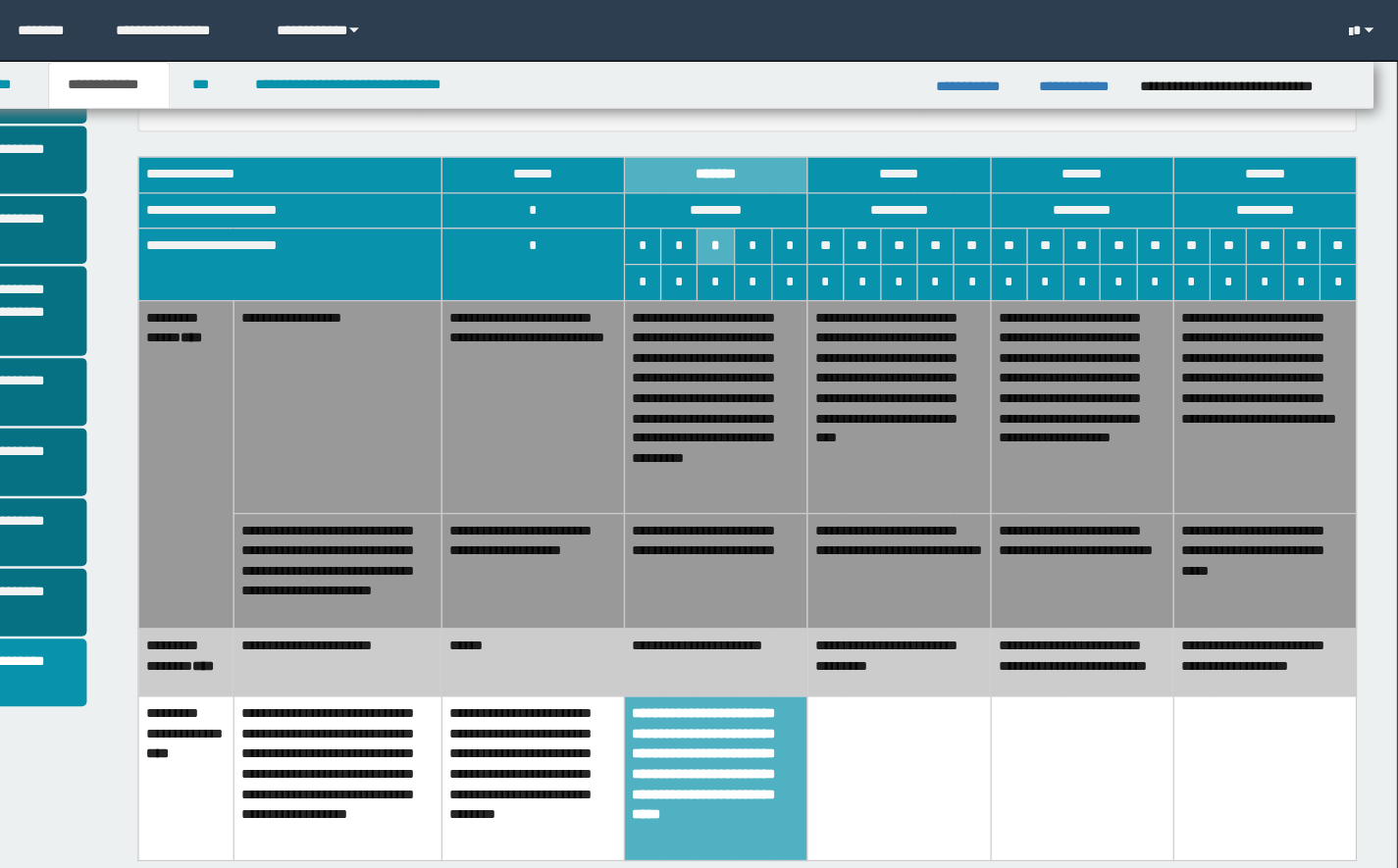 scroll, scrollTop: 408, scrollLeft: 0, axis: vertical 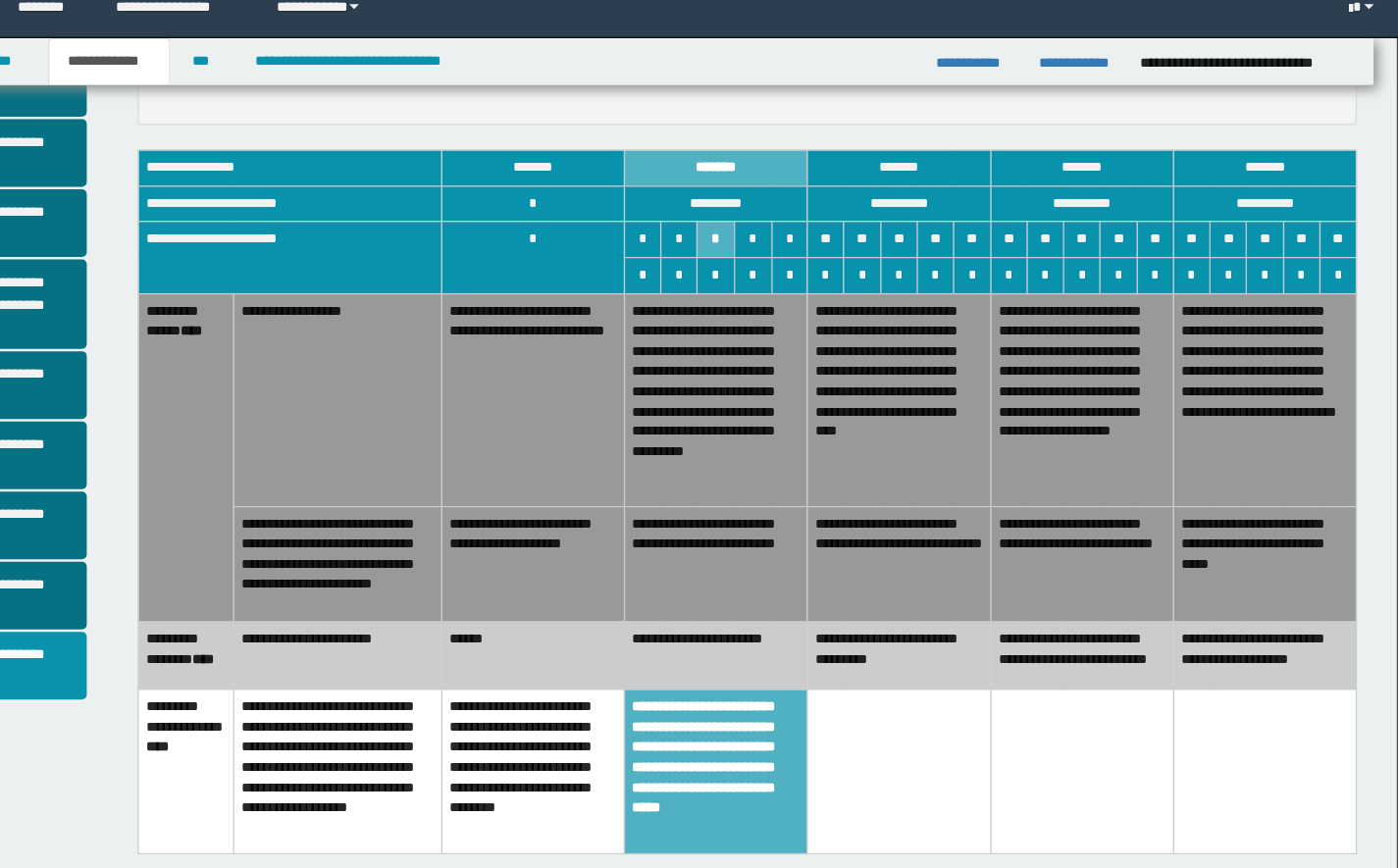 click at bounding box center [993, 645] 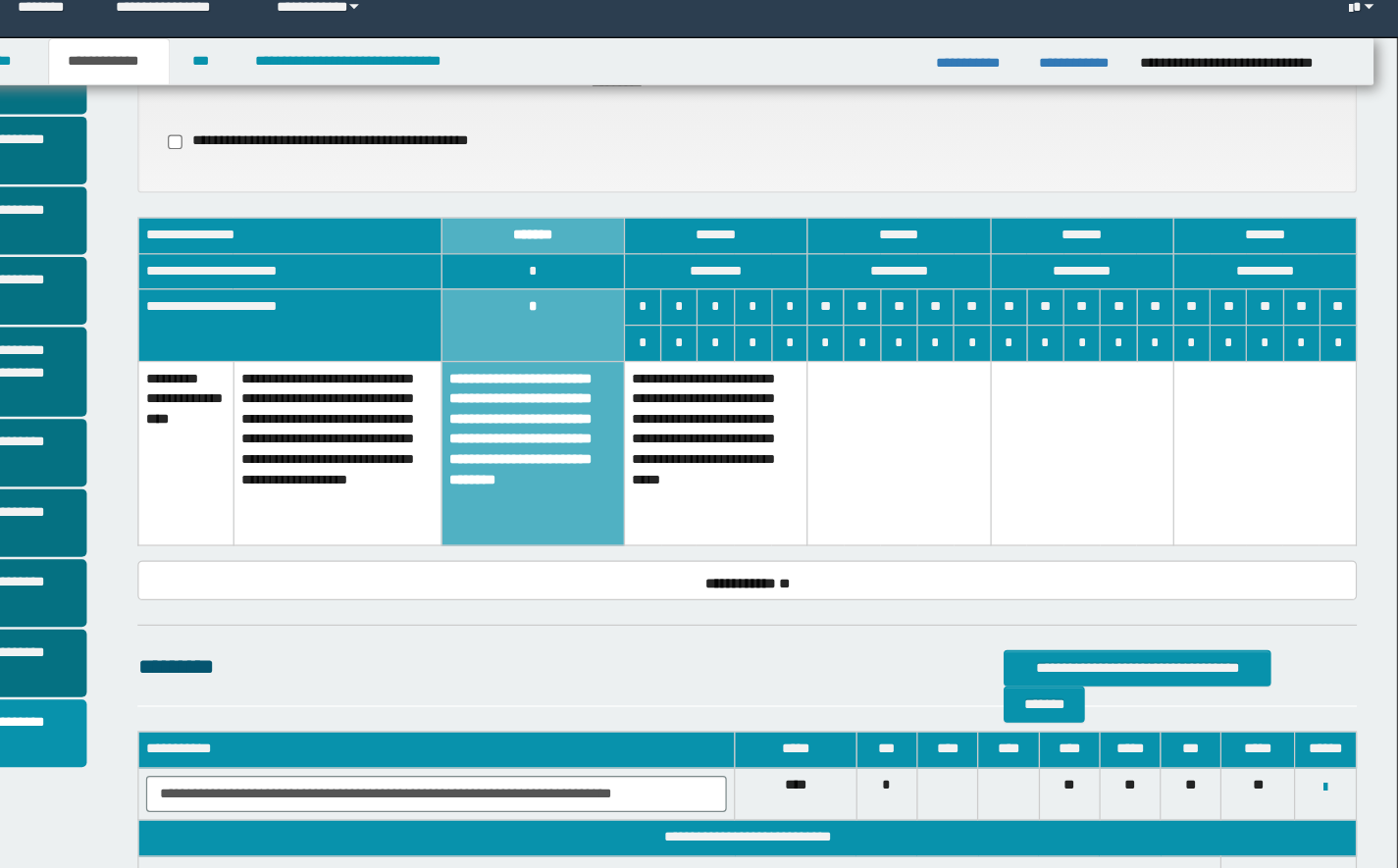 scroll, scrollTop: 353, scrollLeft: 0, axis: vertical 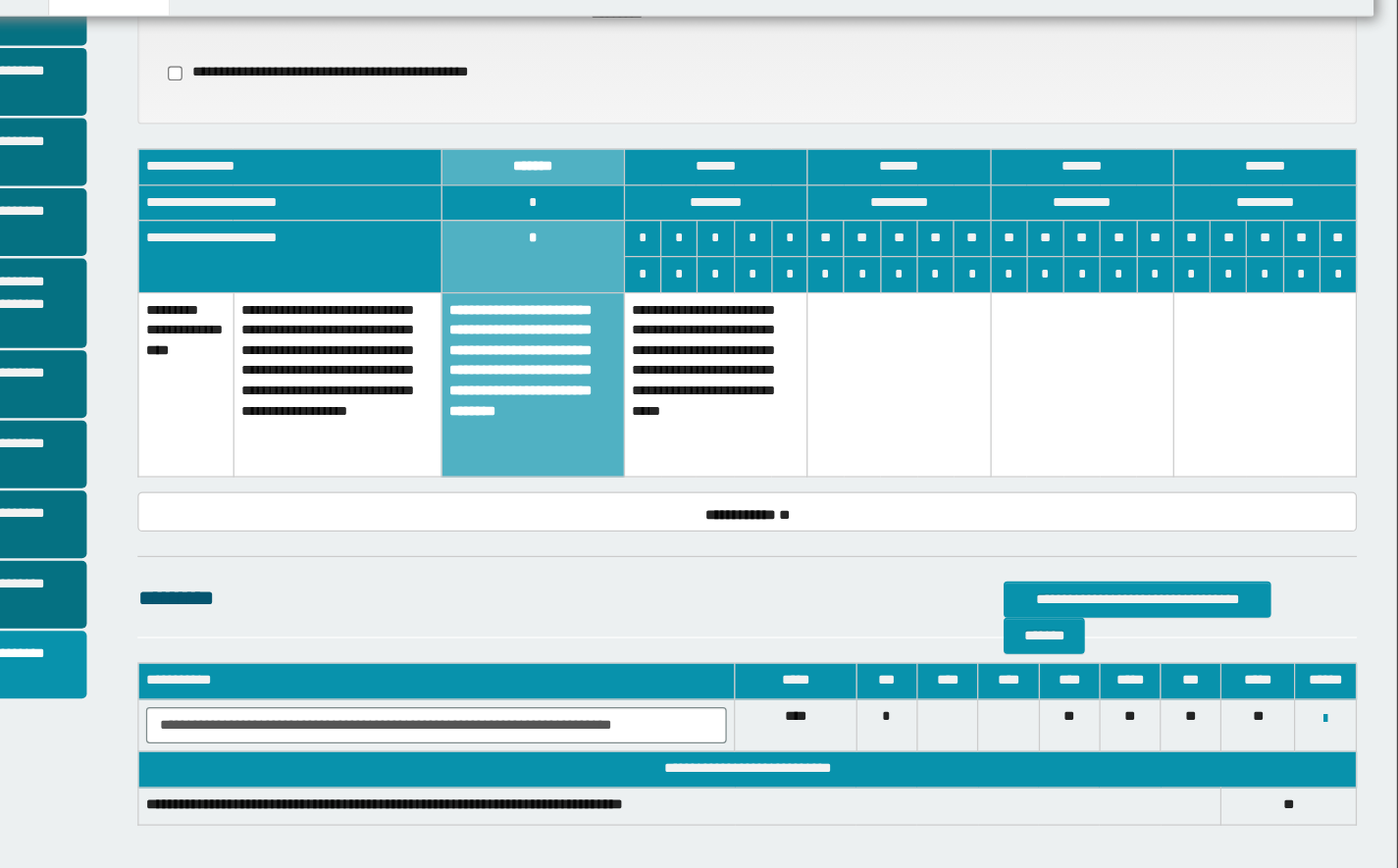 click on "**********" at bounding box center (844, 386) 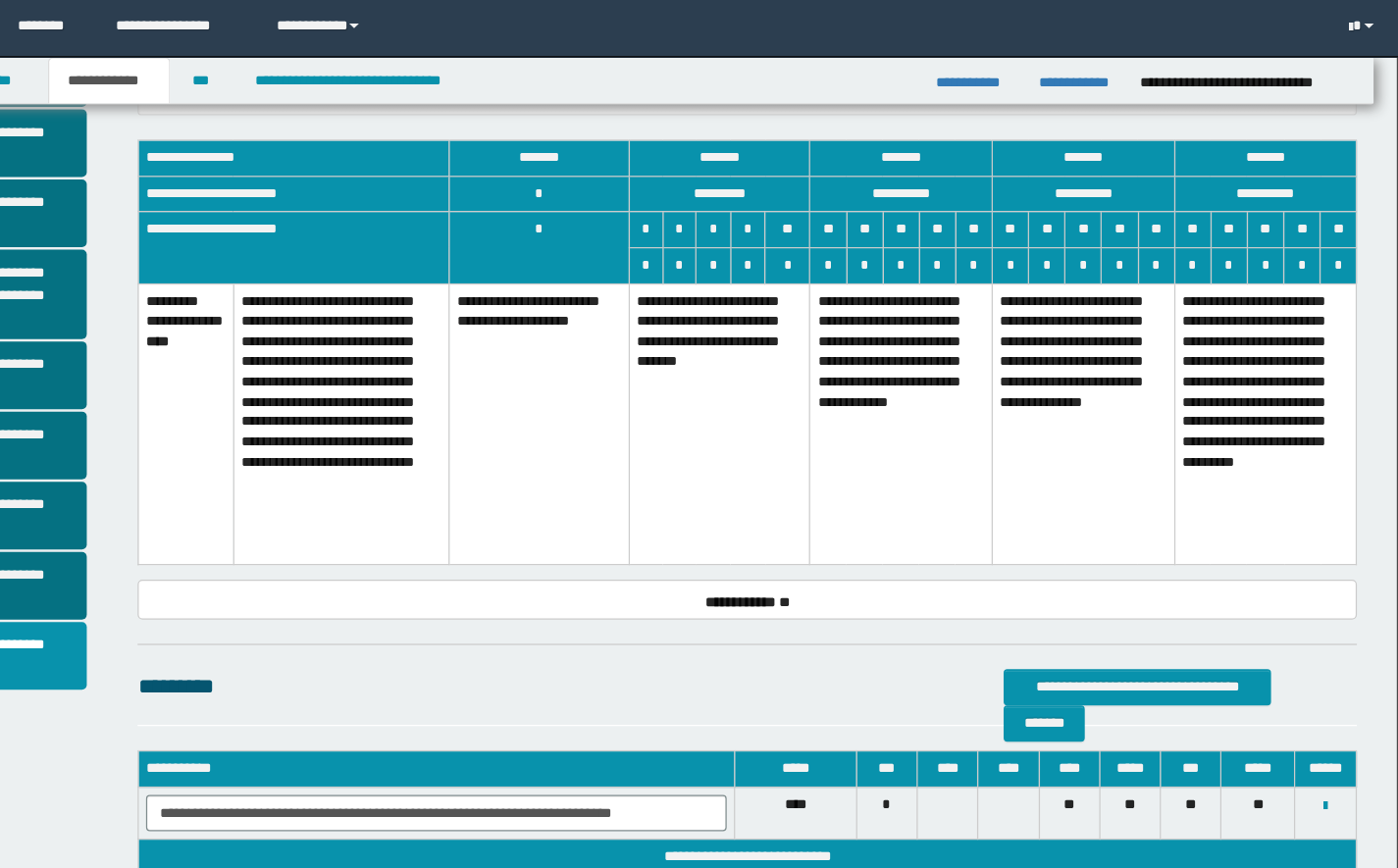 scroll, scrollTop: 425, scrollLeft: 0, axis: vertical 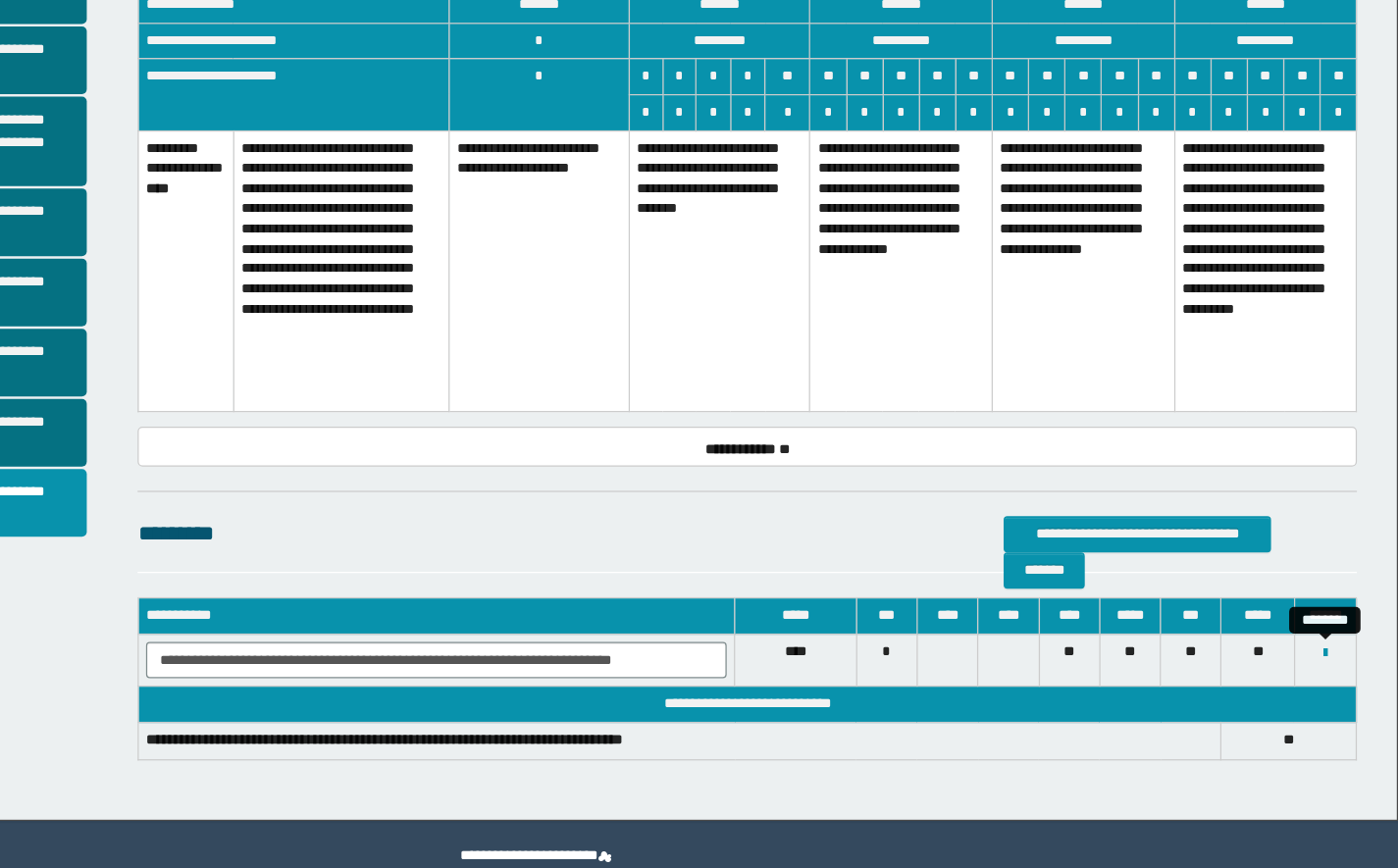 click at bounding box center (1338, 664) 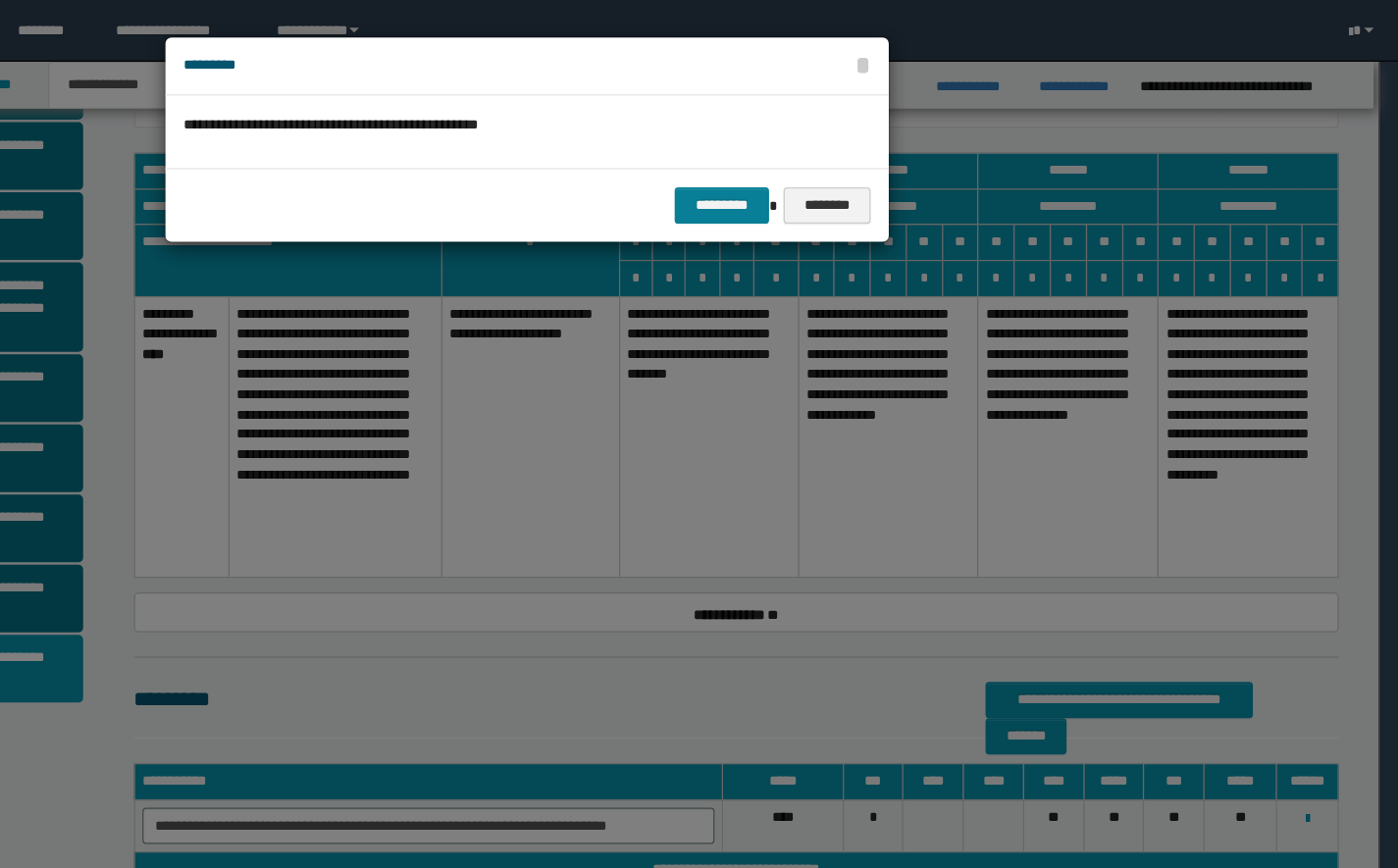 click on "*********" at bounding box center [850, 167] 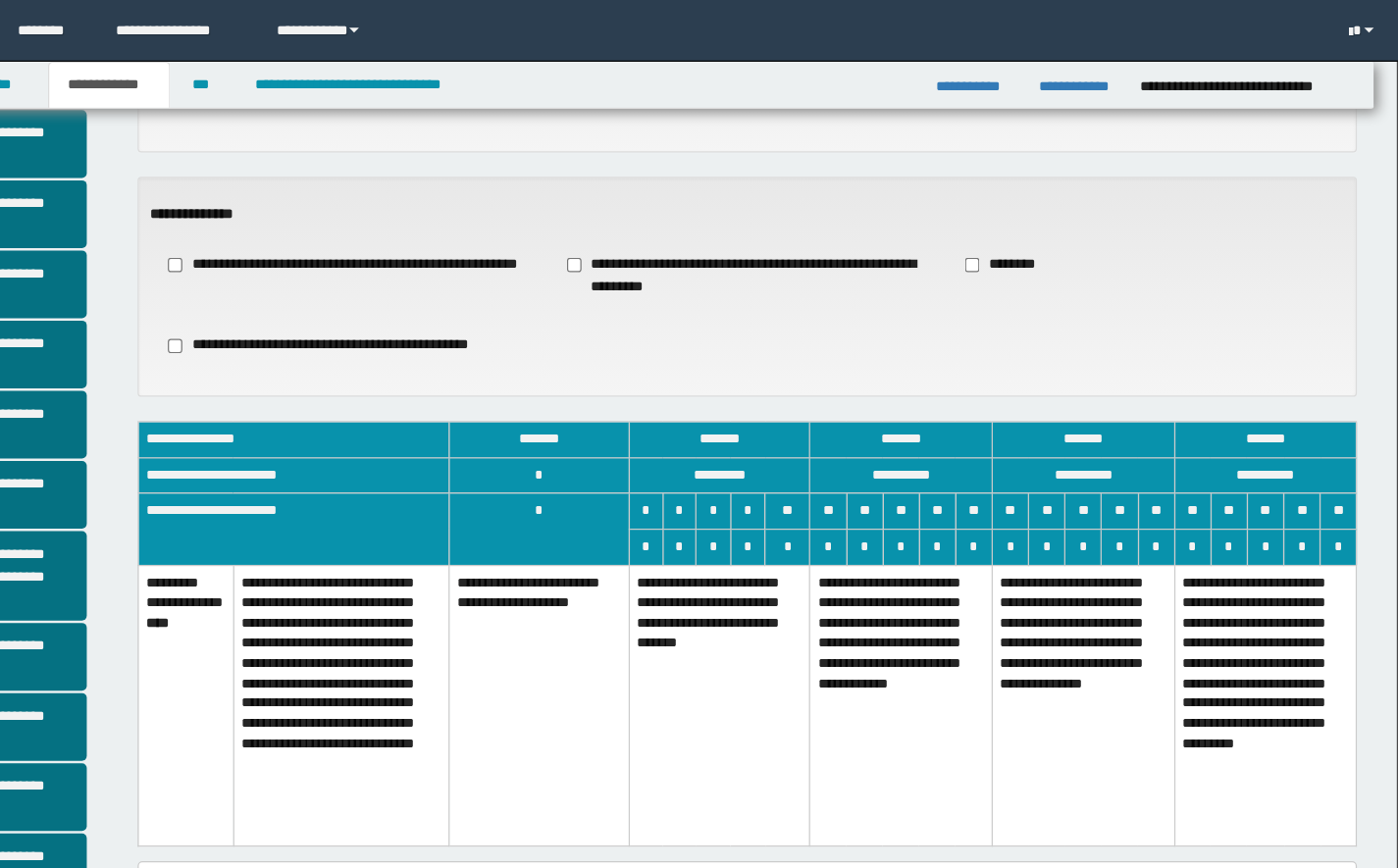 scroll, scrollTop: 193, scrollLeft: 0, axis: vertical 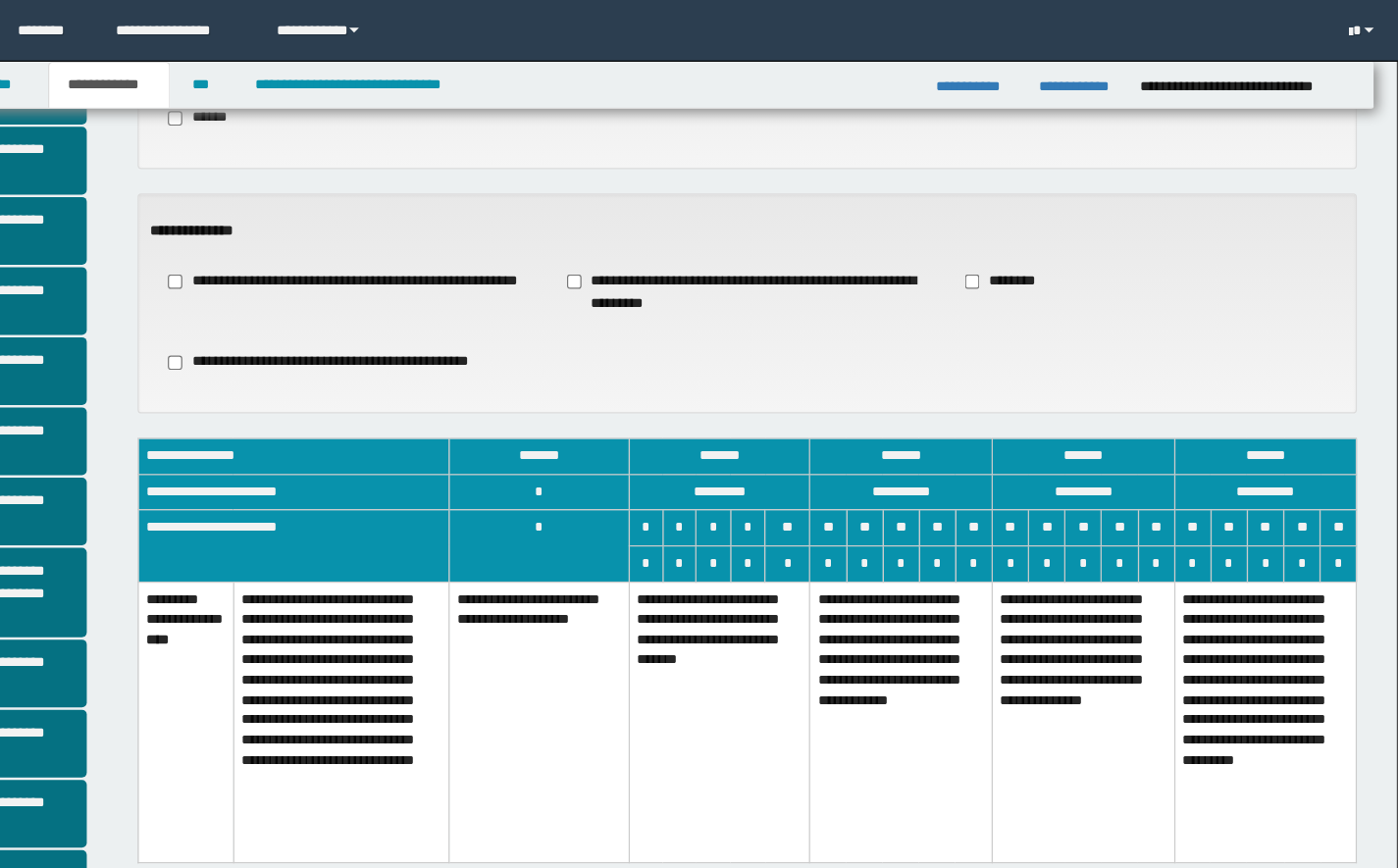 click on "**********" at bounding box center [546, 236] 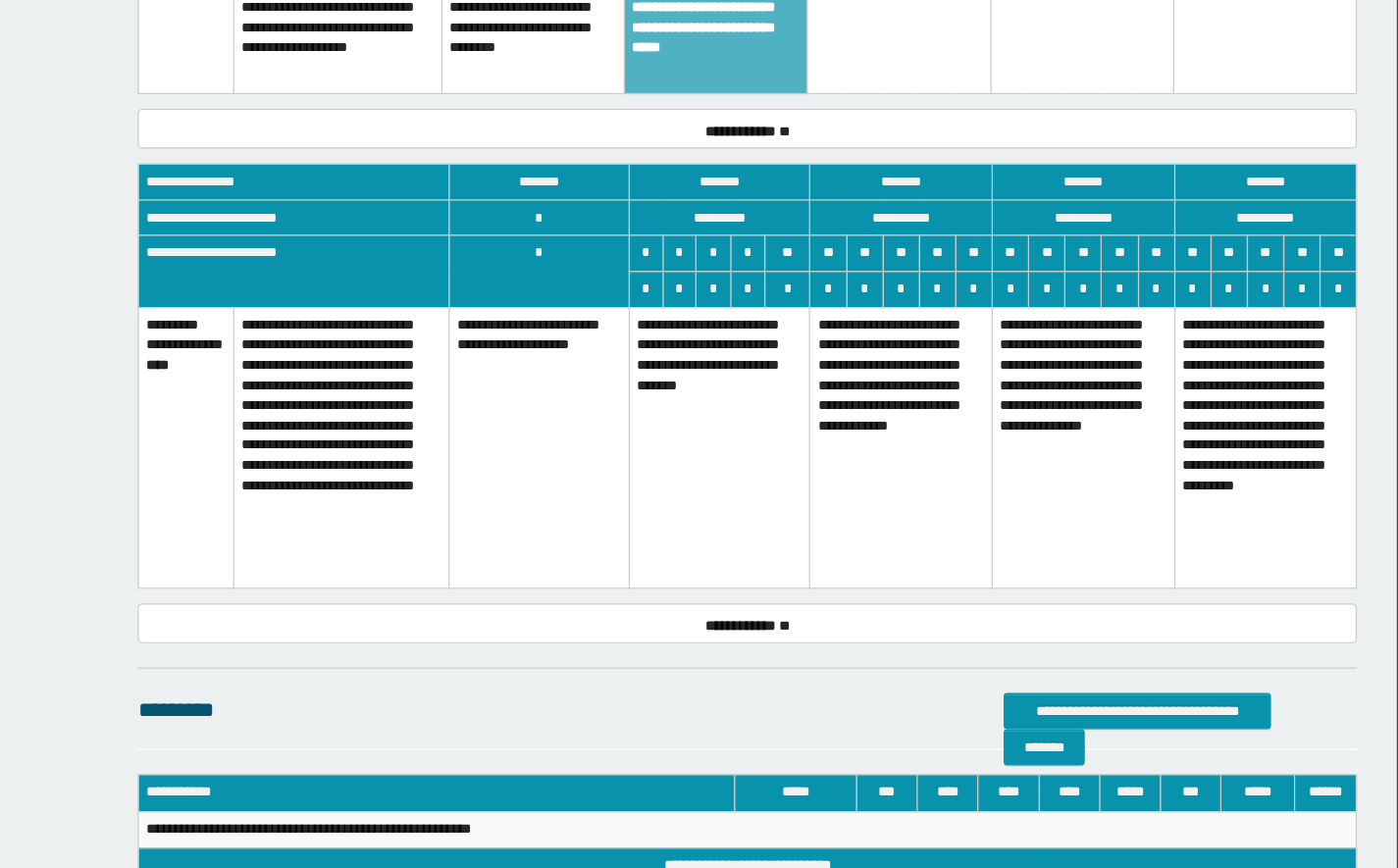 scroll, scrollTop: 891, scrollLeft: 0, axis: vertical 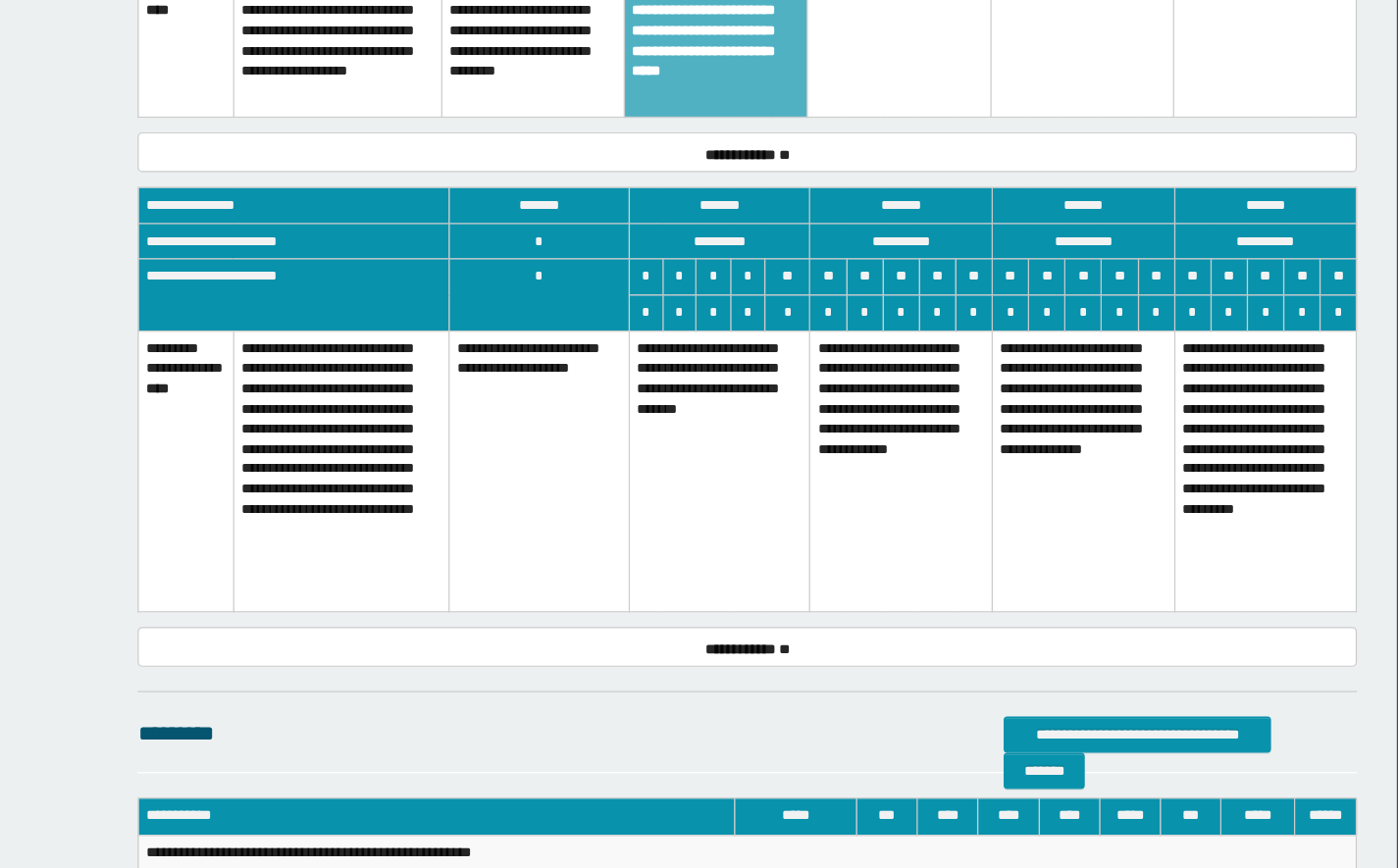 click on "**********" at bounding box center (848, 516) 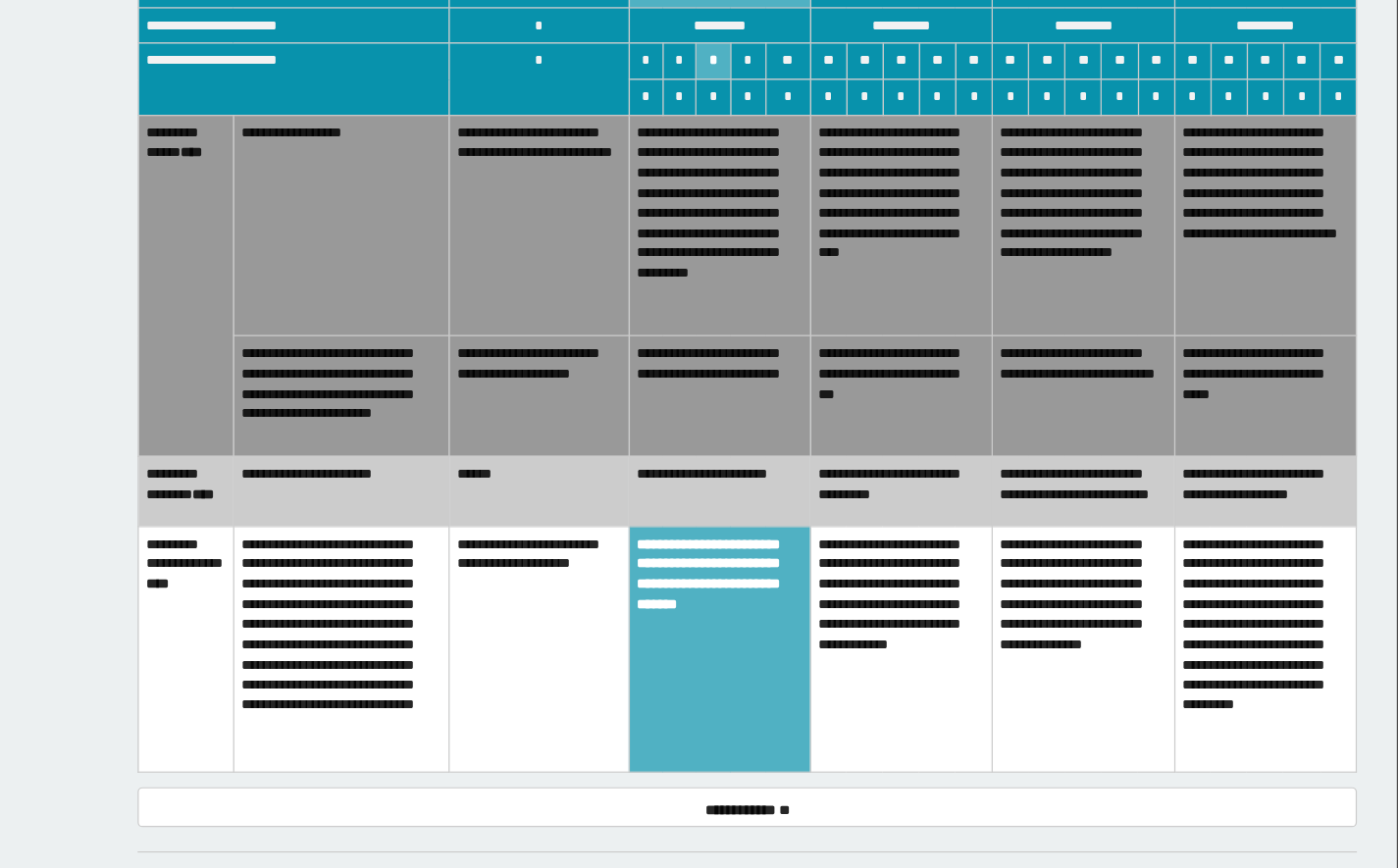 scroll, scrollTop: 1044, scrollLeft: 0, axis: vertical 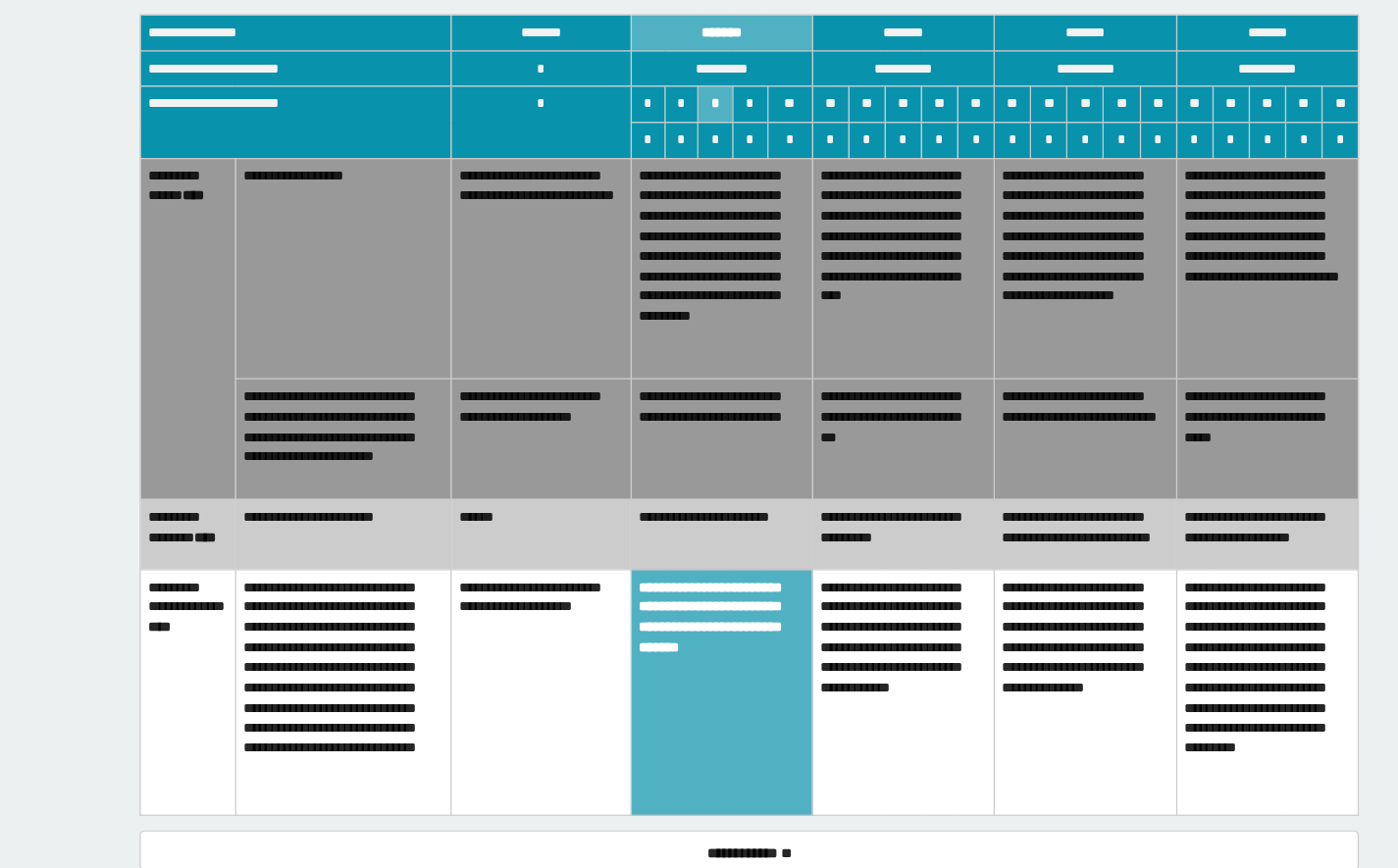 click on "**********" at bounding box center (995, 478) 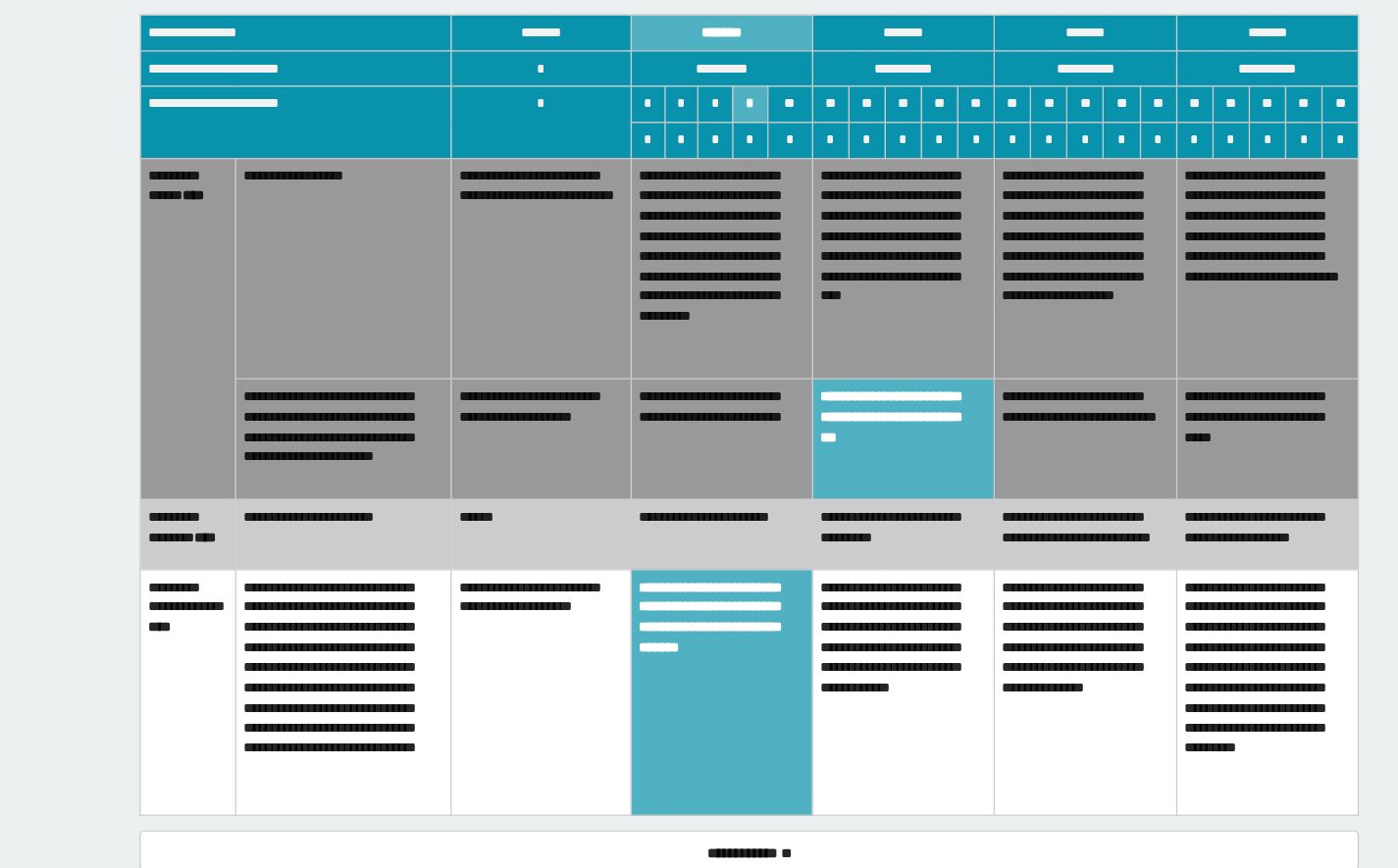 click on "**********" at bounding box center (848, 338) 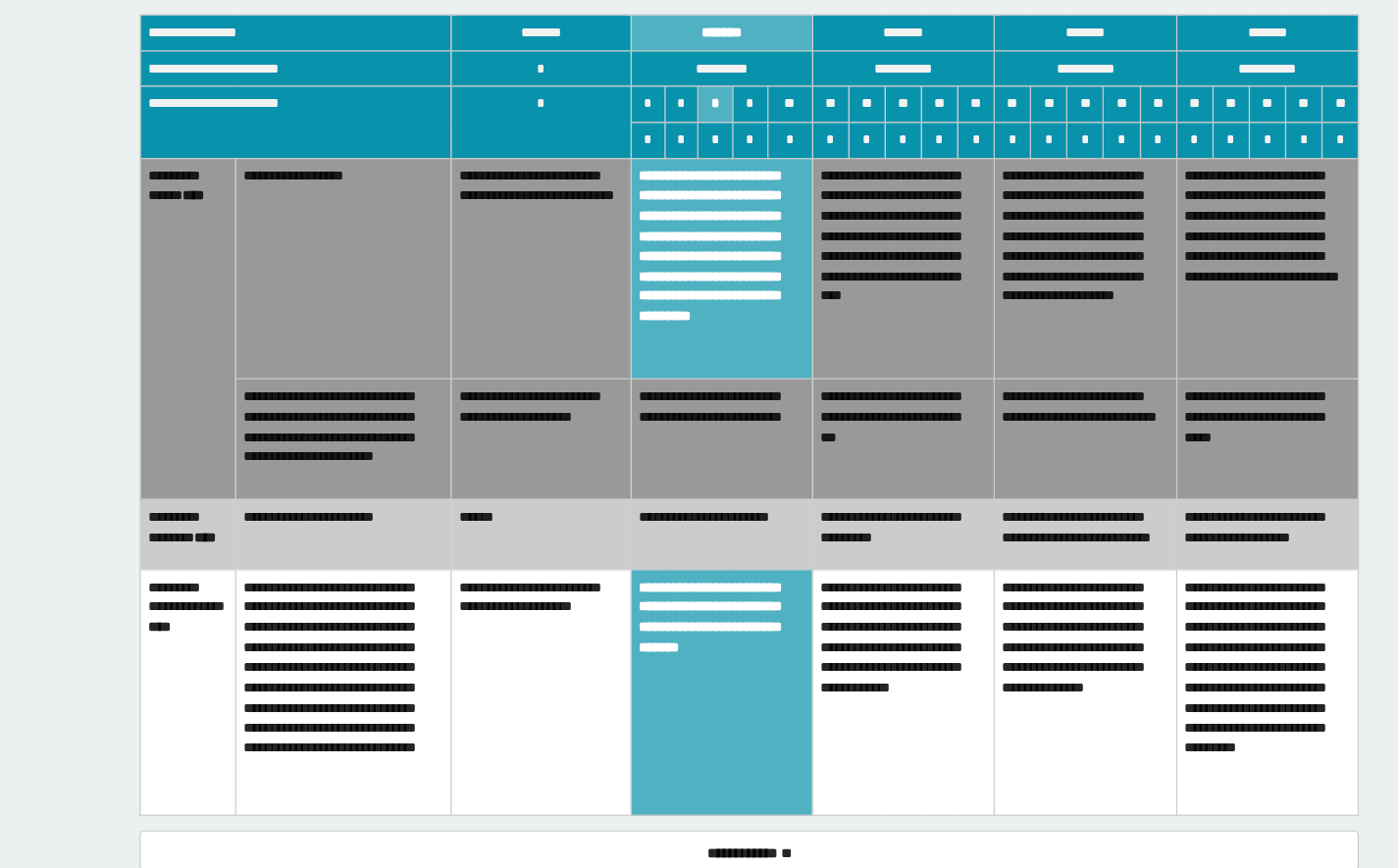 click on "**********" at bounding box center (995, 478) 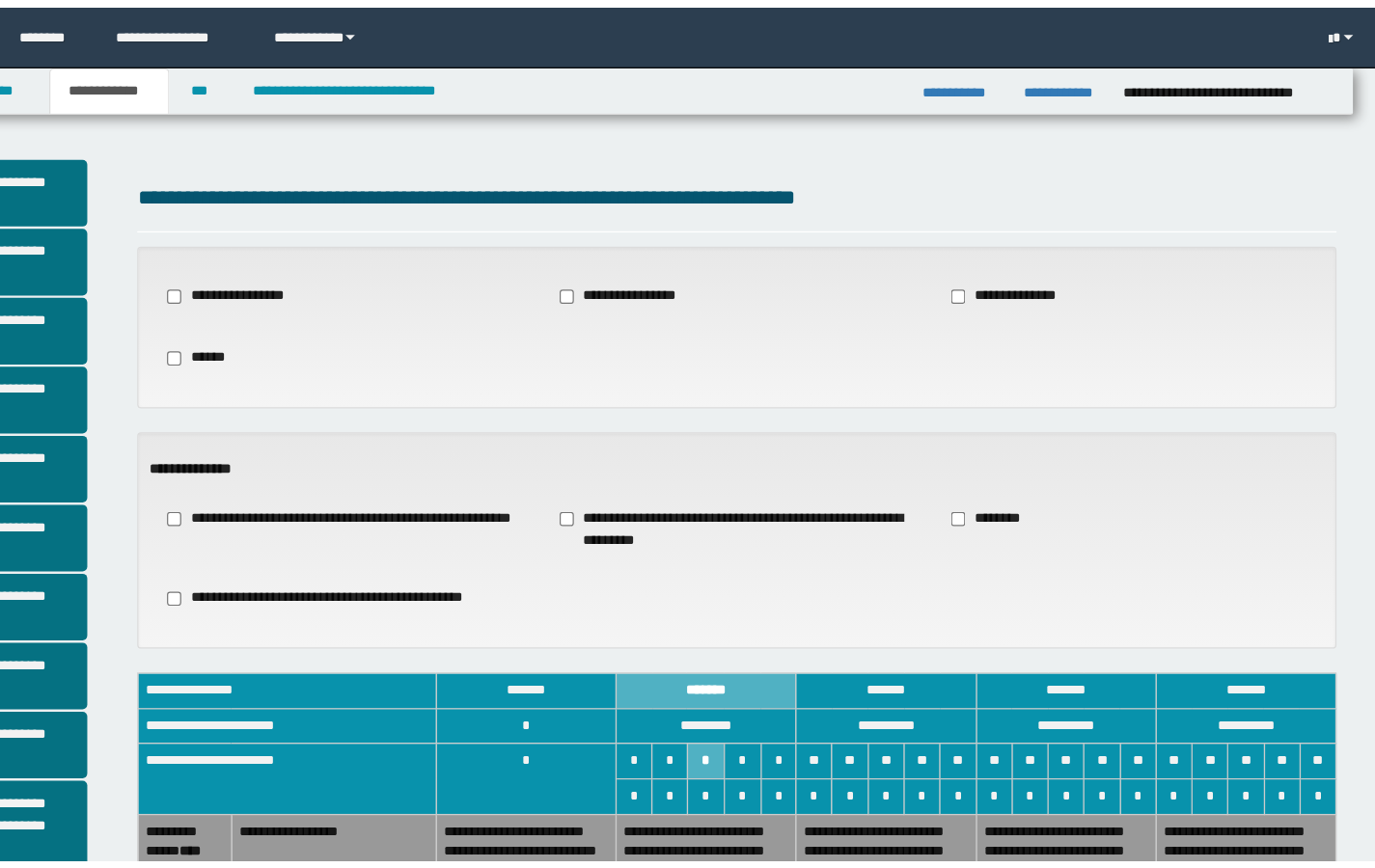 scroll, scrollTop: 0, scrollLeft: 0, axis: both 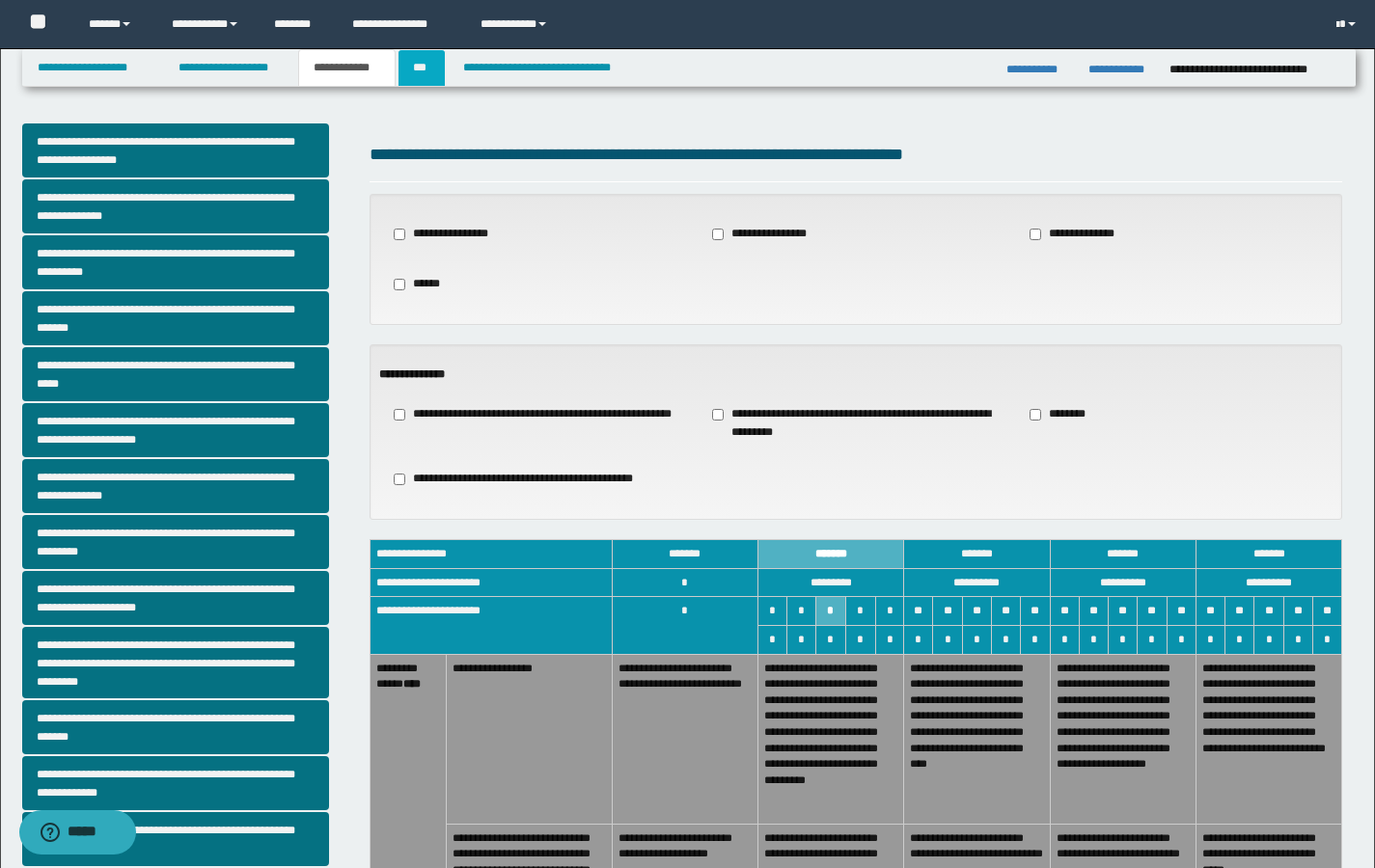 click on "***" at bounding box center (422, 68) 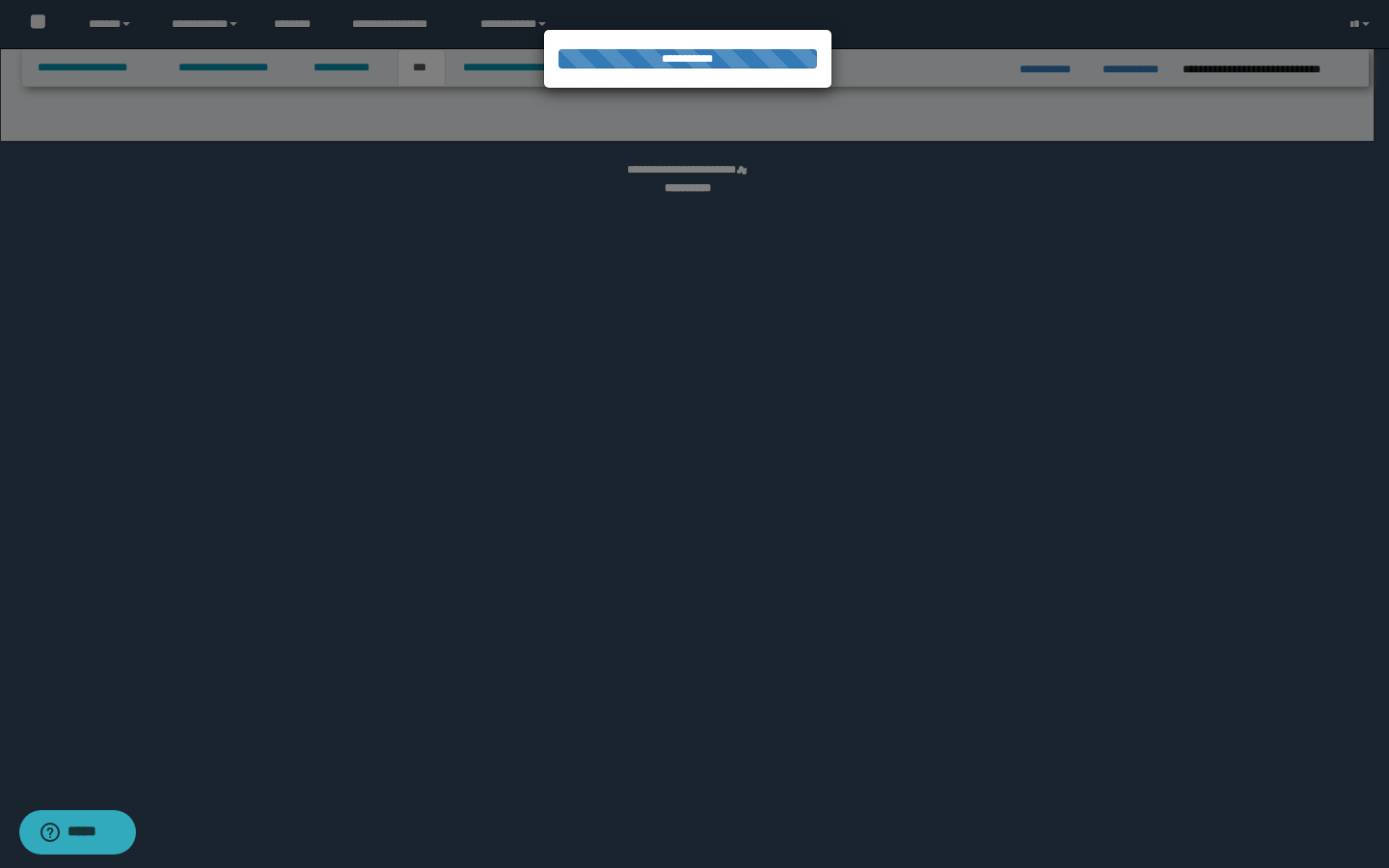 select on "***" 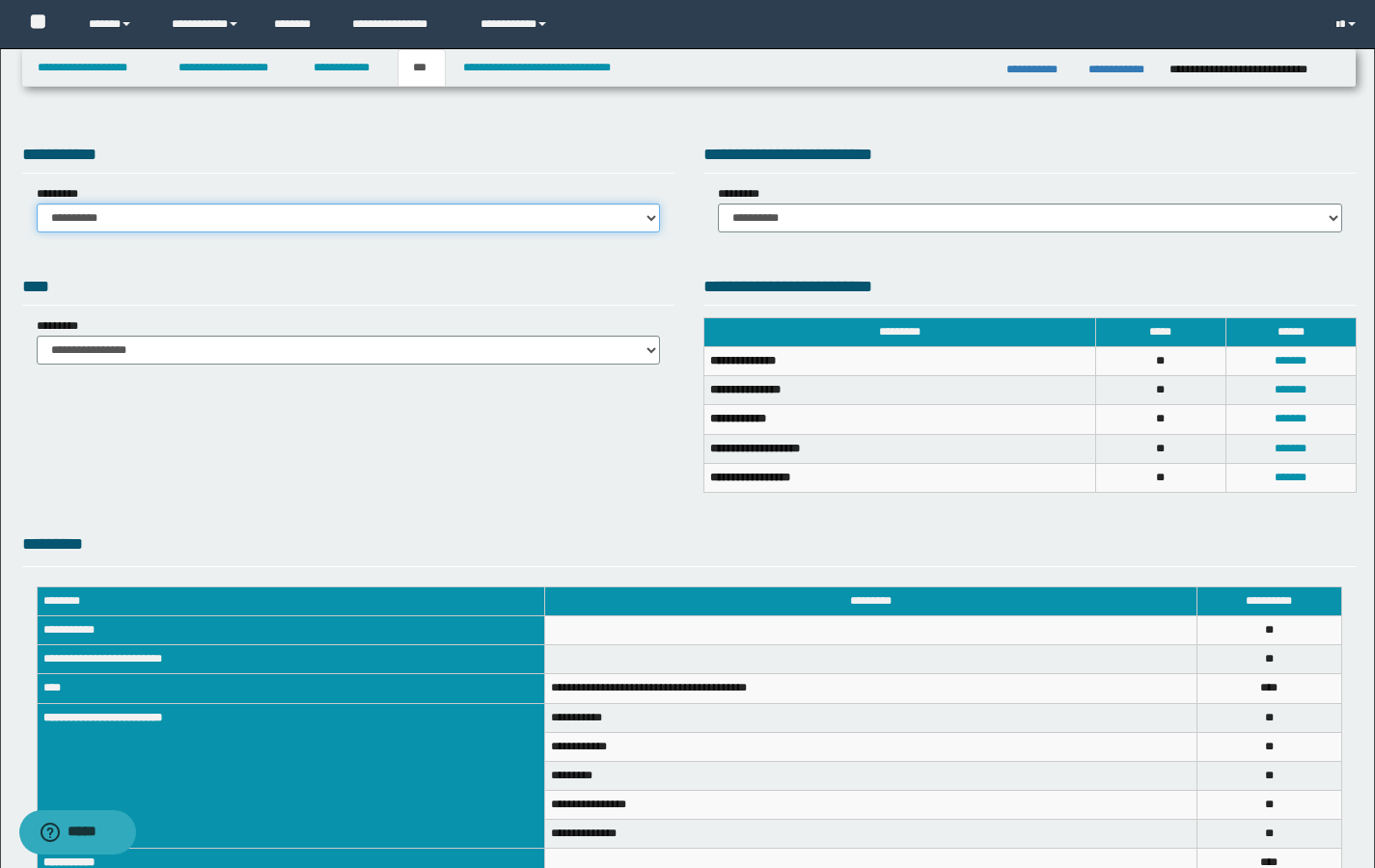 select on "*" 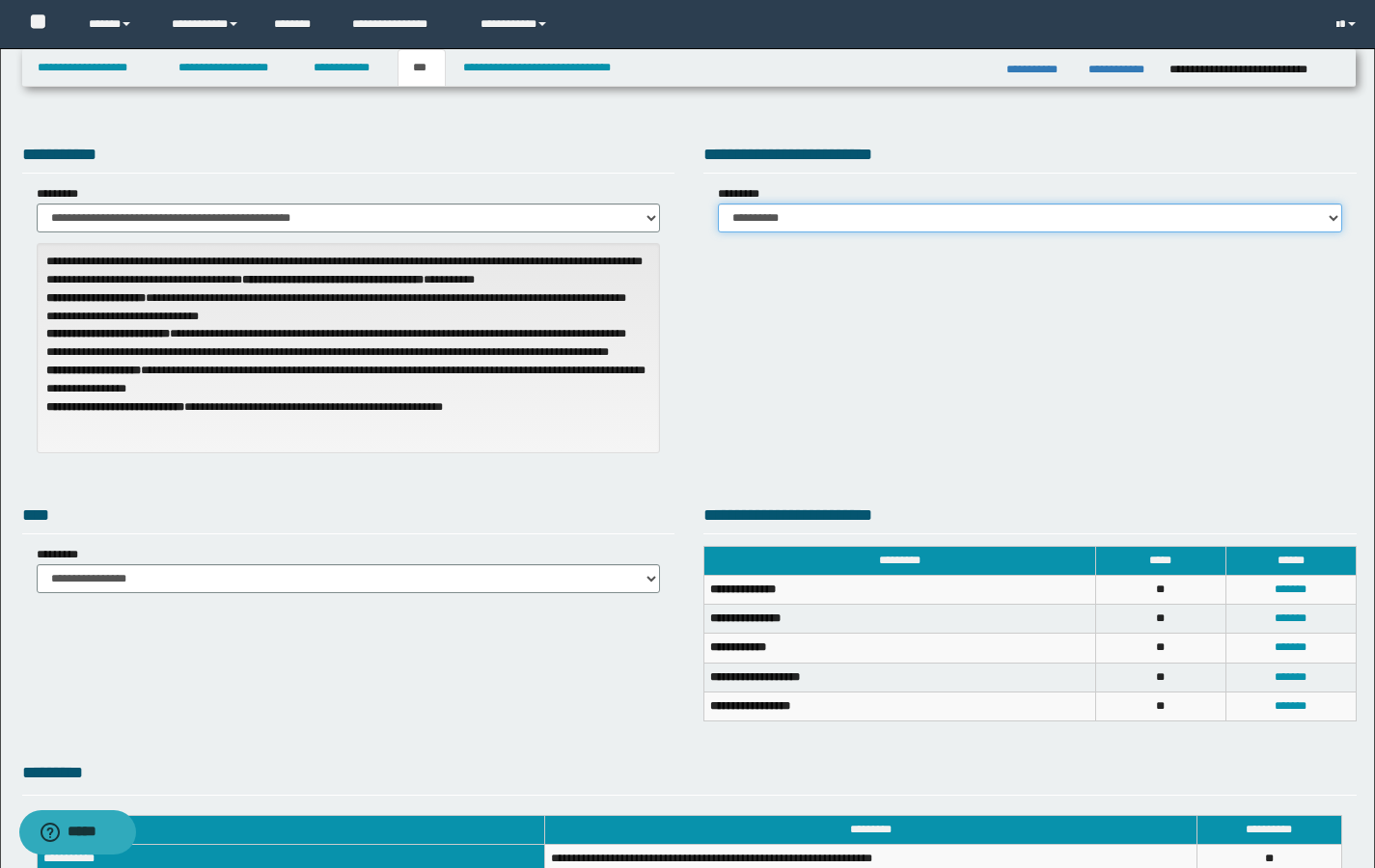select on "*" 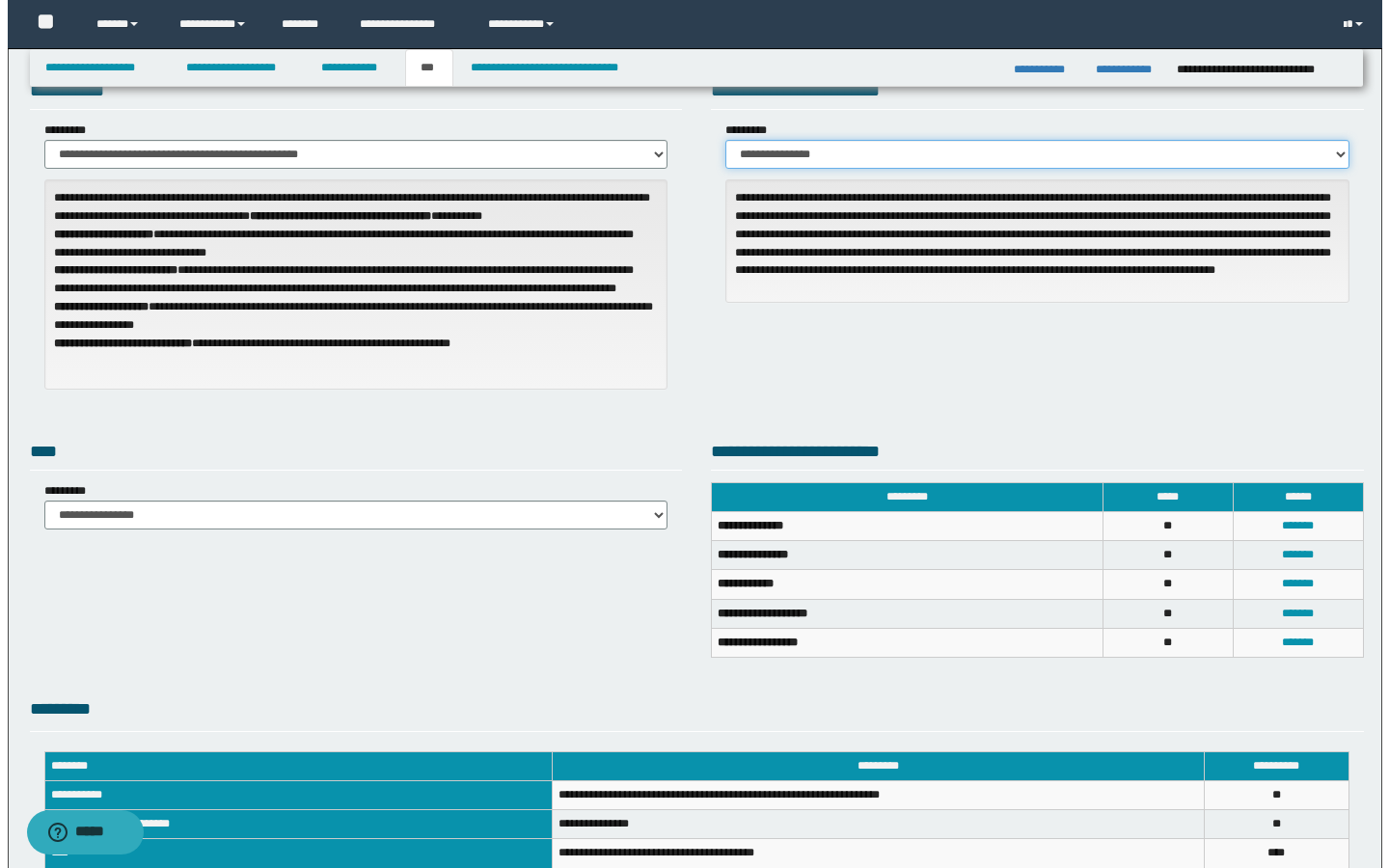 scroll, scrollTop: 88, scrollLeft: 0, axis: vertical 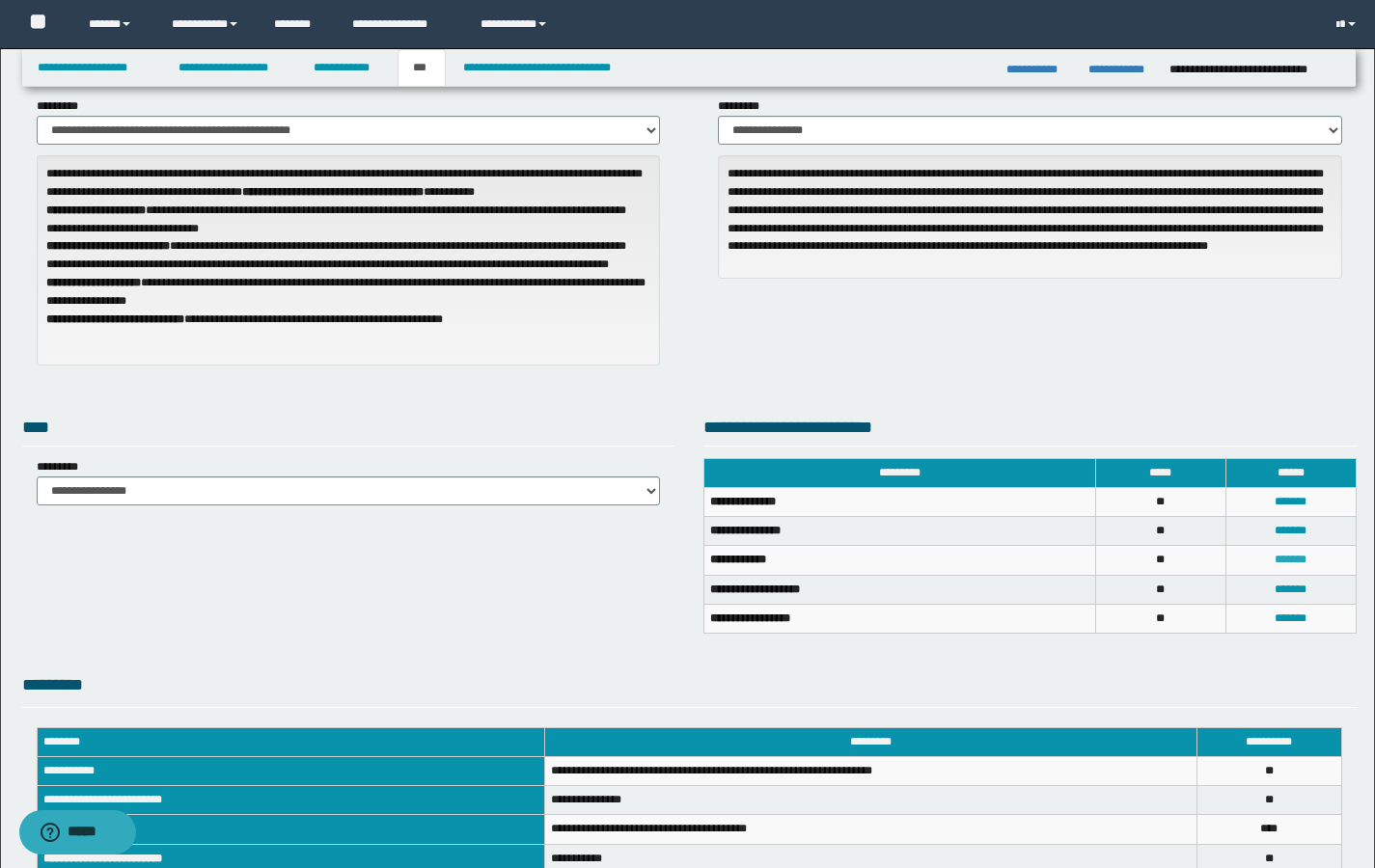 click on "*******" at bounding box center (1290, 559) 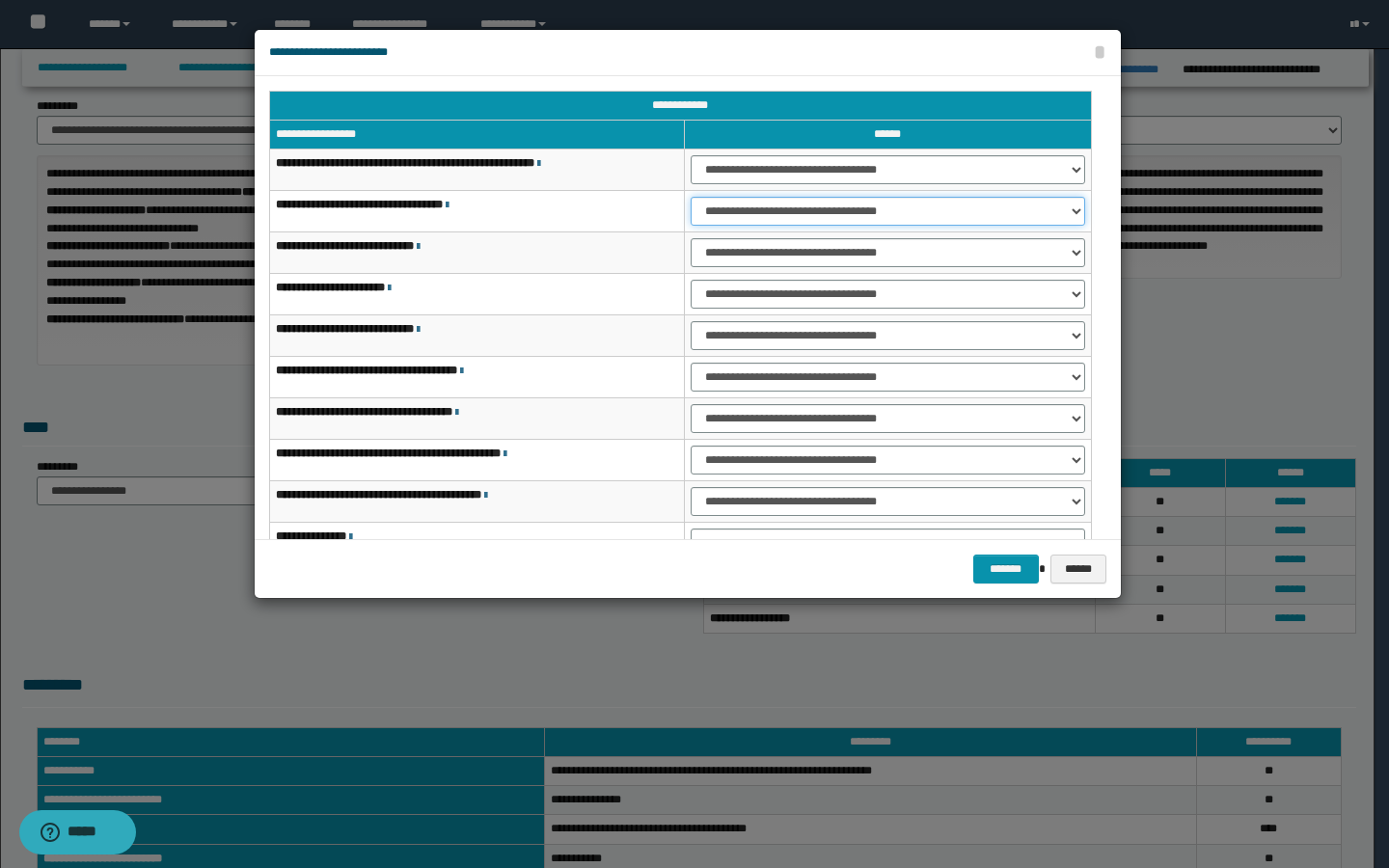 select on "***" 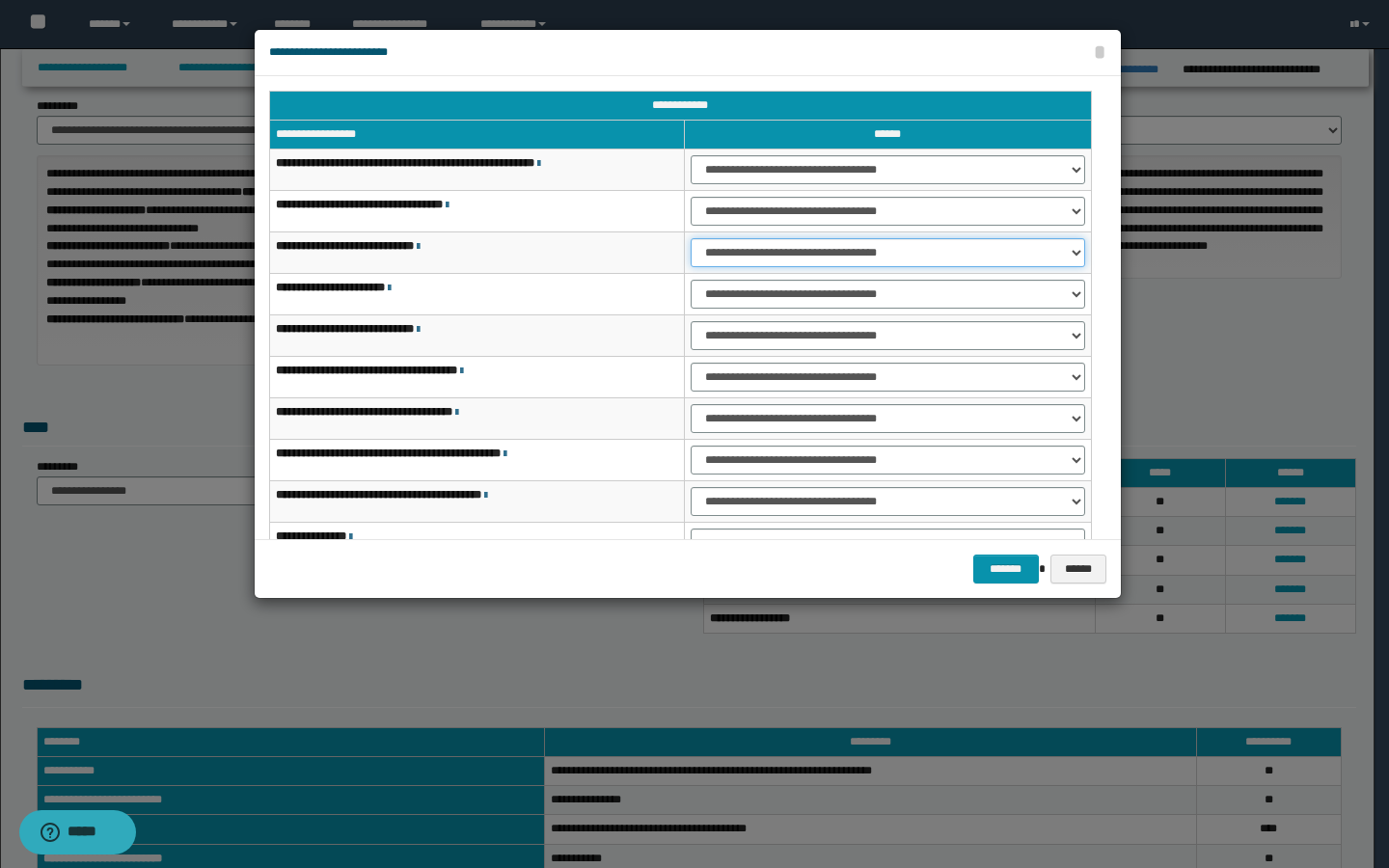 select on "***" 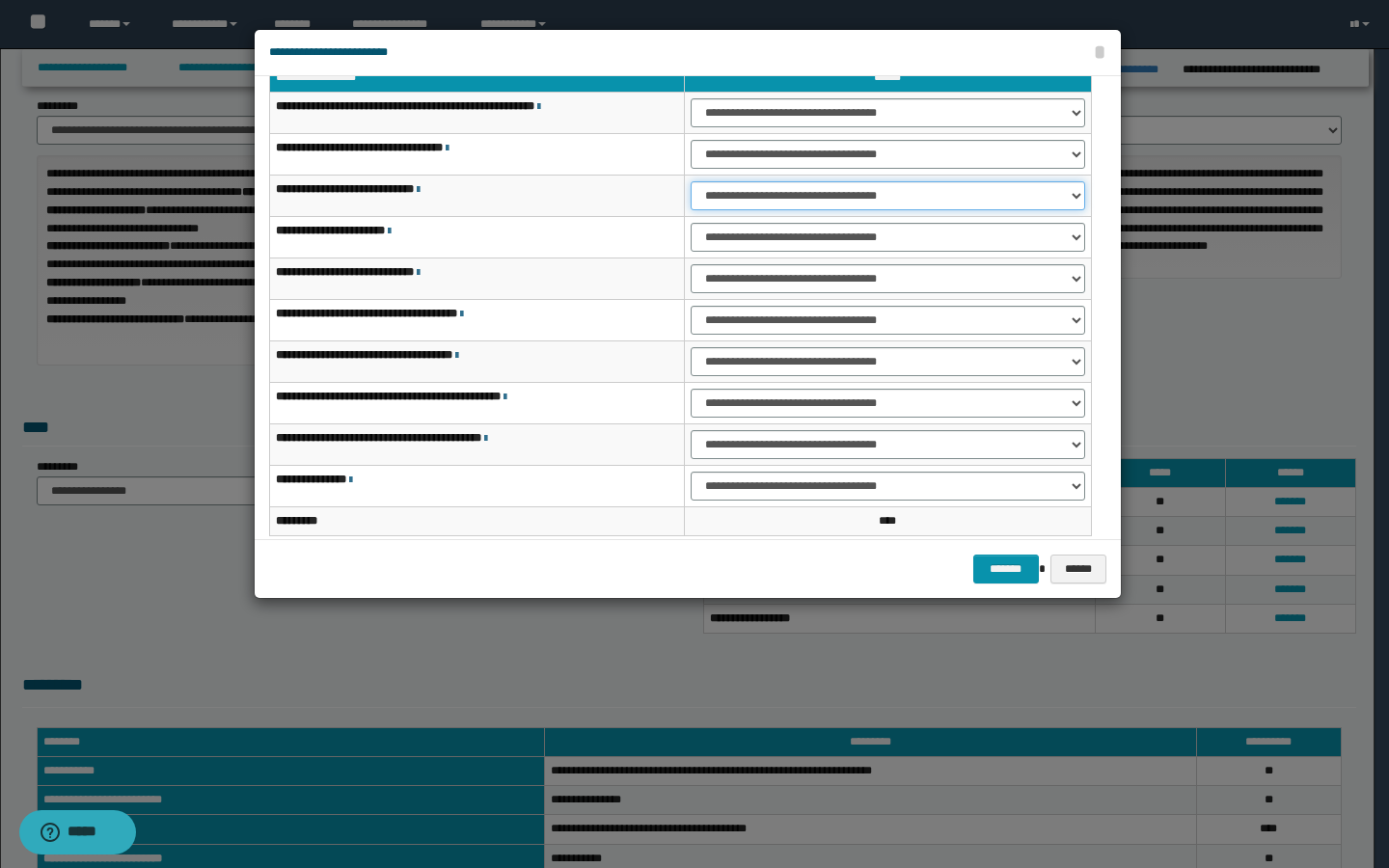 scroll, scrollTop: 59, scrollLeft: 0, axis: vertical 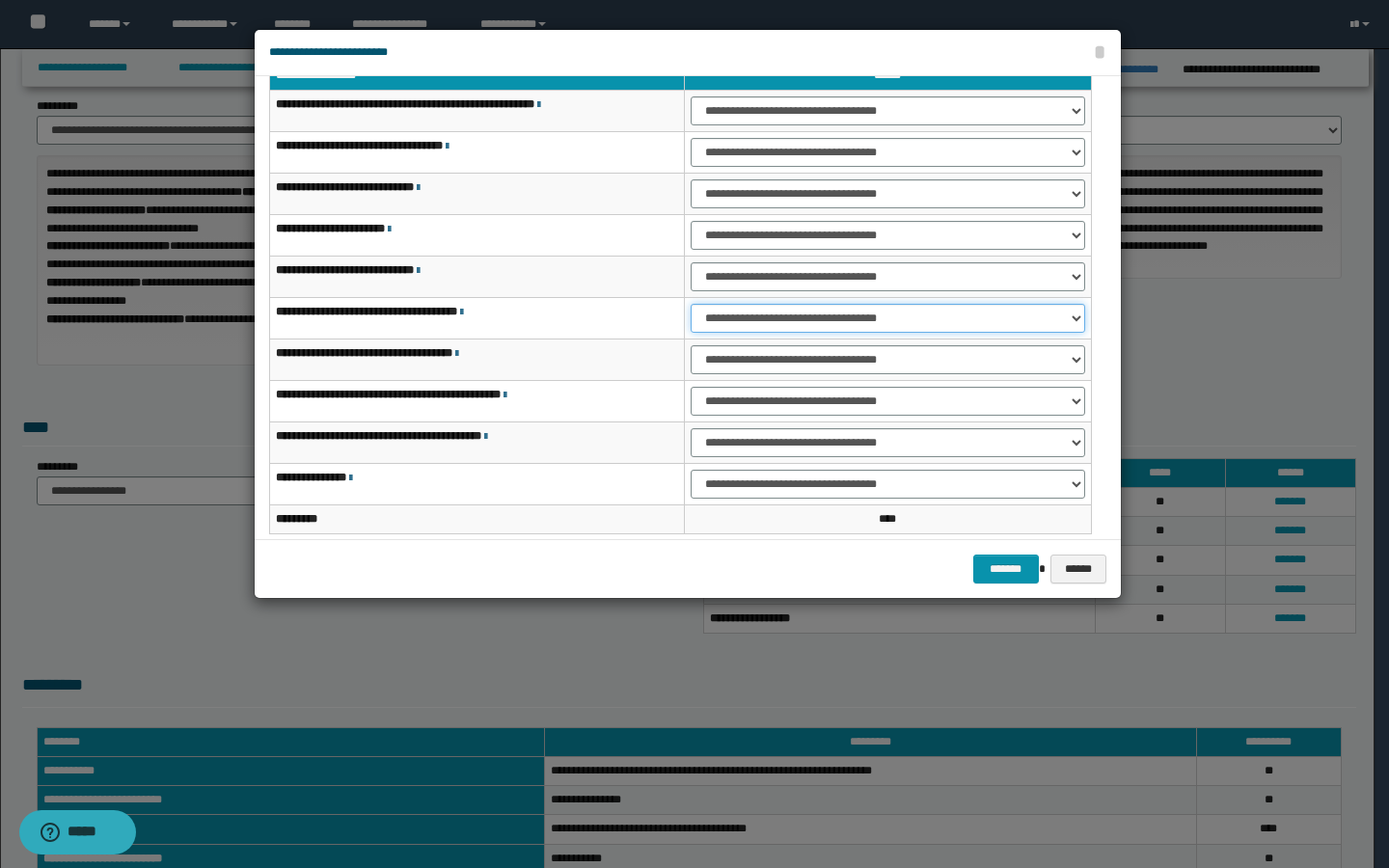 select on "***" 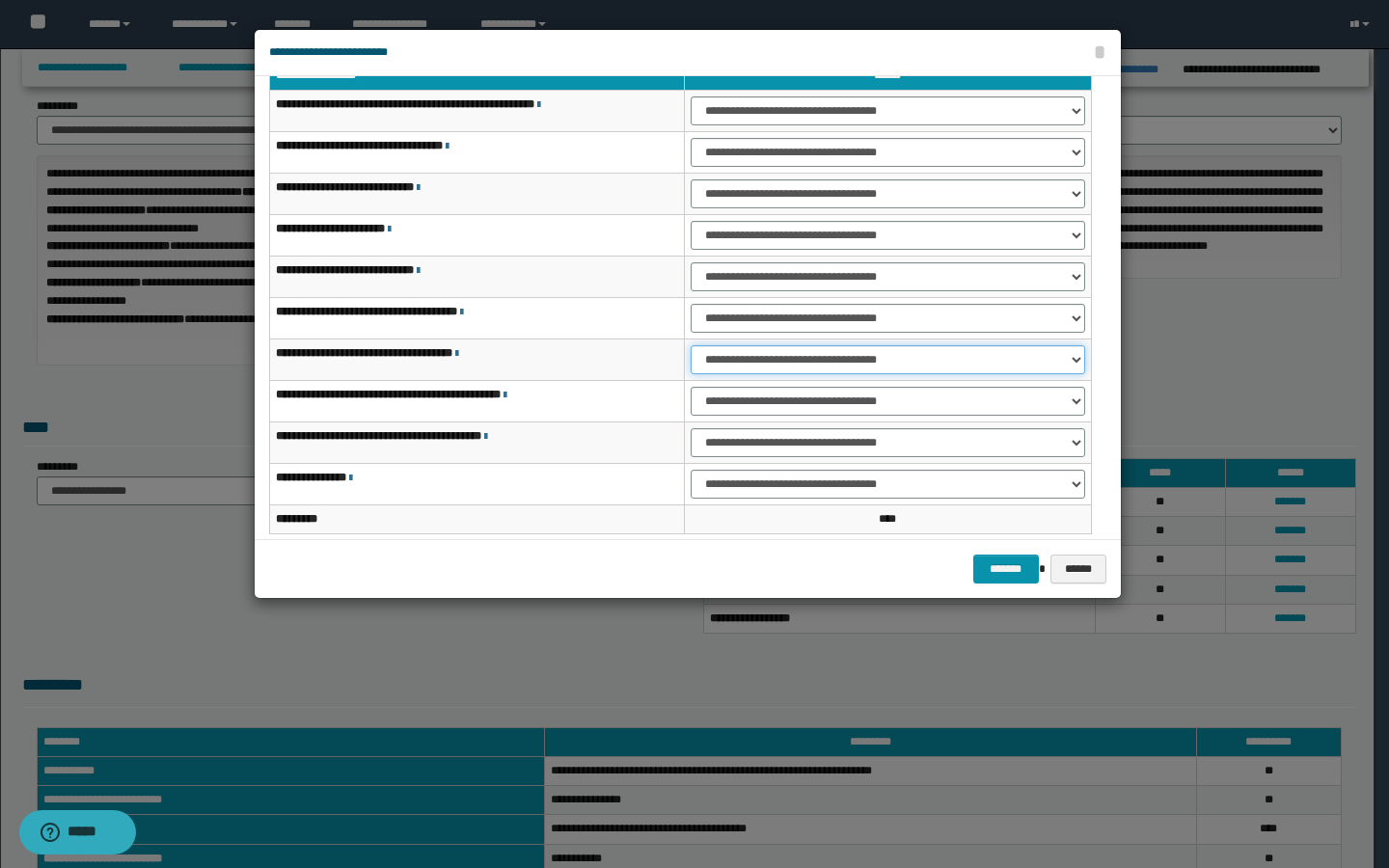 select on "***" 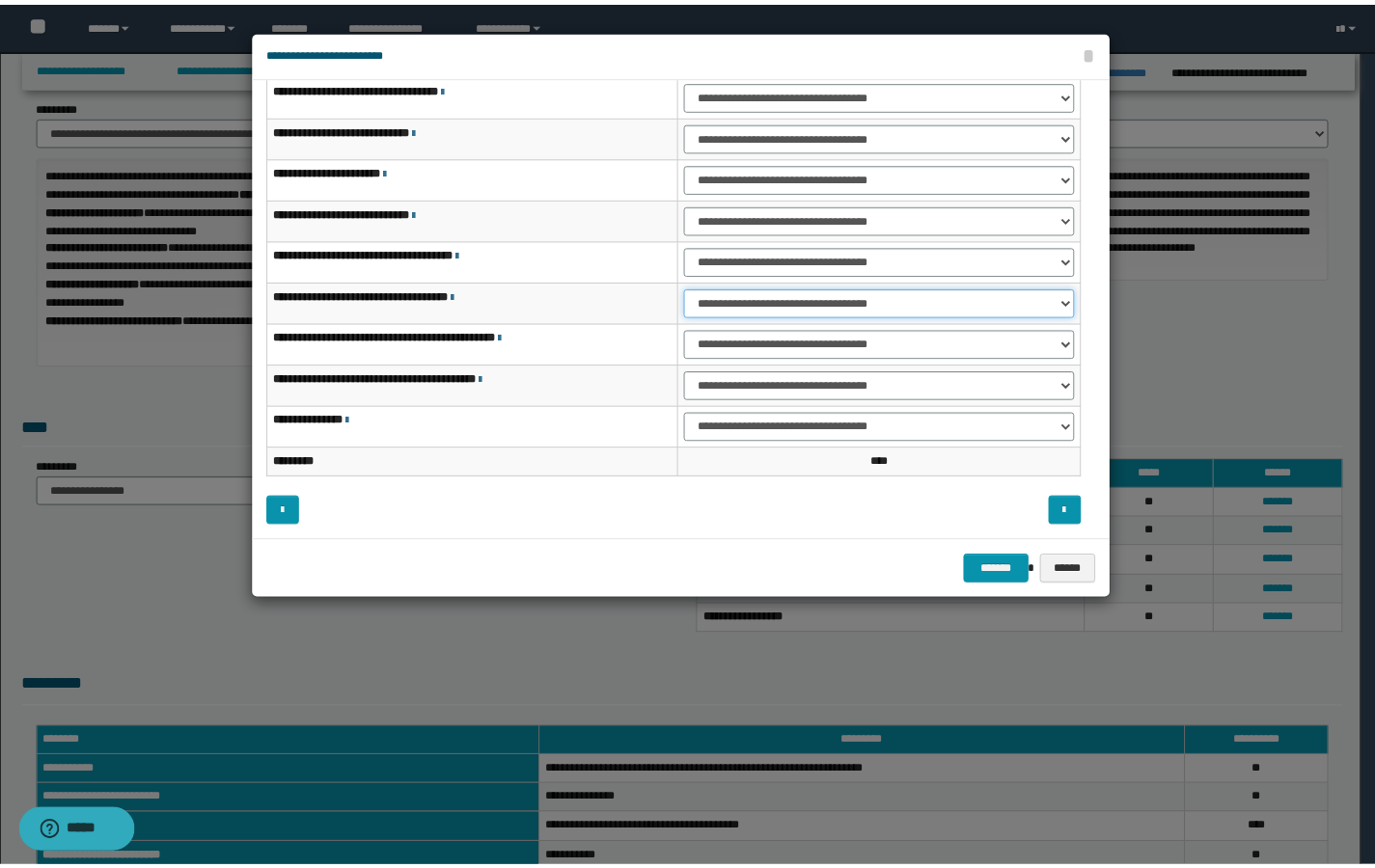 scroll, scrollTop: 117, scrollLeft: 0, axis: vertical 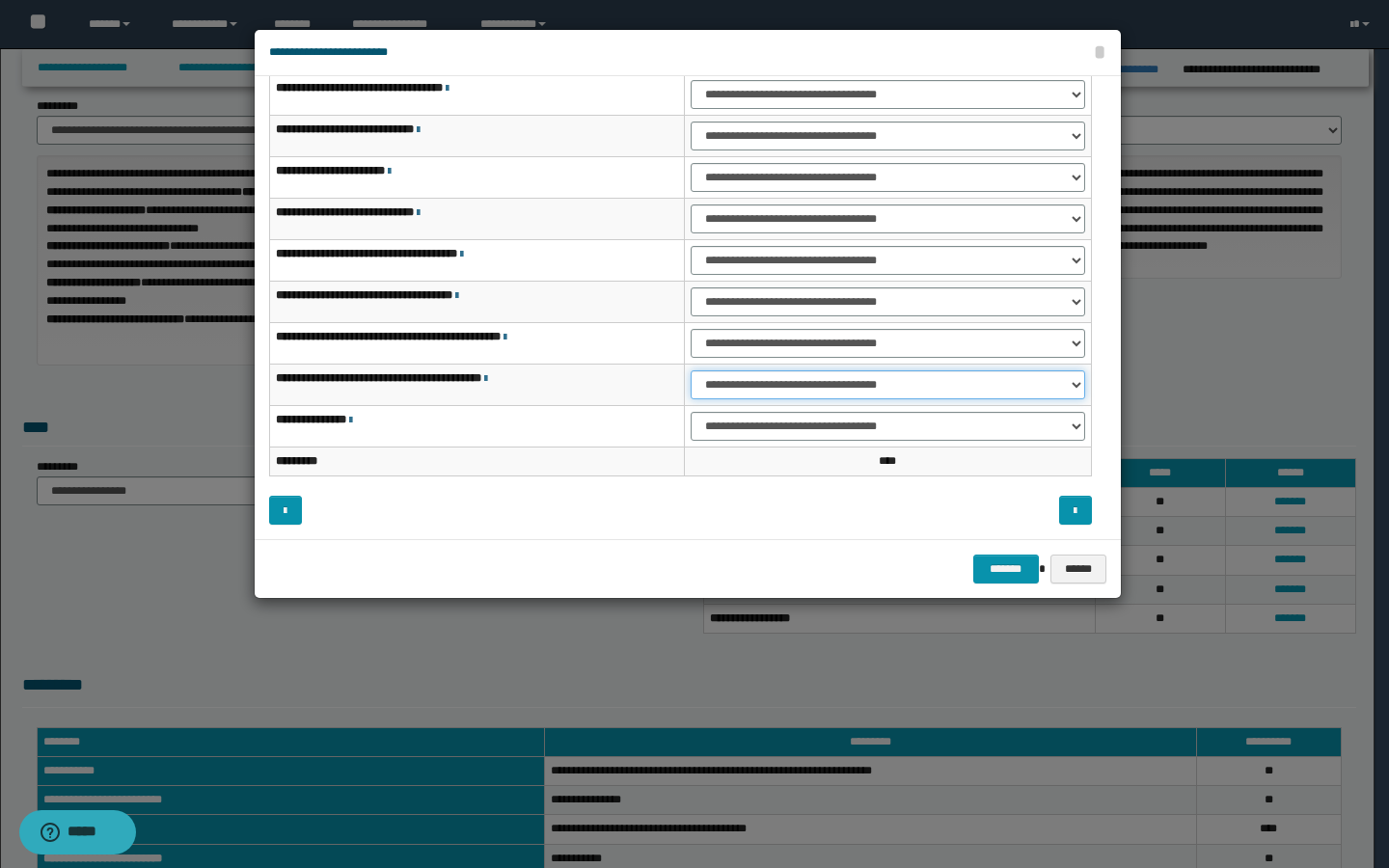 select on "***" 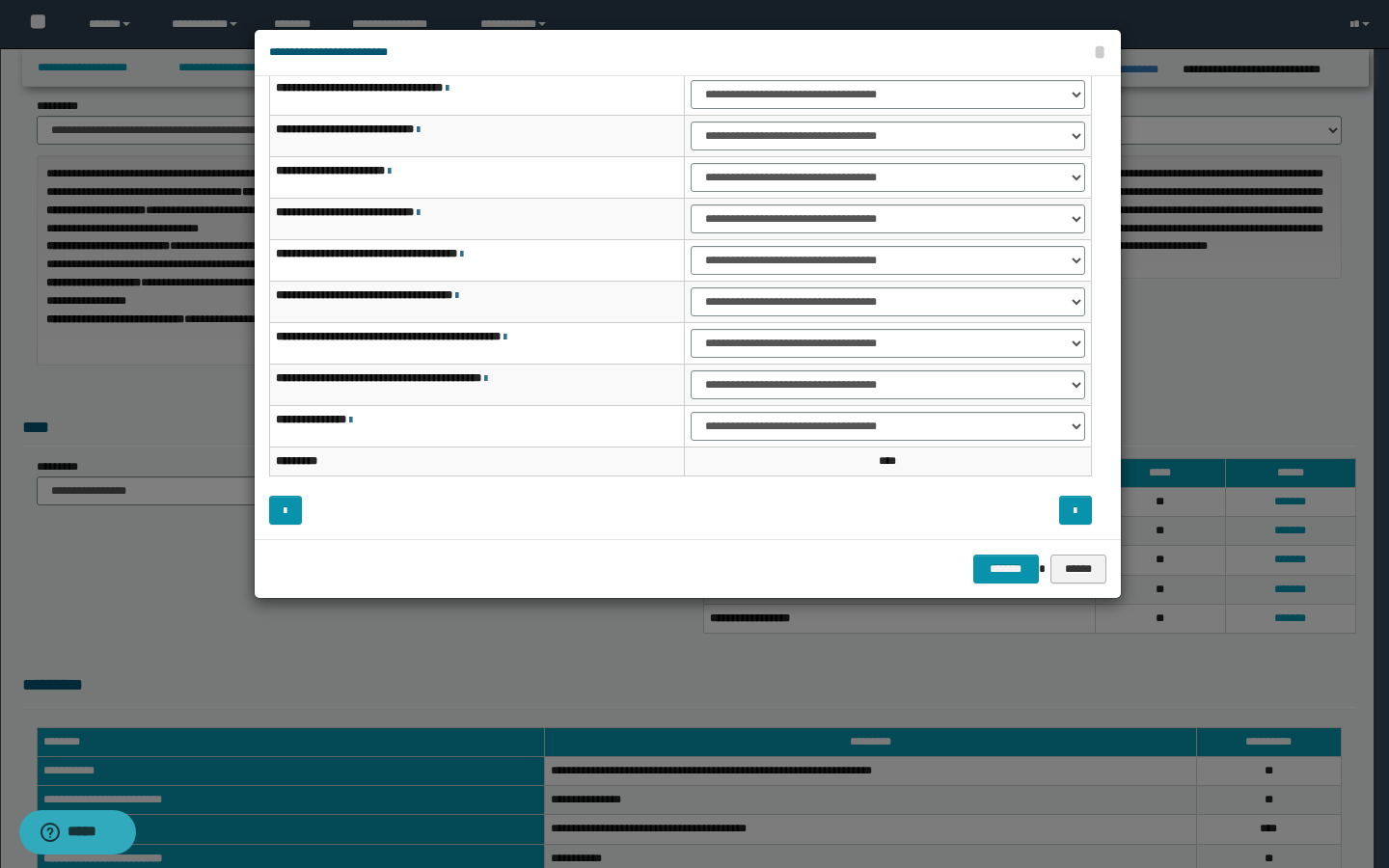 click on "******" at bounding box center [1078, 569] 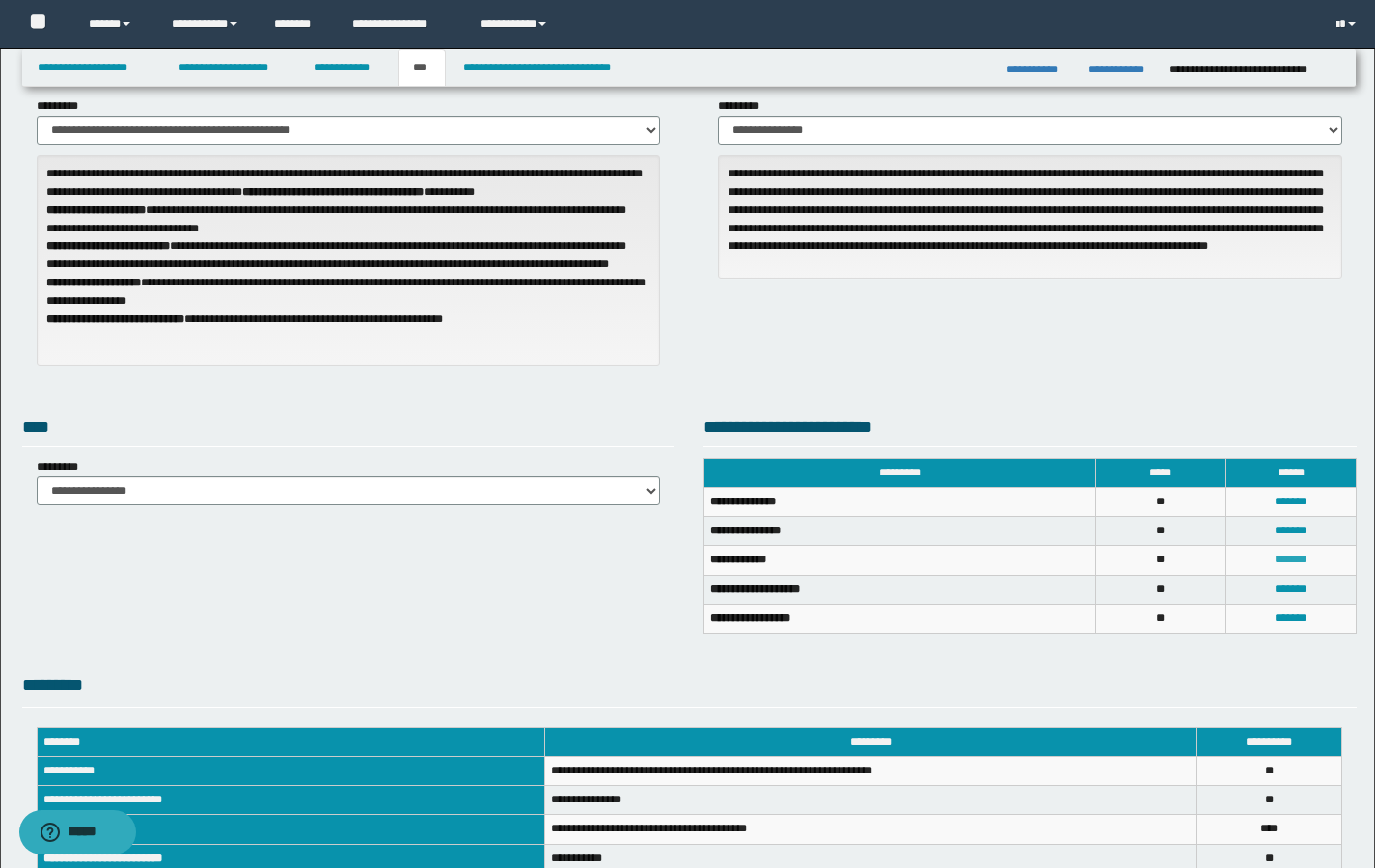 click on "*******" at bounding box center [1290, 559] 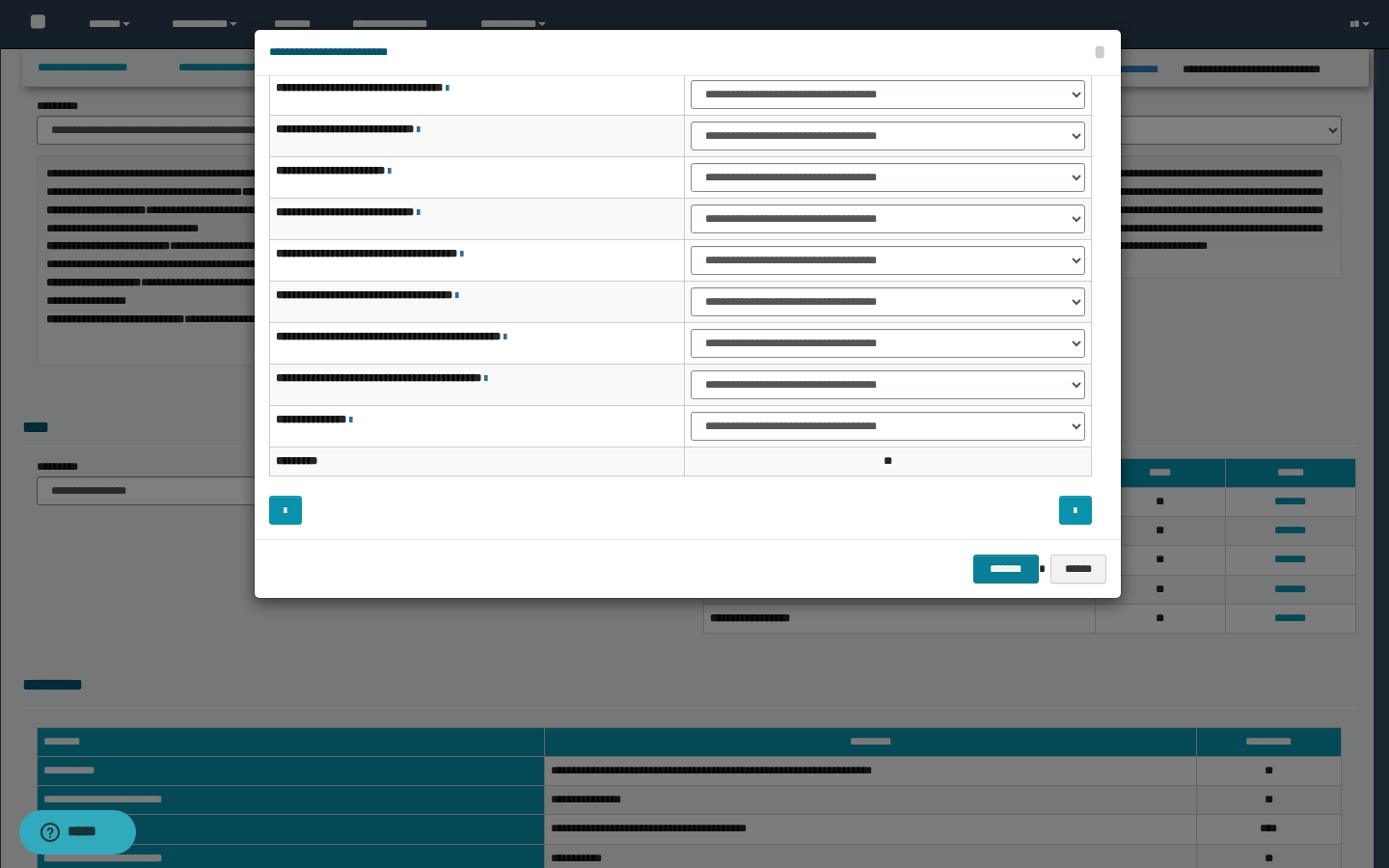 click on "*******" at bounding box center (1006, 569) 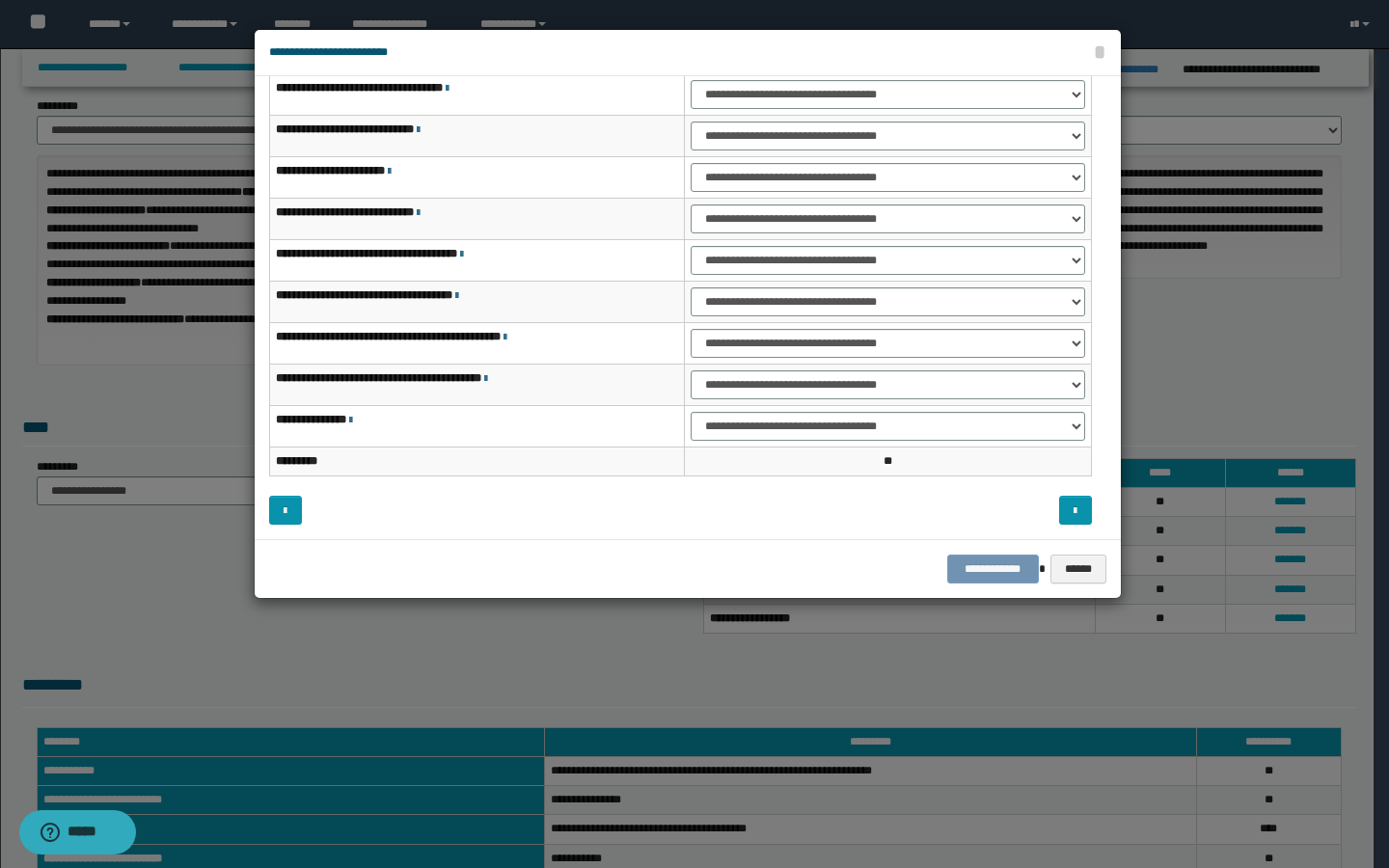 click on "**********" at bounding box center (688, 569) 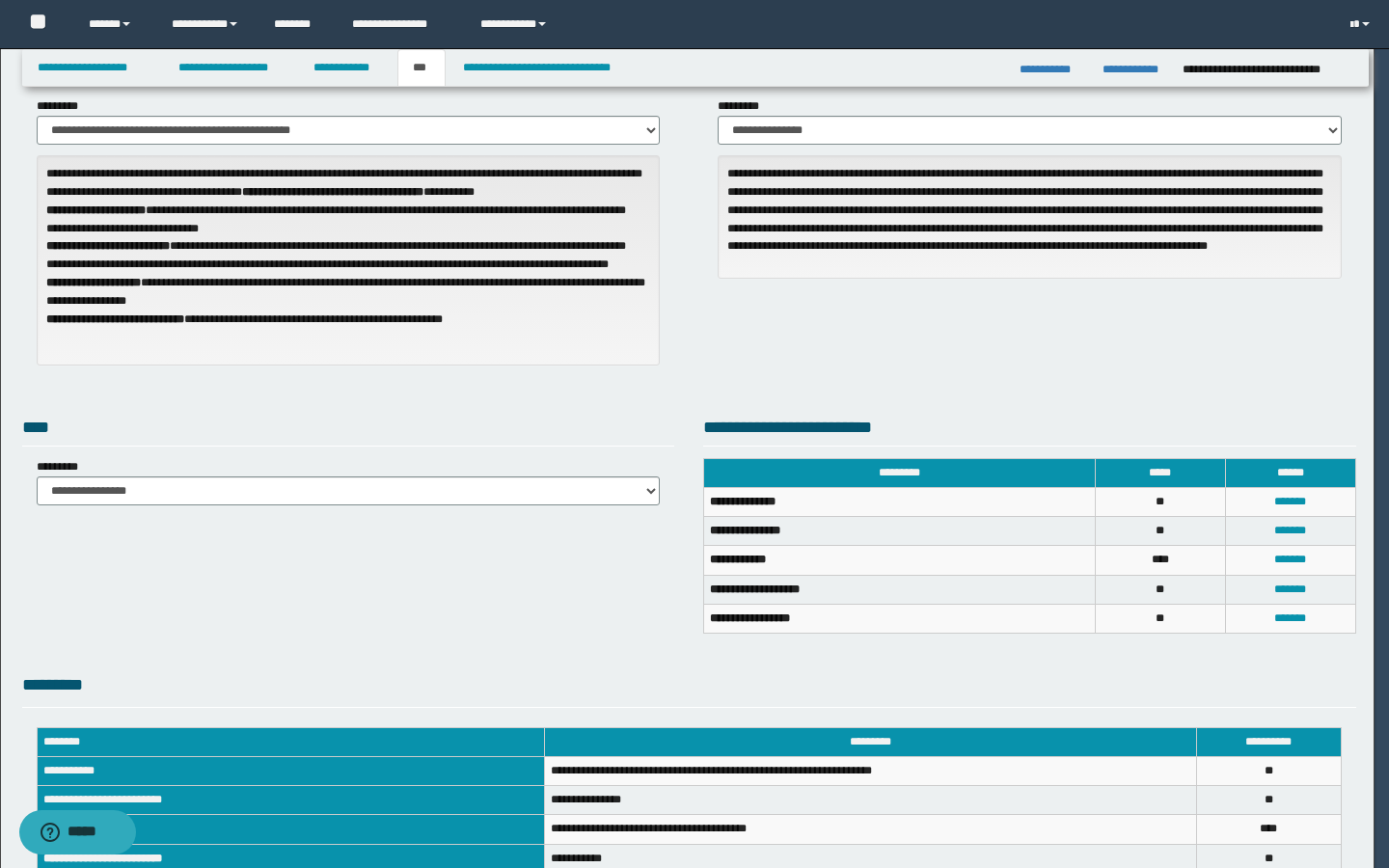 click on "**********" at bounding box center [694, 434] 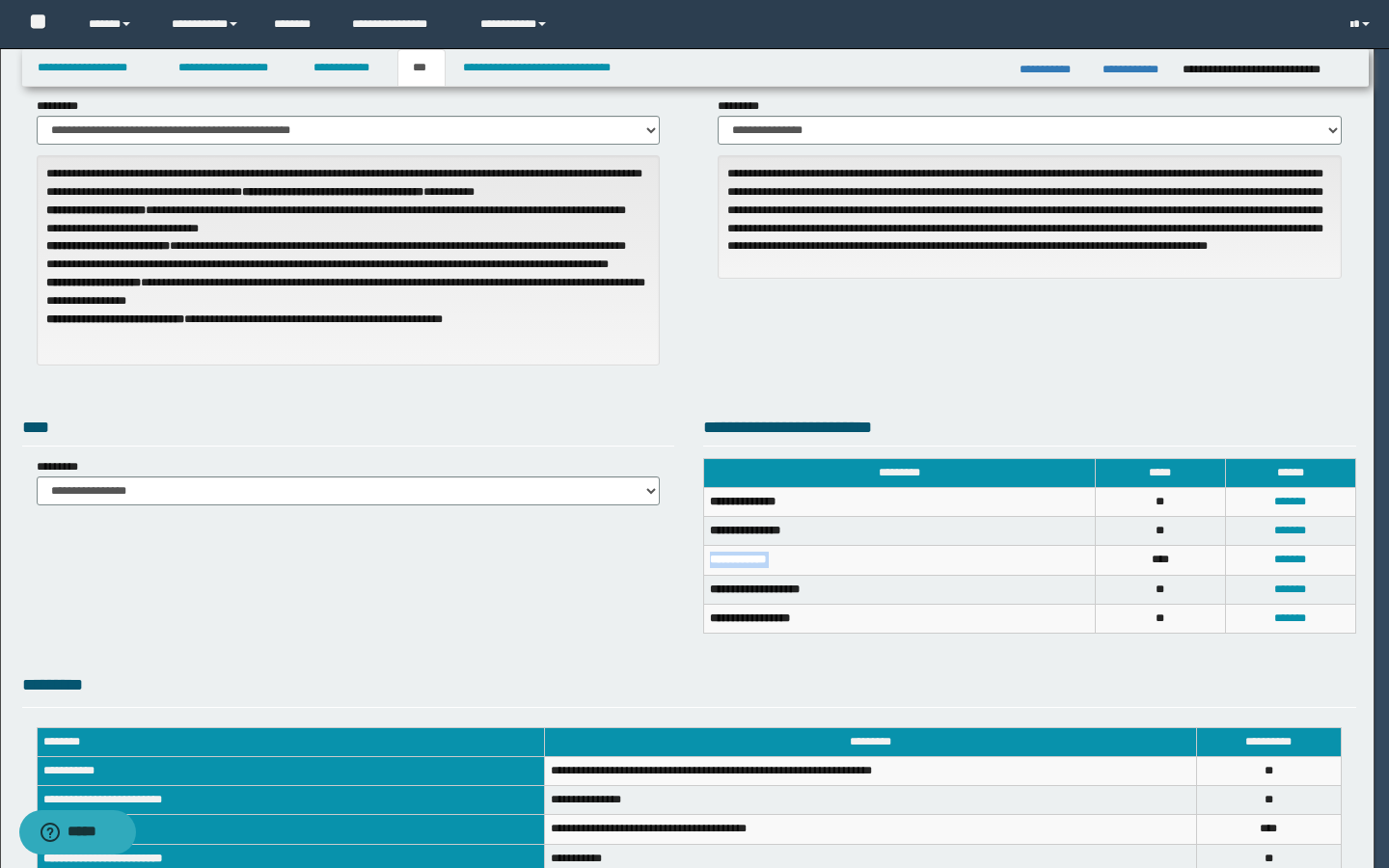 click on "**********" at bounding box center (899, 560) 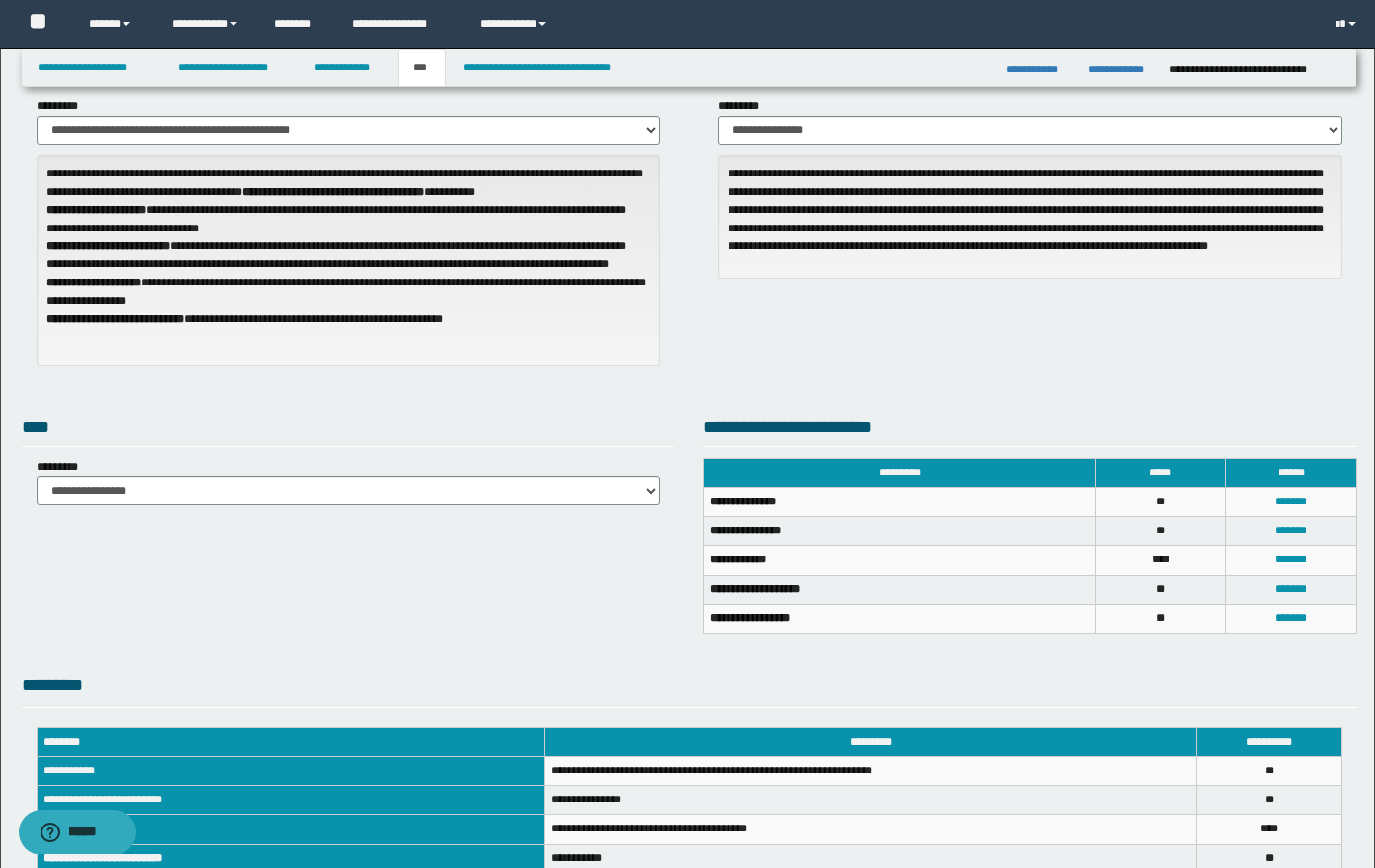 click on "**********" at bounding box center [689, 216] 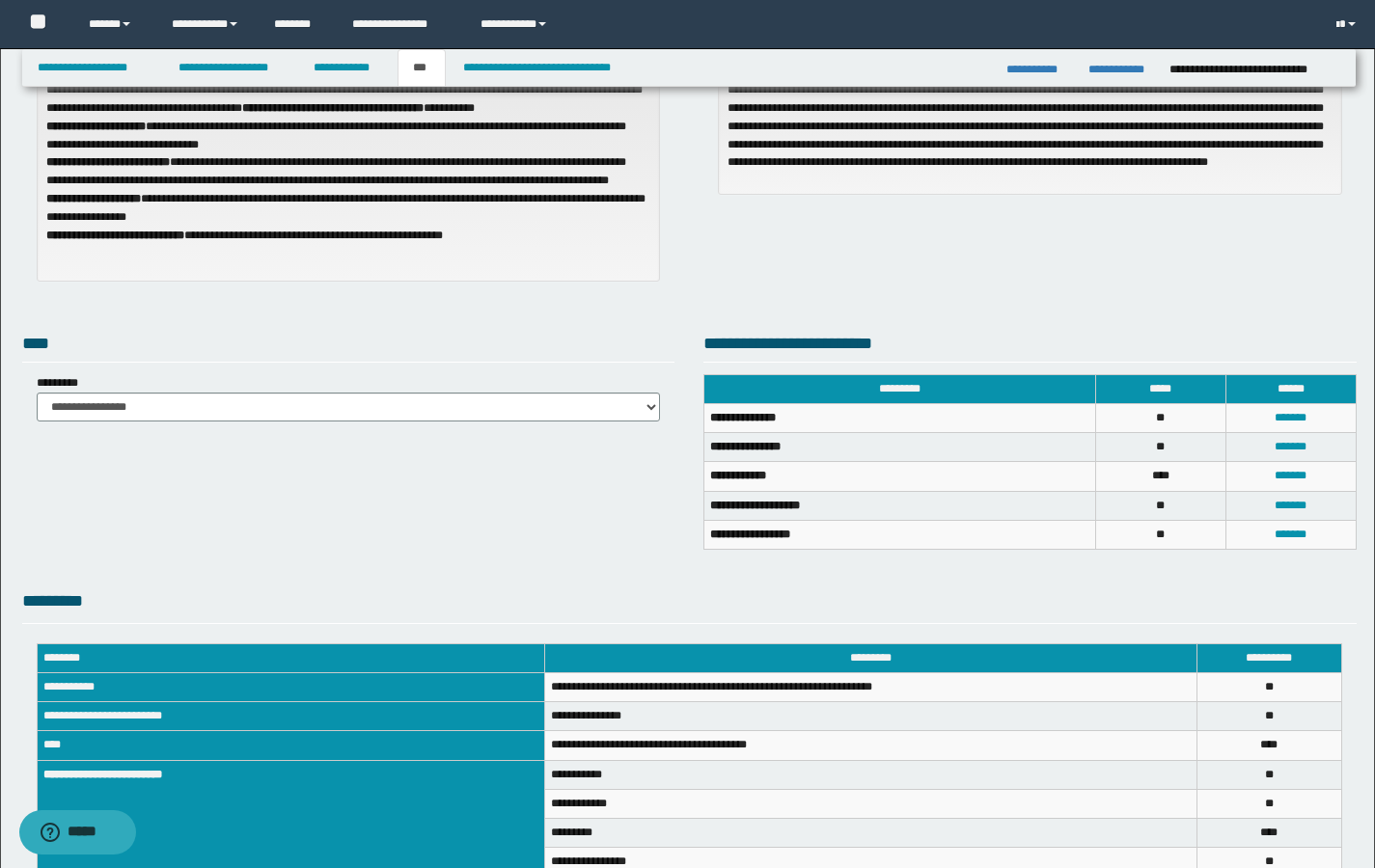 scroll, scrollTop: 179, scrollLeft: 0, axis: vertical 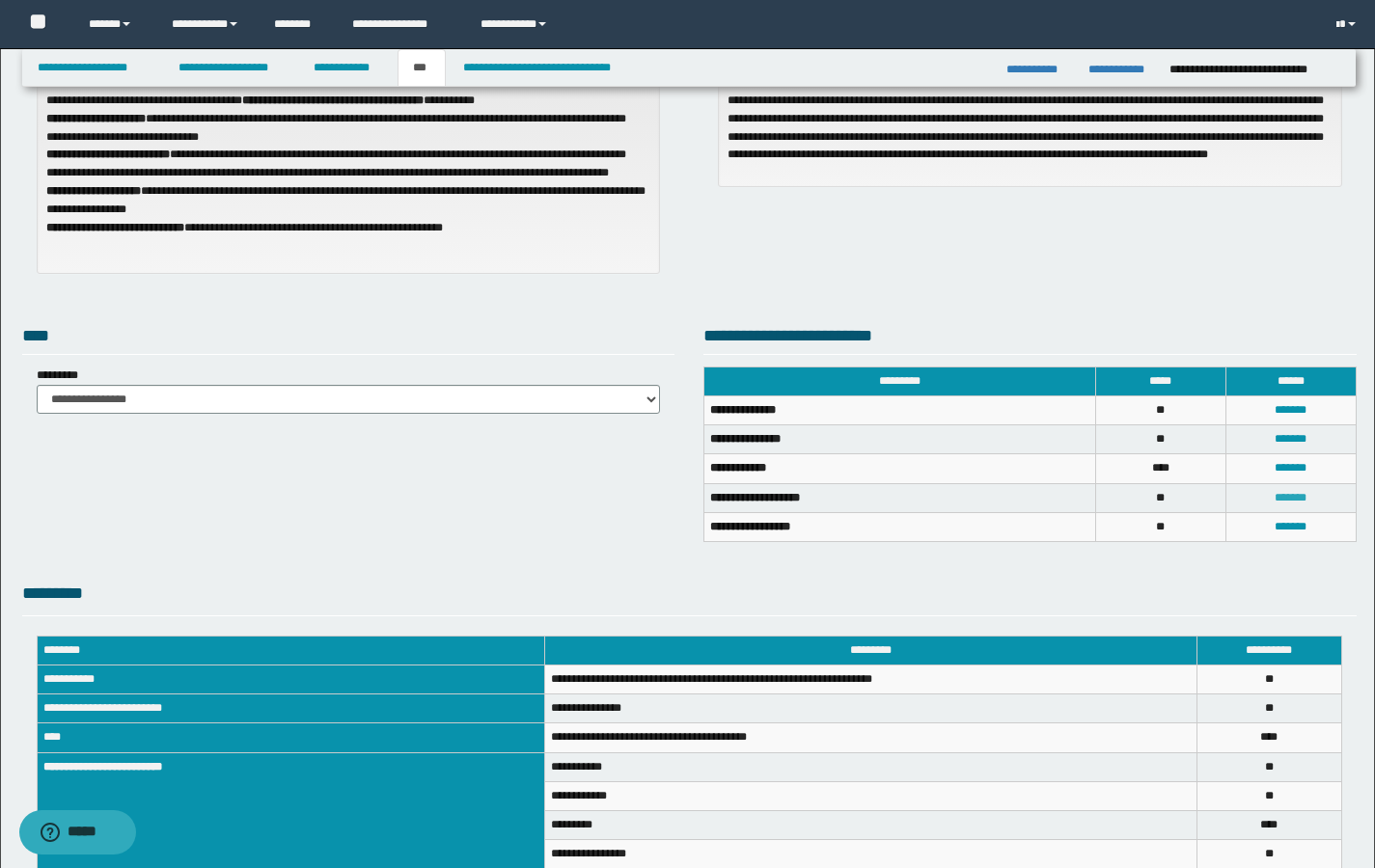 click on "*******" at bounding box center (1290, 498) 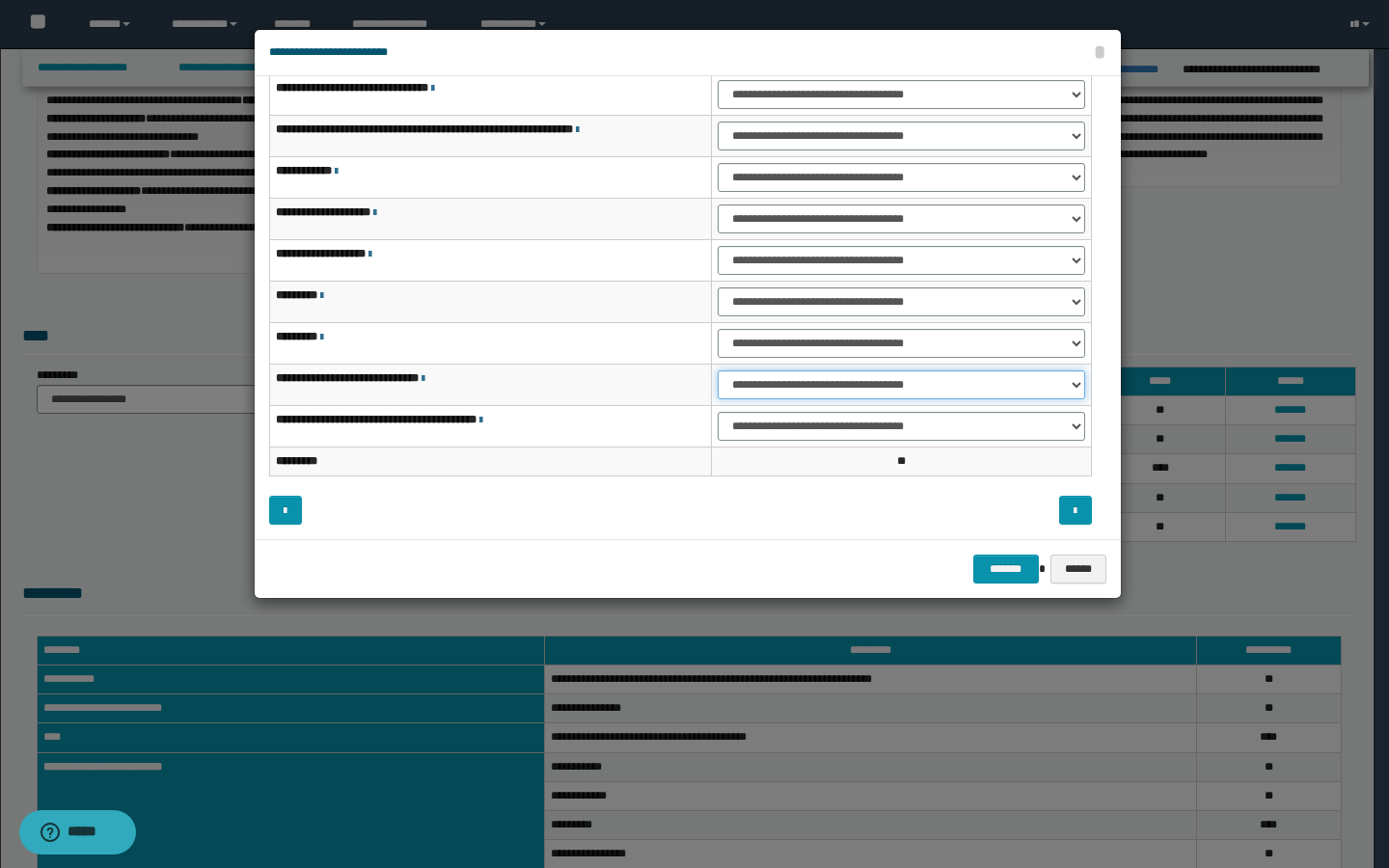 select on "***" 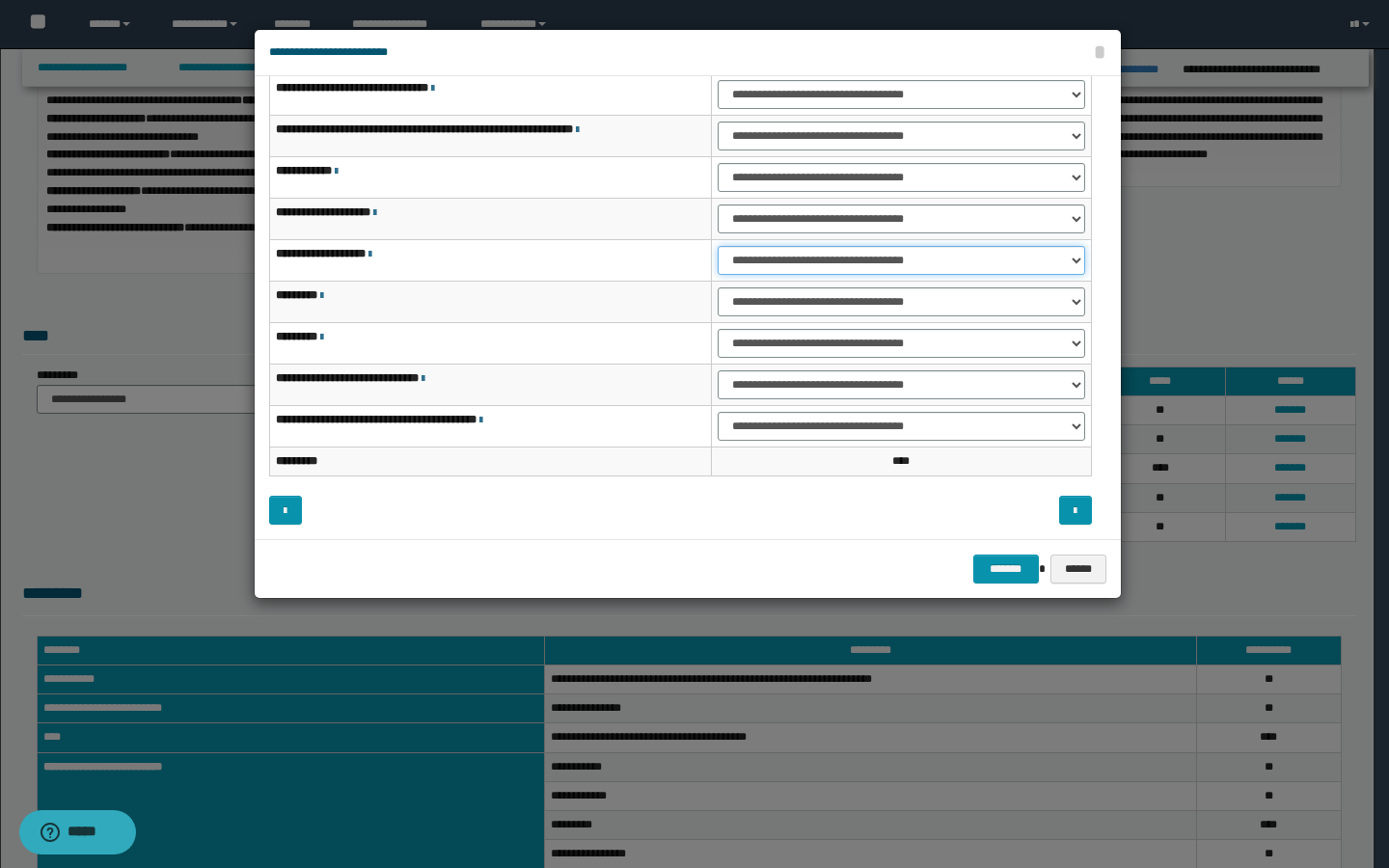 select on "***" 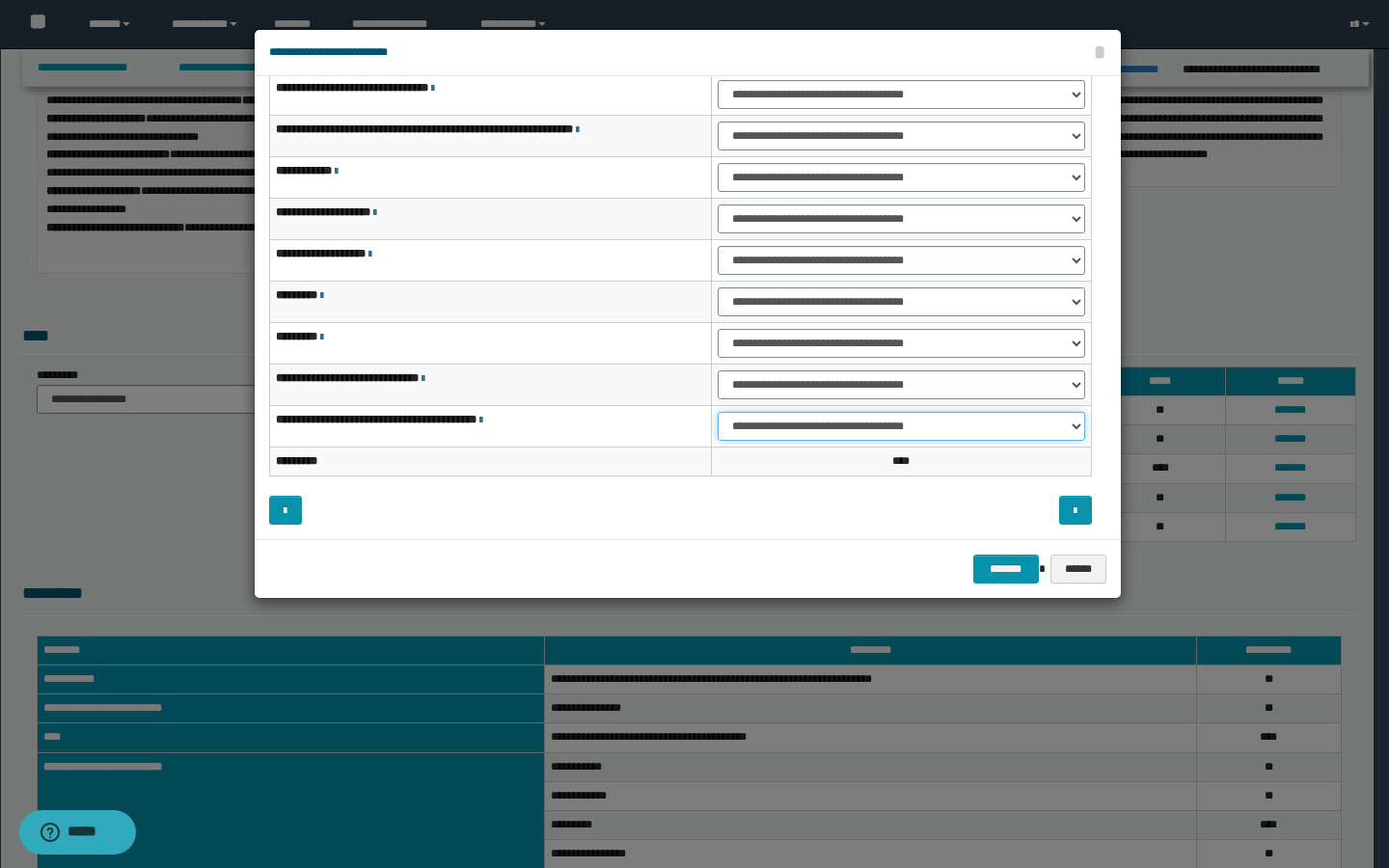 select on "***" 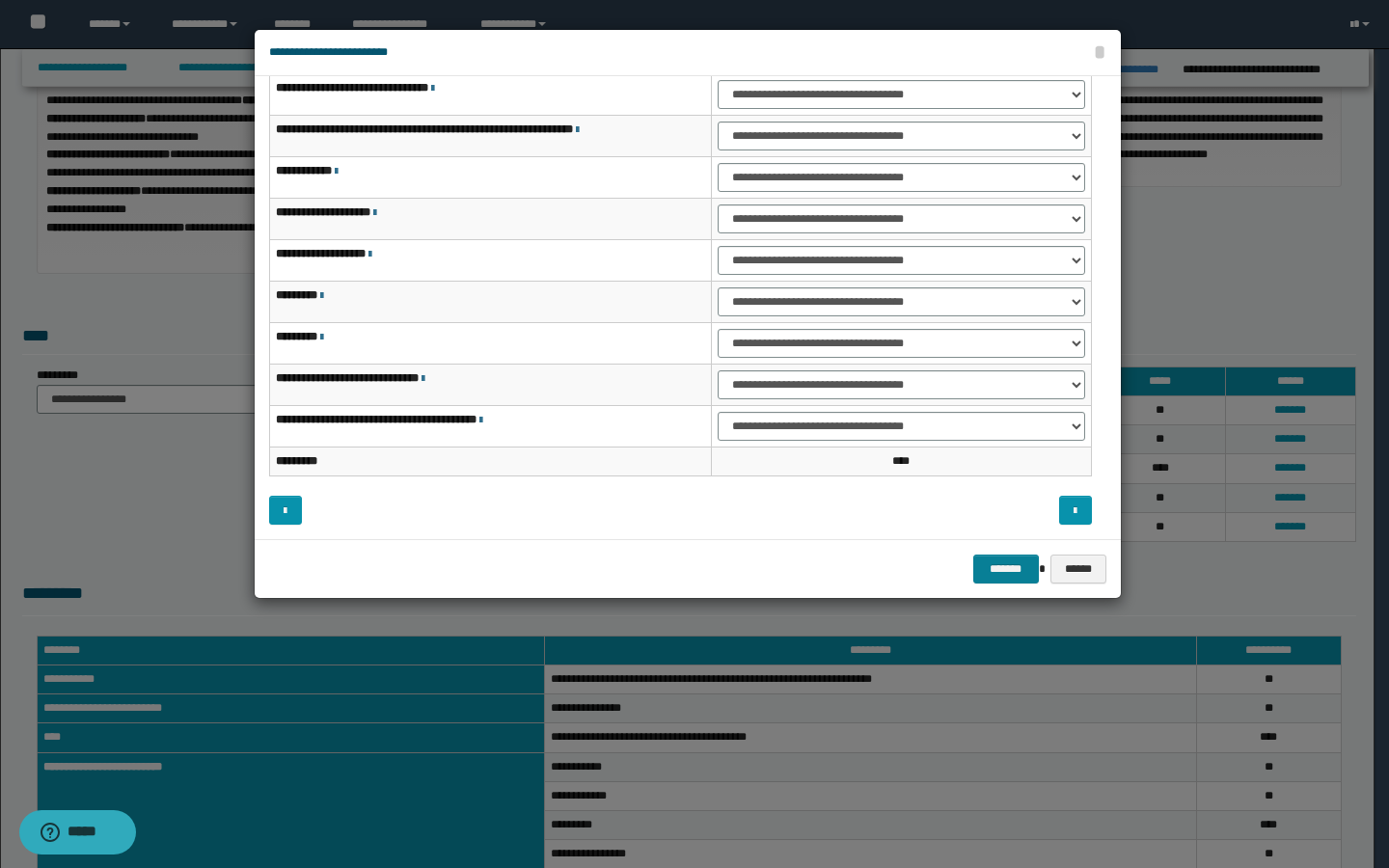 click on "*******" at bounding box center [1006, 569] 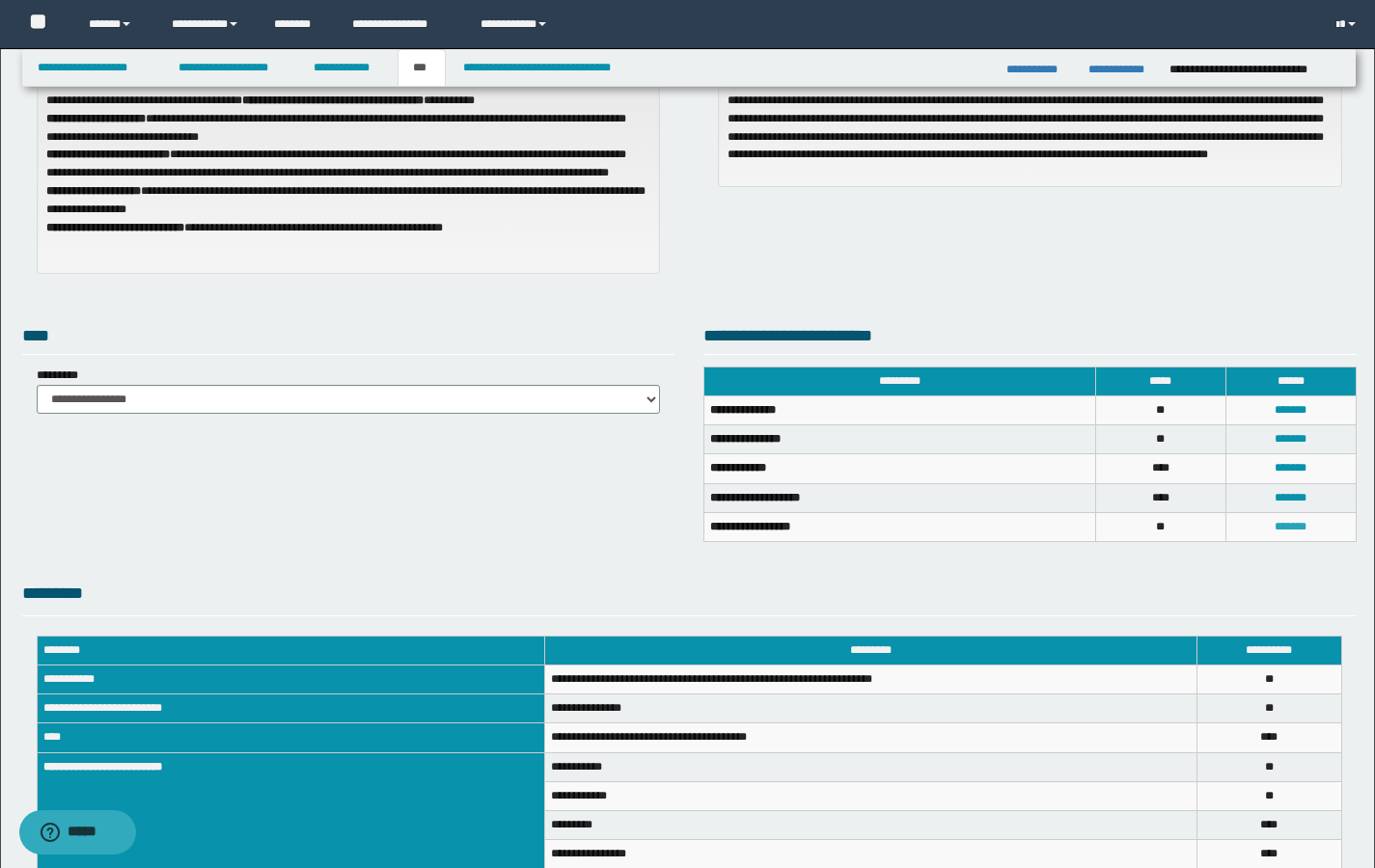 click on "*******" at bounding box center (1290, 527) 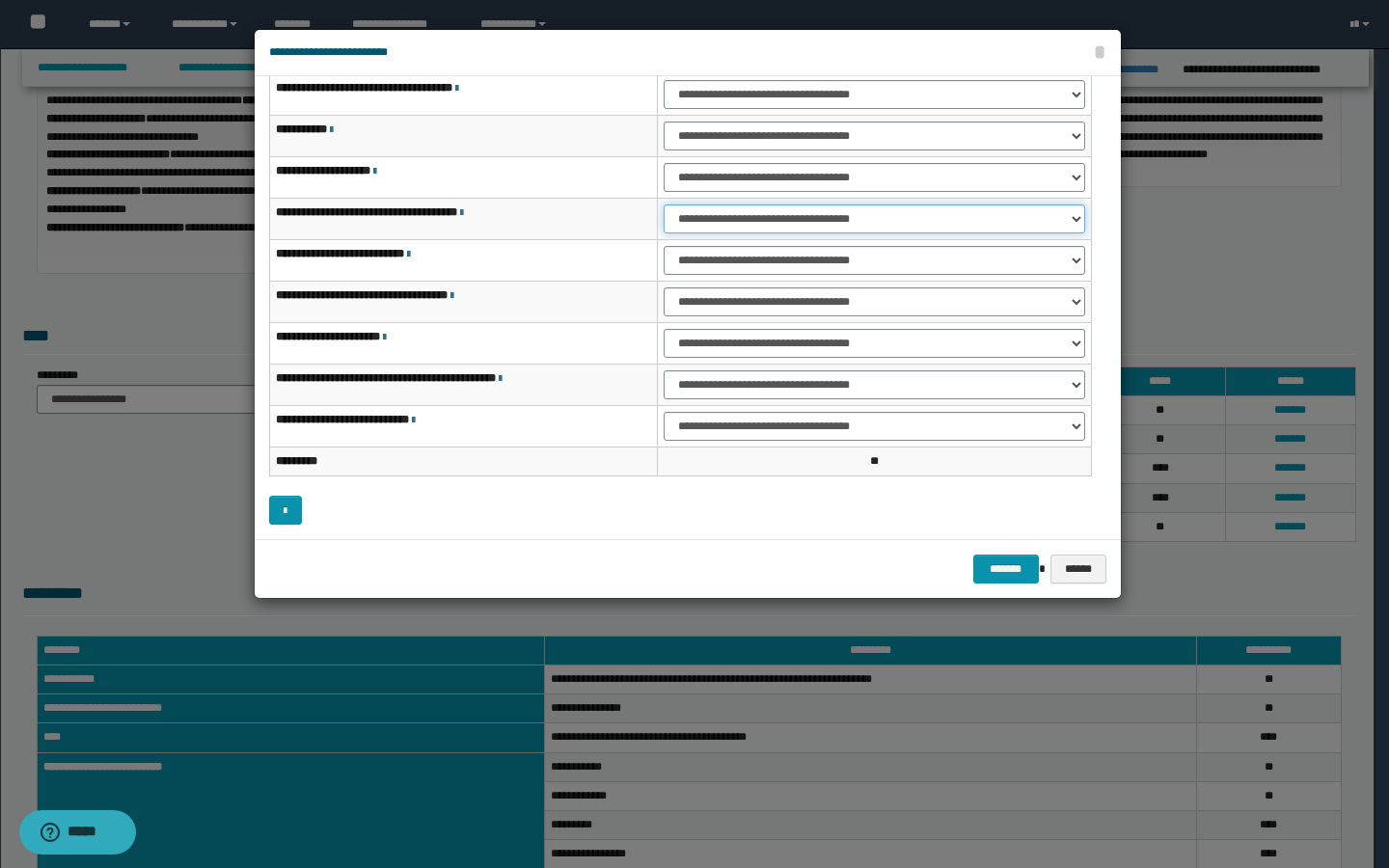 select on "***" 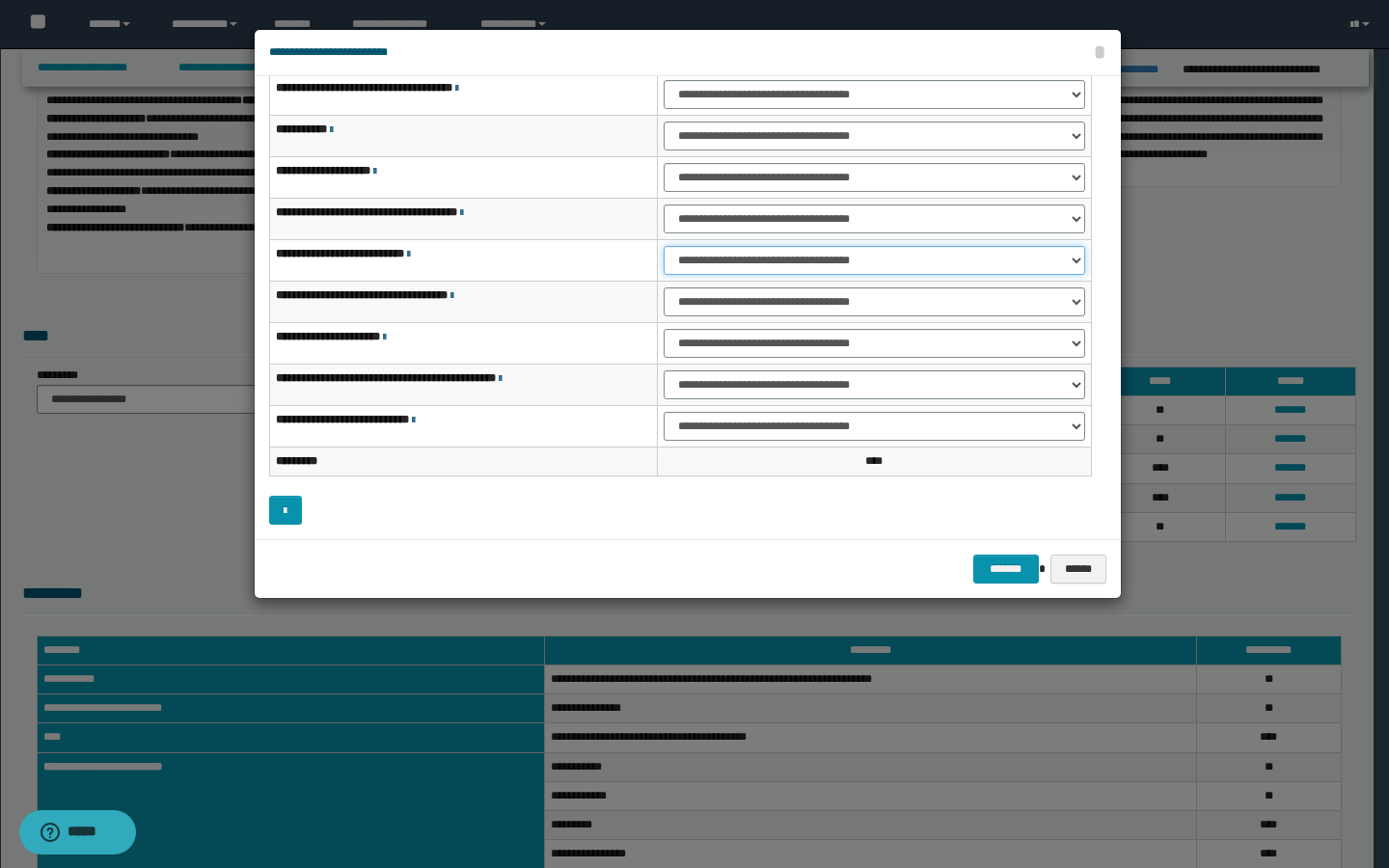select on "***" 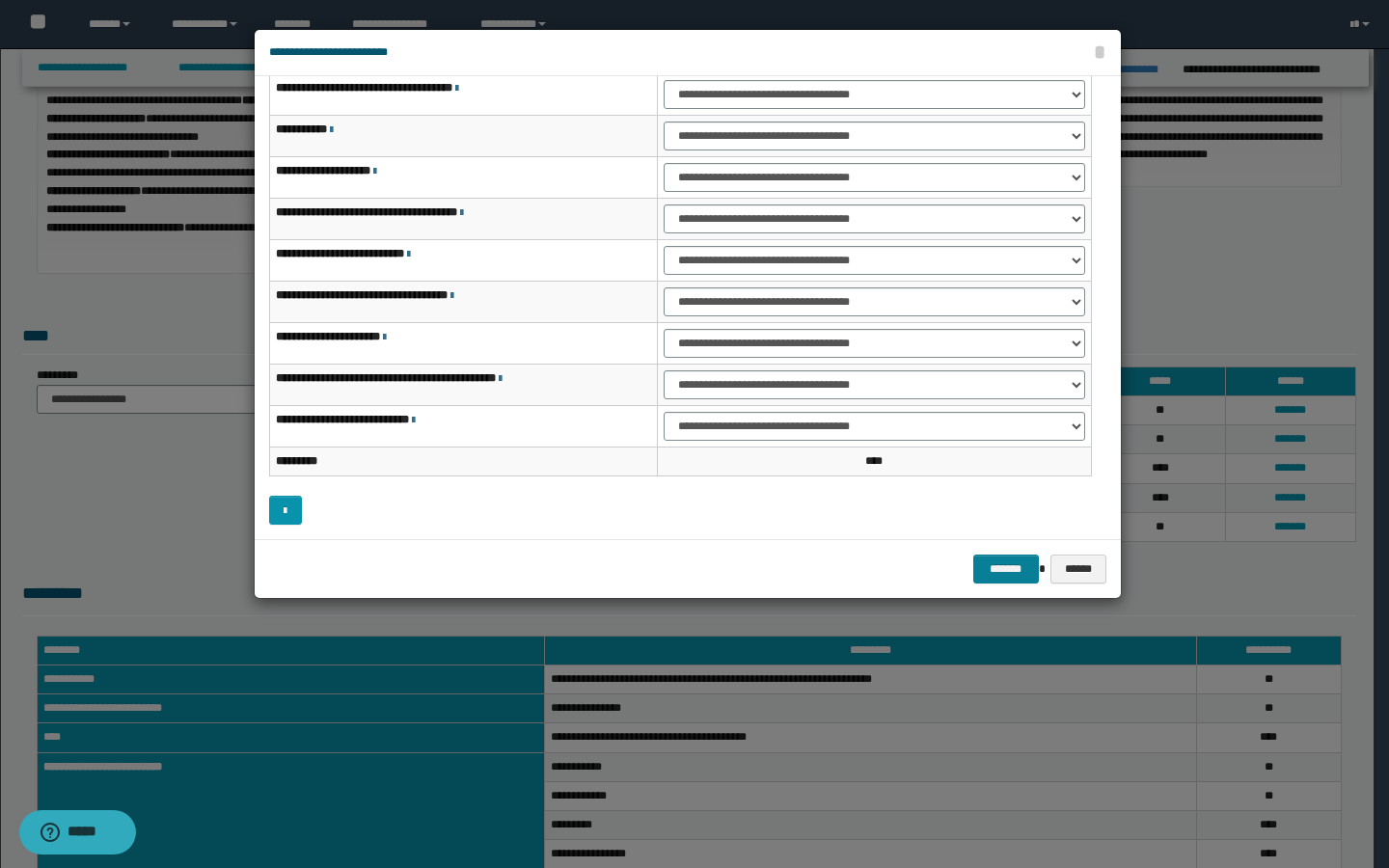 click on "*******" at bounding box center (1006, 569) 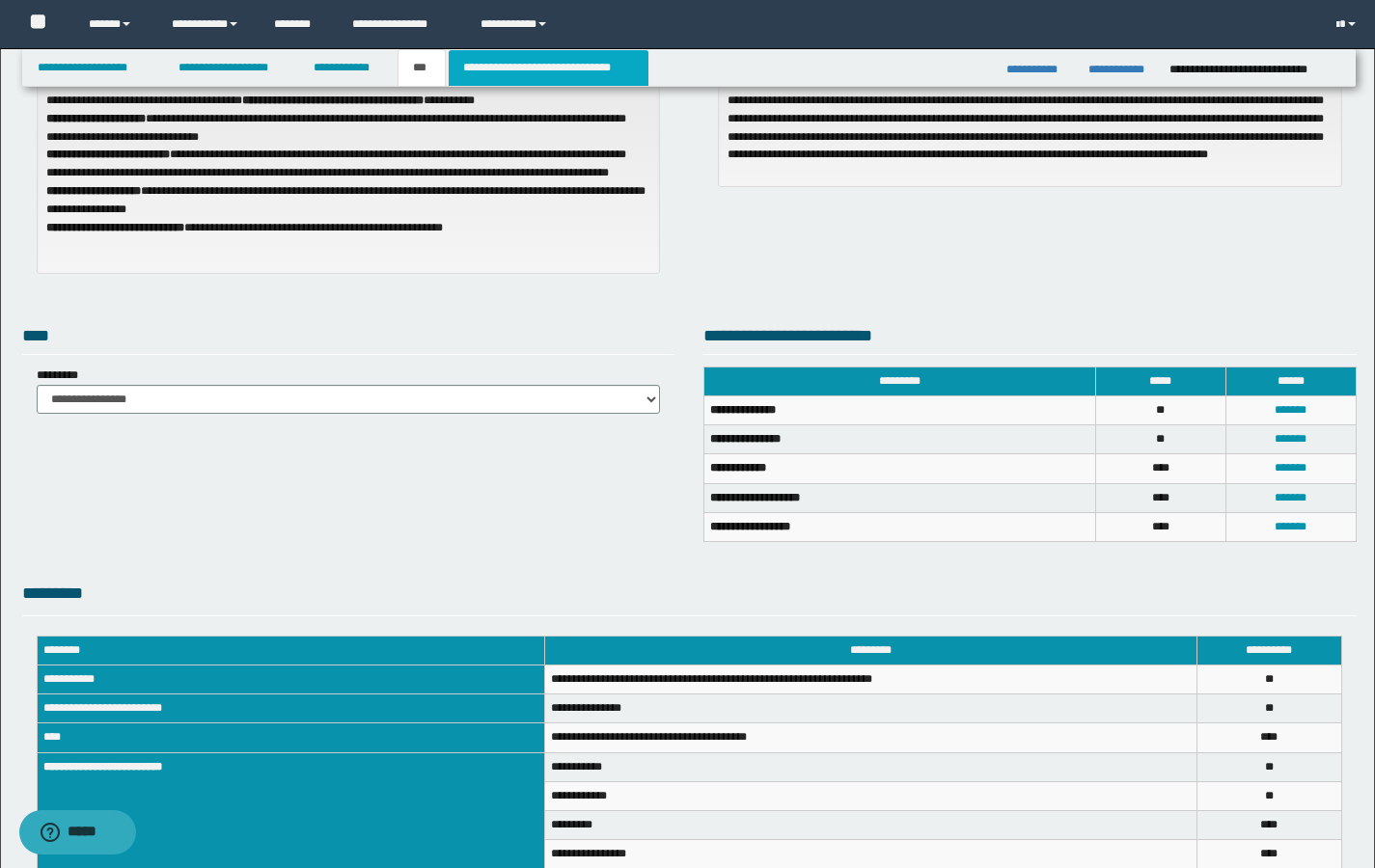 click on "**********" at bounding box center (548, 68) 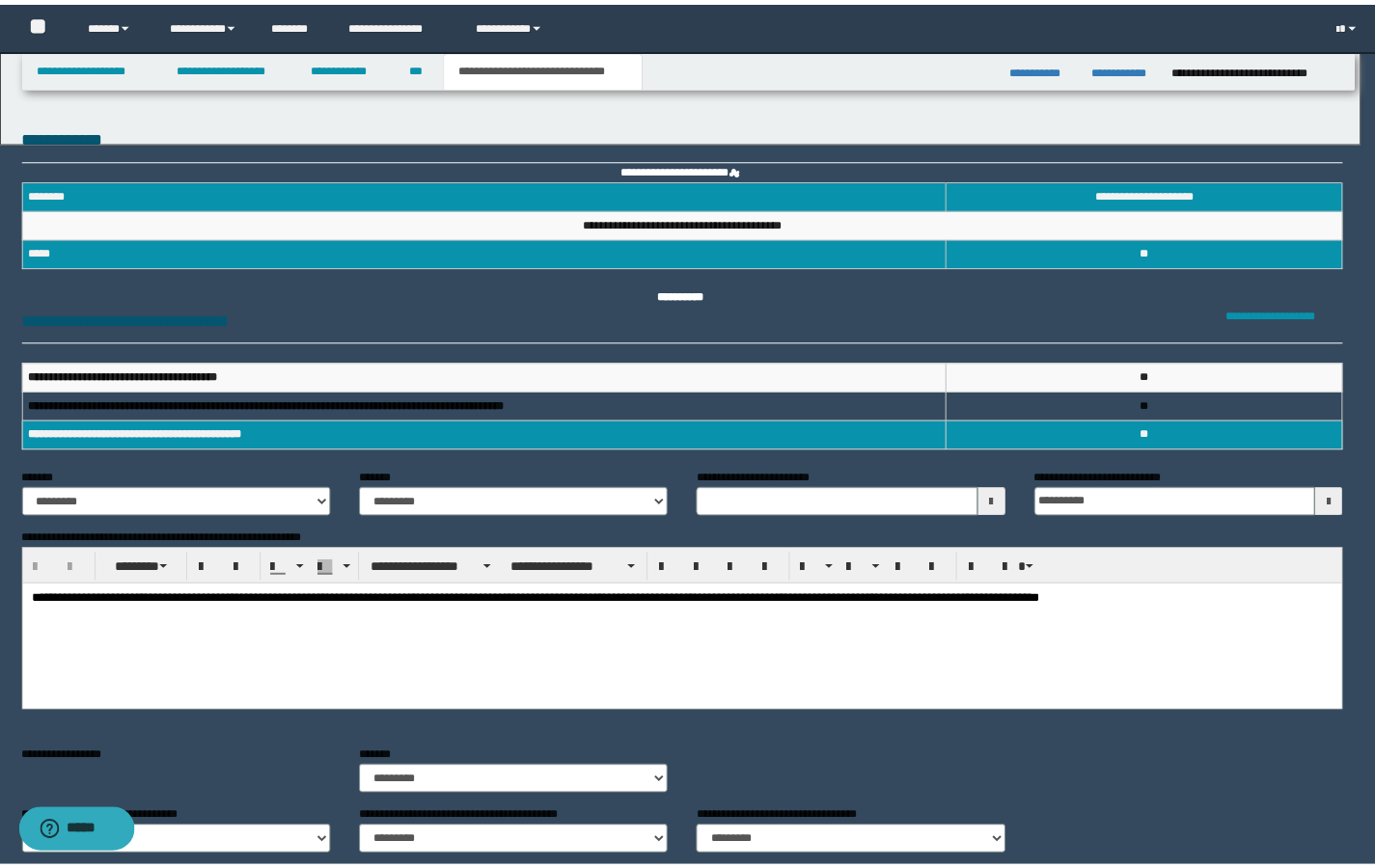 scroll, scrollTop: 0, scrollLeft: 0, axis: both 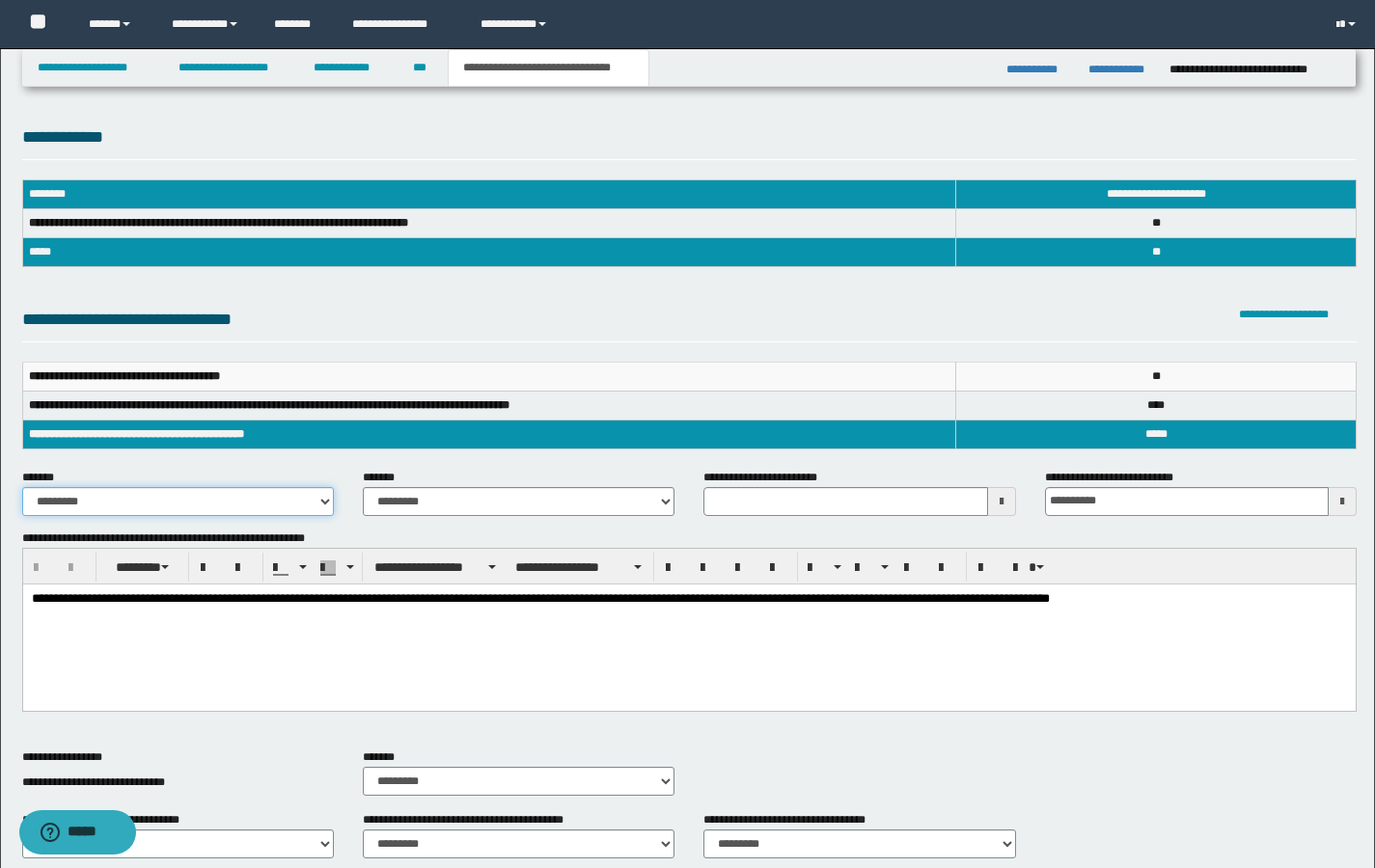 select on "*" 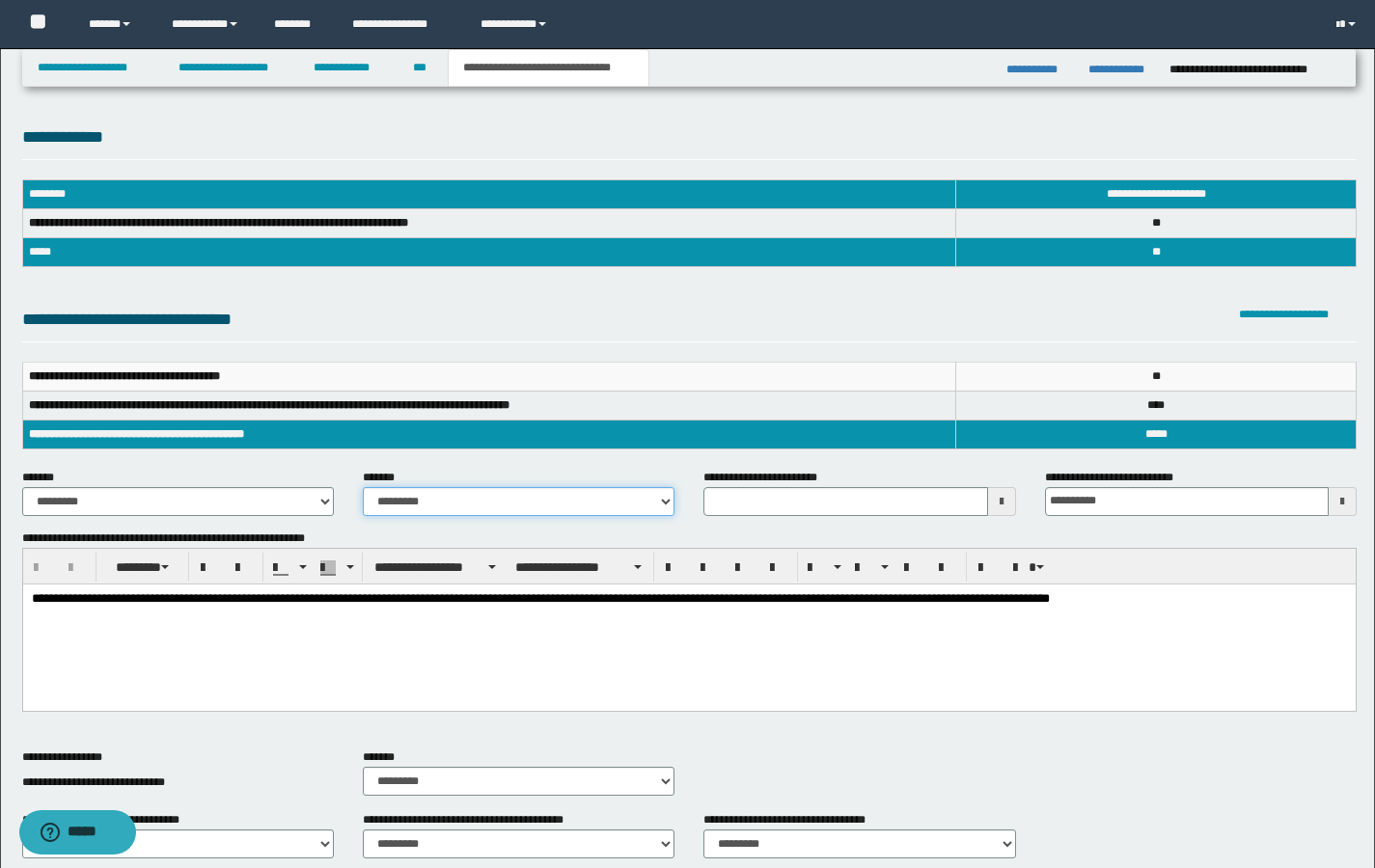 select on "*" 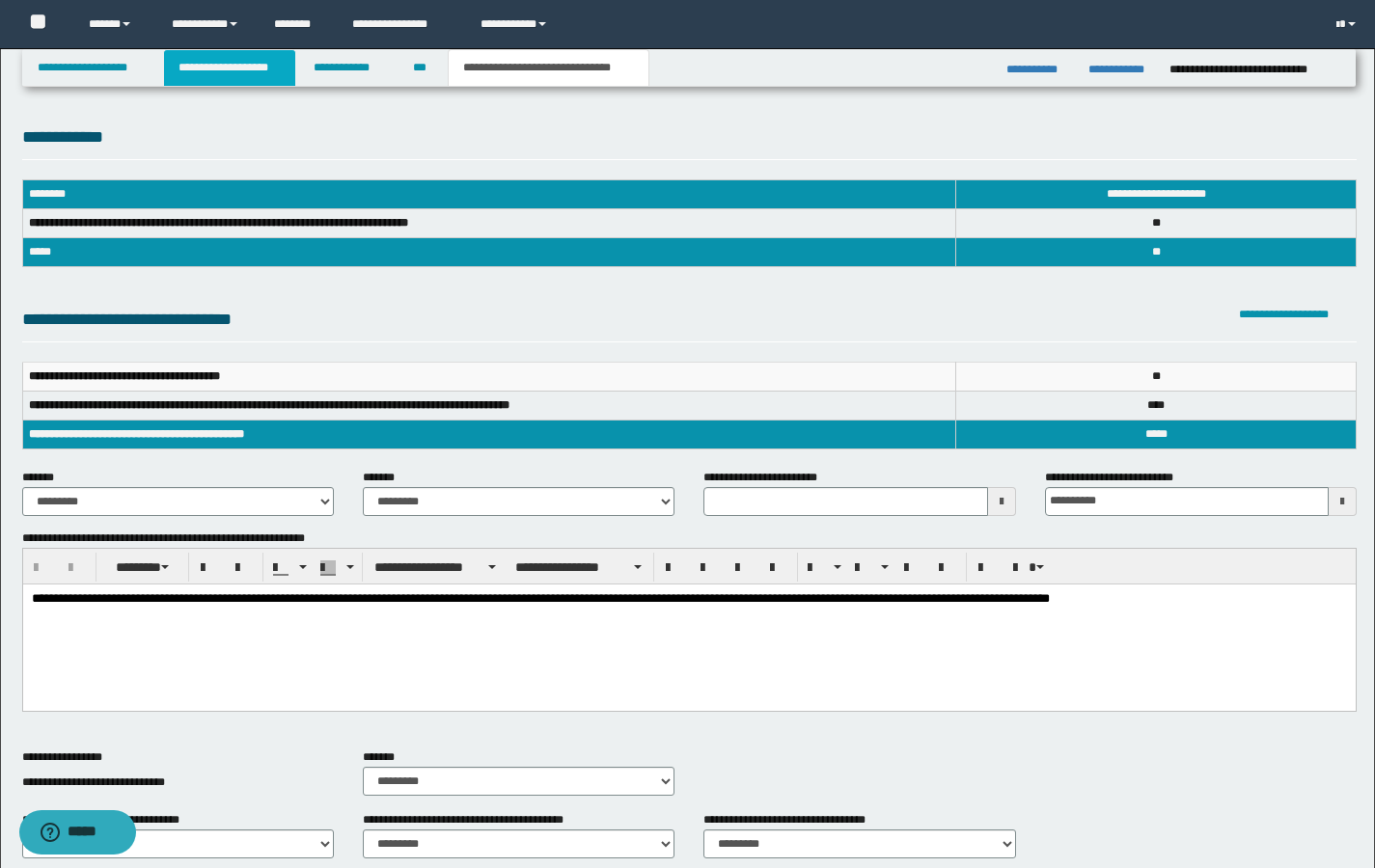 click on "**********" at bounding box center [230, 68] 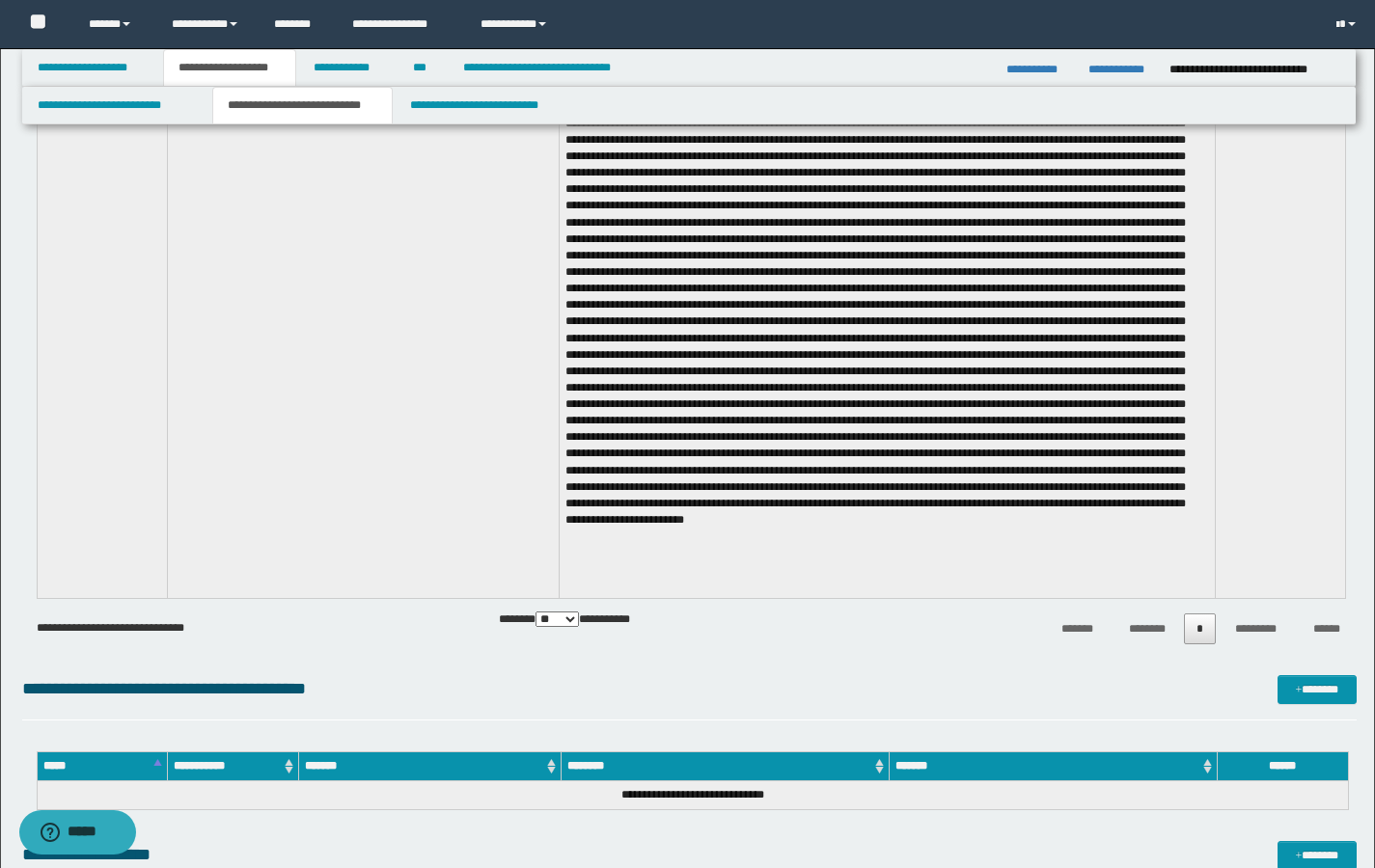 scroll, scrollTop: 2586, scrollLeft: 0, axis: vertical 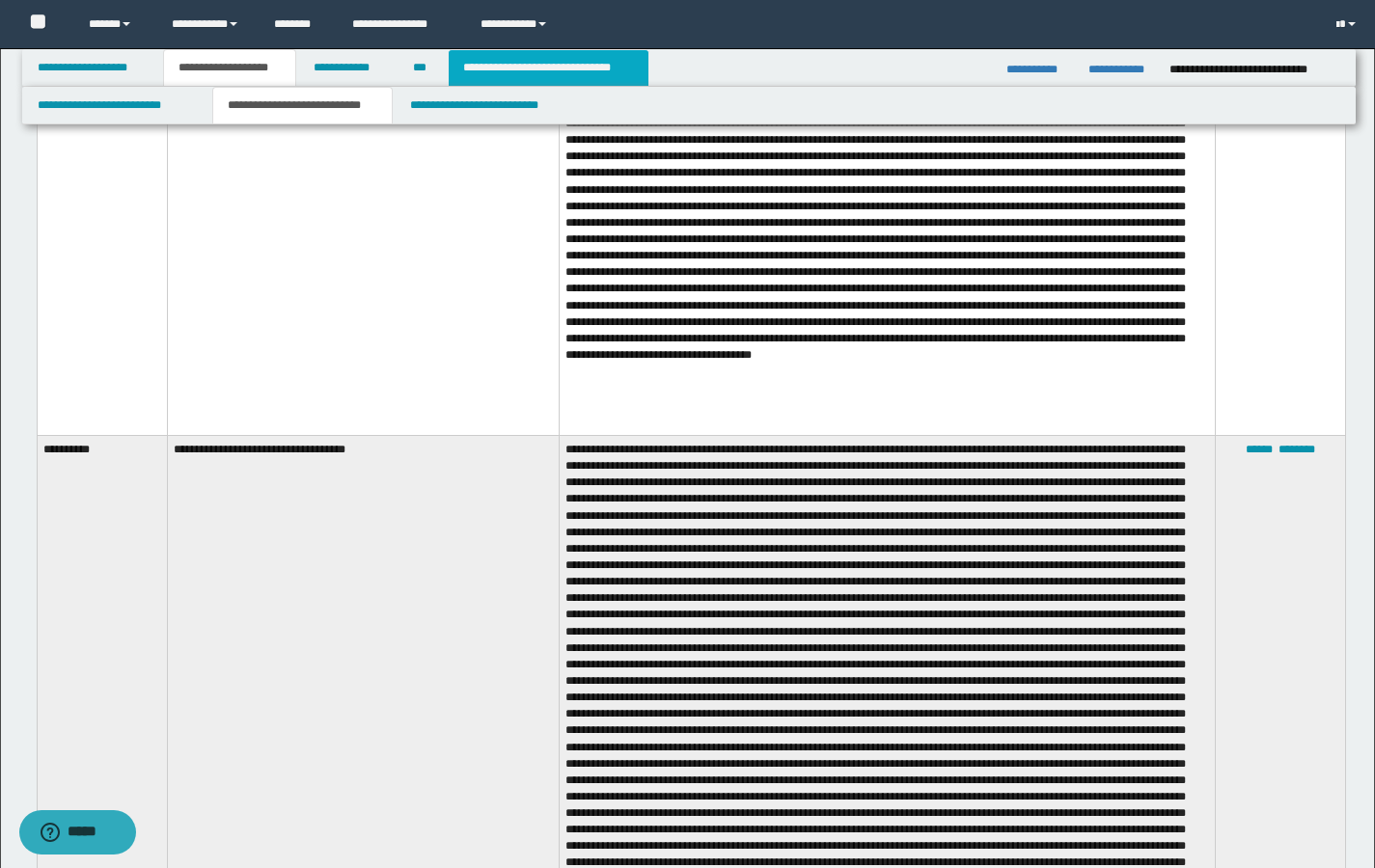 click on "**********" at bounding box center [548, 68] 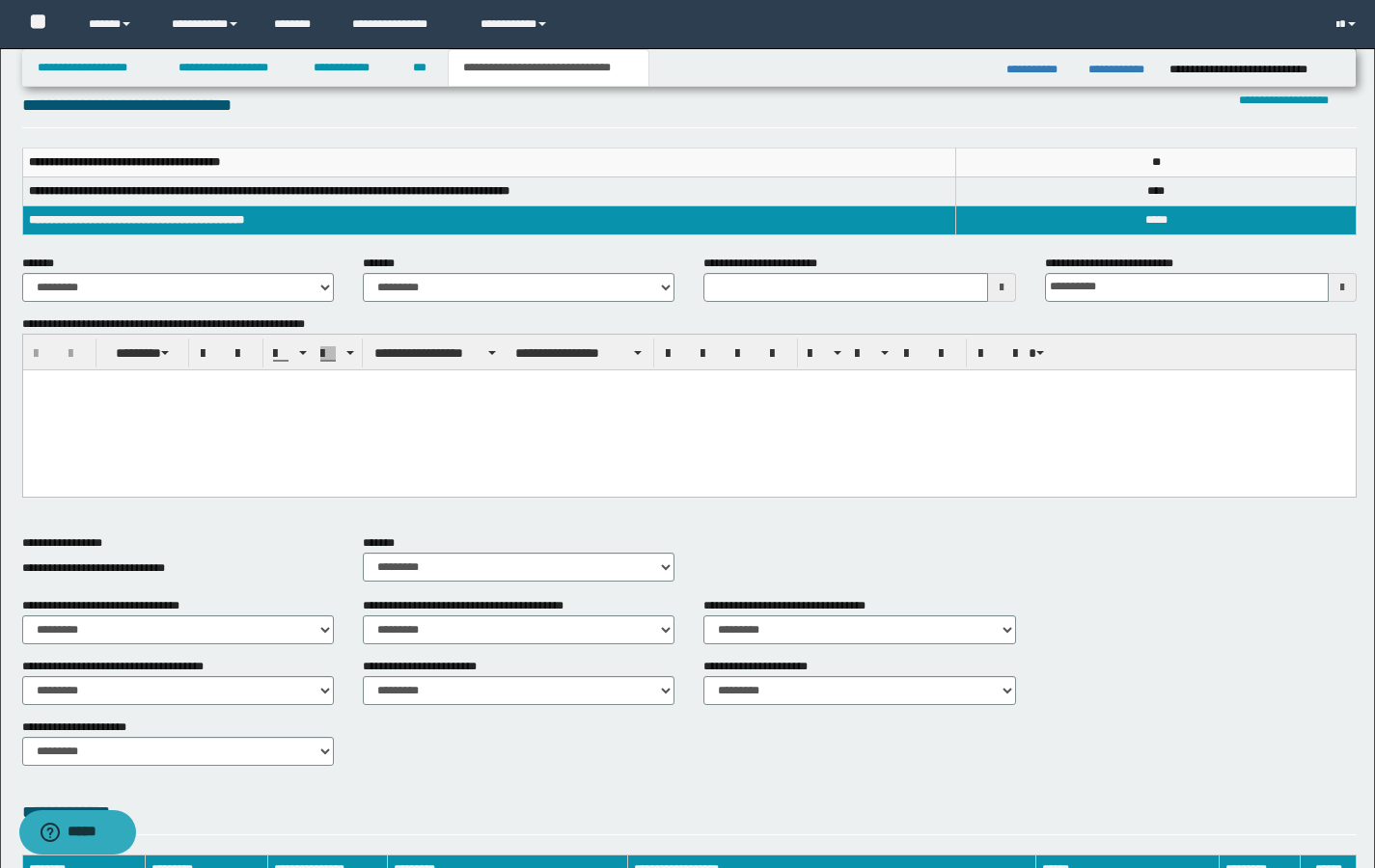 scroll, scrollTop: 13, scrollLeft: 0, axis: vertical 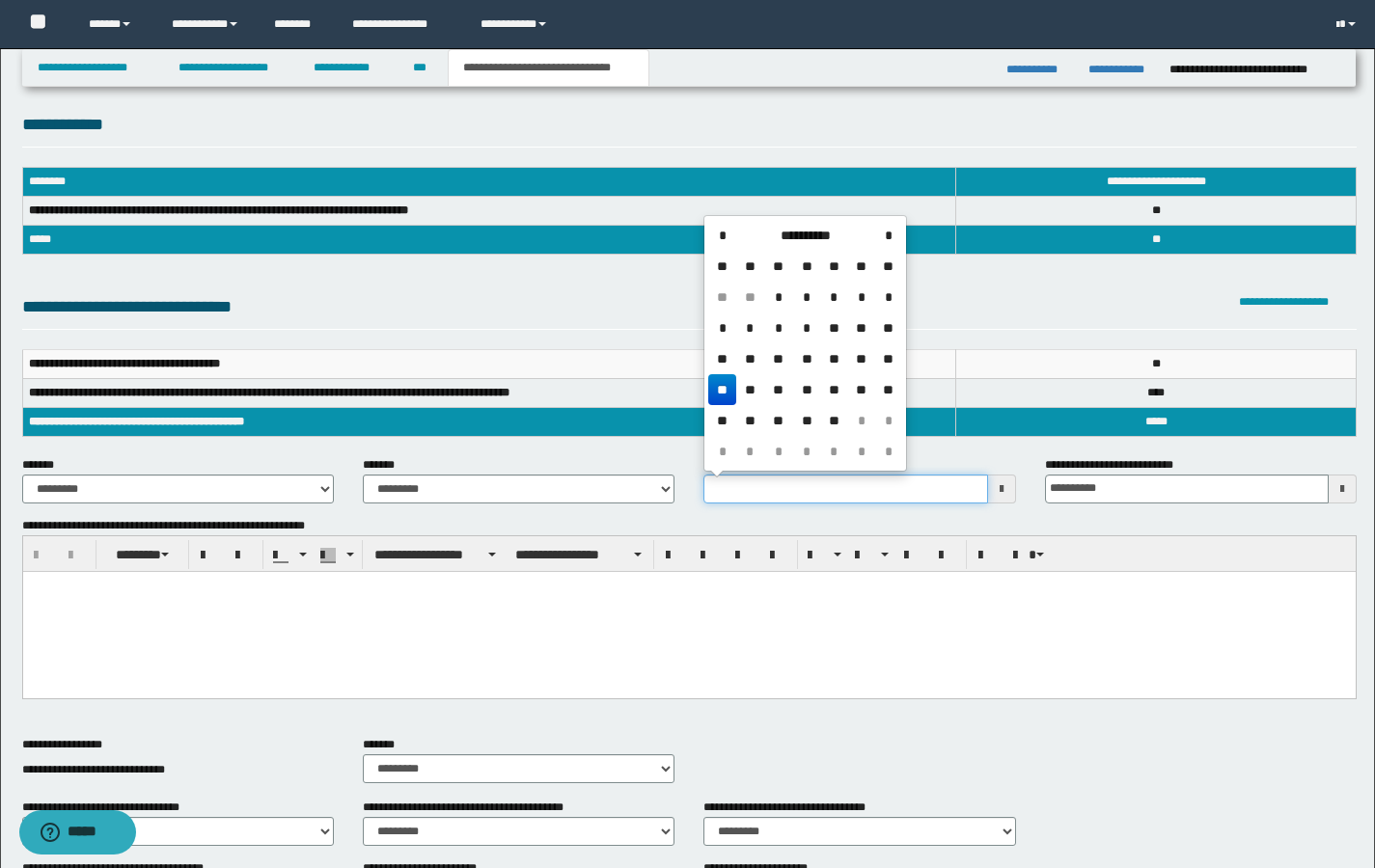 click on "**********" at bounding box center (845, 489) 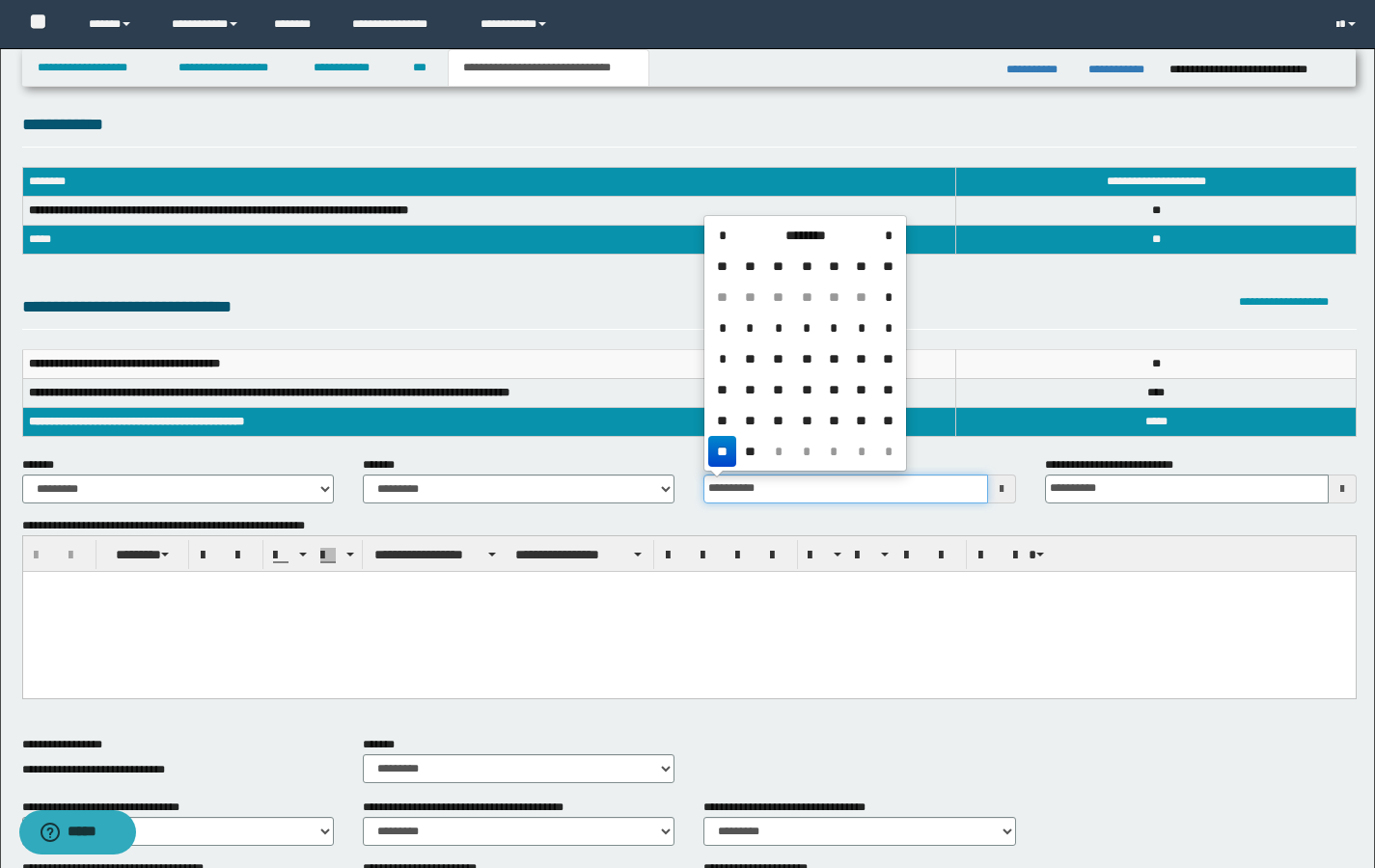 type on "**********" 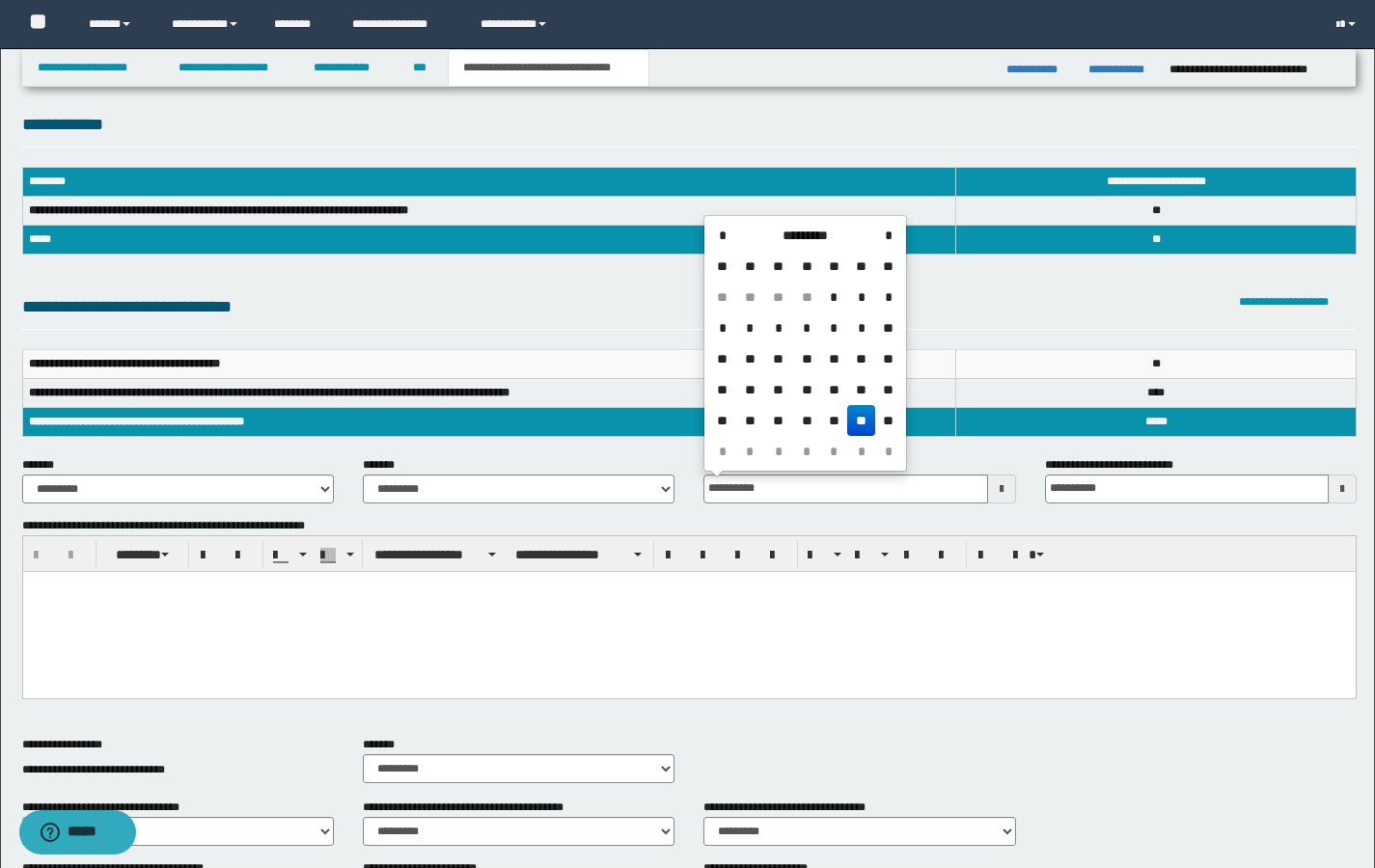 click at bounding box center (688, 610) 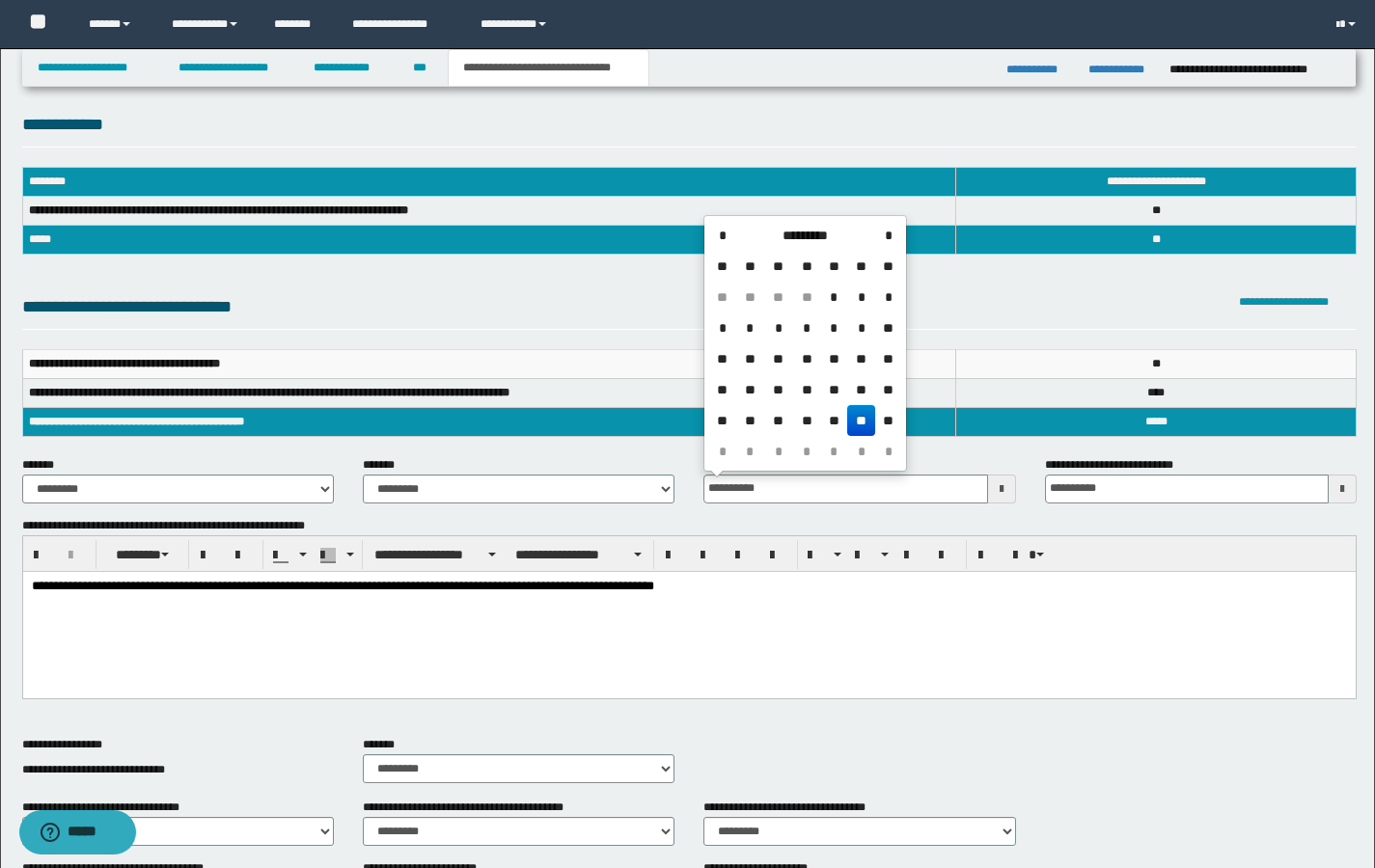 click on "**********" at bounding box center [688, 610] 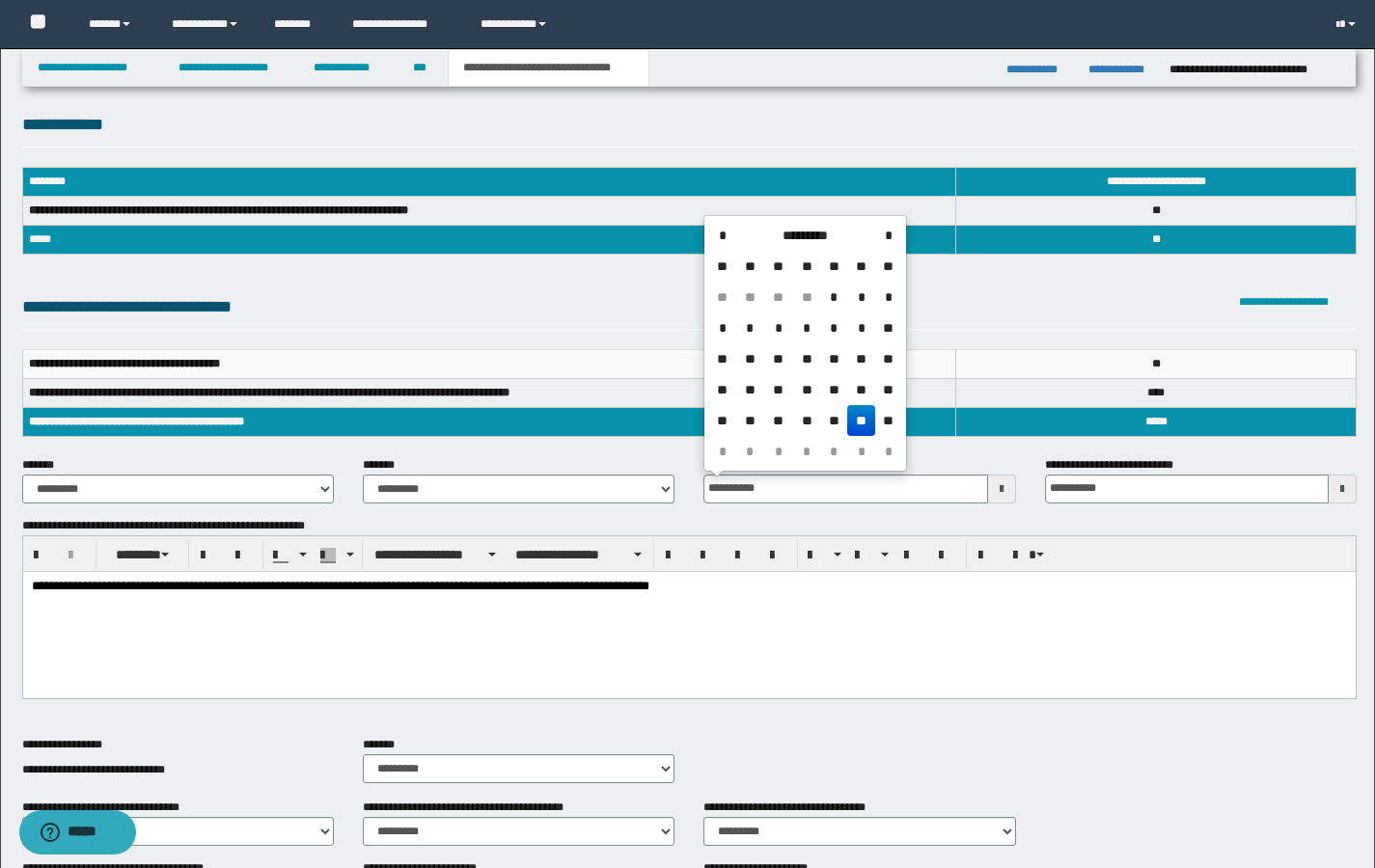 click on "**" at bounding box center (861, 420) 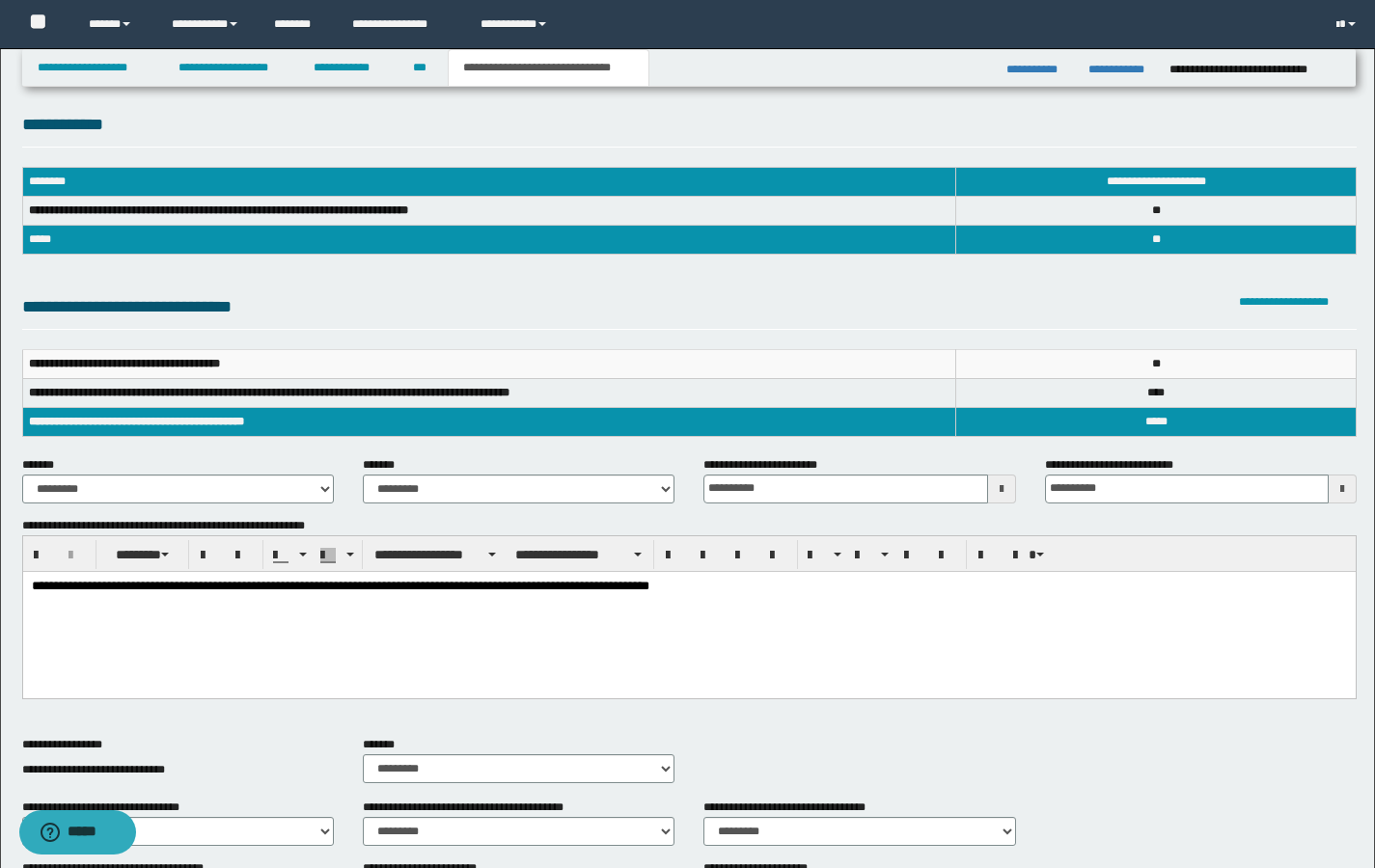 scroll, scrollTop: 25, scrollLeft: 0, axis: vertical 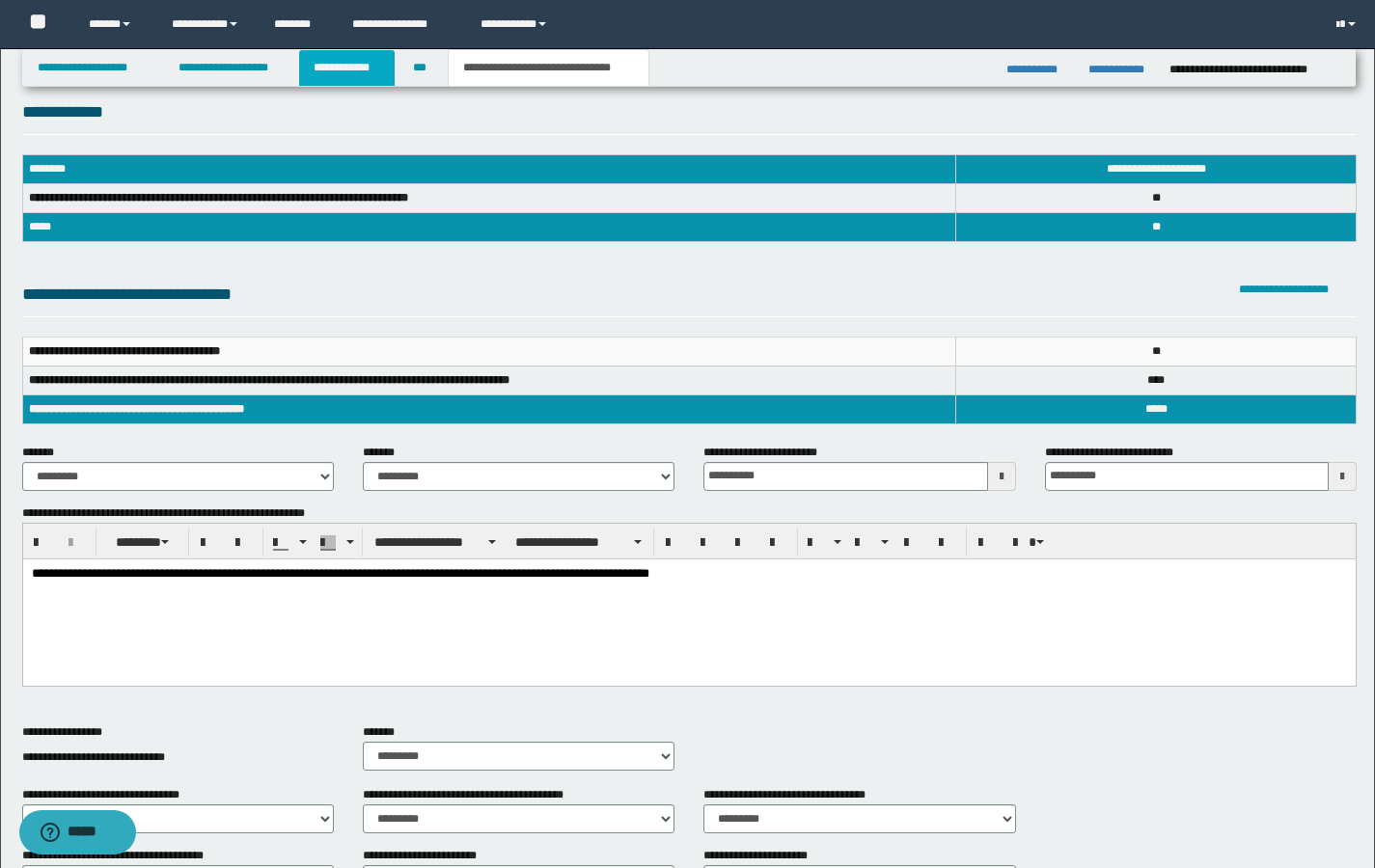 click on "**********" at bounding box center (346, 68) 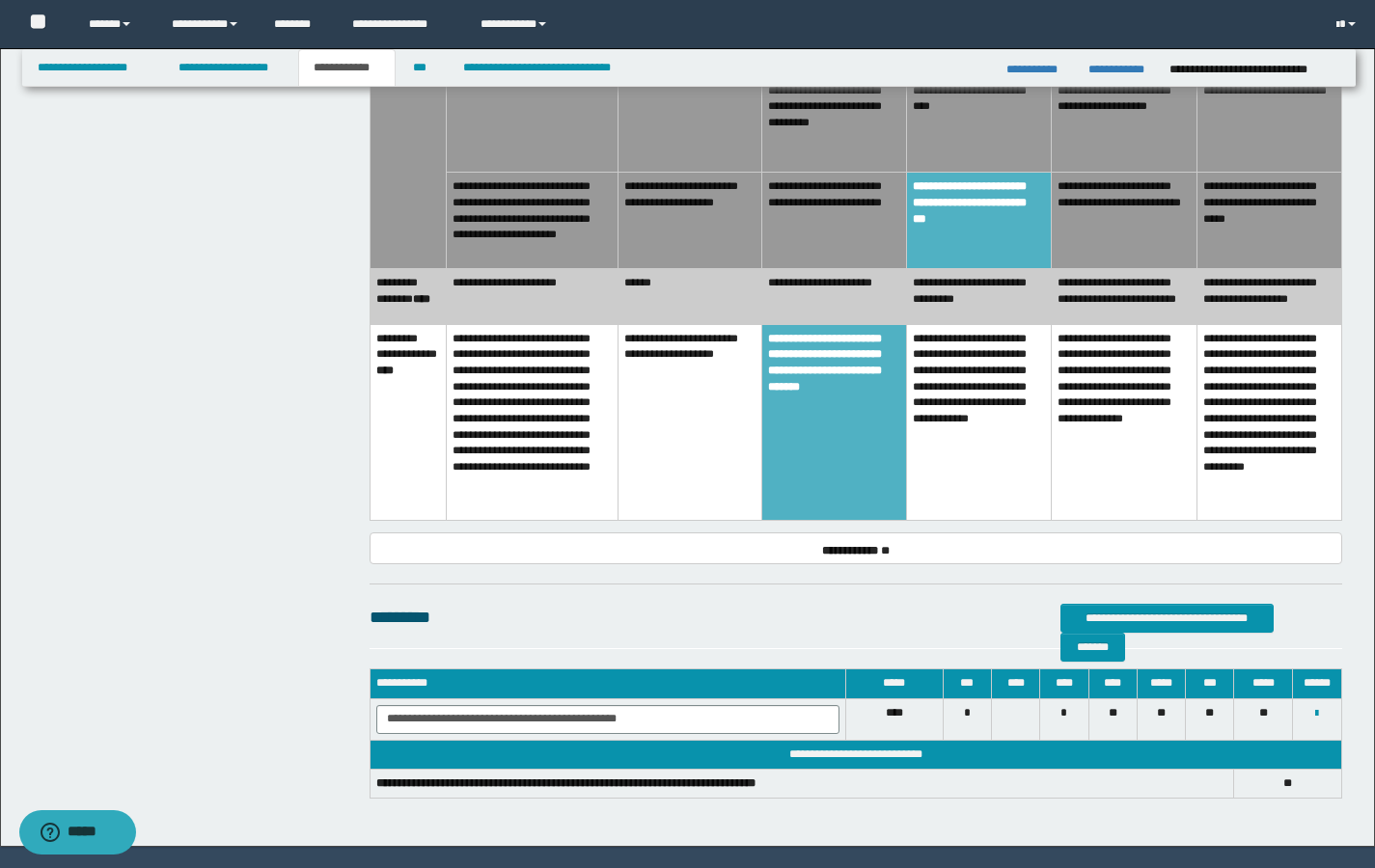 scroll, scrollTop: 1101, scrollLeft: 0, axis: vertical 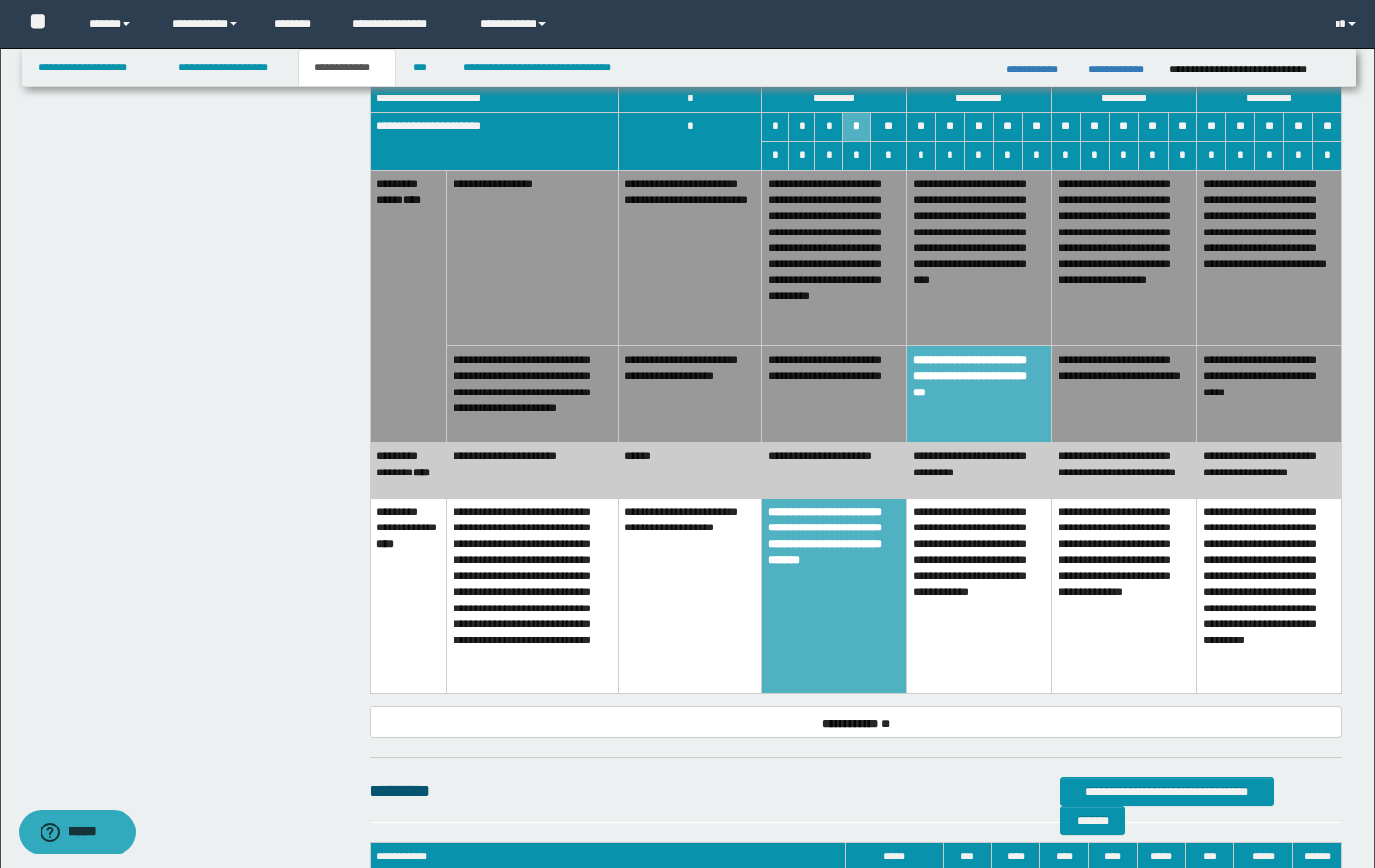 click on "******" at bounding box center (690, 470) 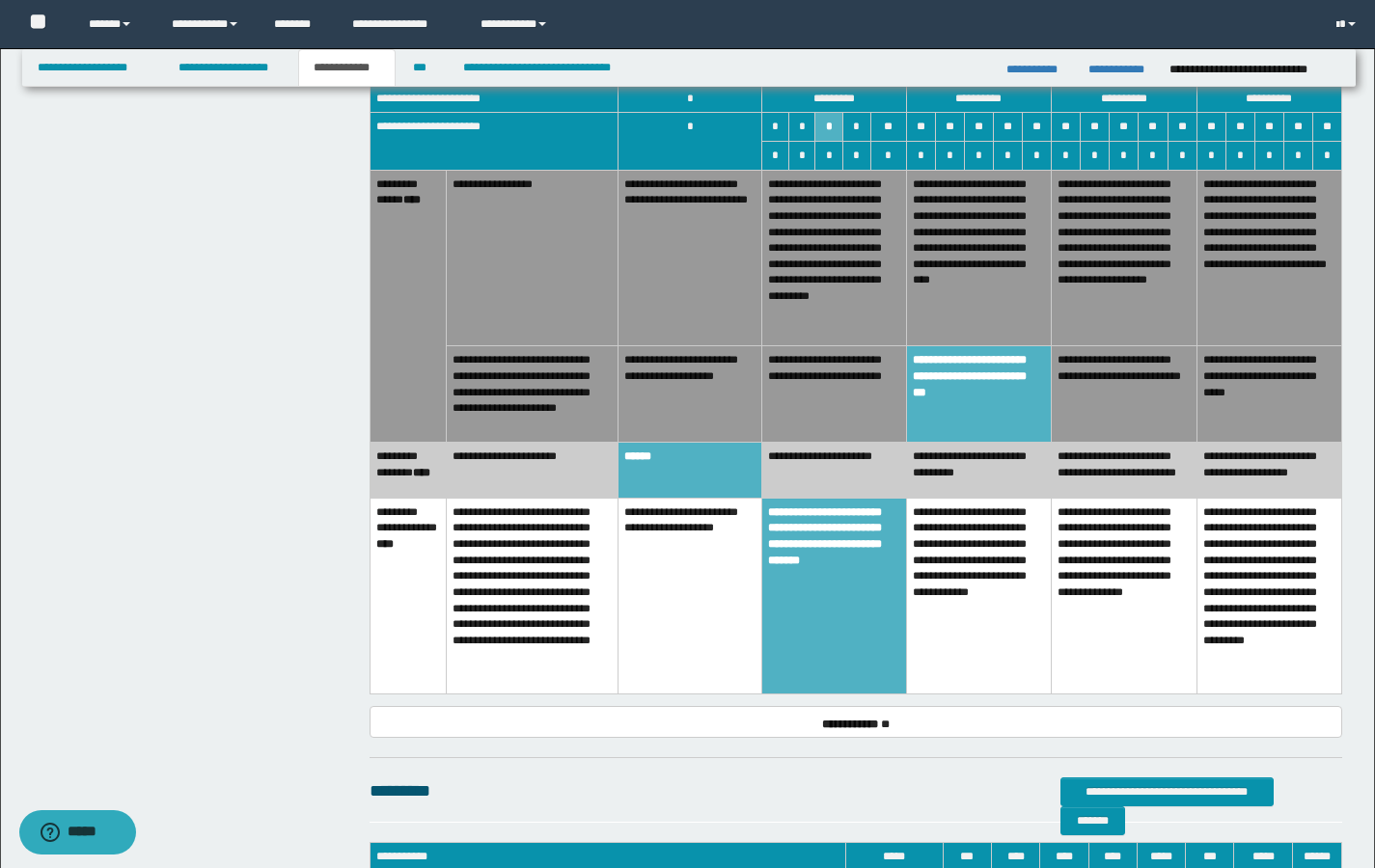 click on "******" at bounding box center [690, 470] 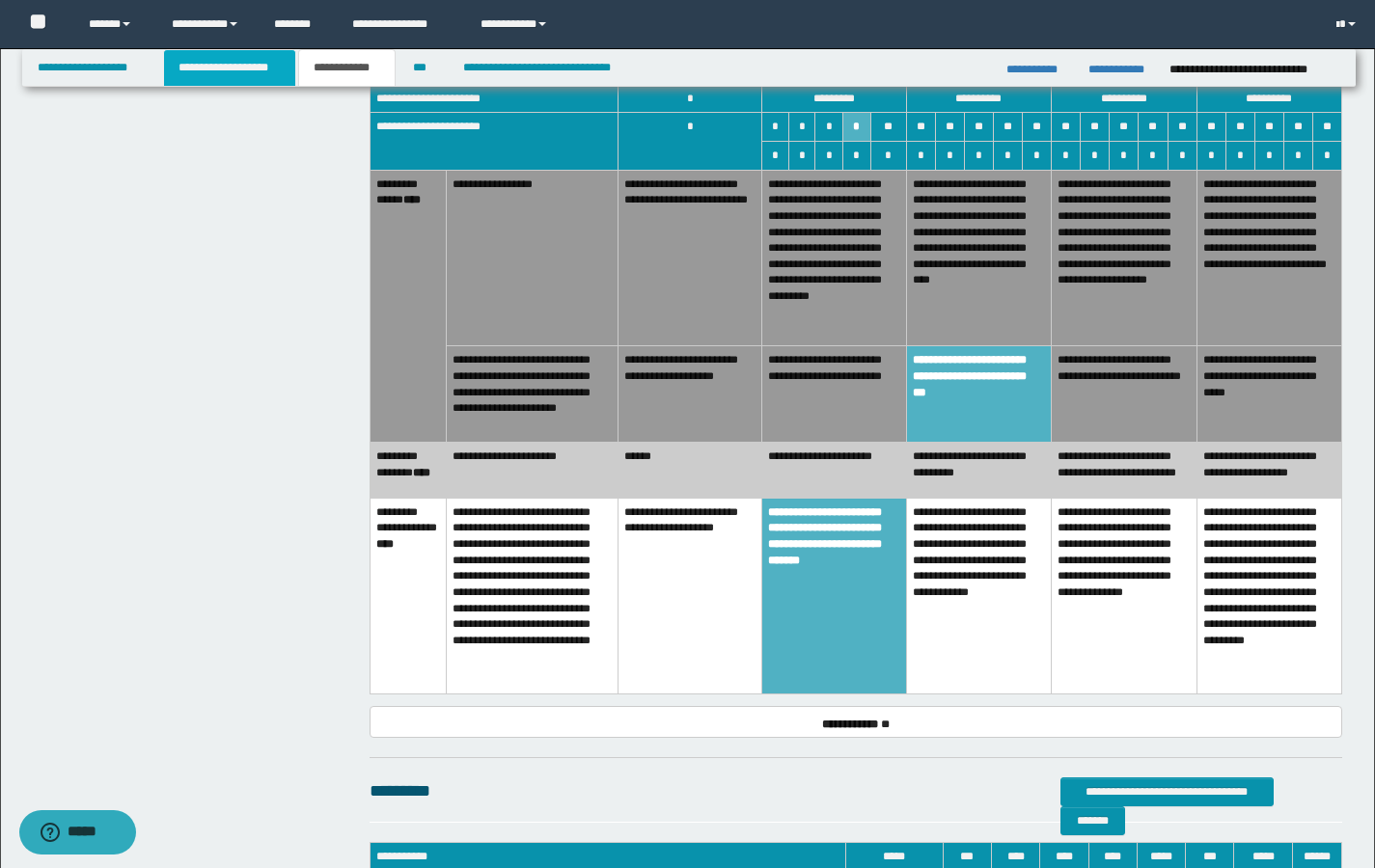 click on "**********" at bounding box center (230, 68) 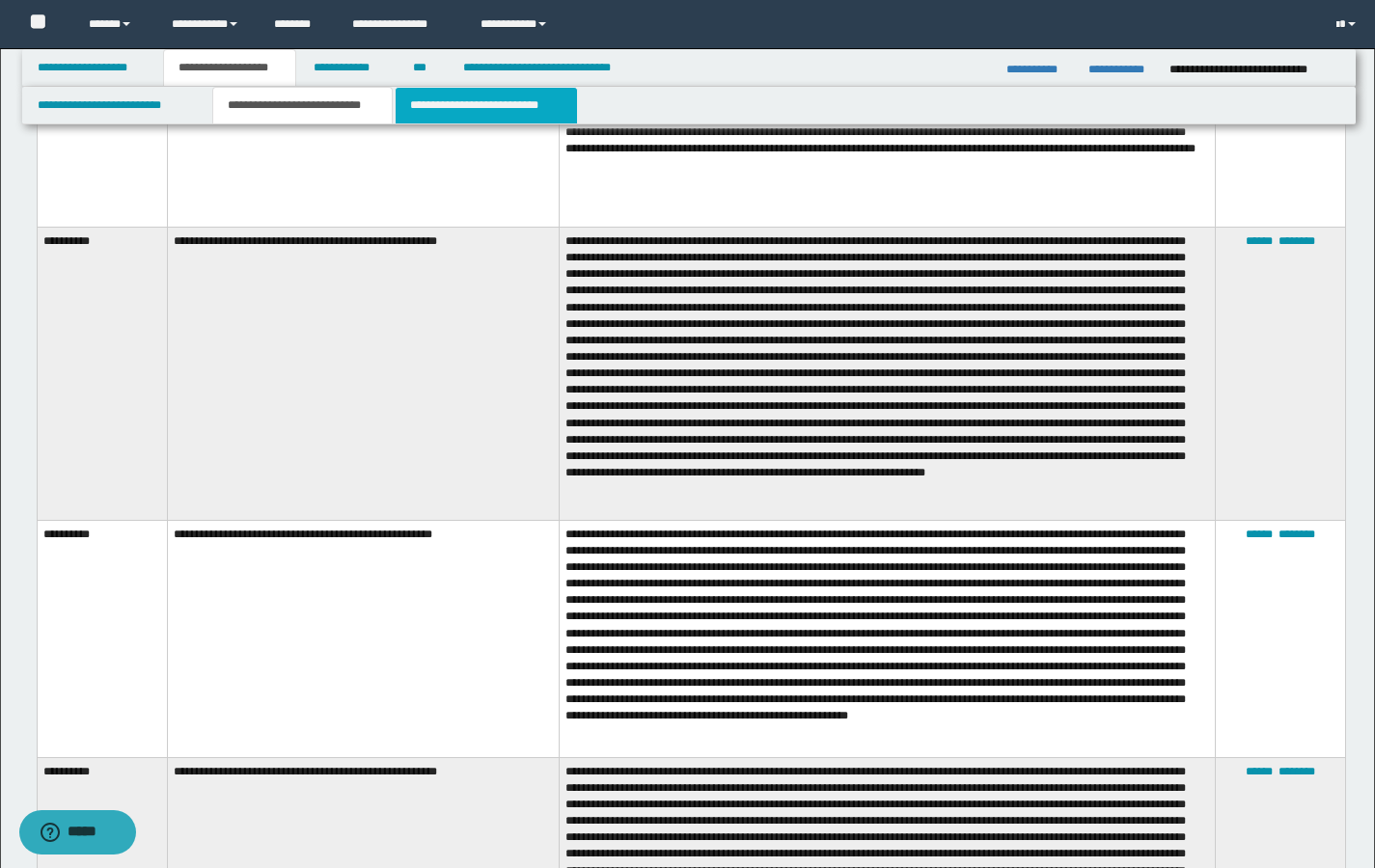click on "**********" at bounding box center [486, 105] 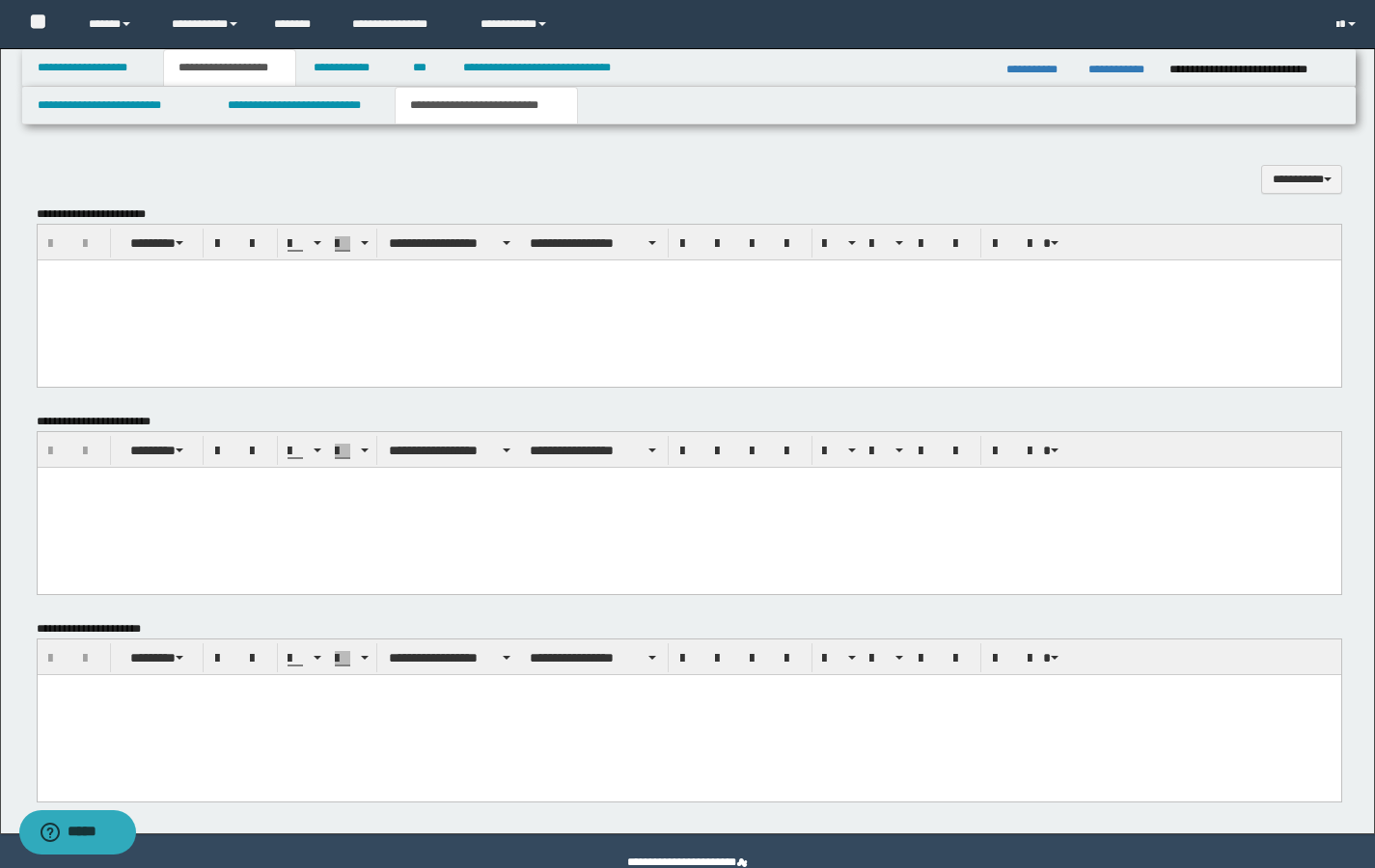 scroll, scrollTop: 643, scrollLeft: 0, axis: vertical 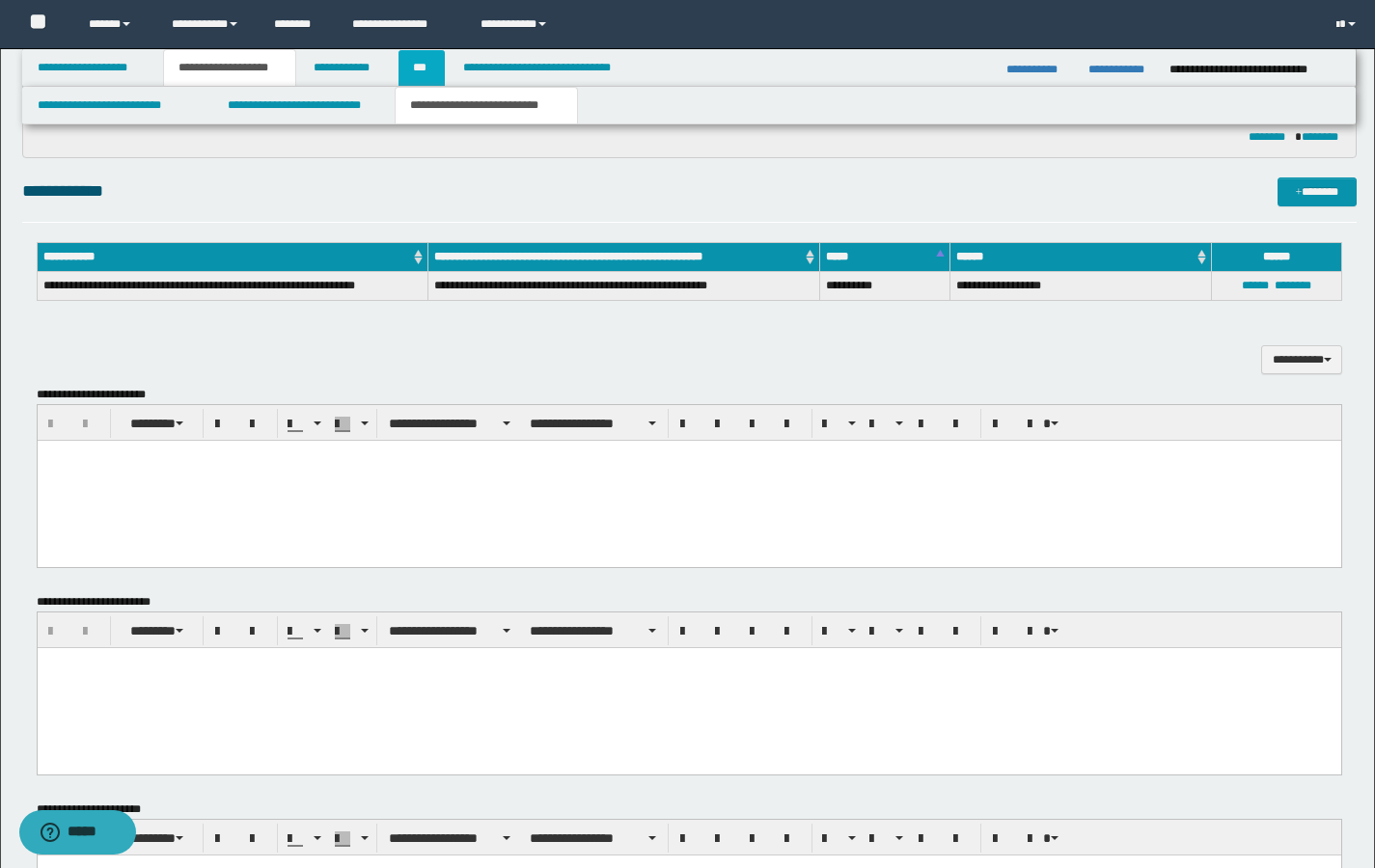 click on "***" at bounding box center [422, 68] 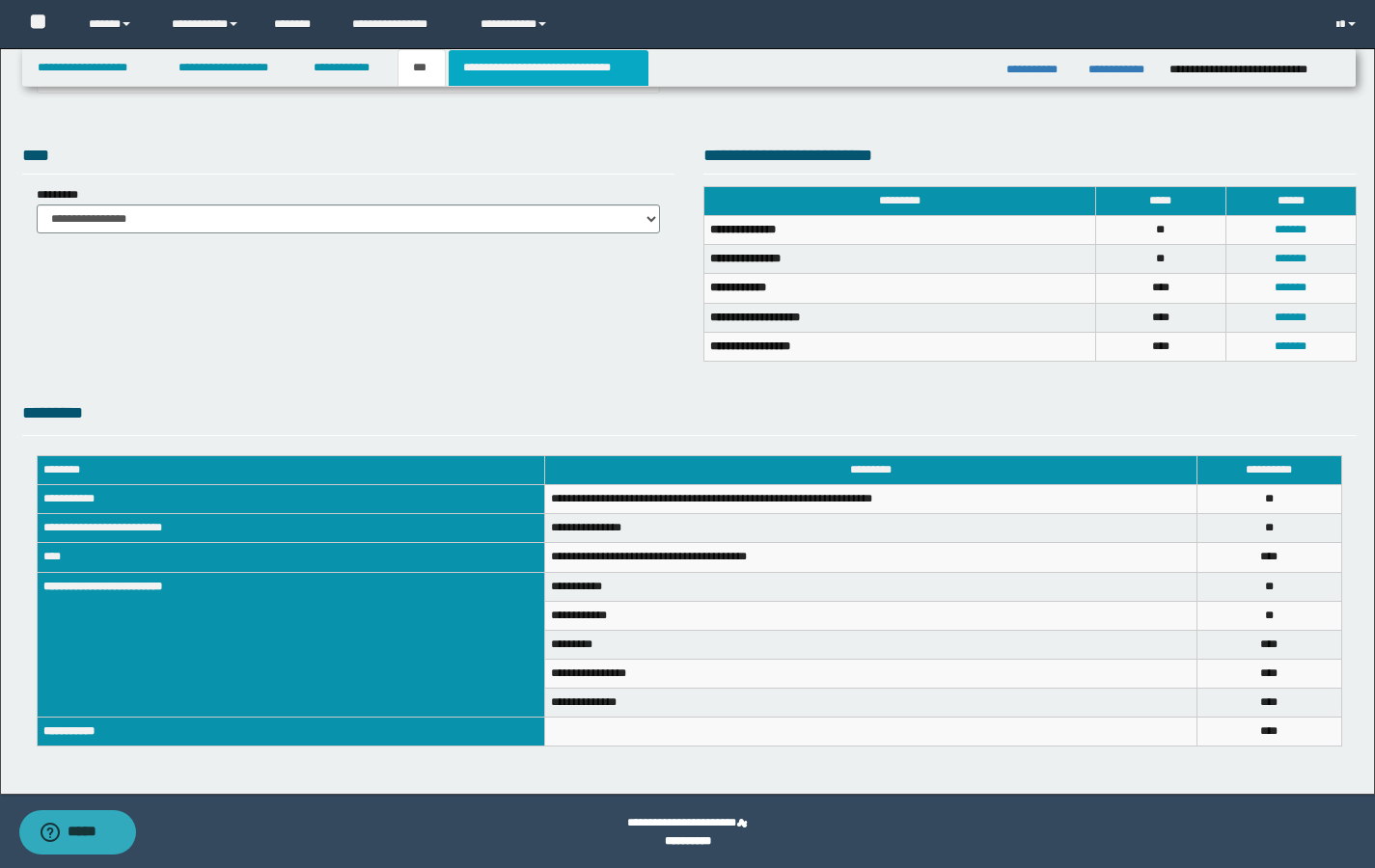 click on "**********" at bounding box center (548, 68) 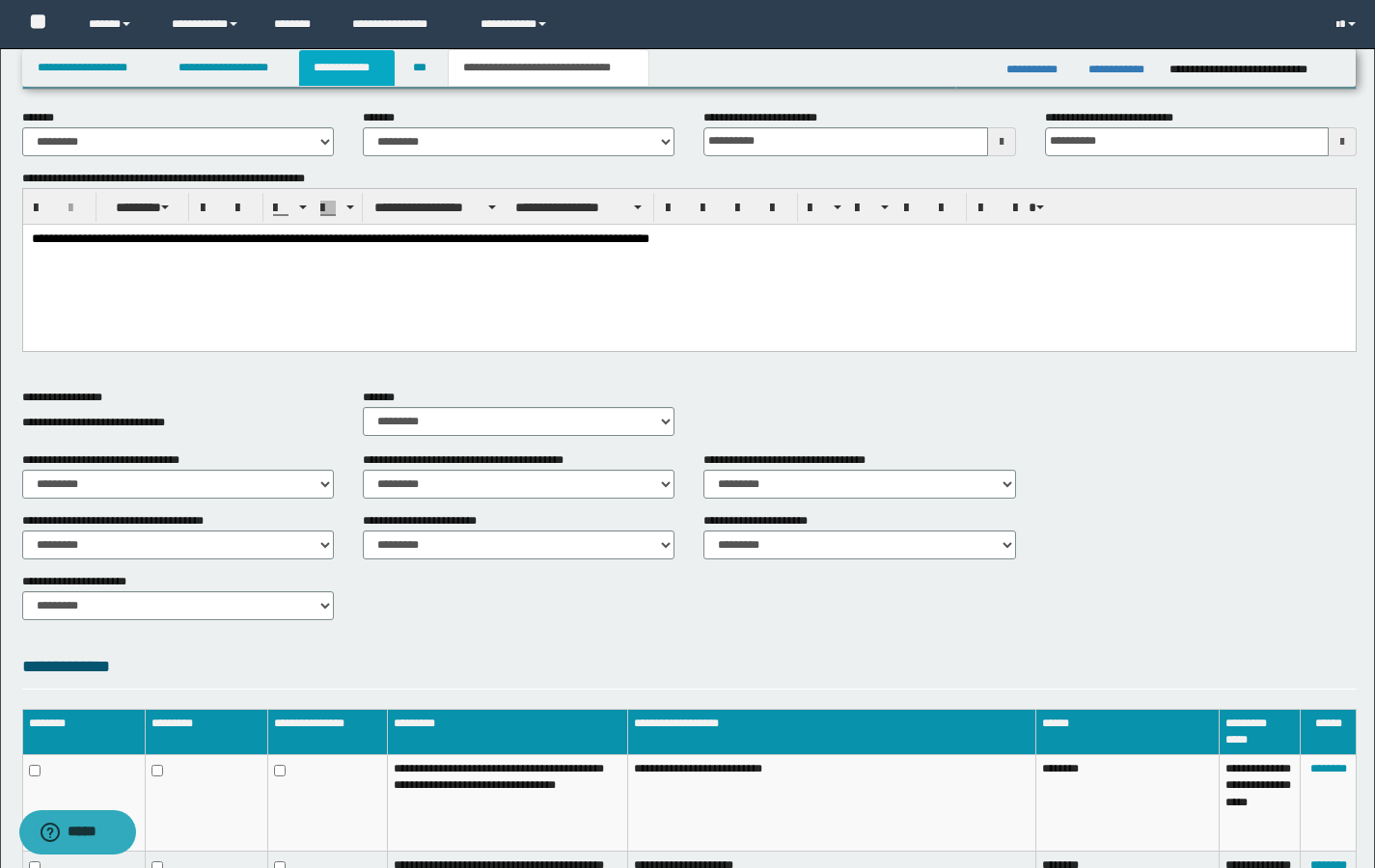 click on "**********" at bounding box center [346, 68] 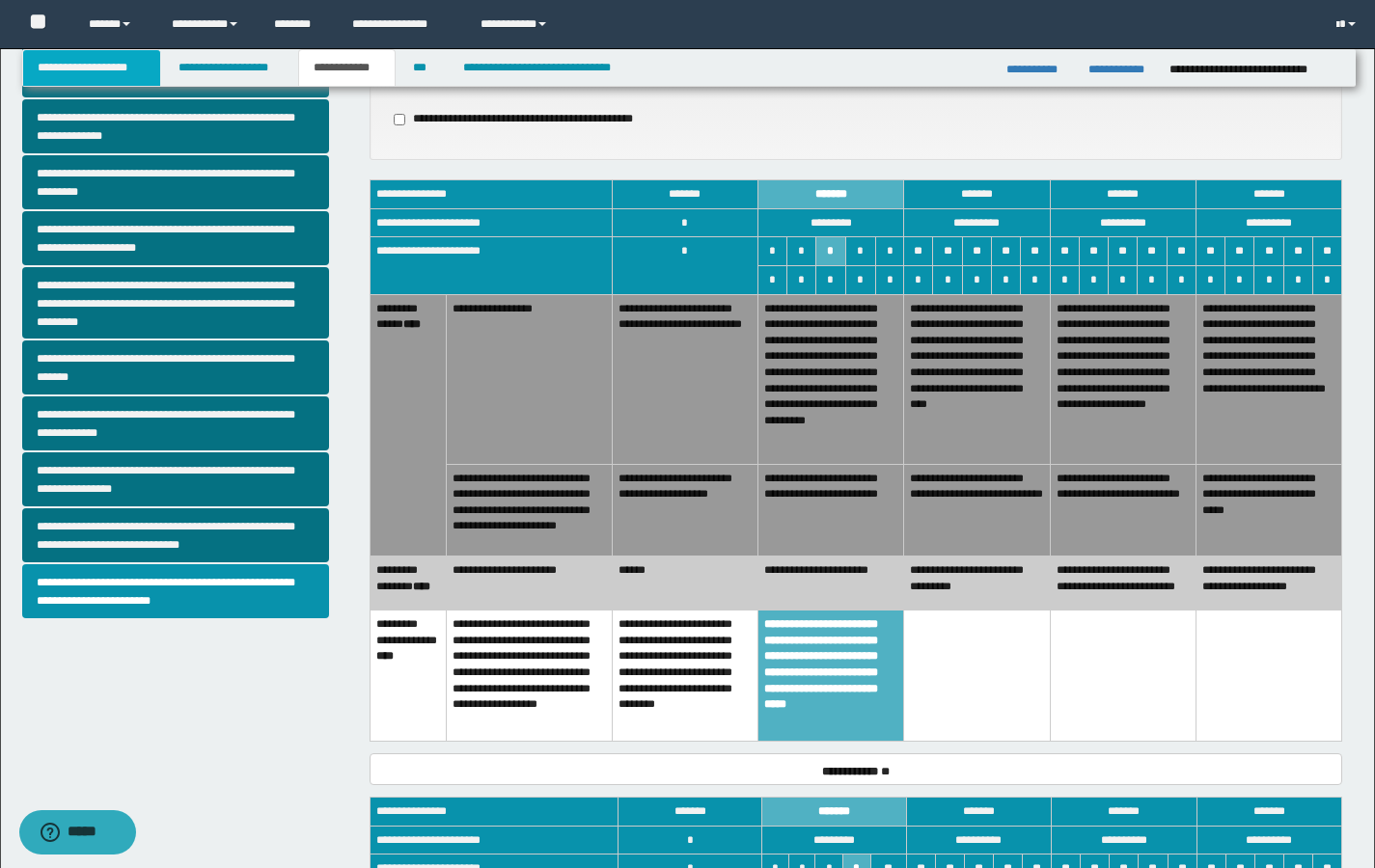 click on "**********" at bounding box center [92, 68] 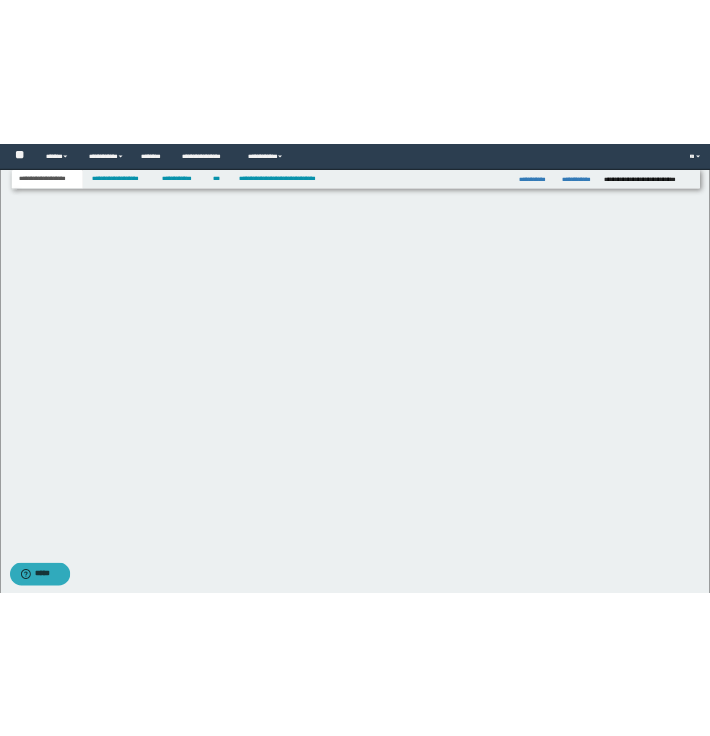 scroll, scrollTop: 0, scrollLeft: 0, axis: both 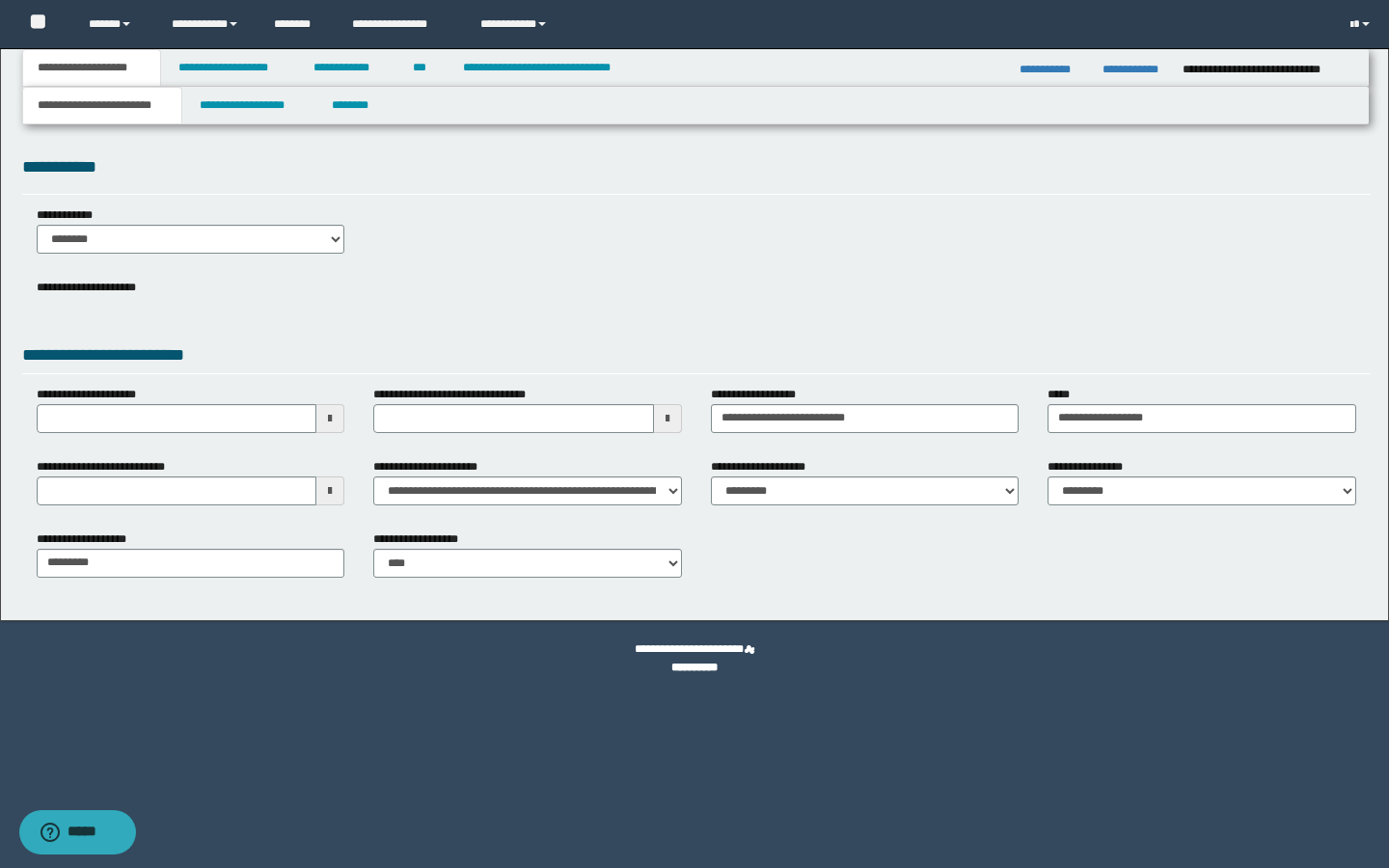 click on "**********" at bounding box center [102, 105] 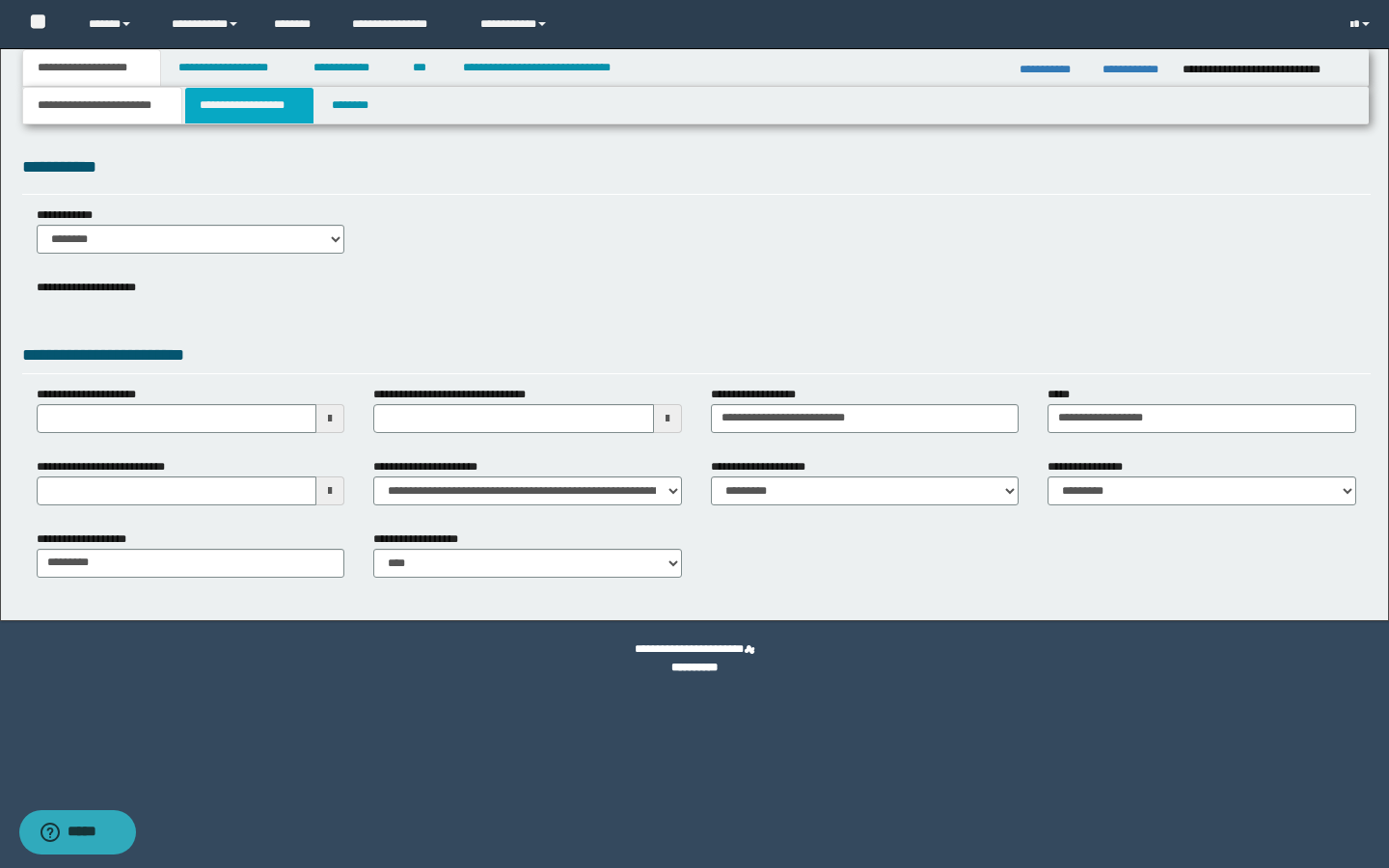 click on "**********" at bounding box center (249, 105) 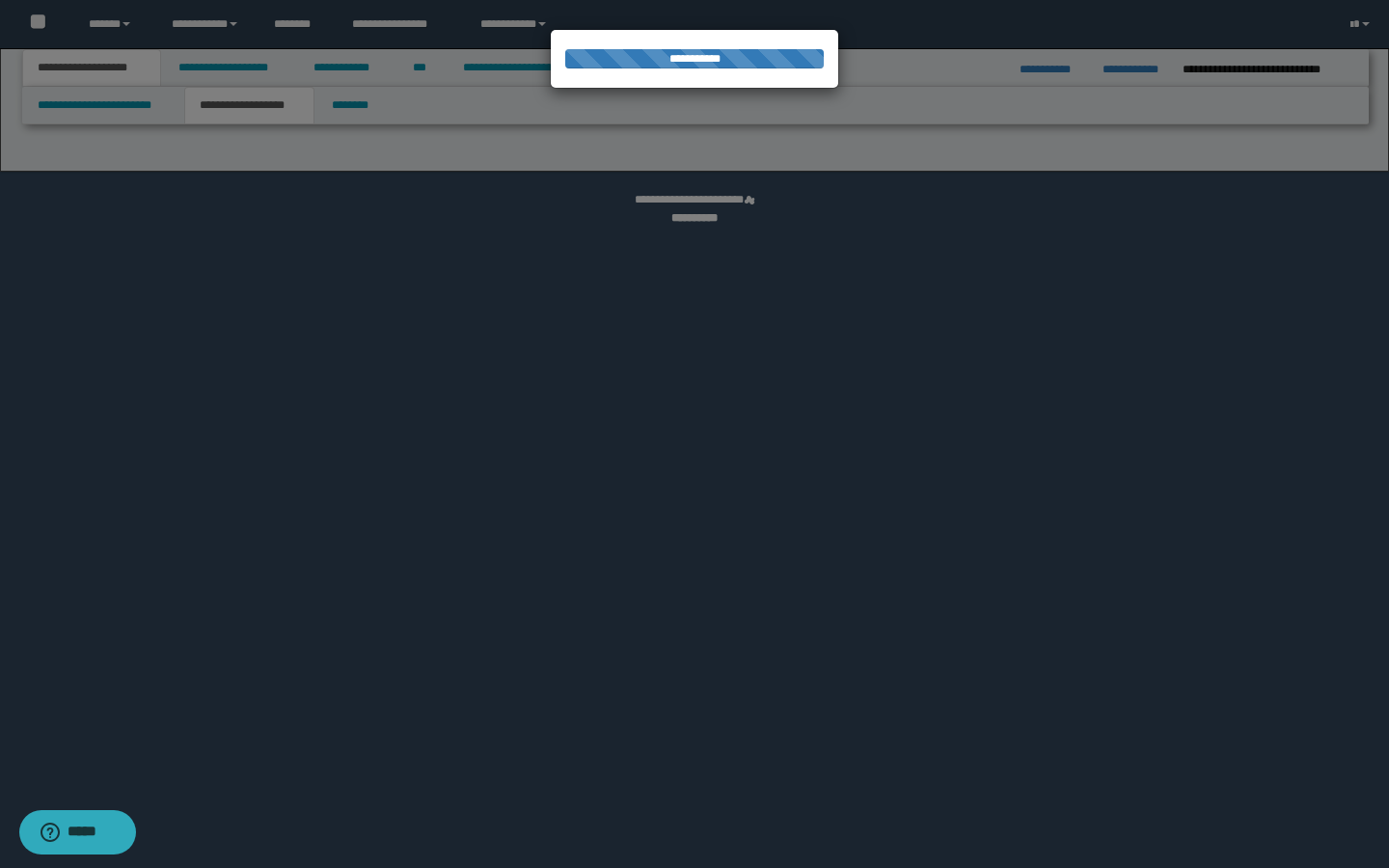 select on "*" 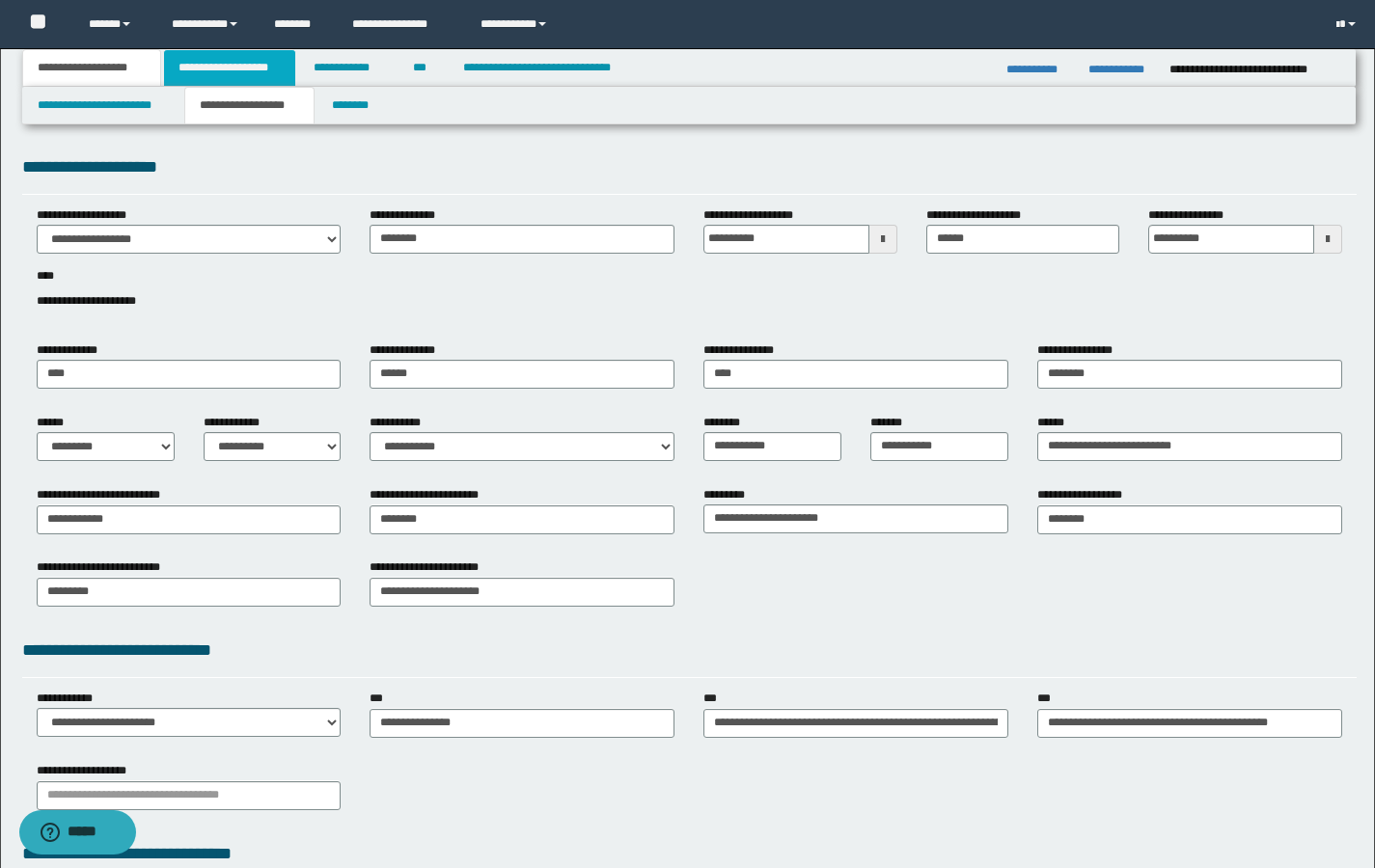 click on "**********" at bounding box center [230, 68] 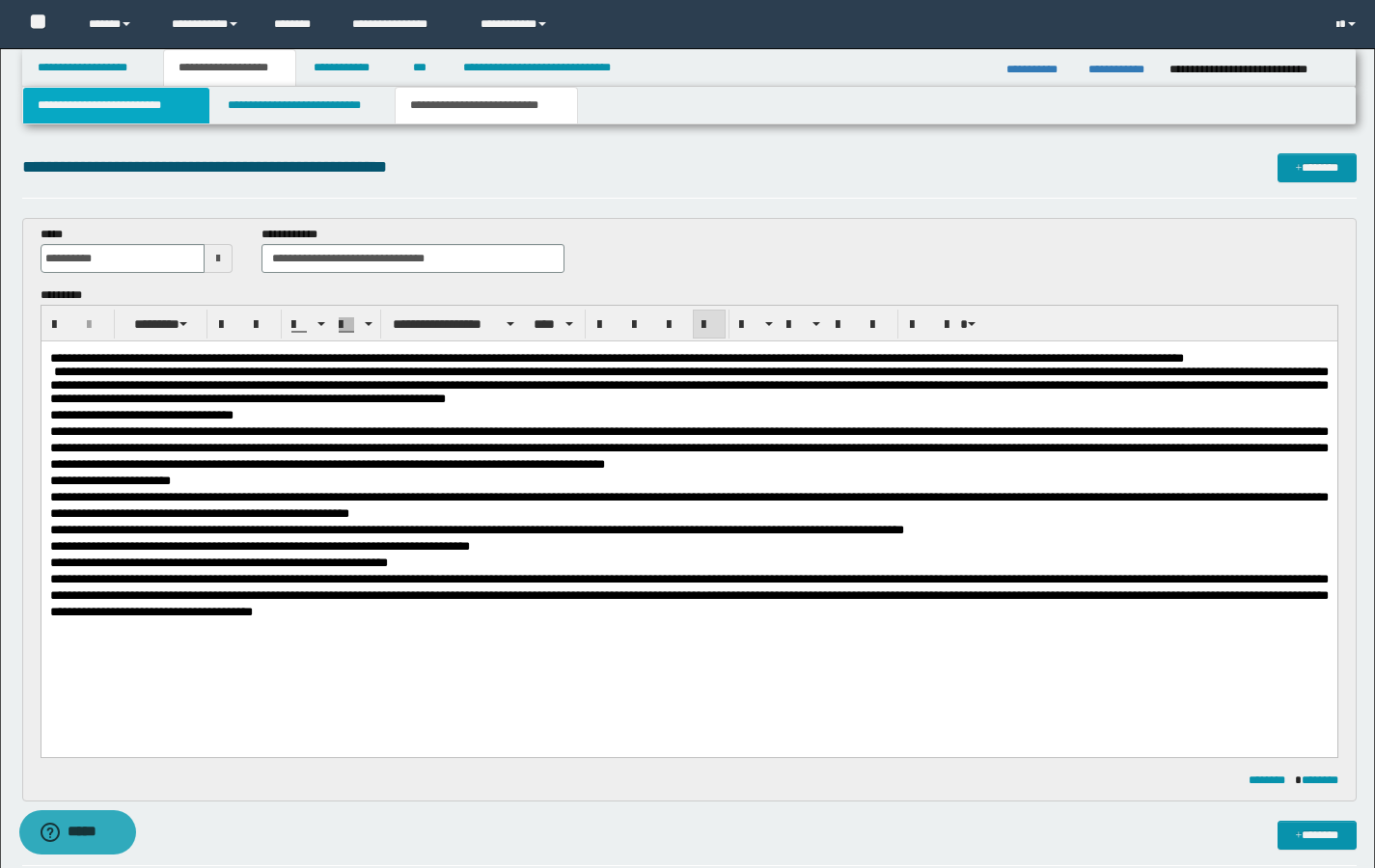 click on "**********" at bounding box center [116, 105] 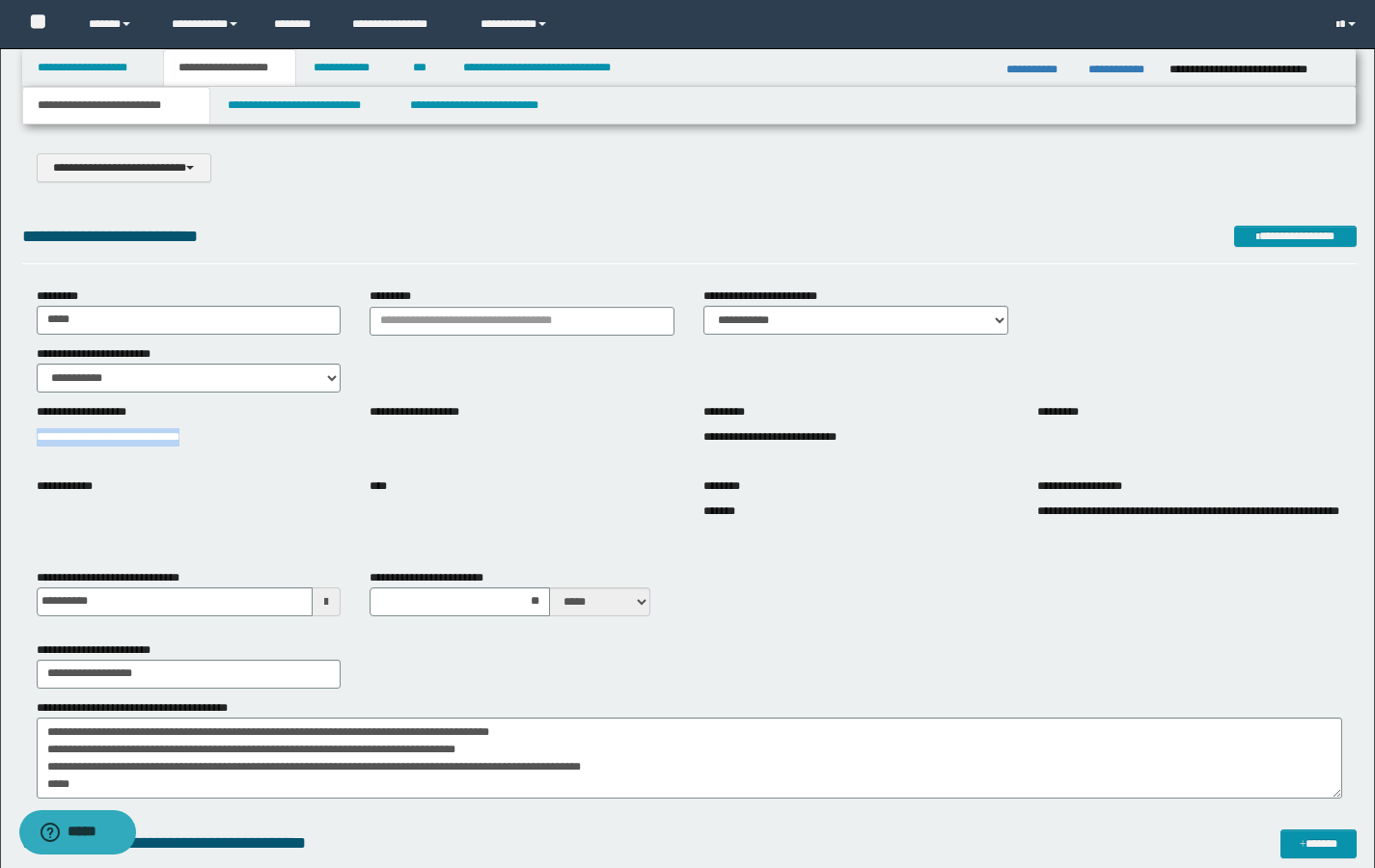 drag, startPoint x: 249, startPoint y: 434, endPoint x: 28, endPoint y: 428, distance: 221.08143 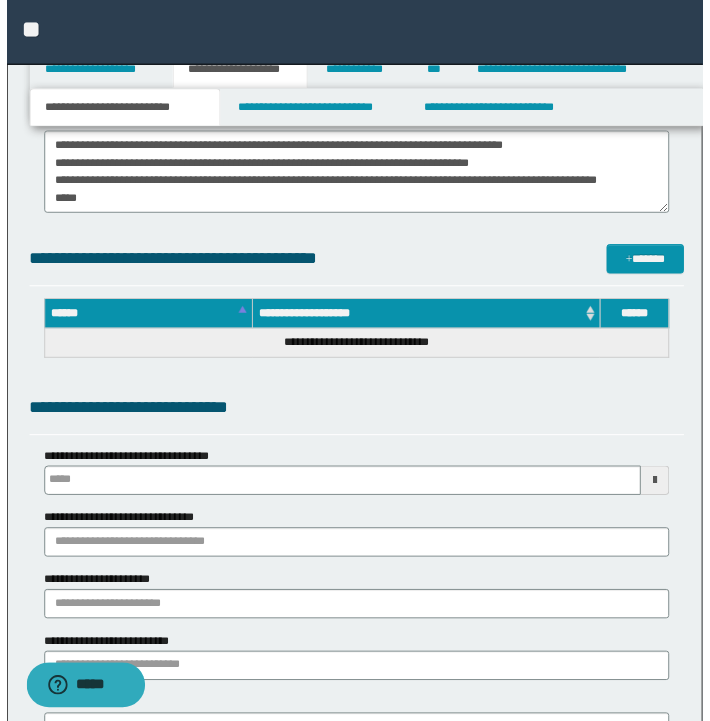 scroll, scrollTop: 919, scrollLeft: 0, axis: vertical 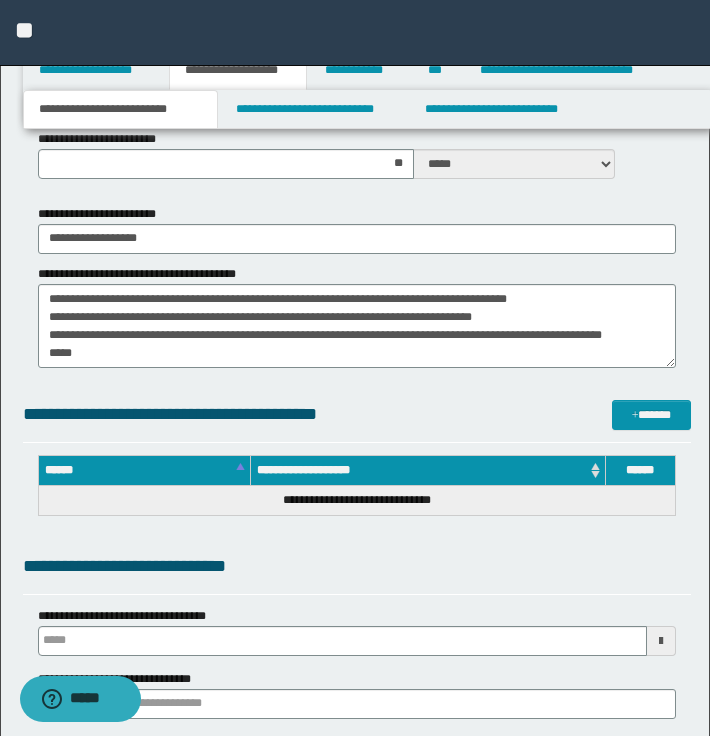 click on "**********" at bounding box center [314, 109] 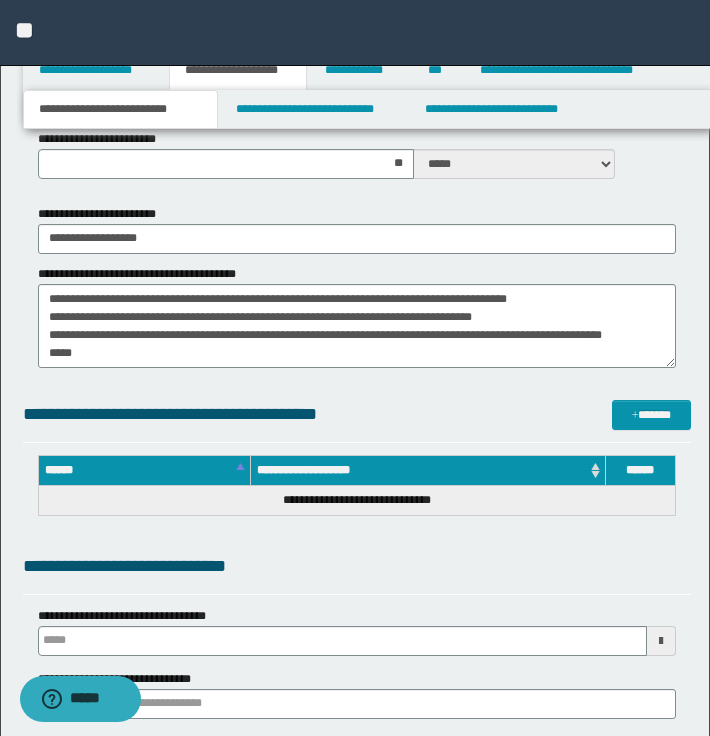 type 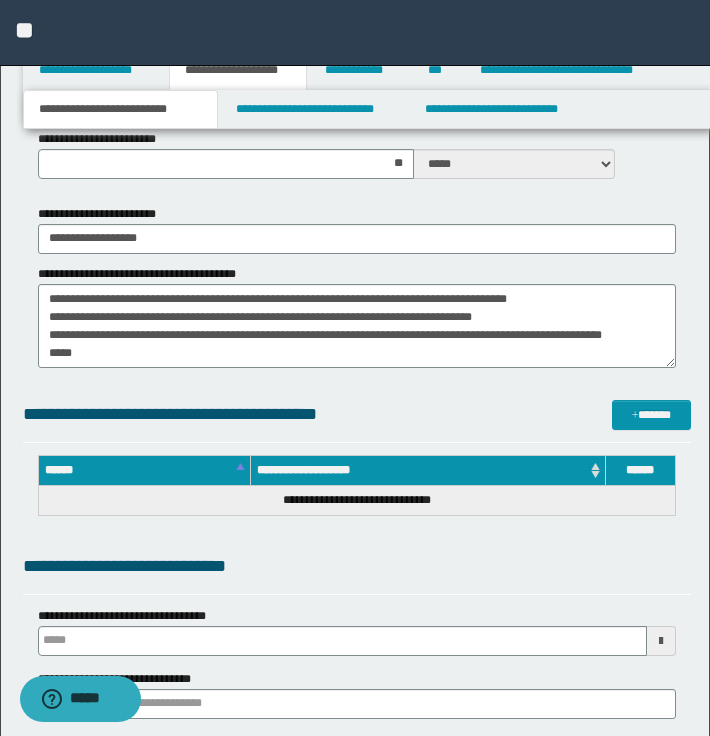 type 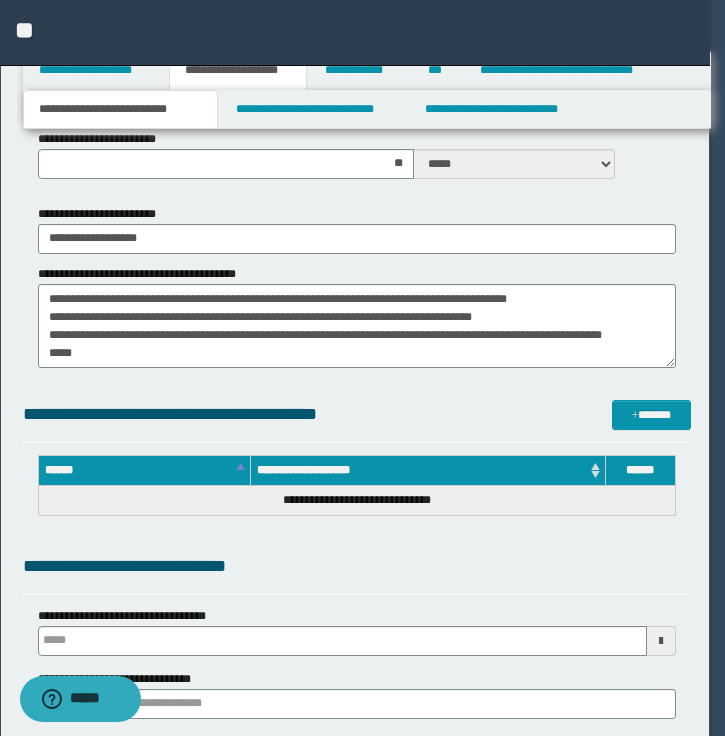 click on "**********" at bounding box center (314, 109) 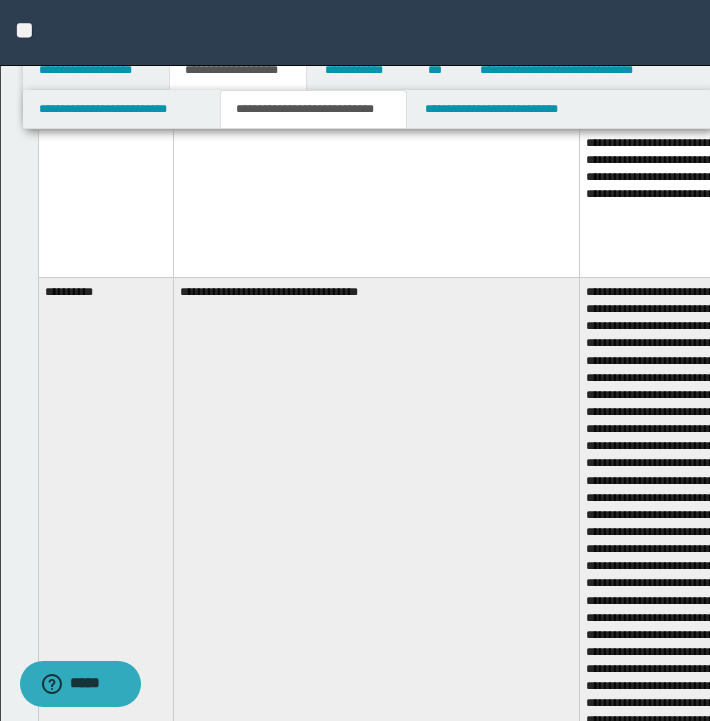 scroll, scrollTop: 2837, scrollLeft: 0, axis: vertical 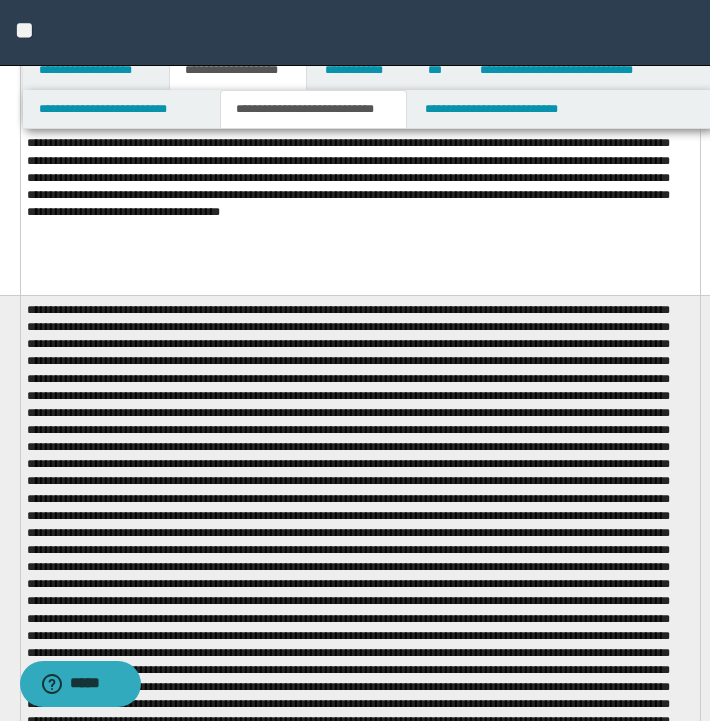 click at bounding box center (360, 591) 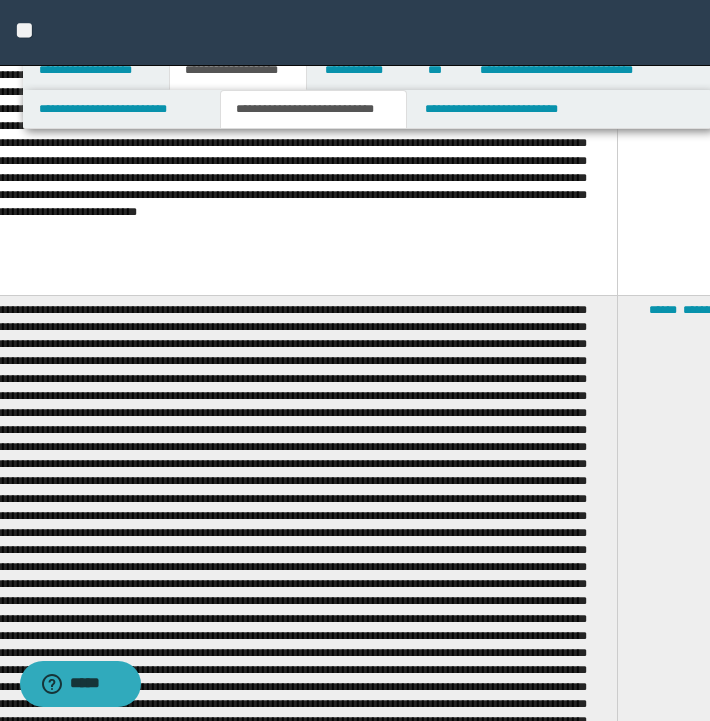 scroll, scrollTop: 2837, scrollLeft: 688, axis: both 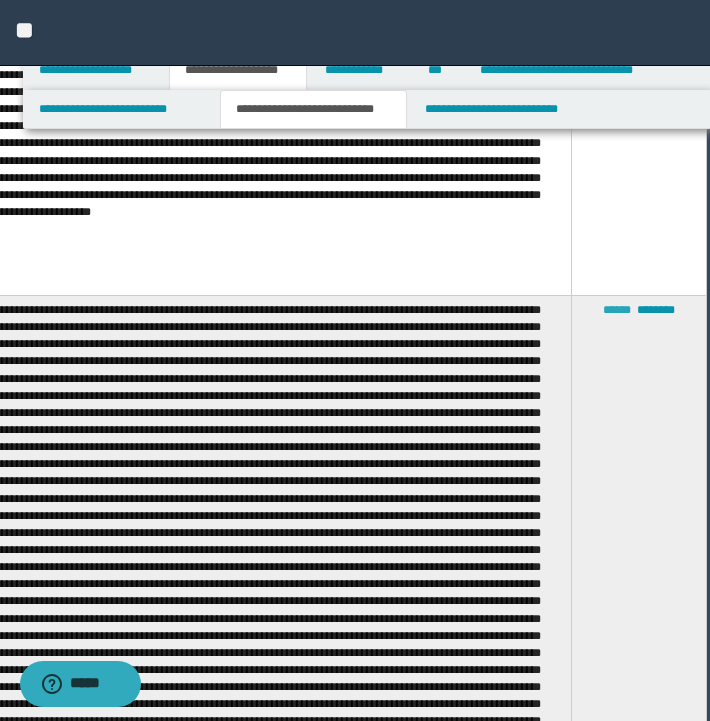 click on "******" at bounding box center (617, 310) 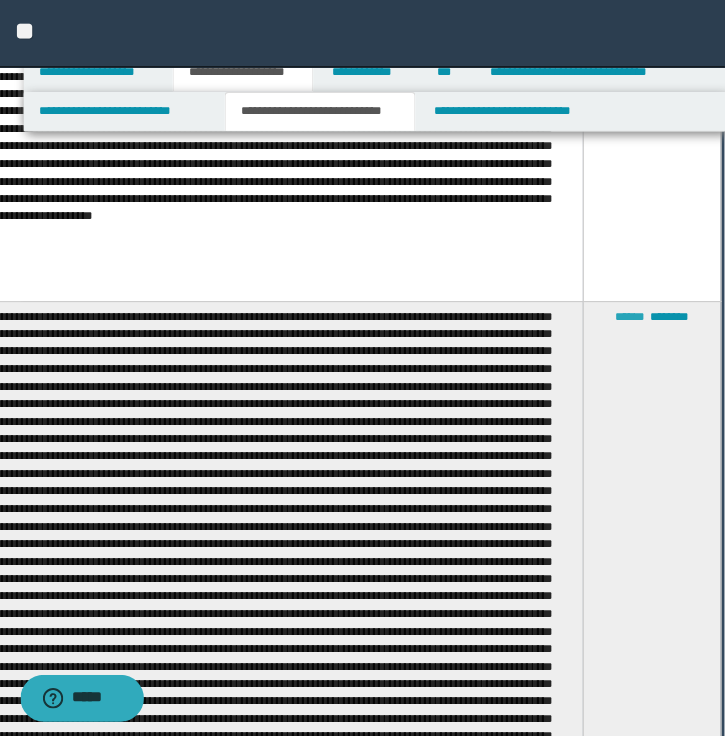 scroll, scrollTop: 2837, scrollLeft: 673, axis: both 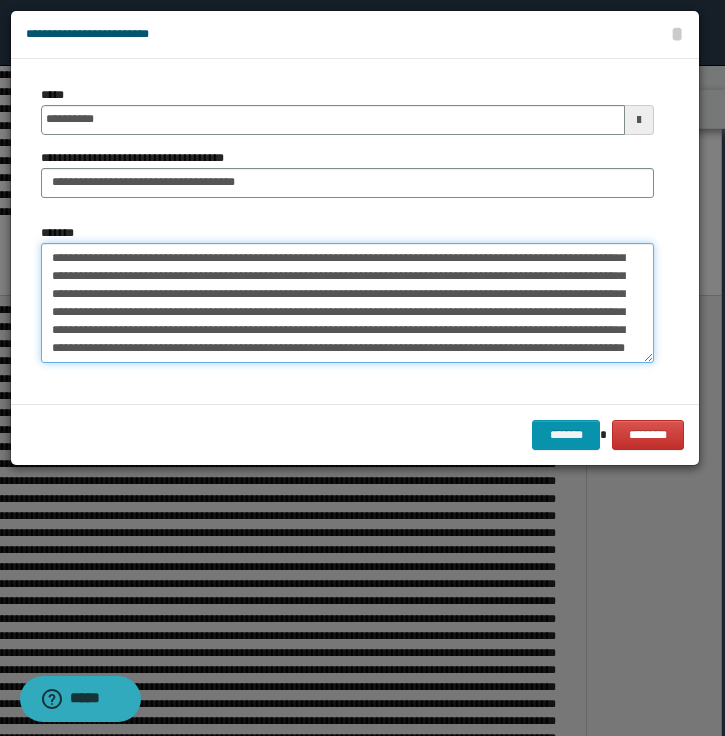 drag, startPoint x: 254, startPoint y: 284, endPoint x: 613, endPoint y: 338, distance: 363.03857 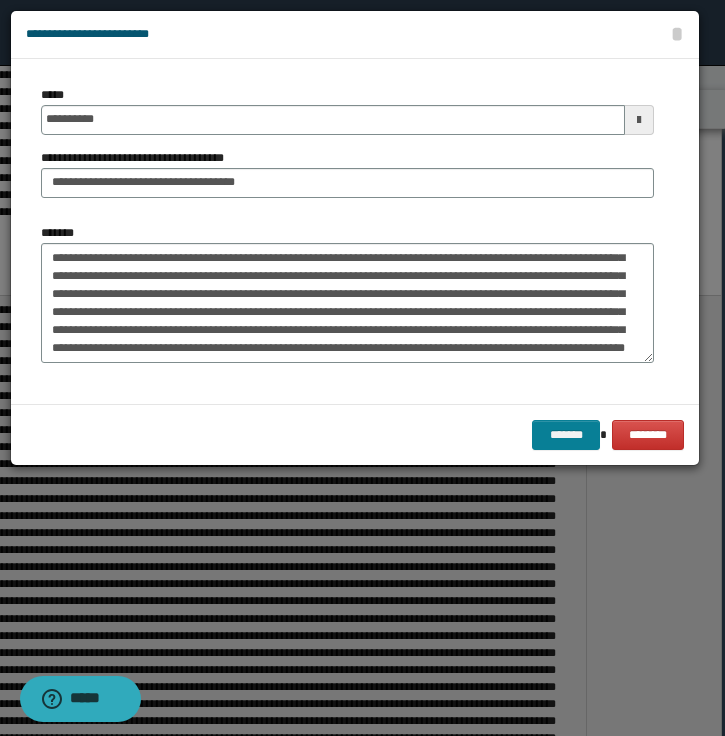 click on "*******" at bounding box center [566, 435] 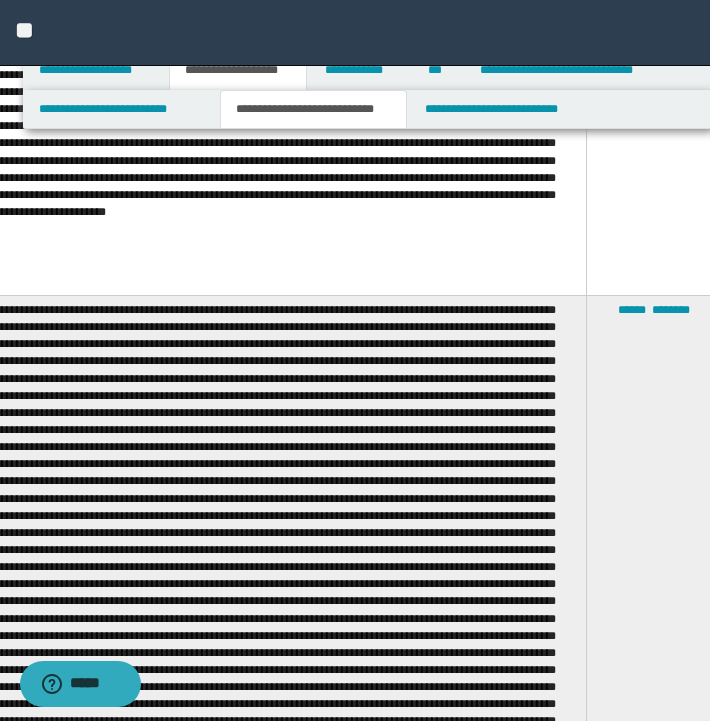 click on "**********" at bounding box center [359, 70] 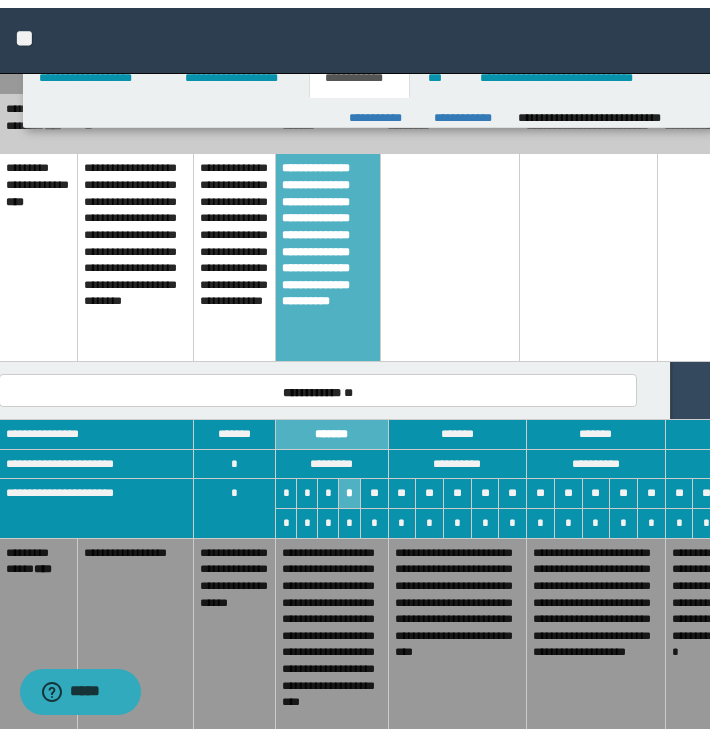scroll, scrollTop: 1738, scrollLeft: 0, axis: vertical 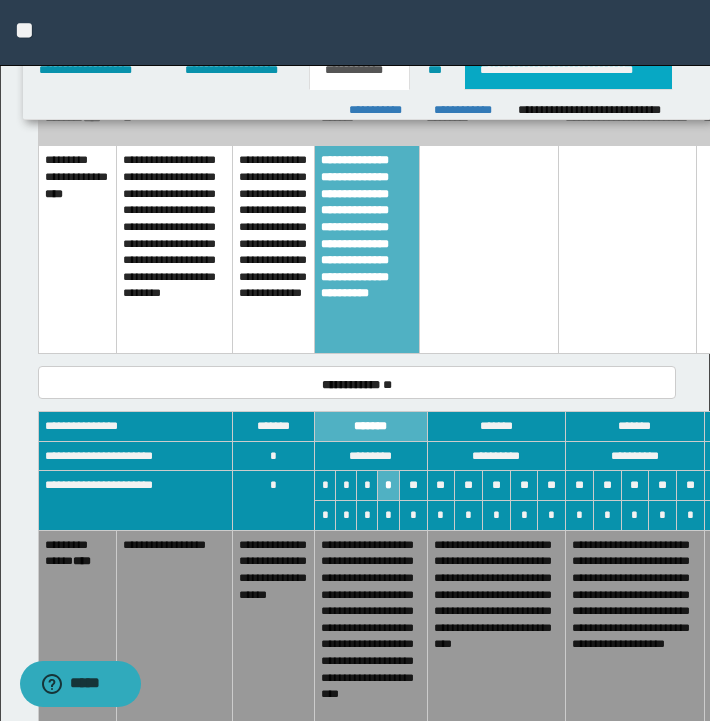 click on "**********" at bounding box center (568, 70) 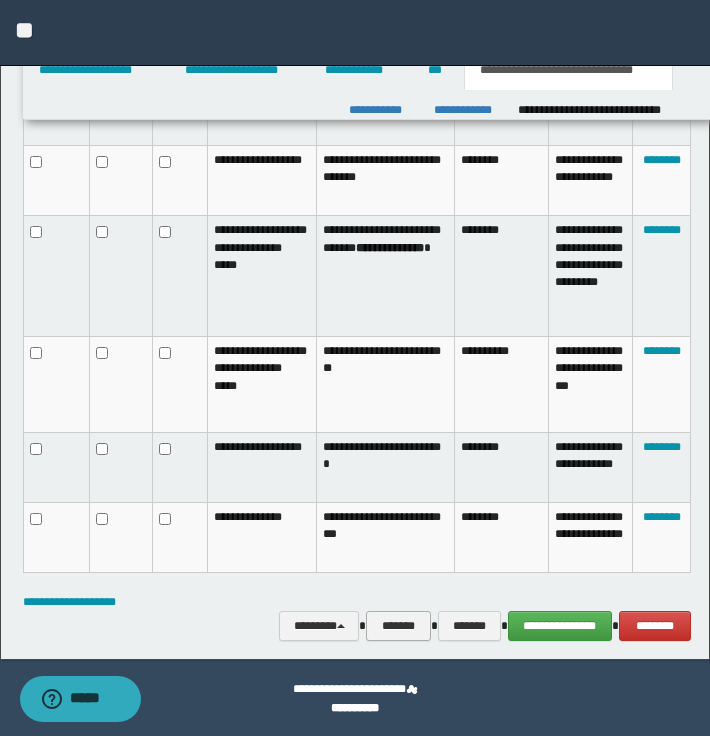 scroll, scrollTop: 1839, scrollLeft: 0, axis: vertical 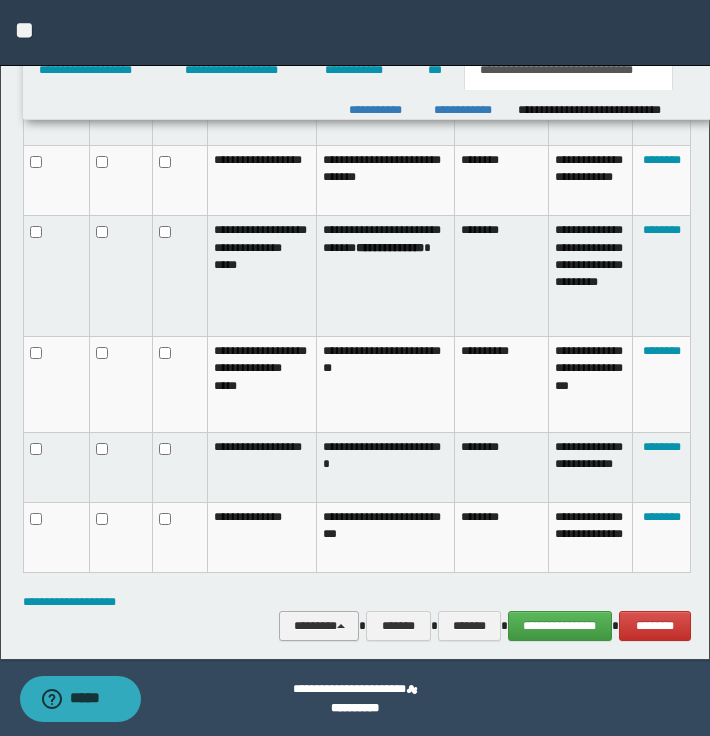 click on "********" at bounding box center [319, 626] 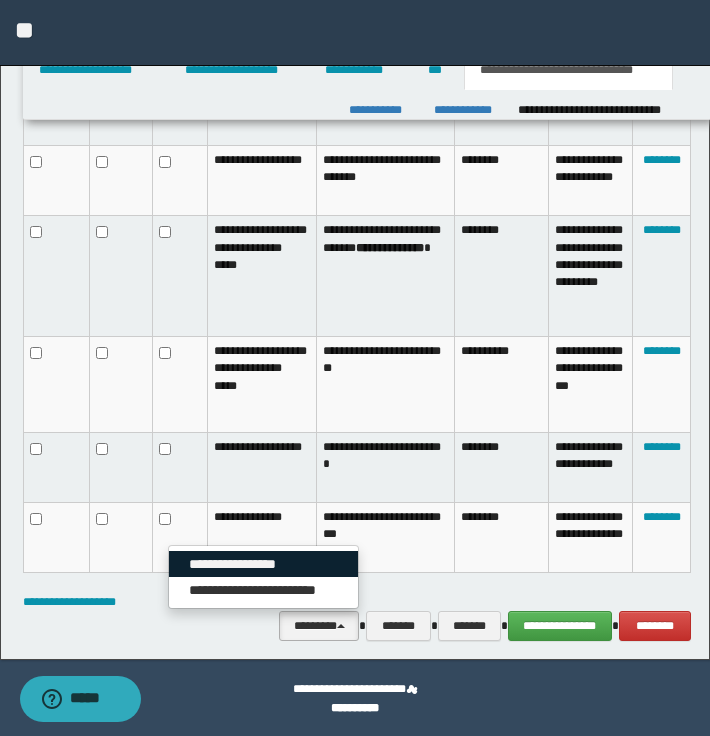 click on "**********" at bounding box center [263, 564] 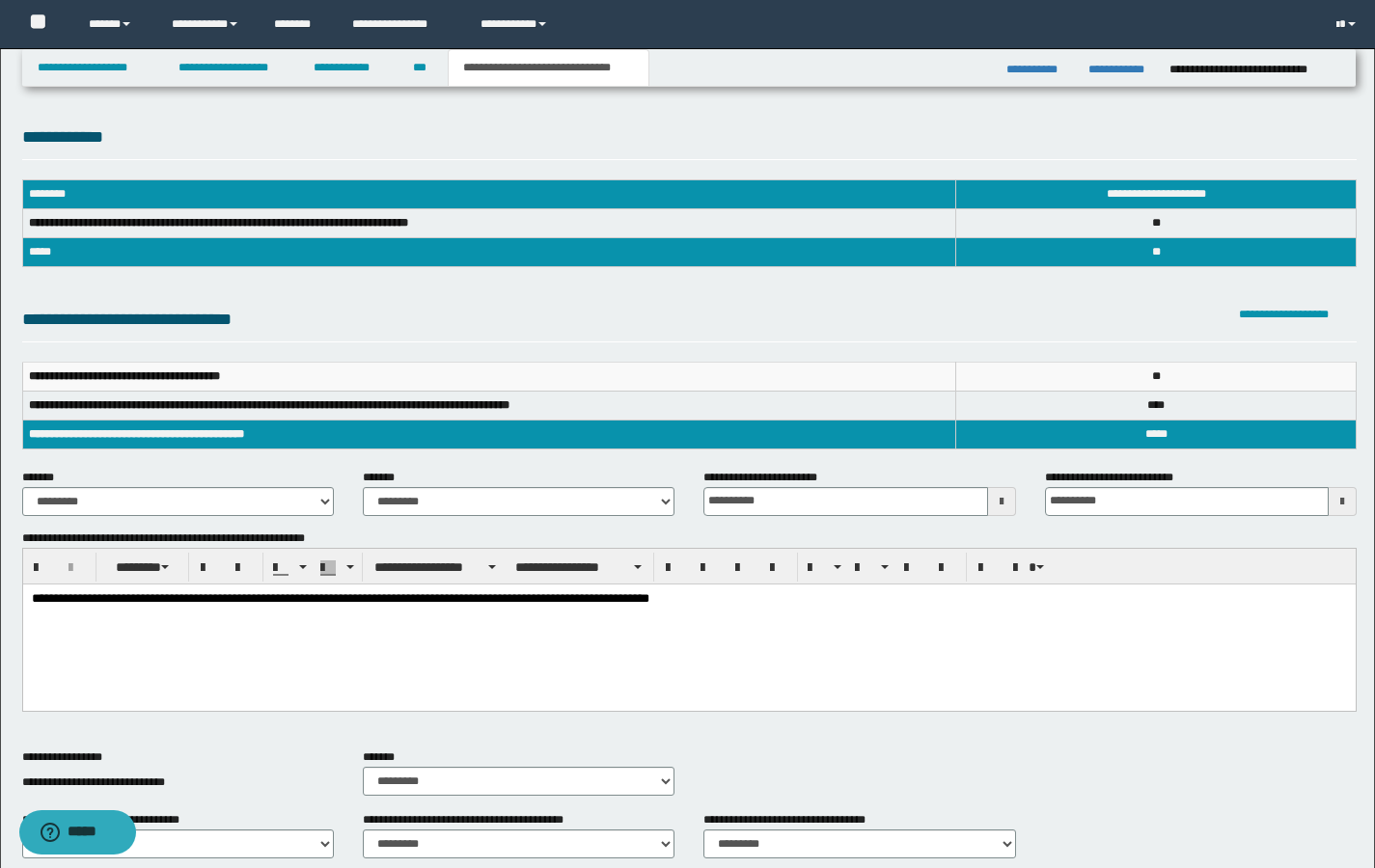 scroll, scrollTop: 0, scrollLeft: 0, axis: both 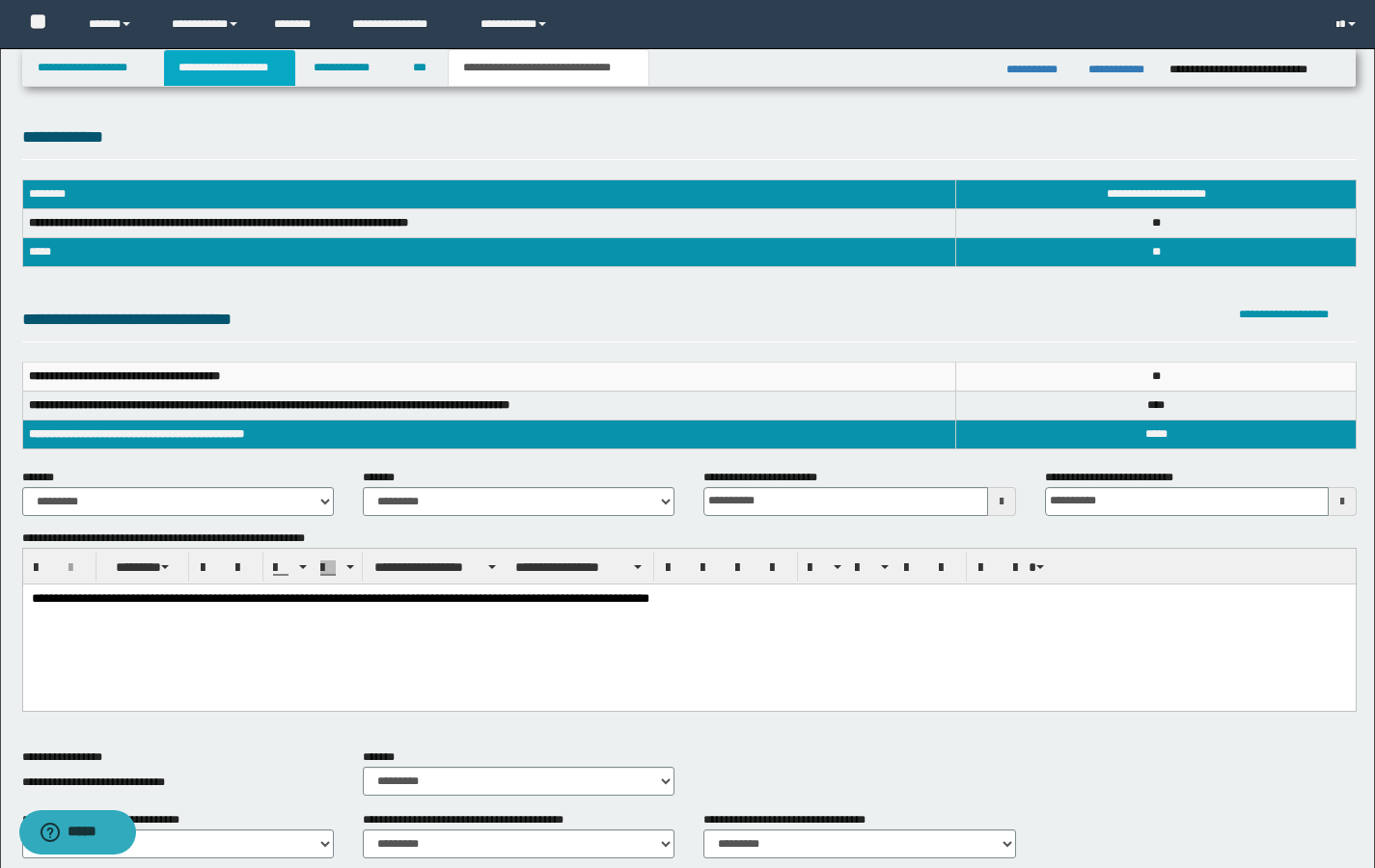 click on "**********" at bounding box center [230, 68] 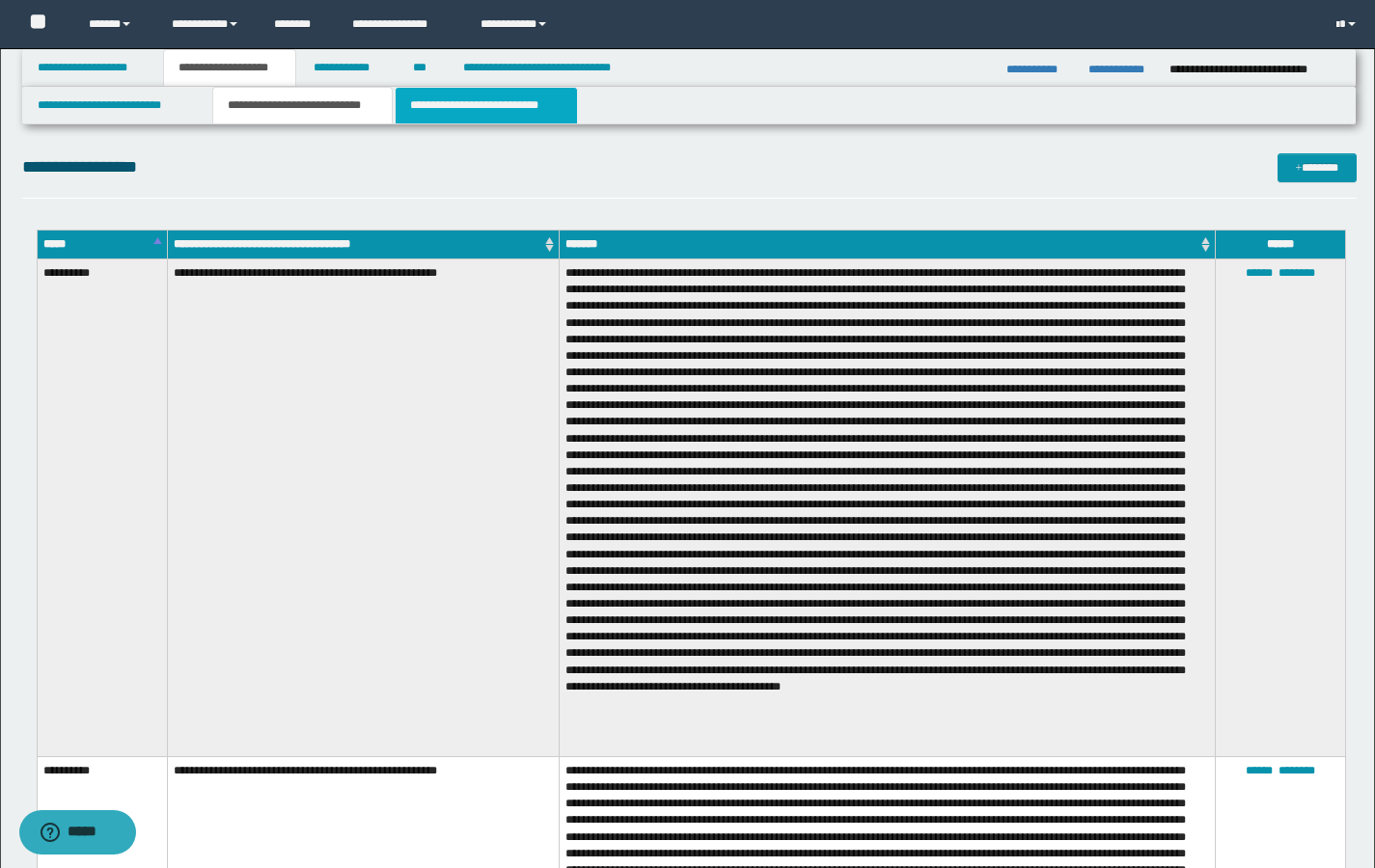 click on "**********" at bounding box center [486, 105] 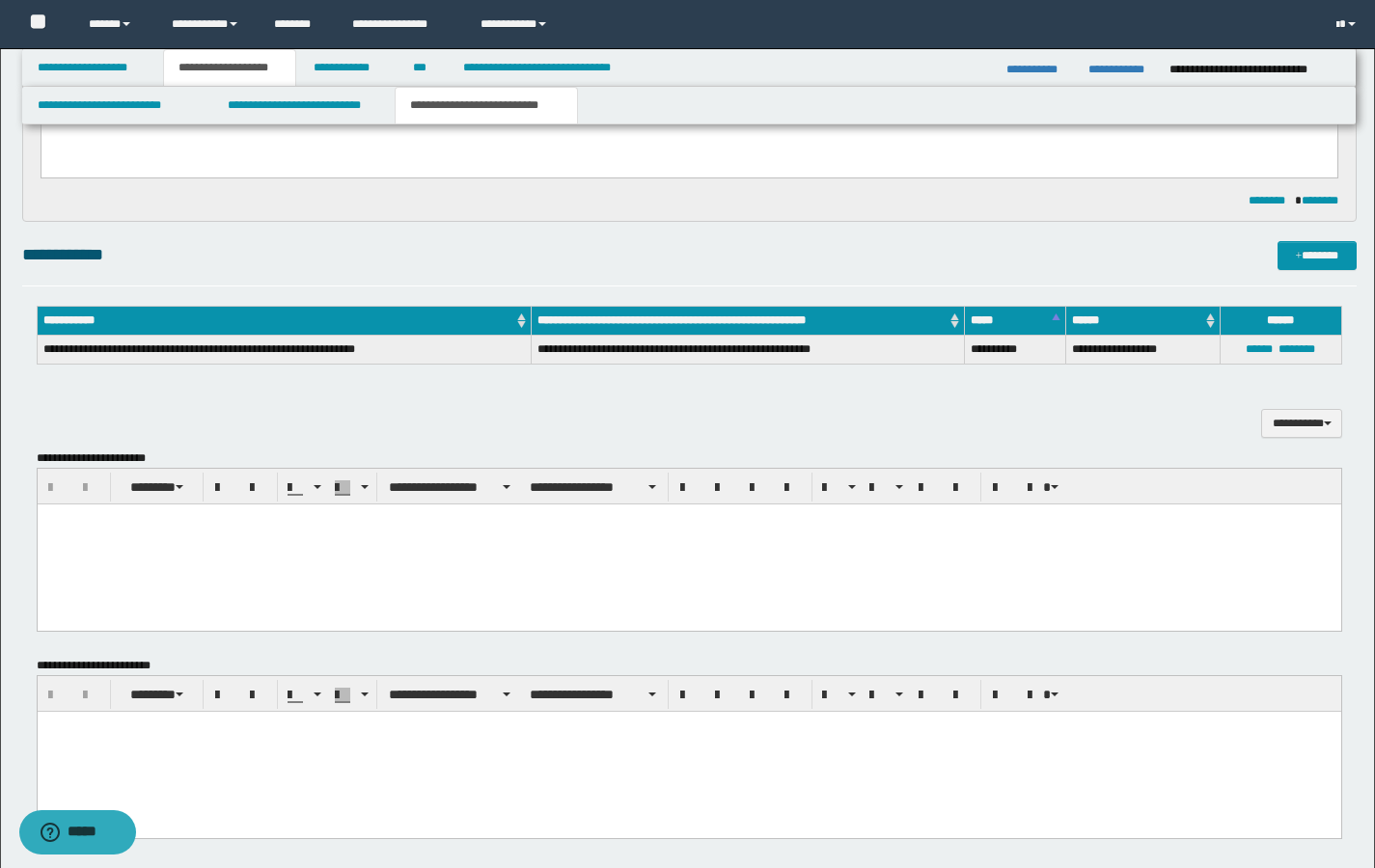 scroll, scrollTop: 524, scrollLeft: 0, axis: vertical 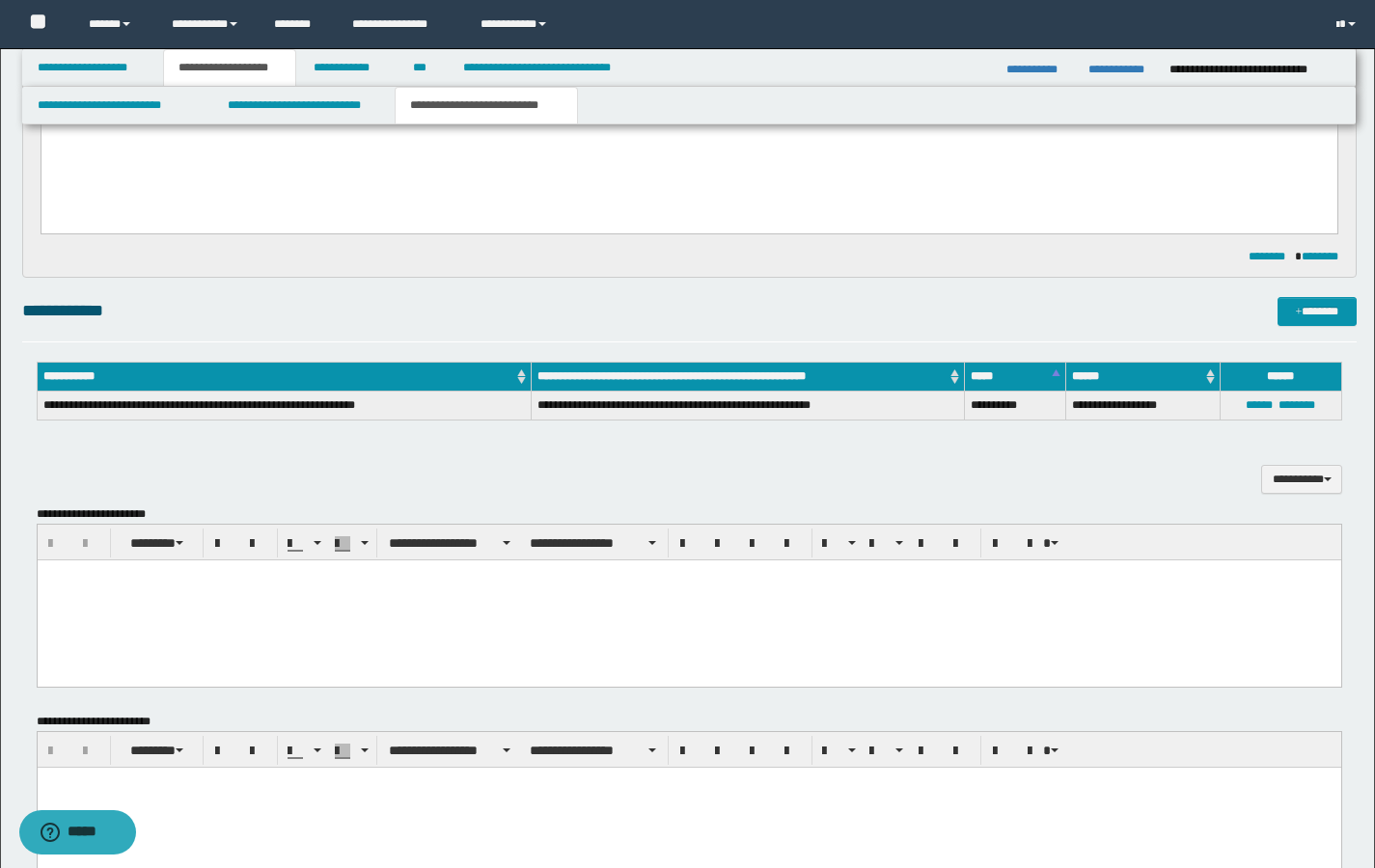 click at bounding box center [688, 598] 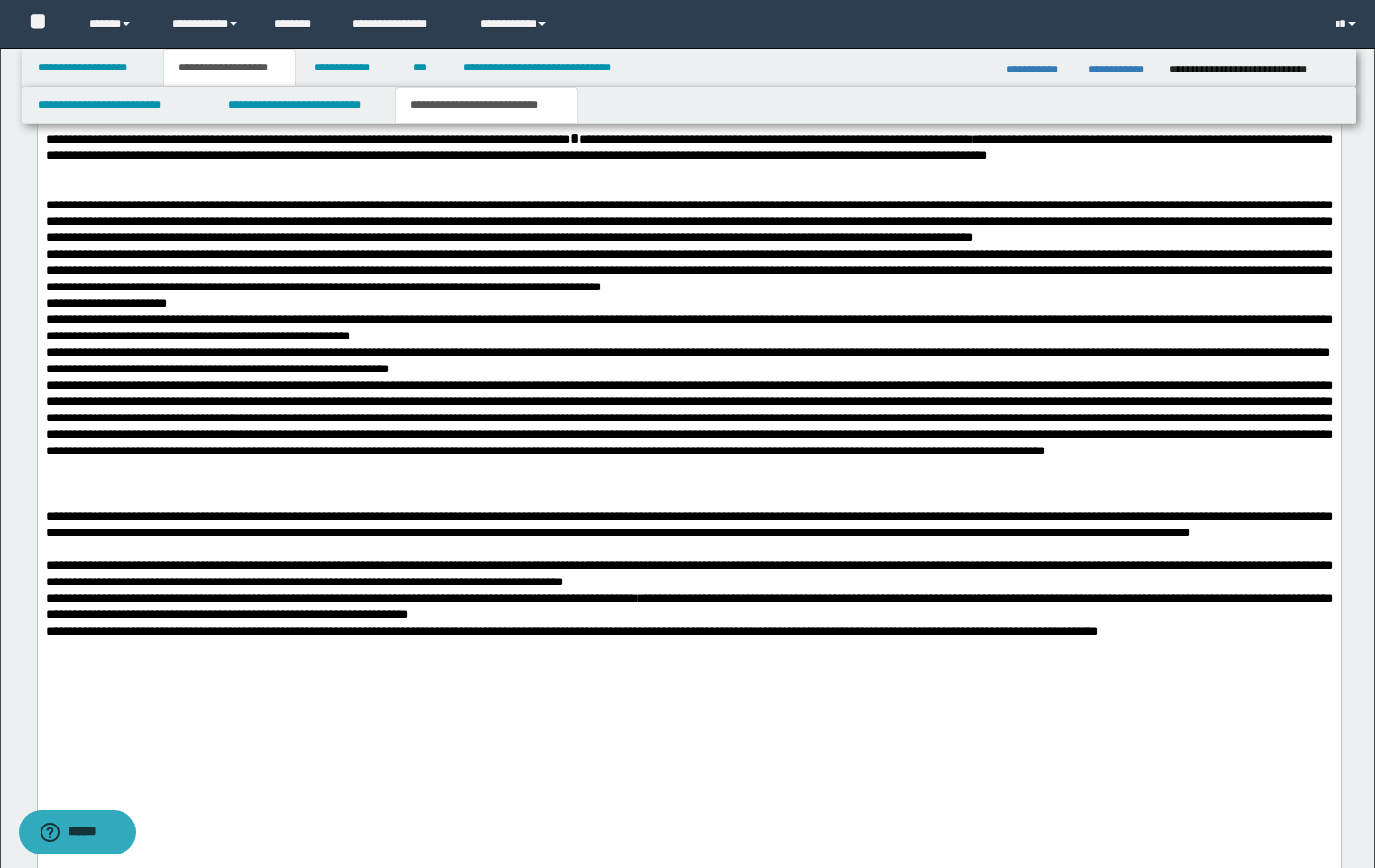 scroll, scrollTop: 978, scrollLeft: 0, axis: vertical 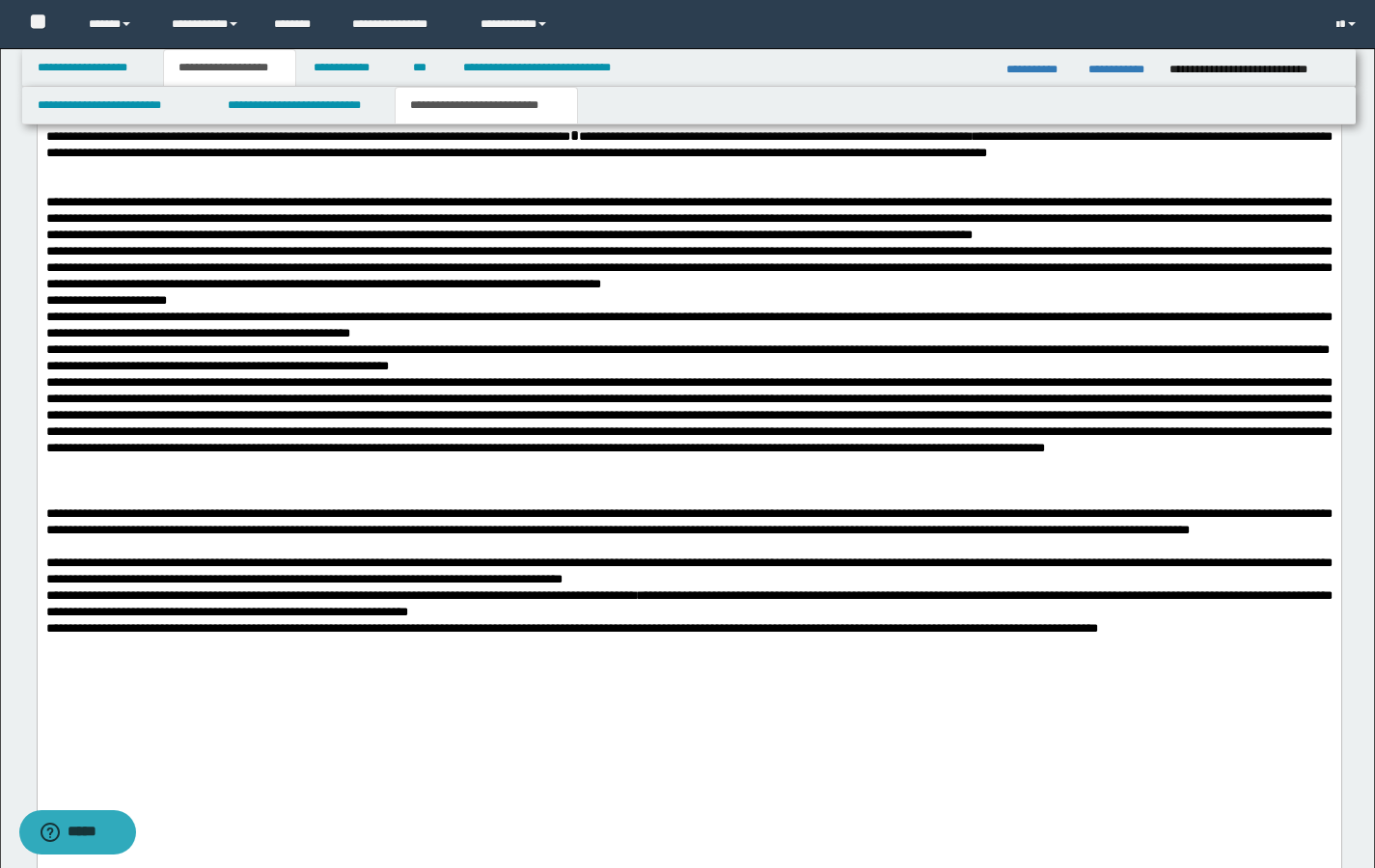 click on "**********" at bounding box center [688, 521] 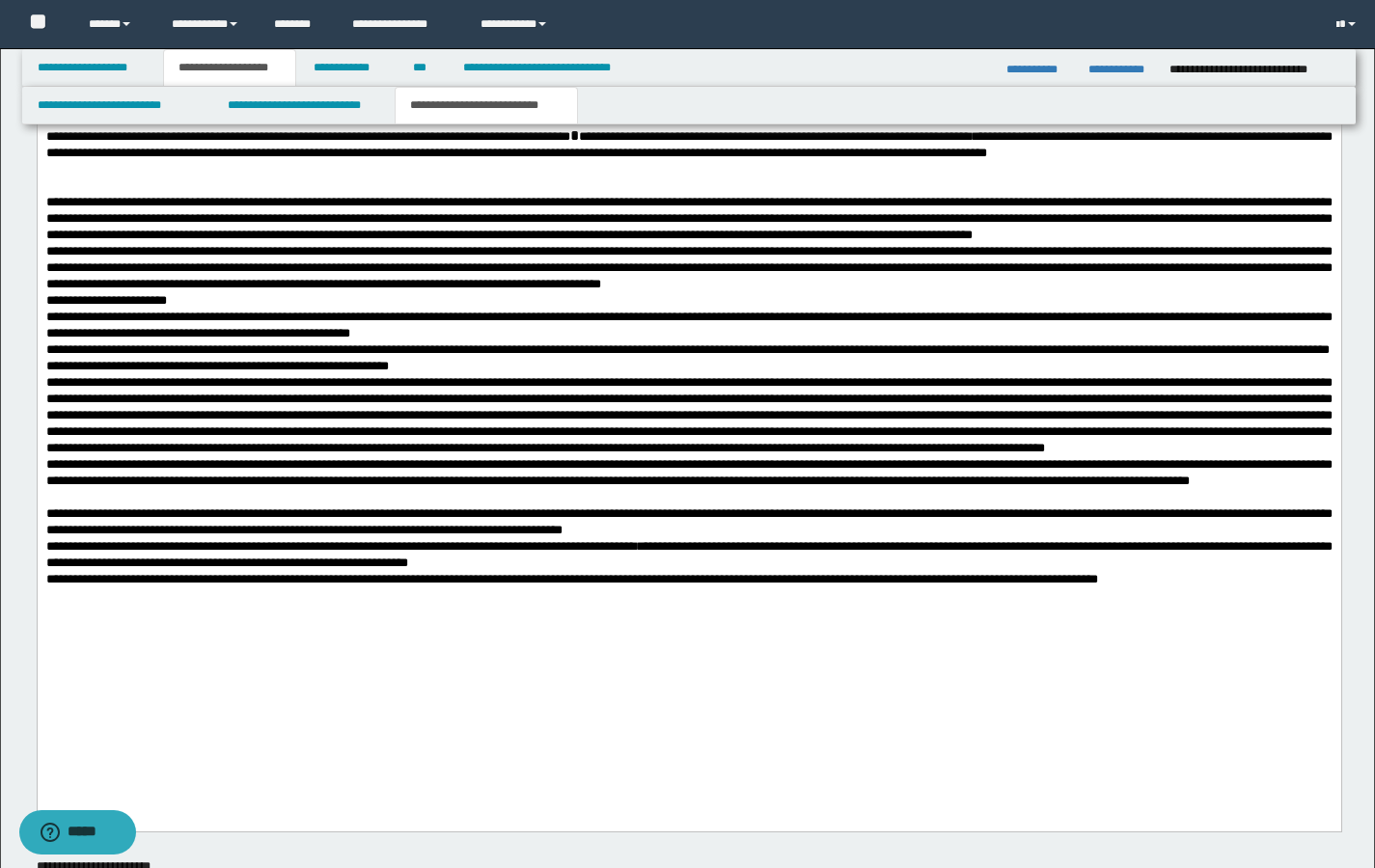 click on "**********" at bounding box center (688, 380) 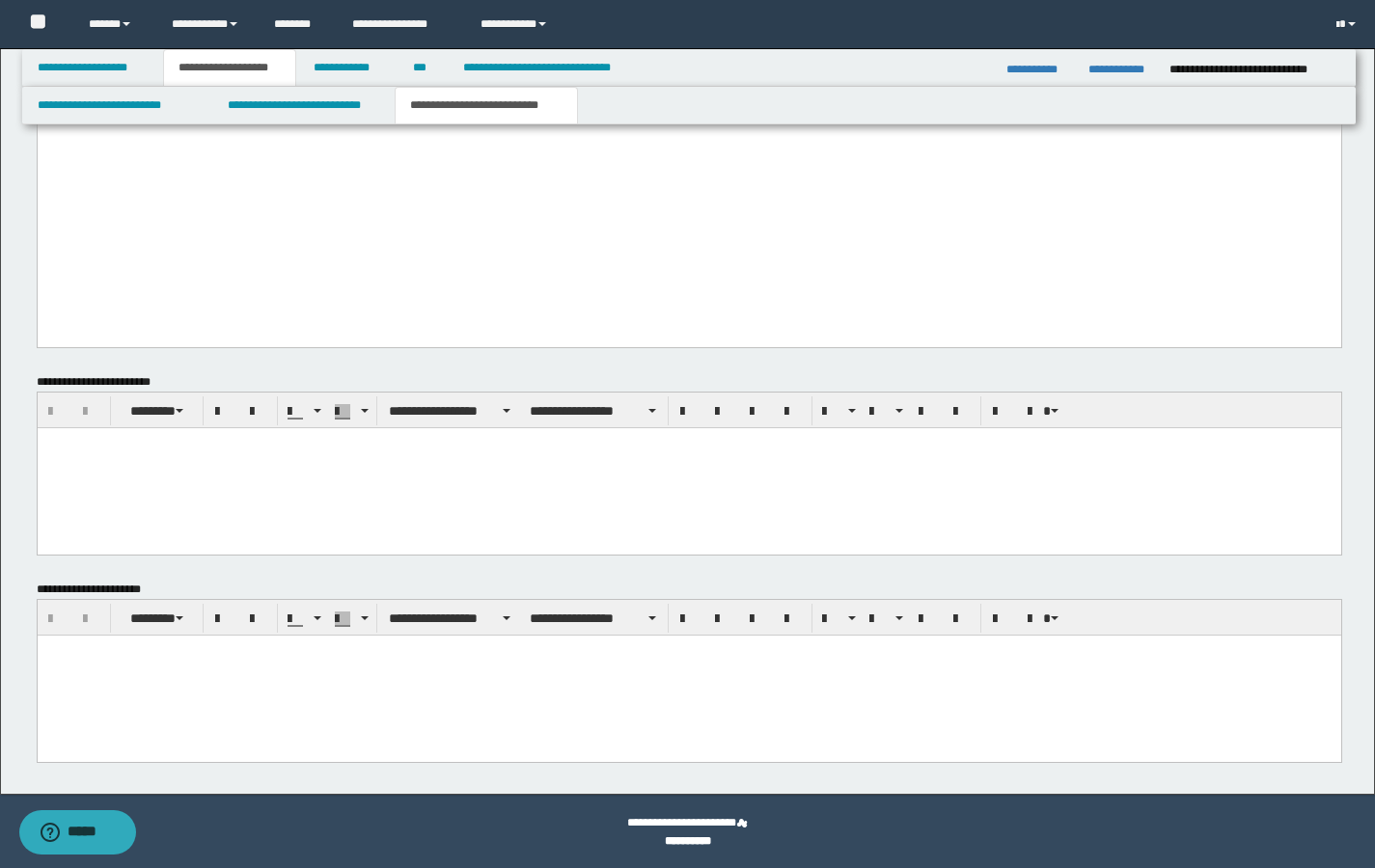 scroll, scrollTop: 1445, scrollLeft: 0, axis: vertical 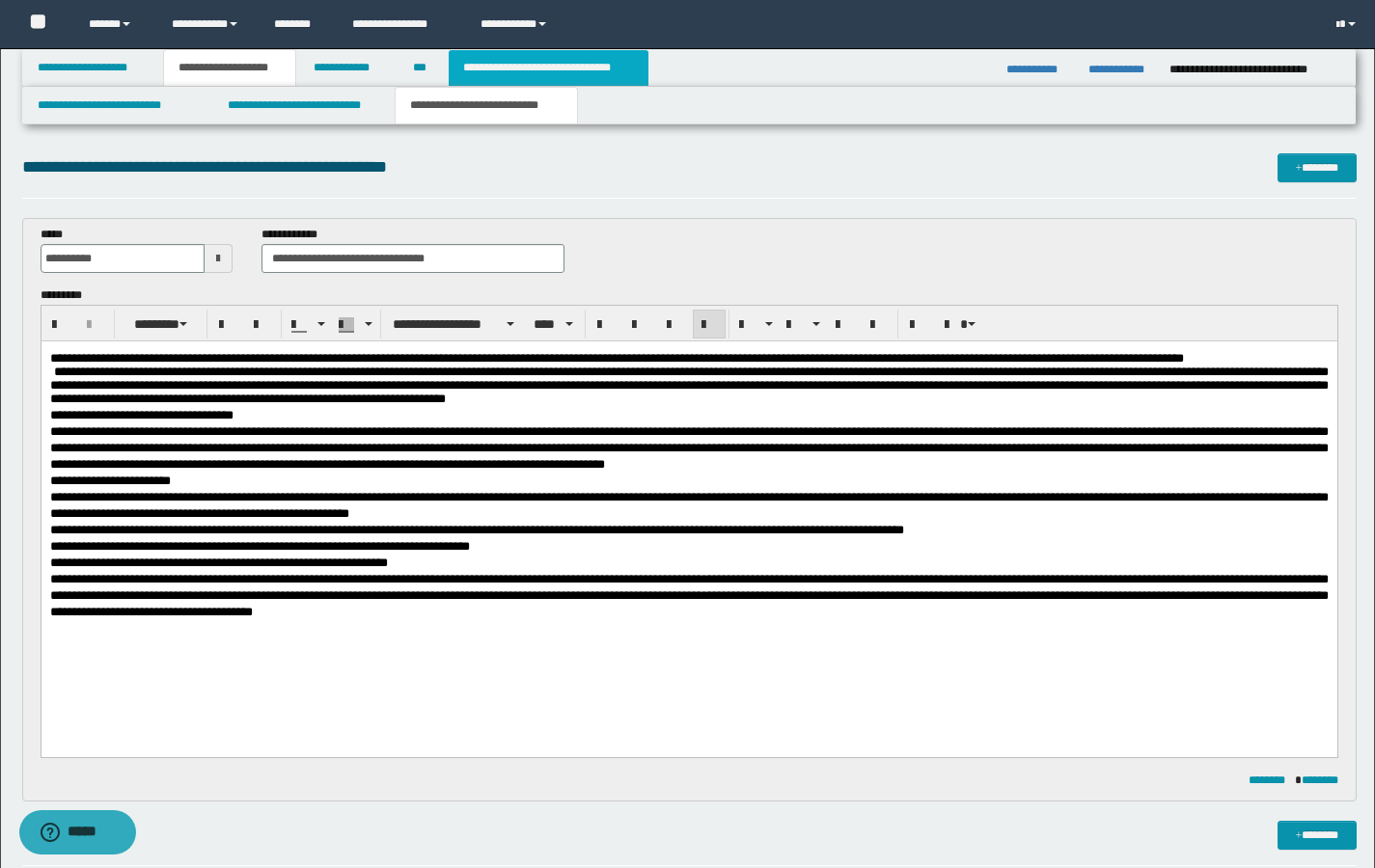 click on "**********" at bounding box center [548, 68] 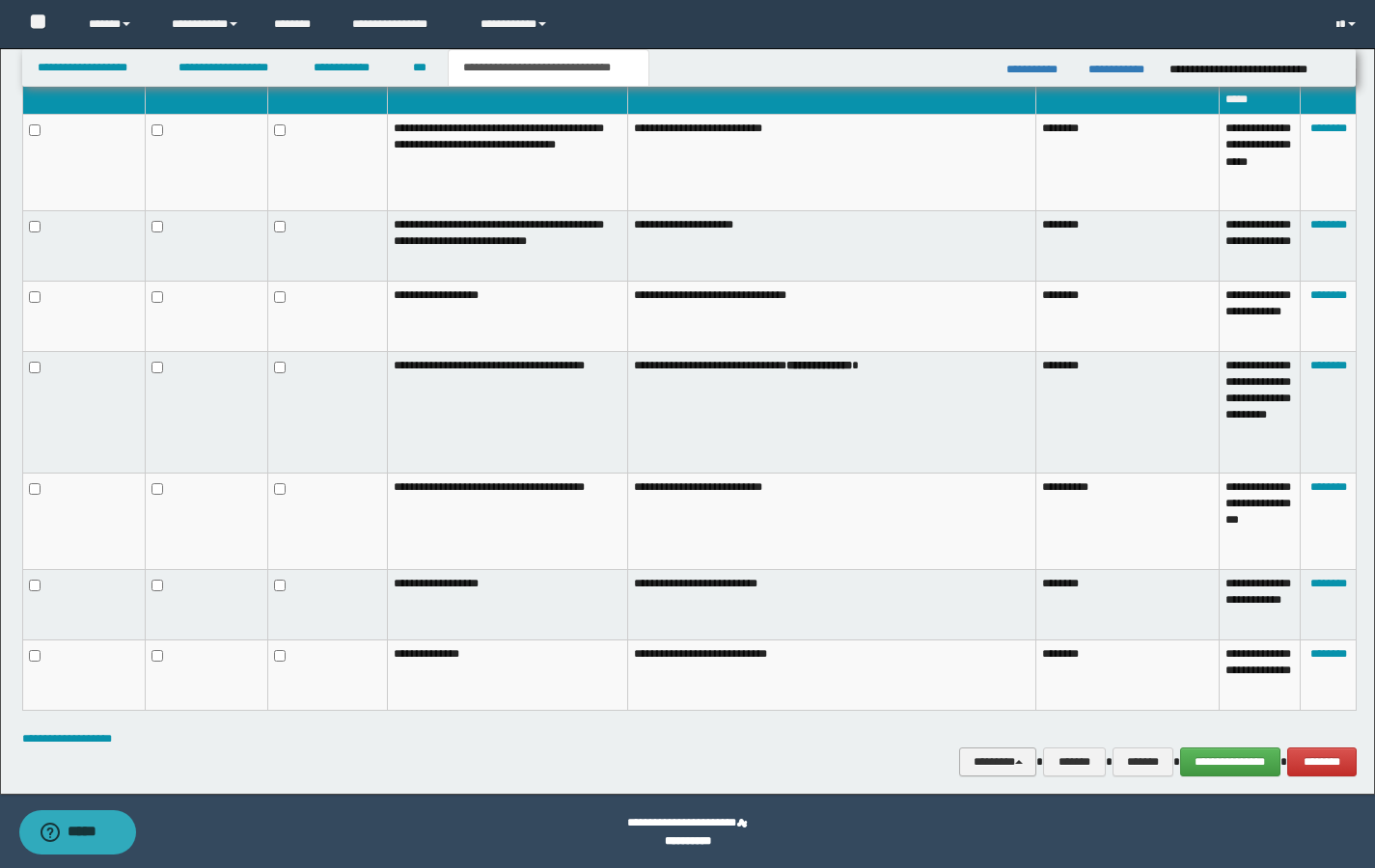 scroll, scrollTop: 1000, scrollLeft: 0, axis: vertical 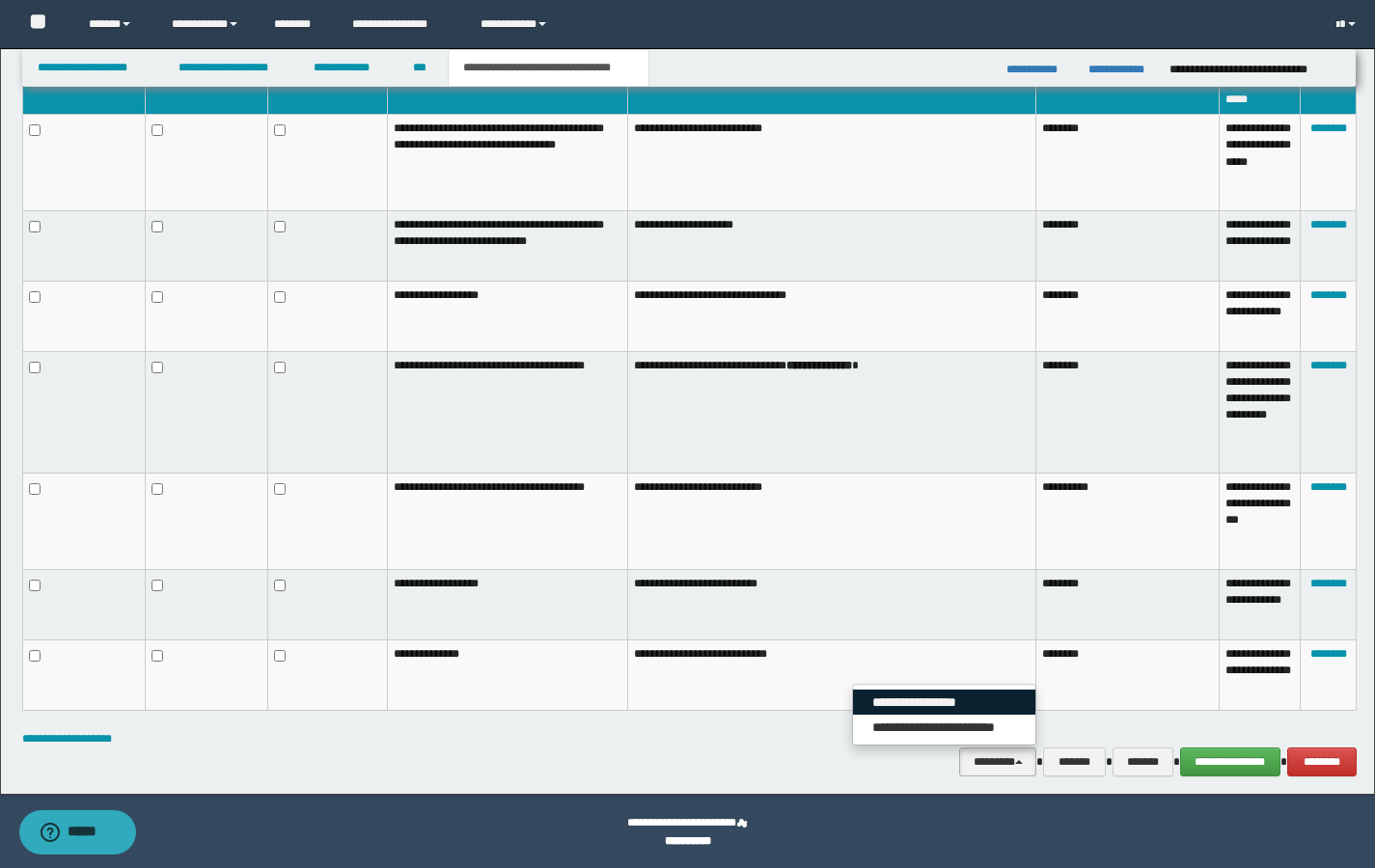 click on "**********" at bounding box center (944, 702) 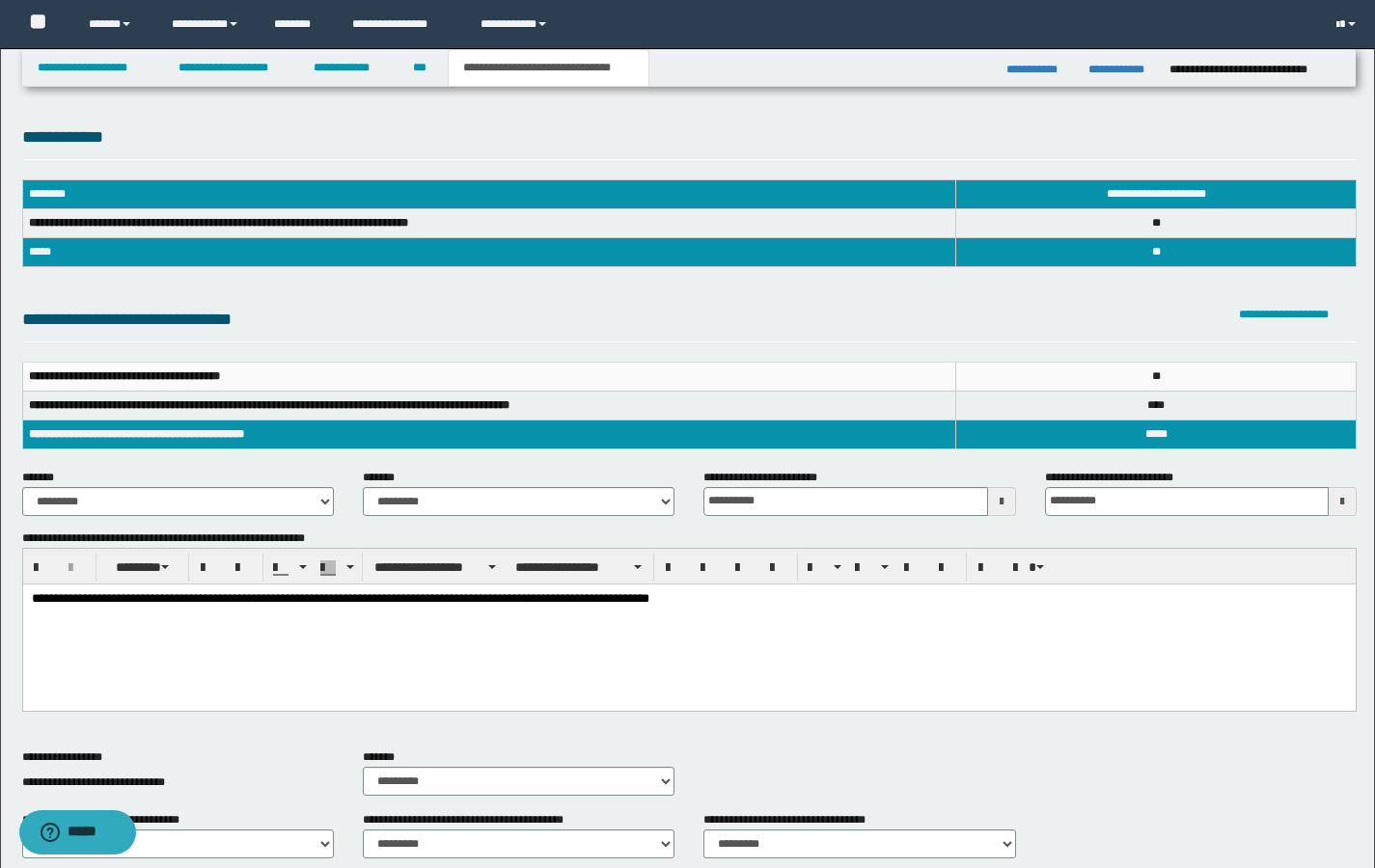 scroll, scrollTop: 0, scrollLeft: 0, axis: both 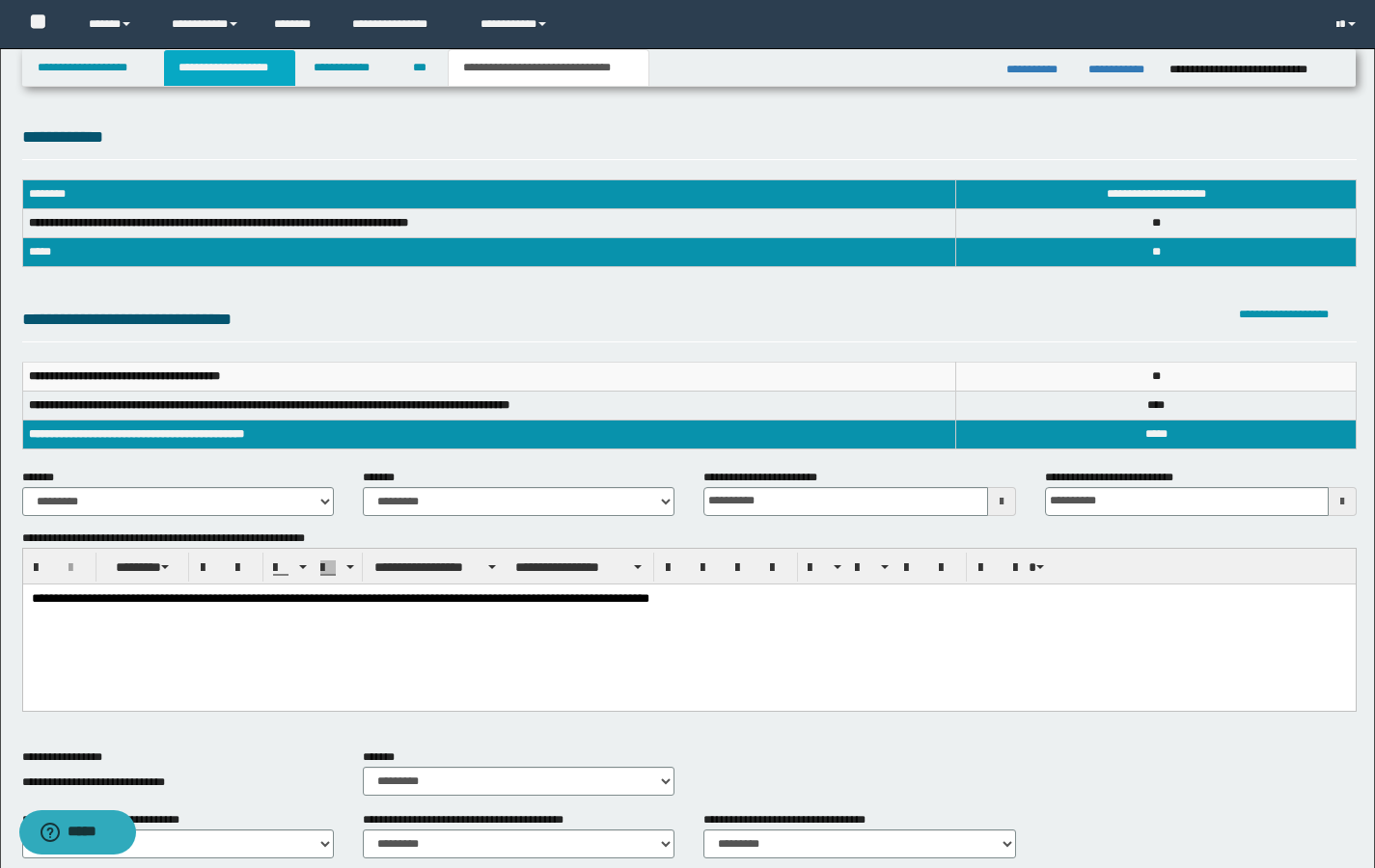 click on "**********" at bounding box center [230, 68] 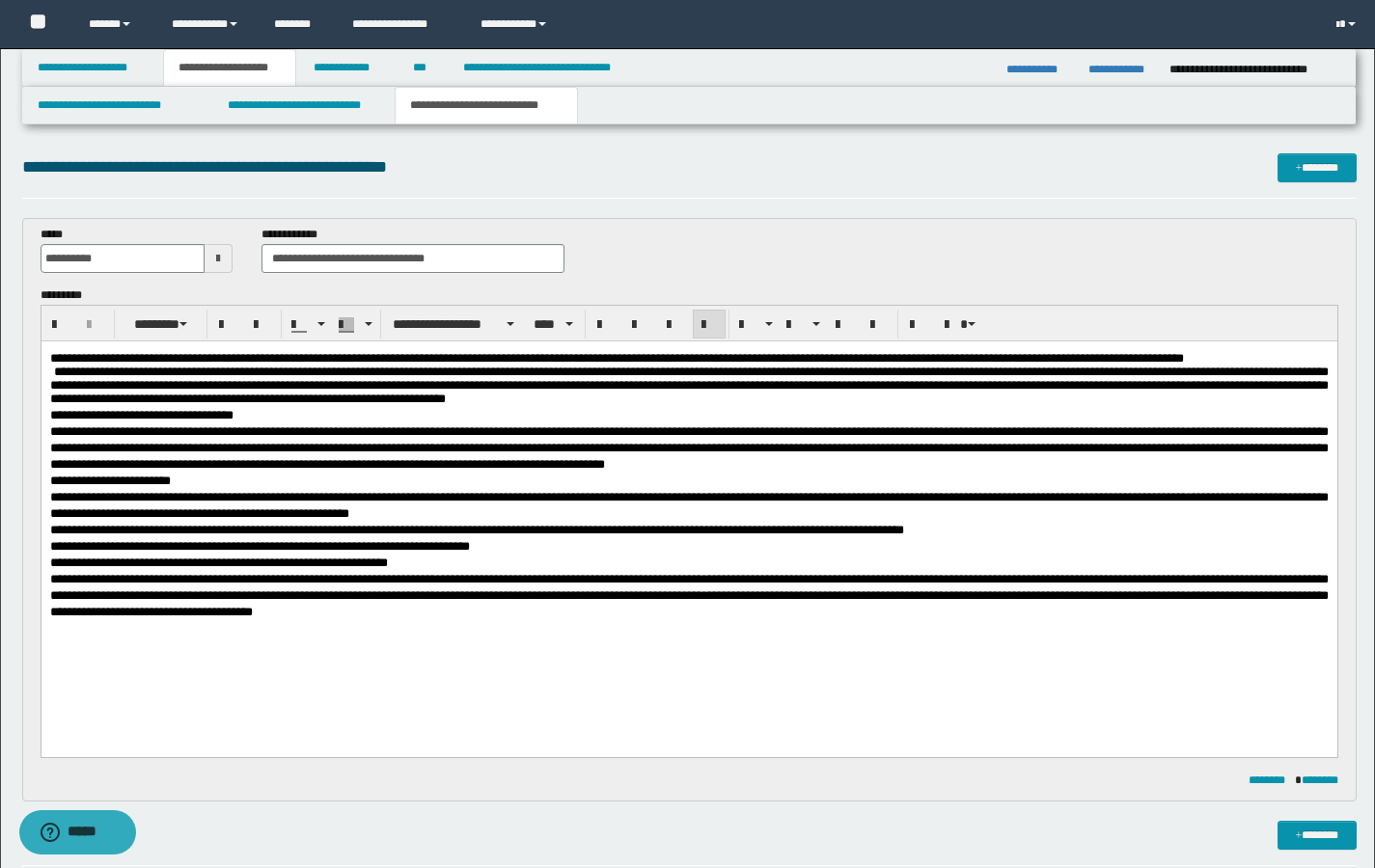 click on "**********" at bounding box center (688, 508) 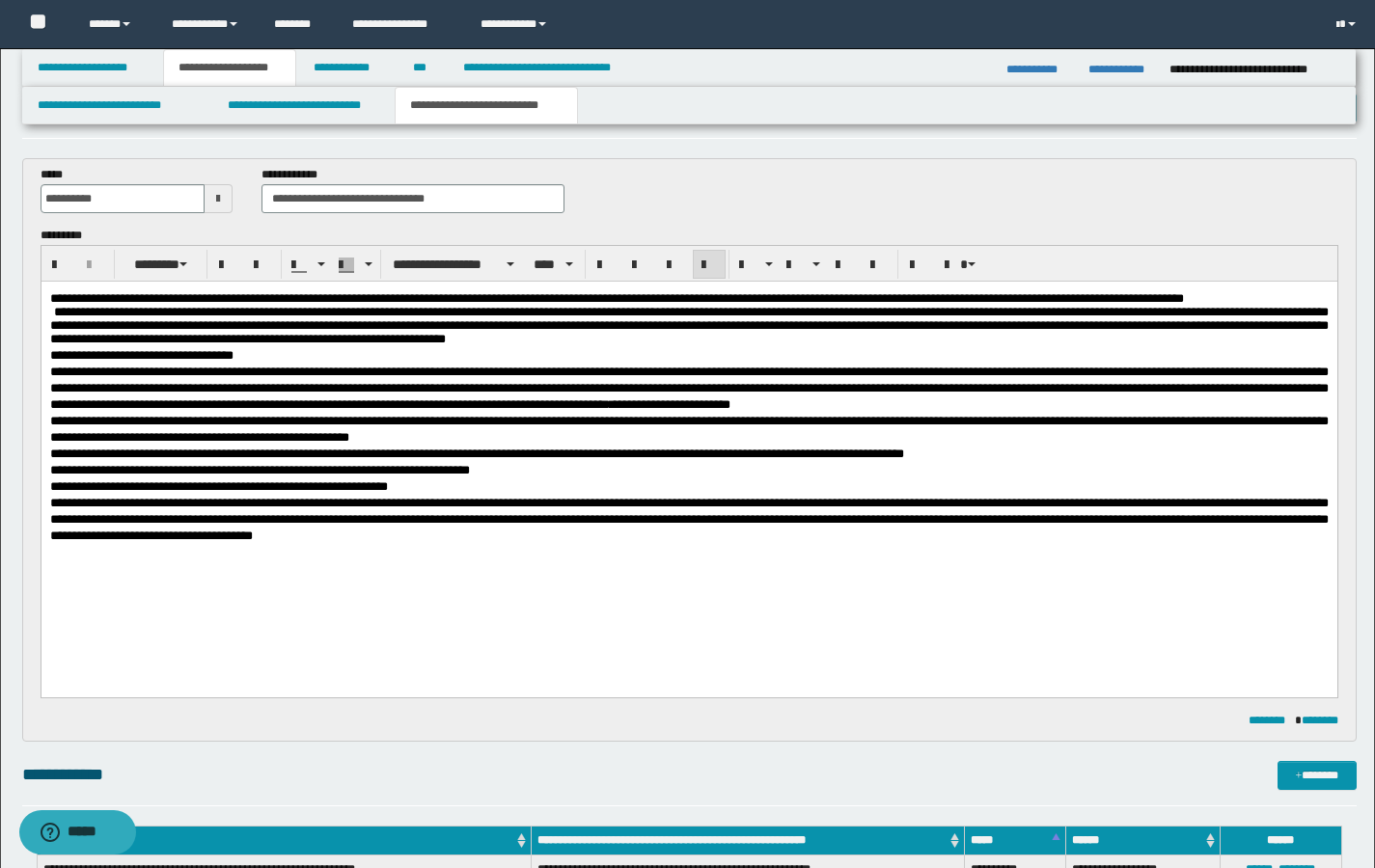scroll, scrollTop: 61, scrollLeft: 0, axis: vertical 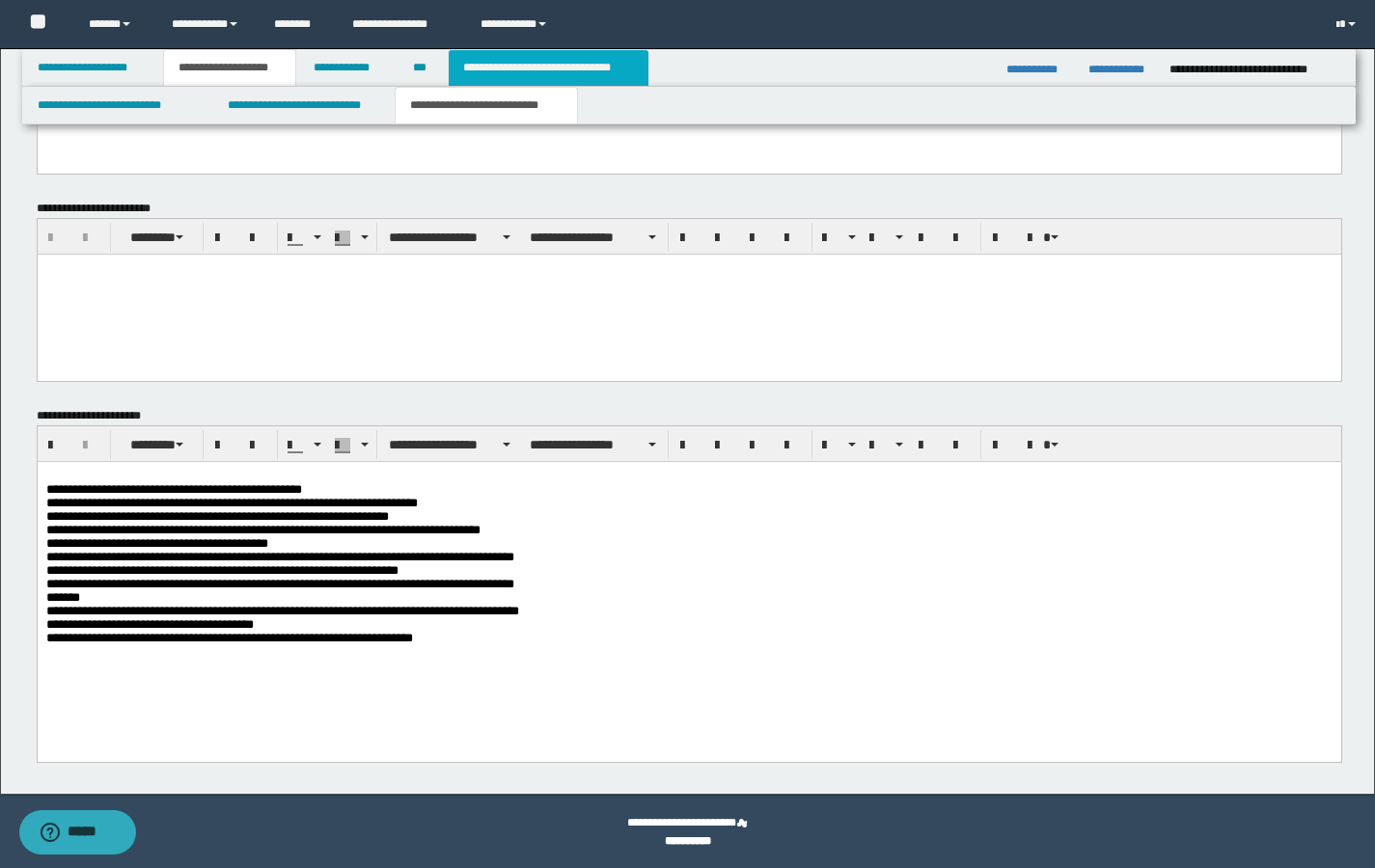click on "**********" at bounding box center (548, 68) 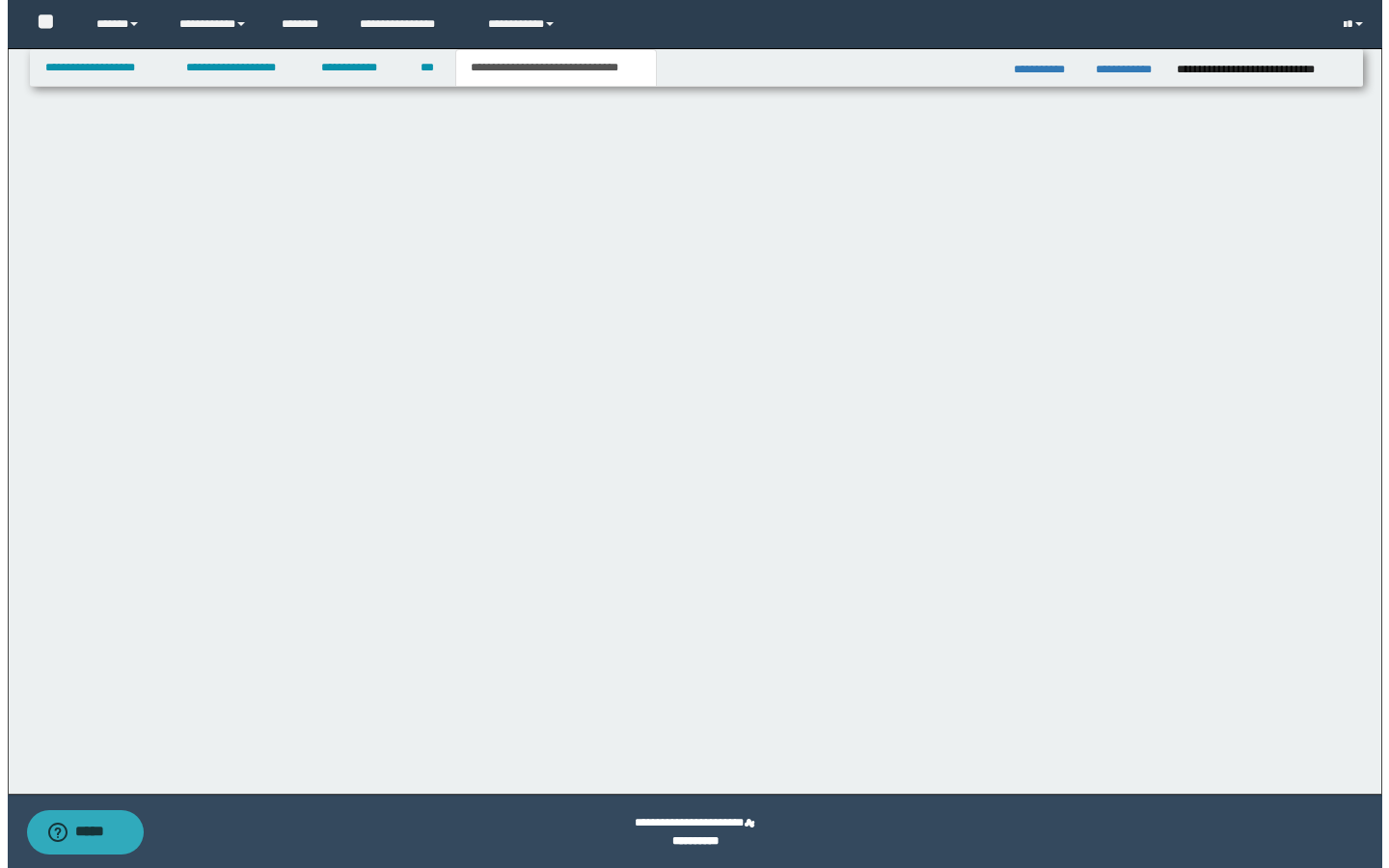 scroll, scrollTop: 1000, scrollLeft: 0, axis: vertical 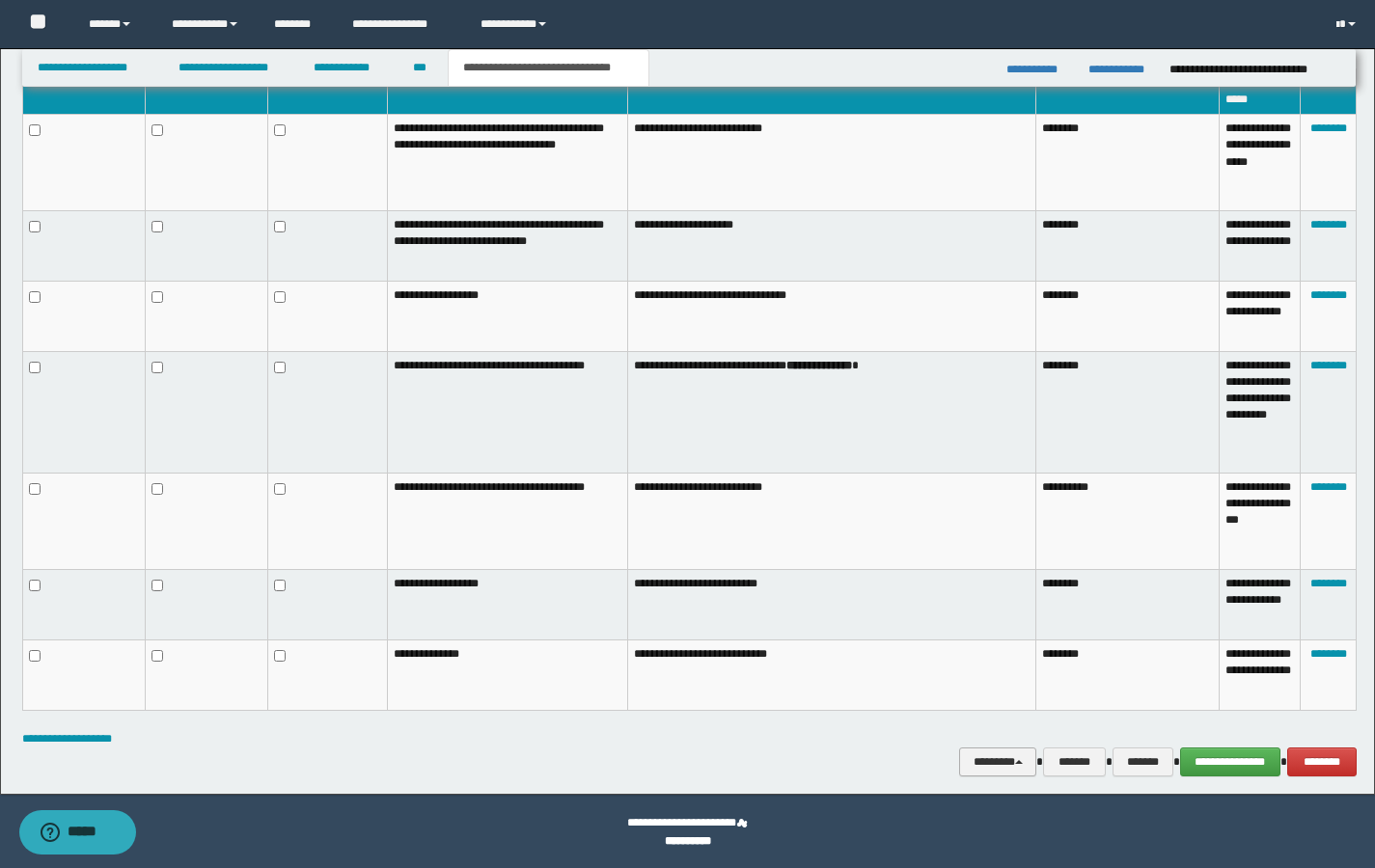 click on "********" at bounding box center [998, 762] 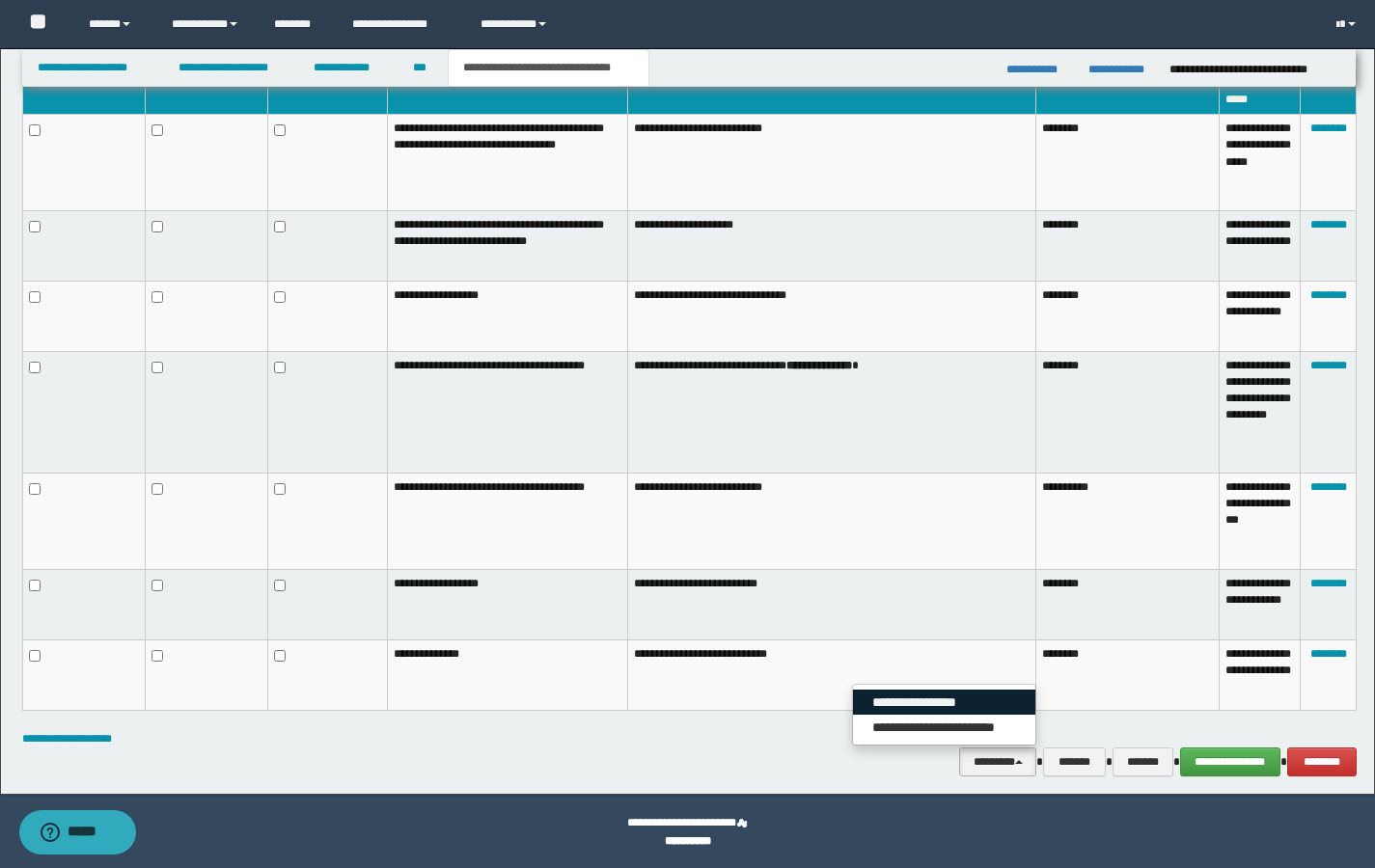 click on "**********" at bounding box center [944, 702] 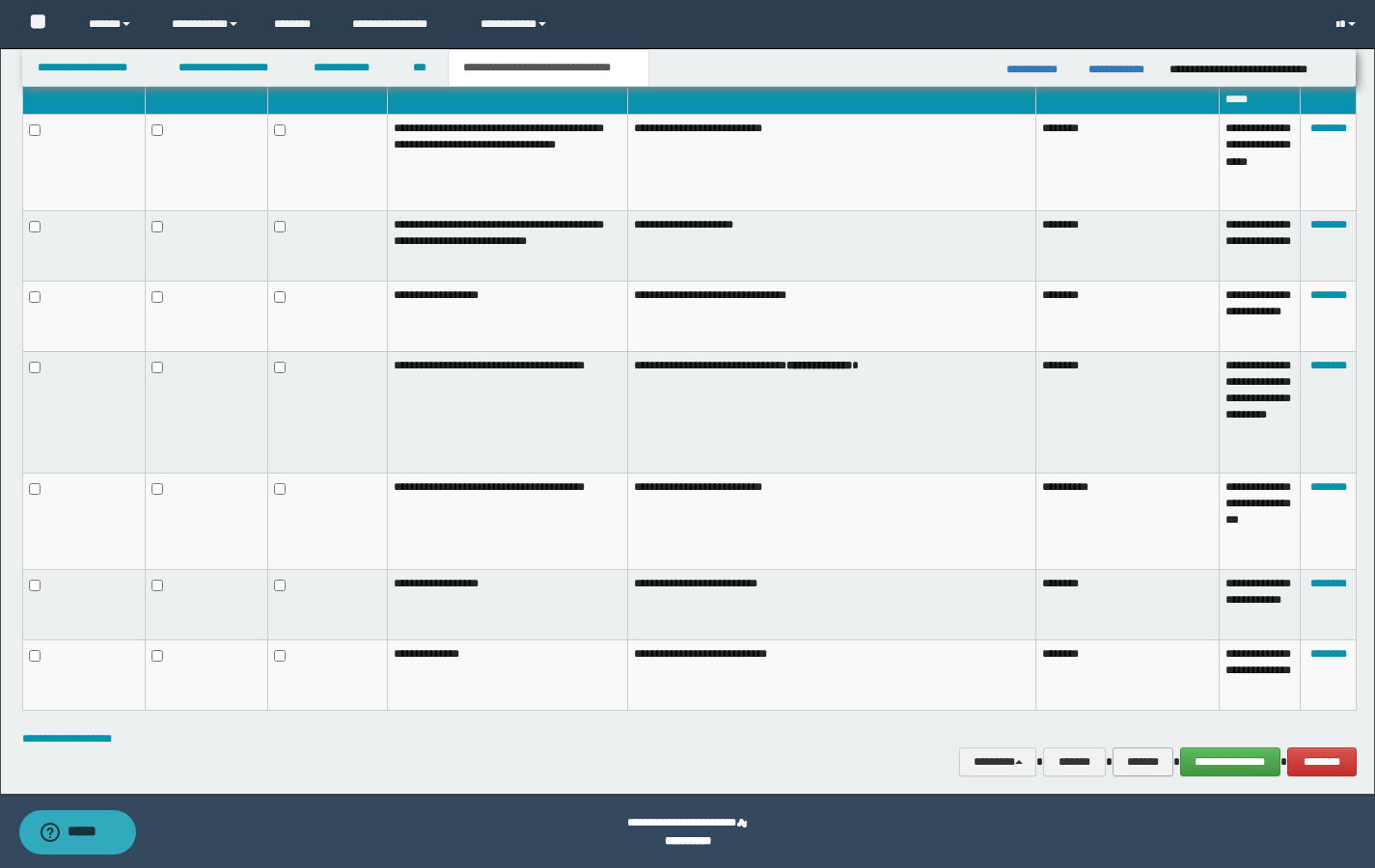 click on "*******" at bounding box center (1142, 762) 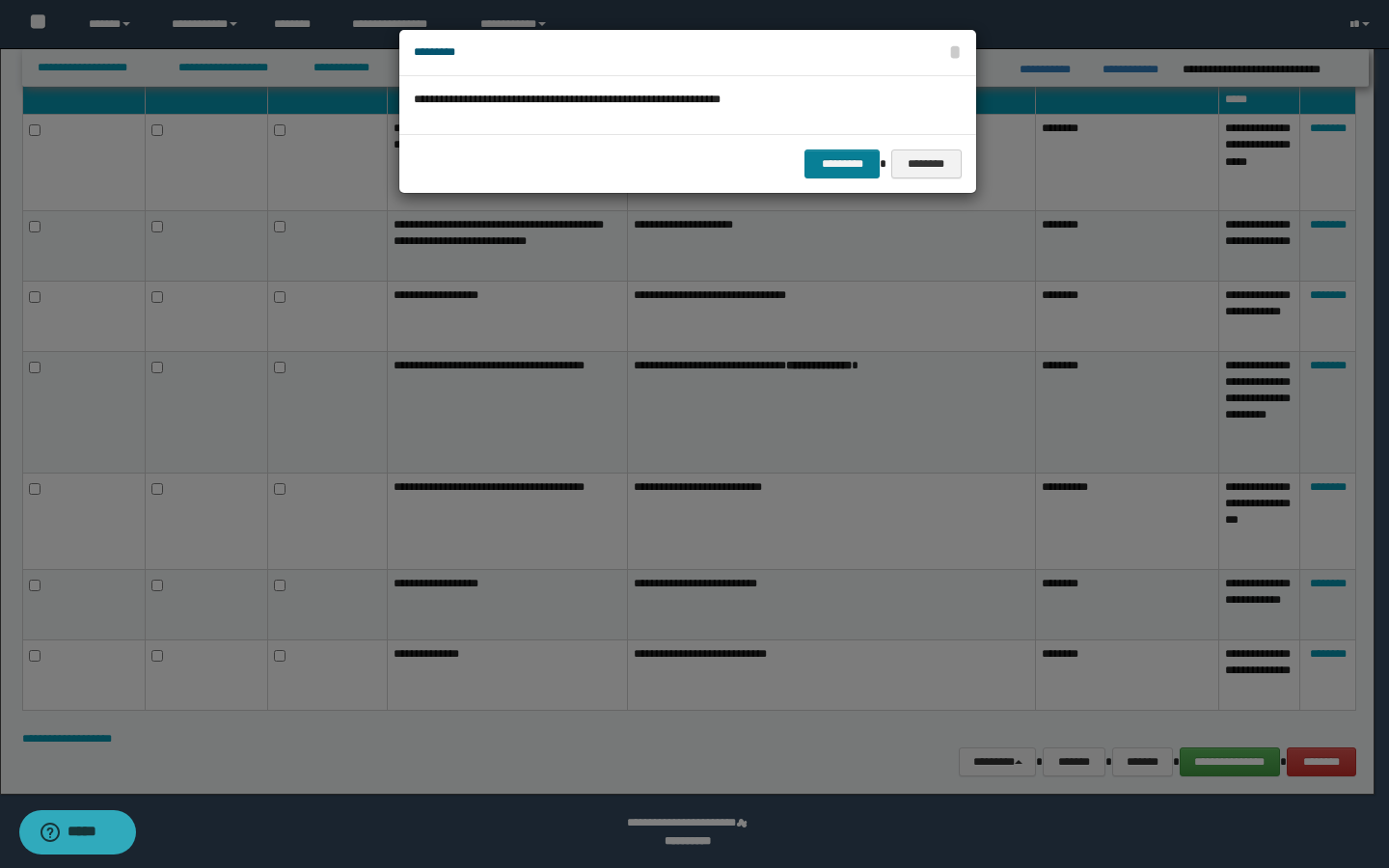 click on "*********" at bounding box center [842, 164] 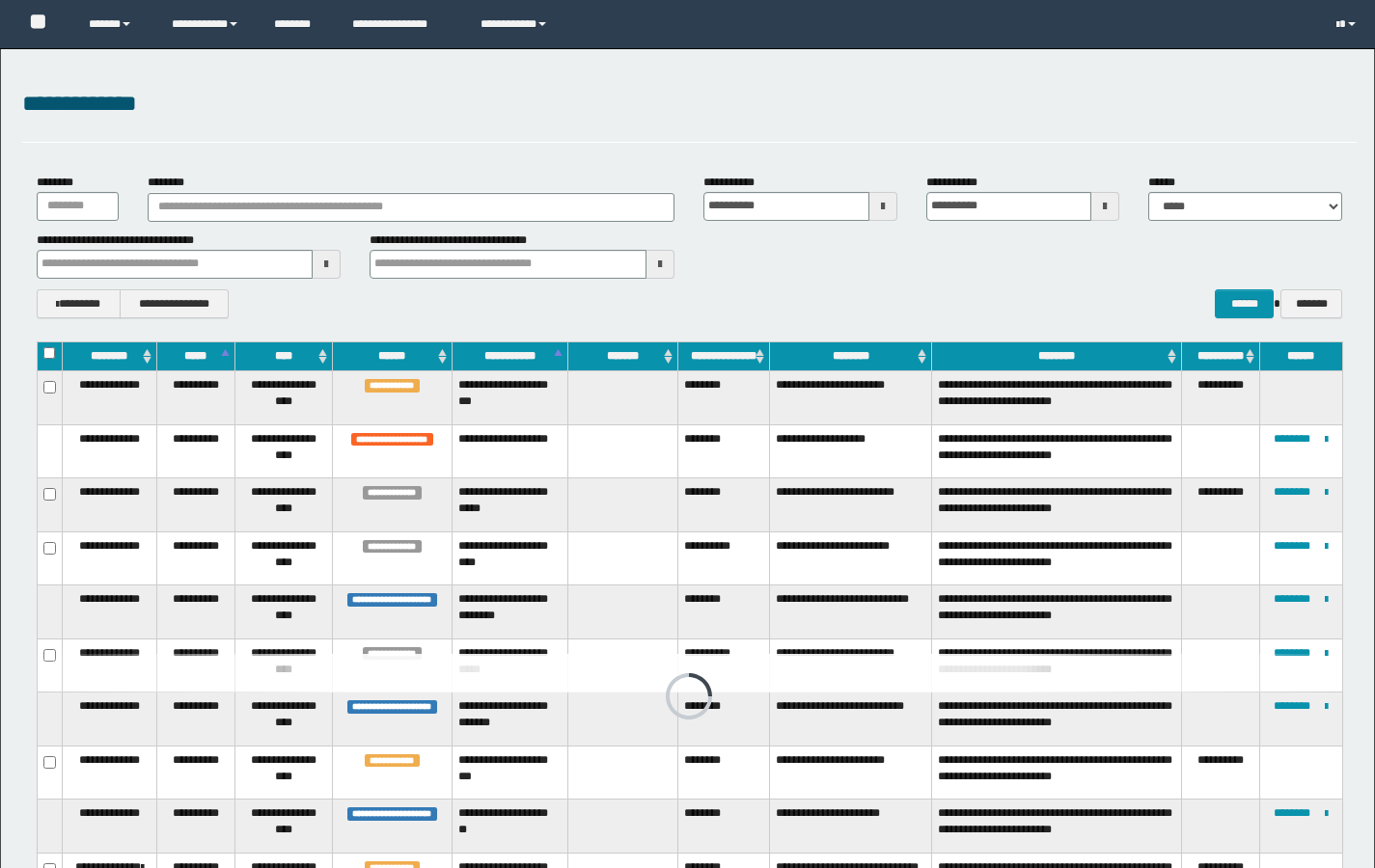scroll, scrollTop: 240, scrollLeft: 0, axis: vertical 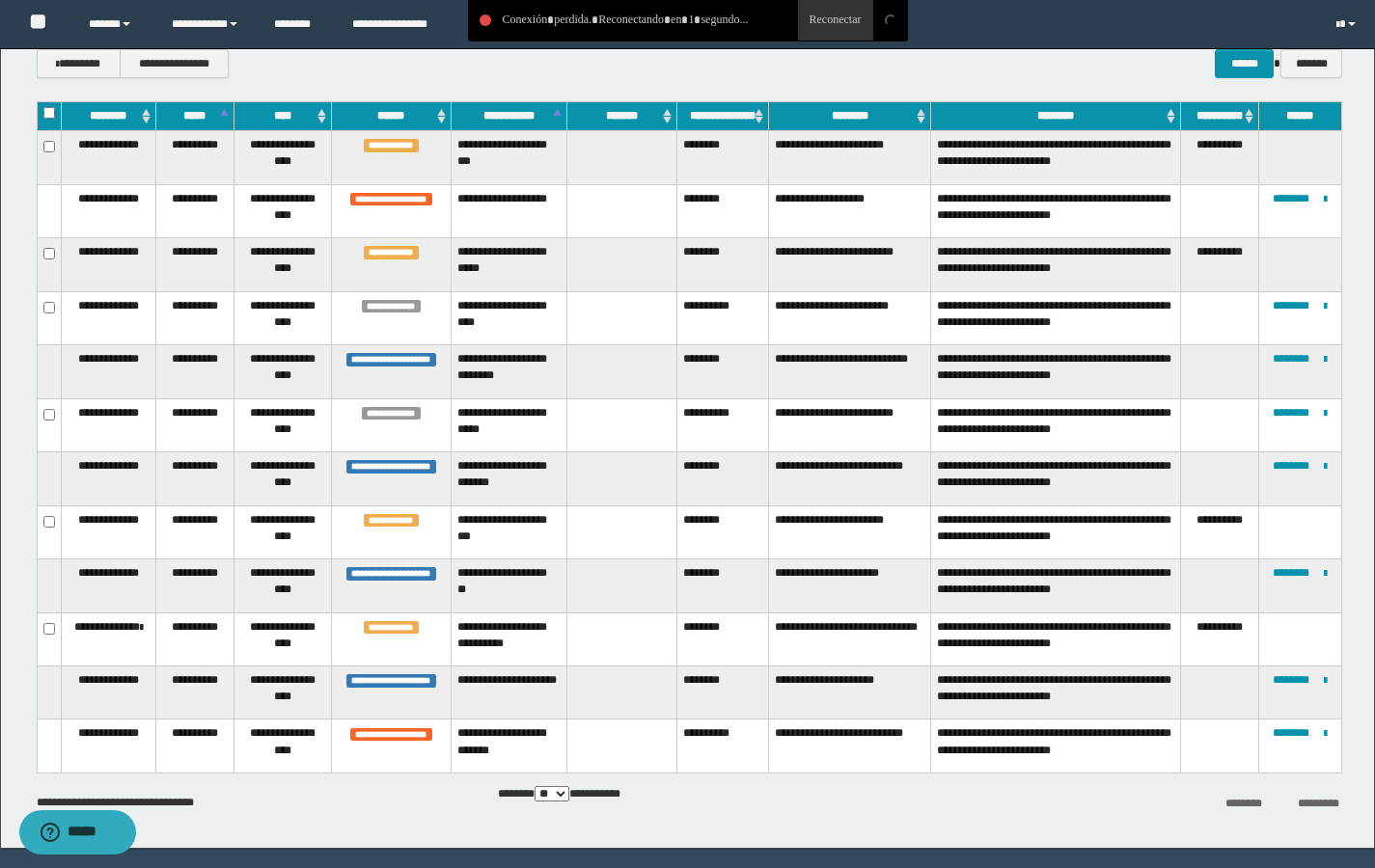 click at bounding box center (621, 264) 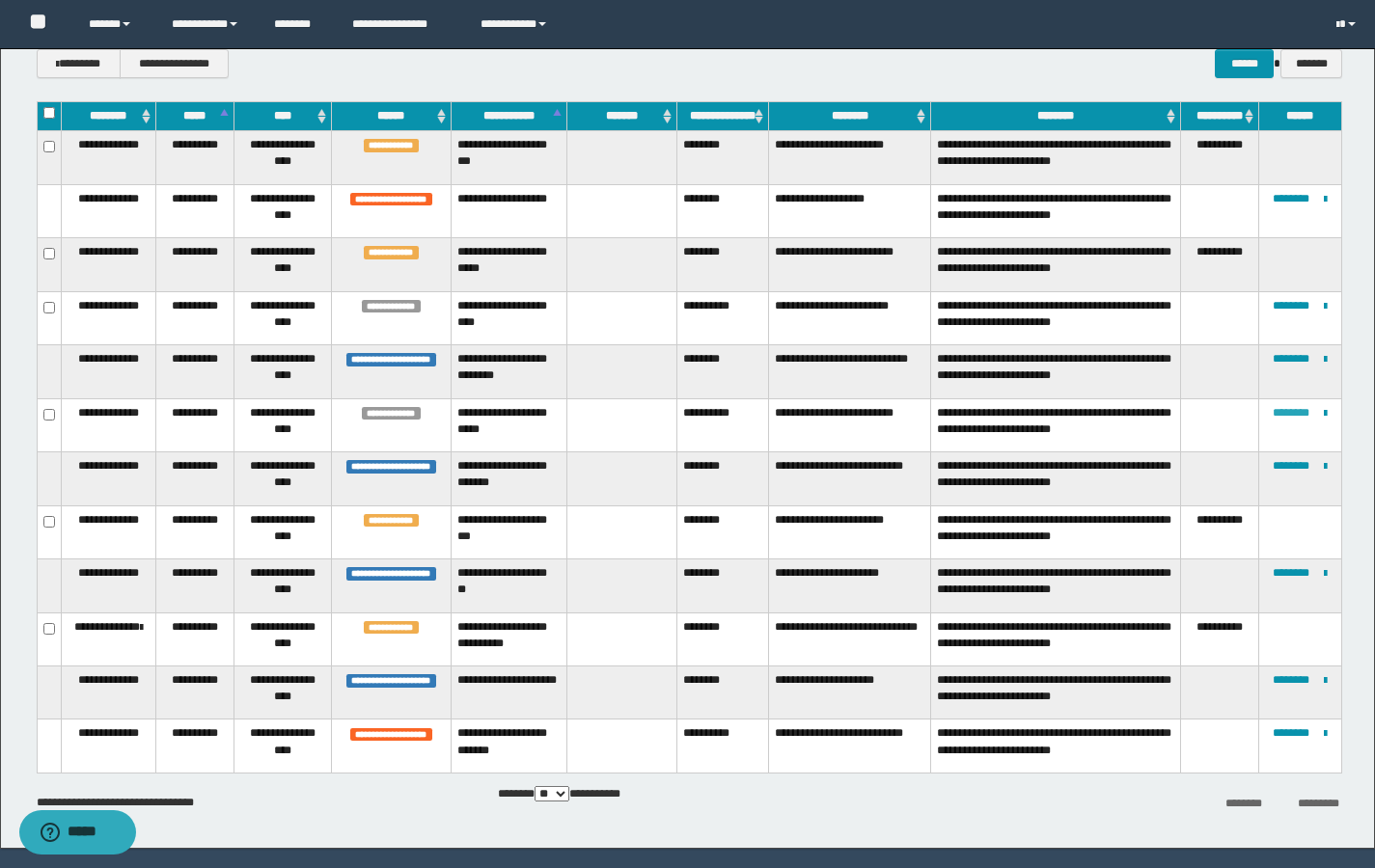 click on "********" at bounding box center [1291, 413] 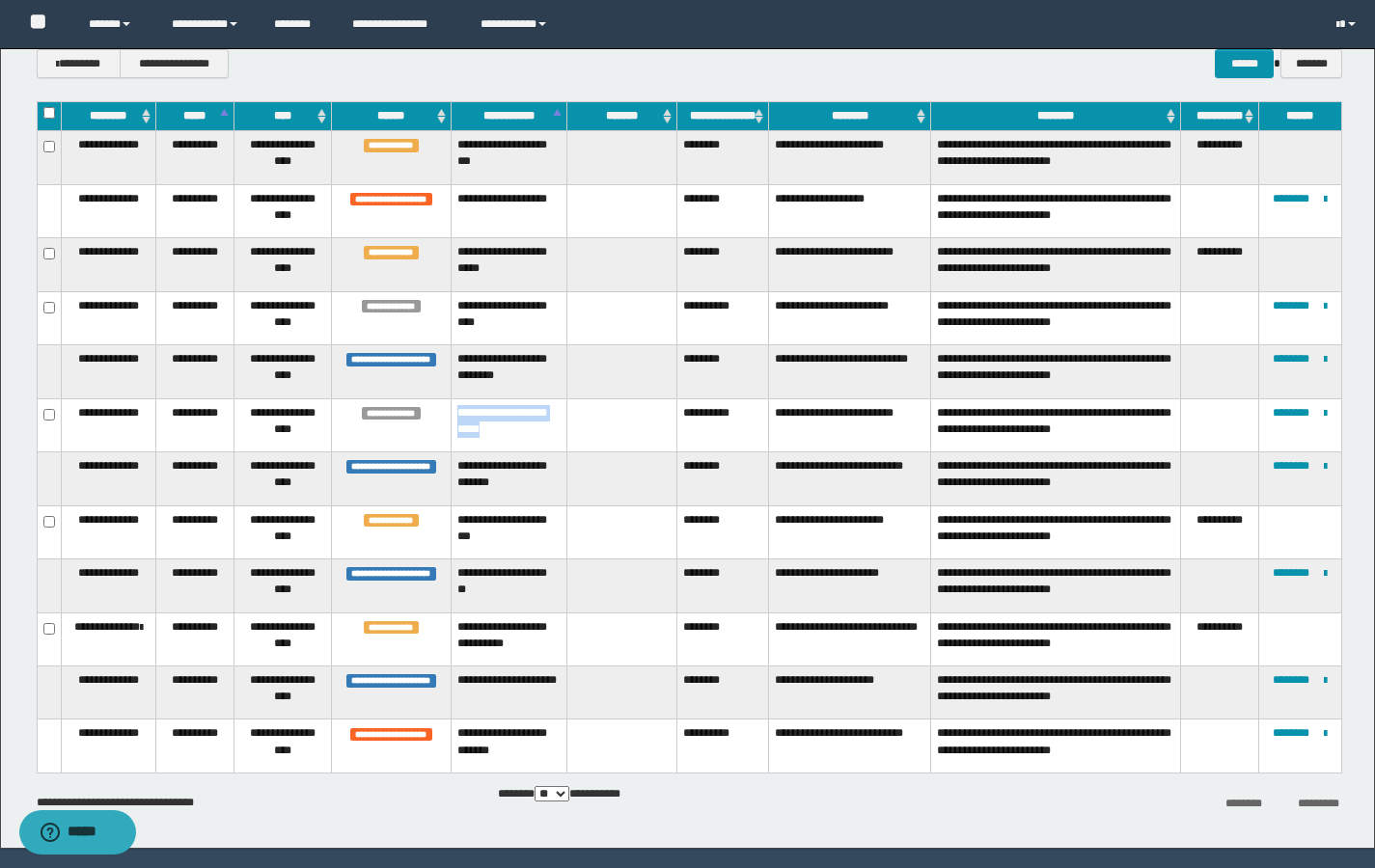 drag, startPoint x: 492, startPoint y: 443, endPoint x: 455, endPoint y: 406, distance: 52.325902 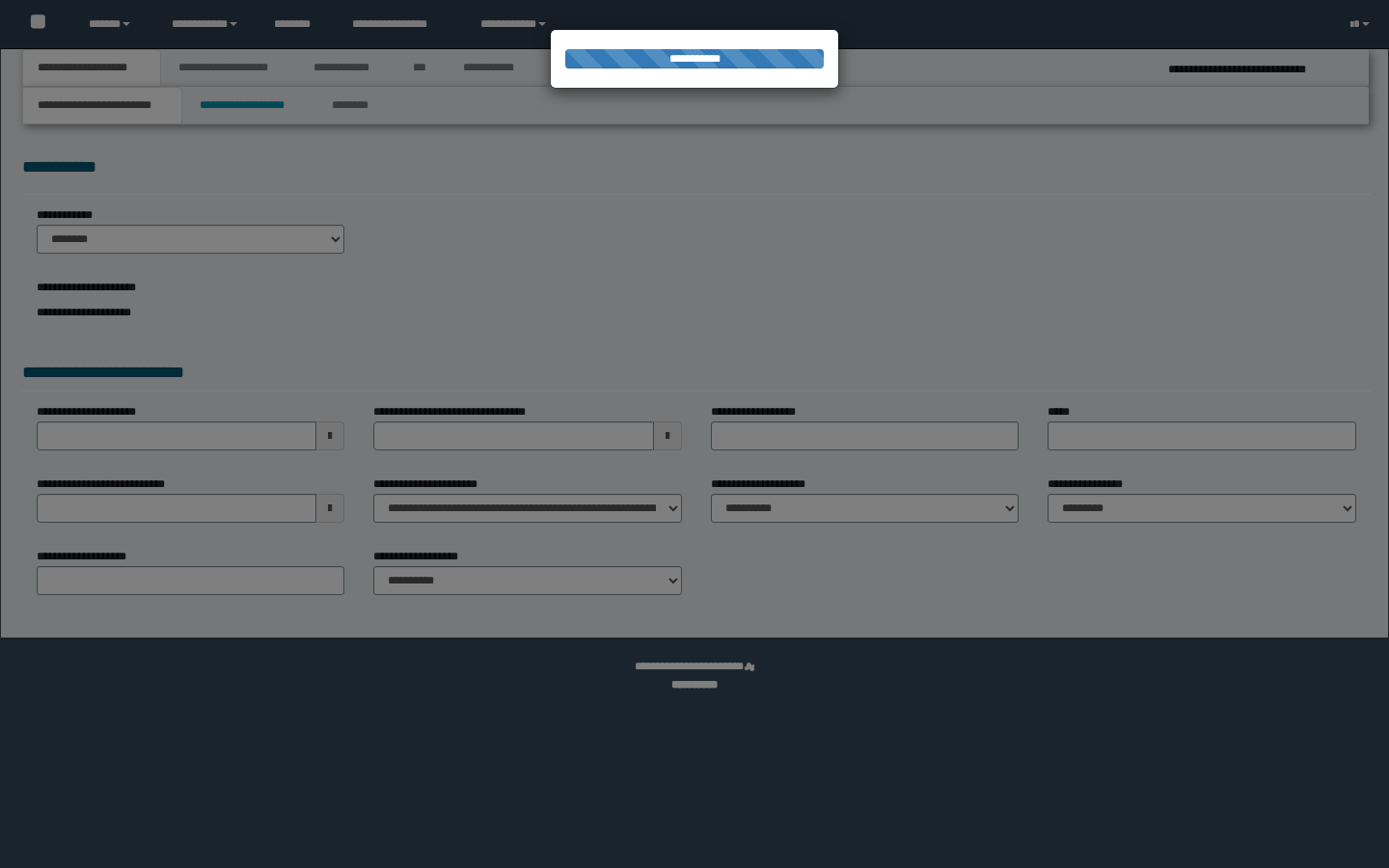 select on "*" 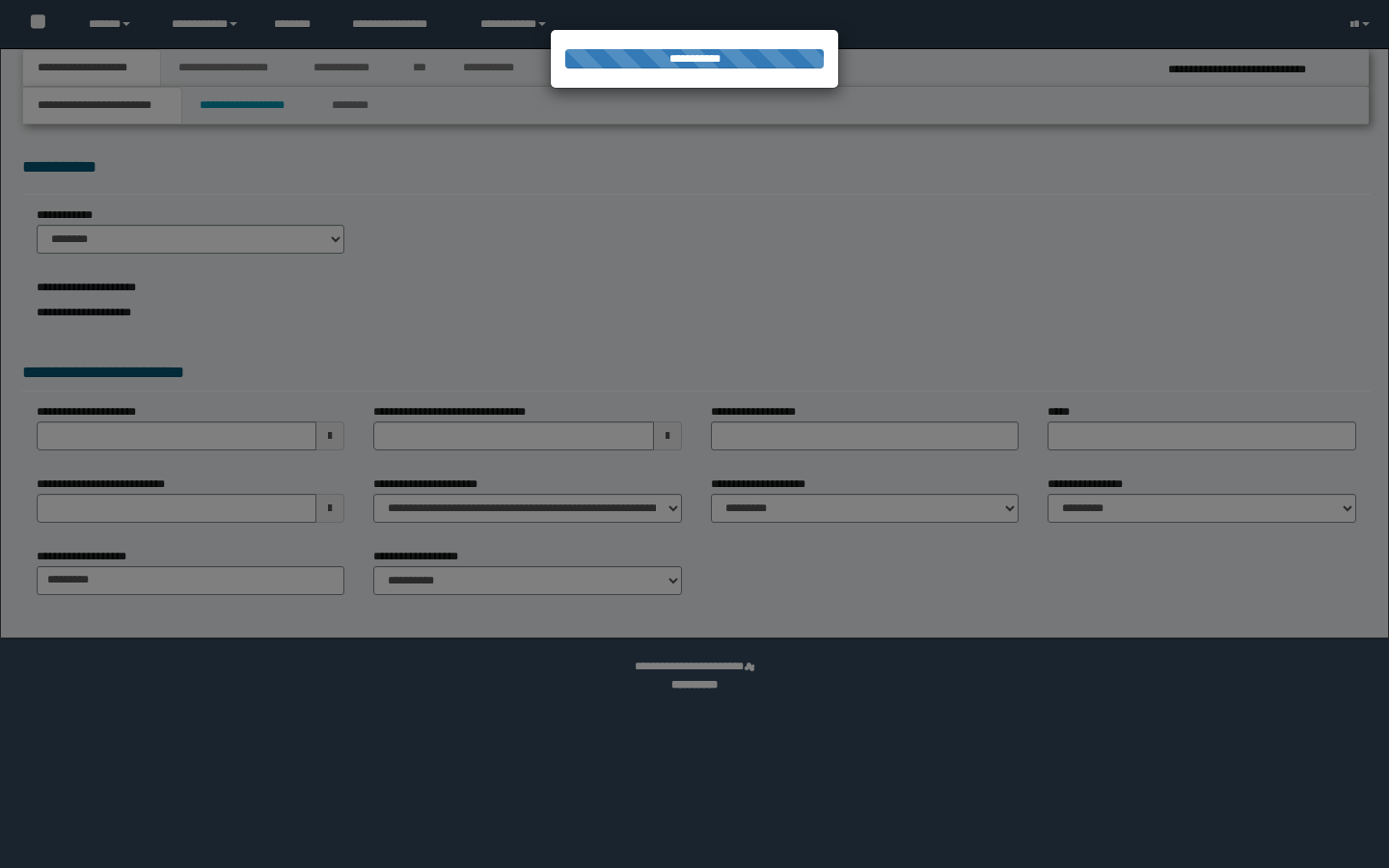 scroll, scrollTop: 0, scrollLeft: 0, axis: both 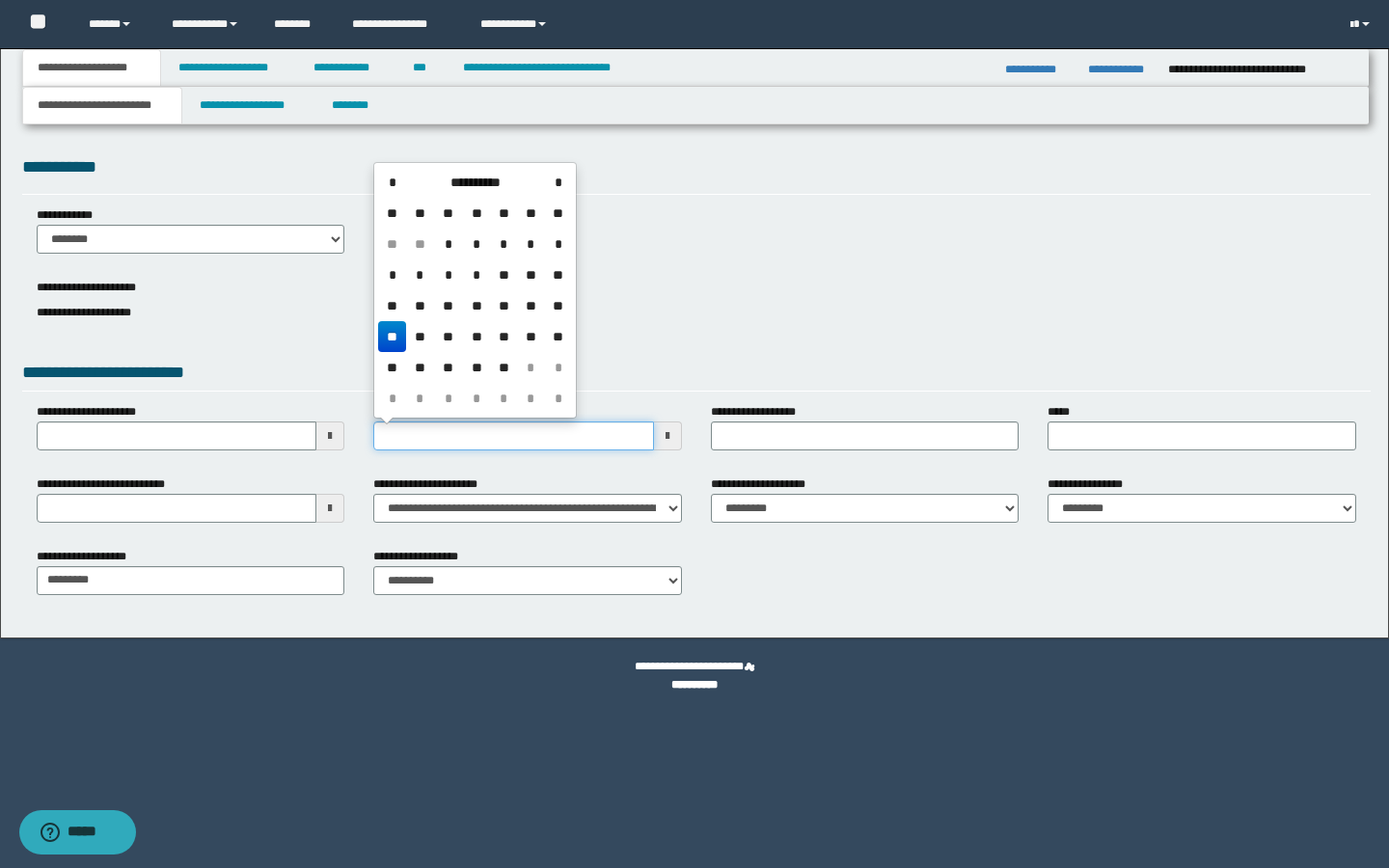 click on "**********" at bounding box center (513, 436) 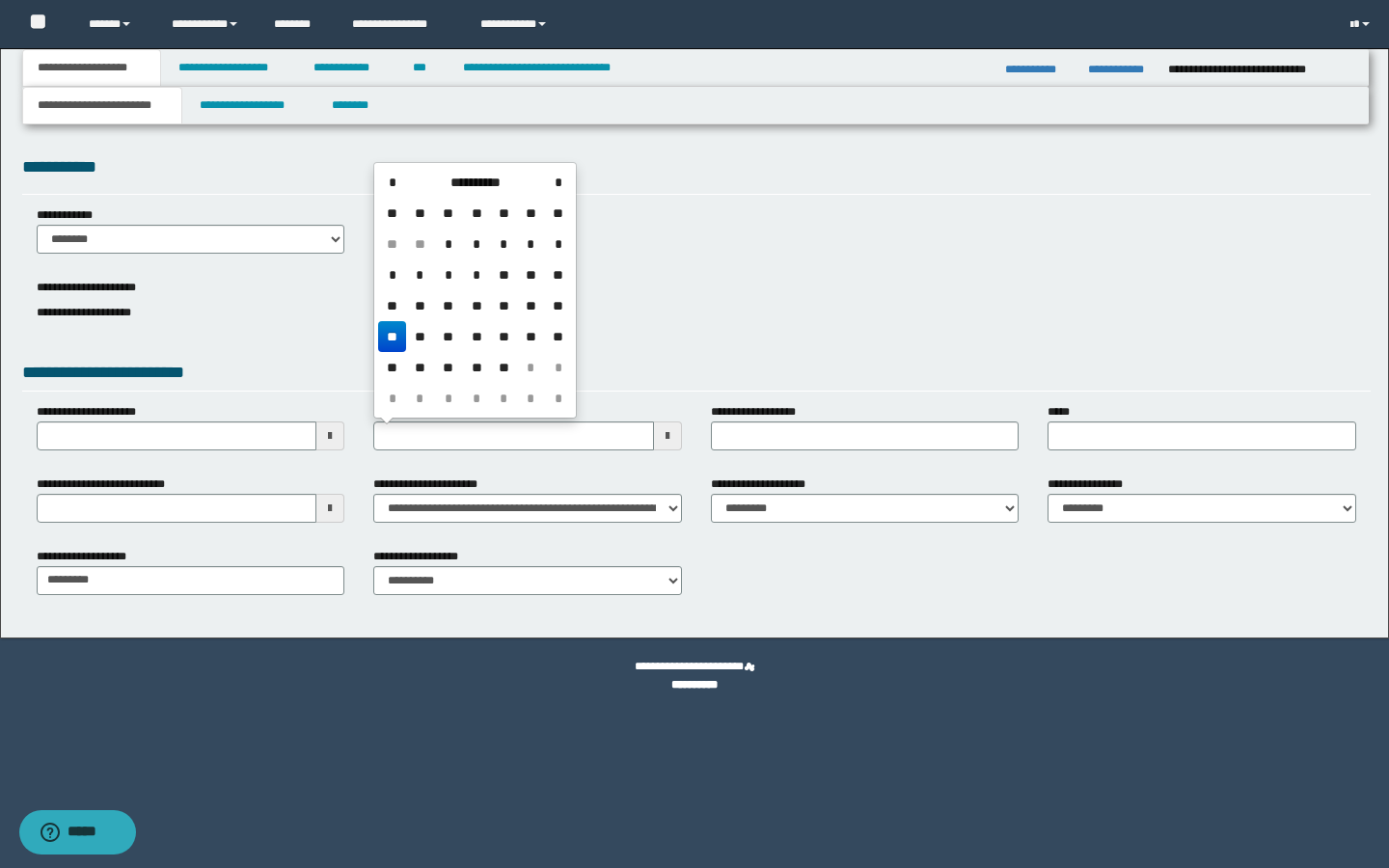 click on "**" at bounding box center (392, 337) 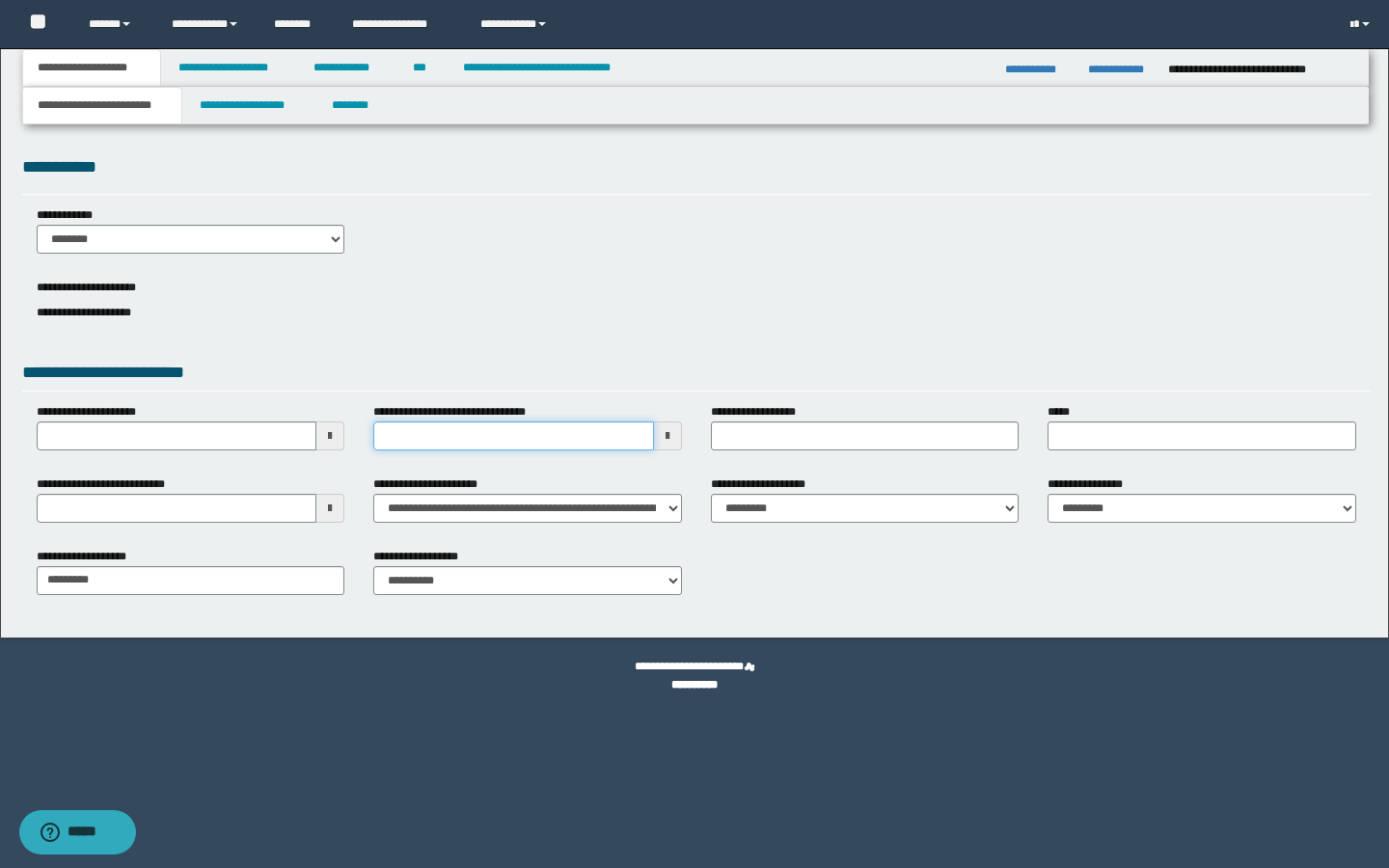 click on "**********" at bounding box center (513, 436) 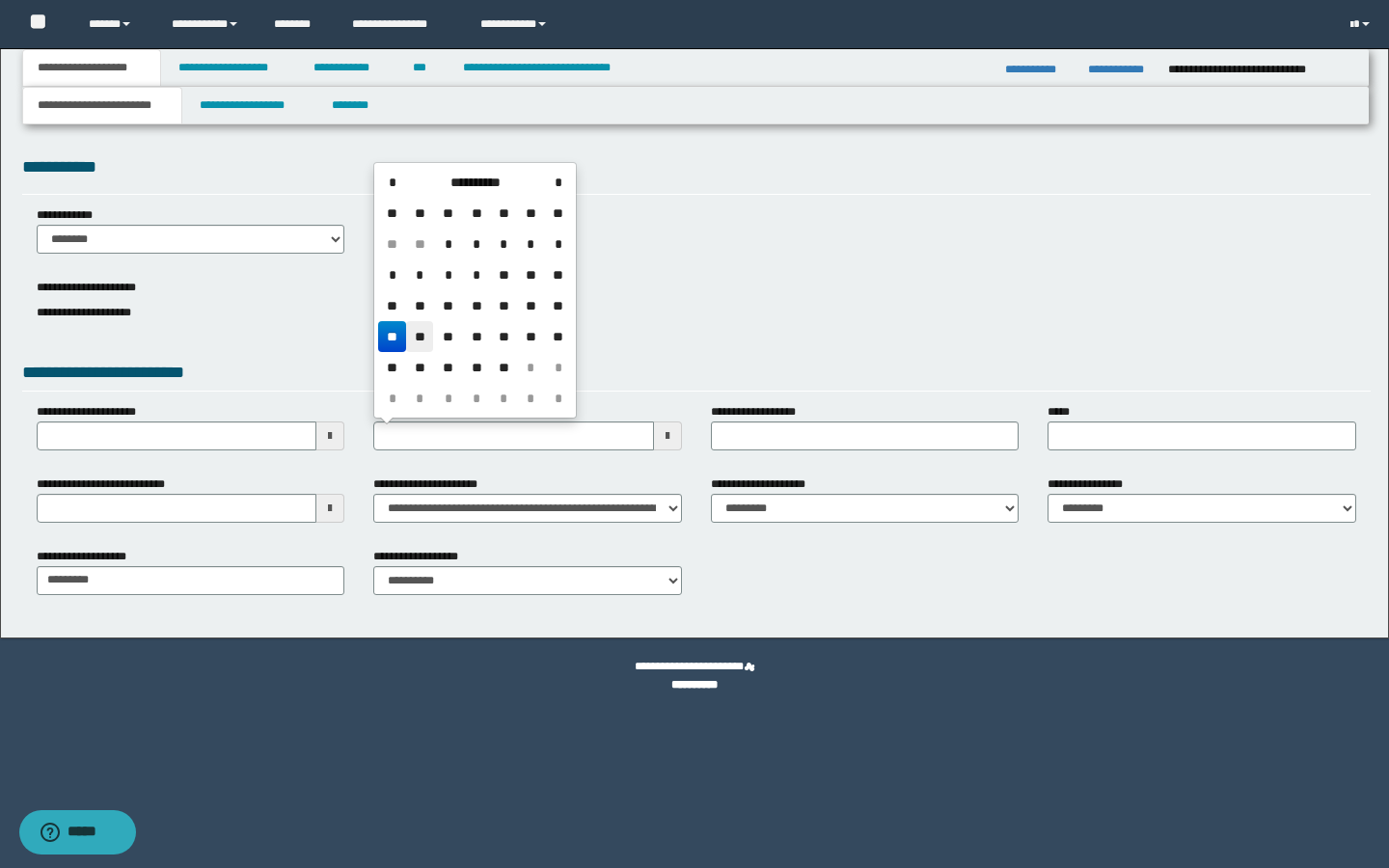 click on "**" at bounding box center [420, 337] 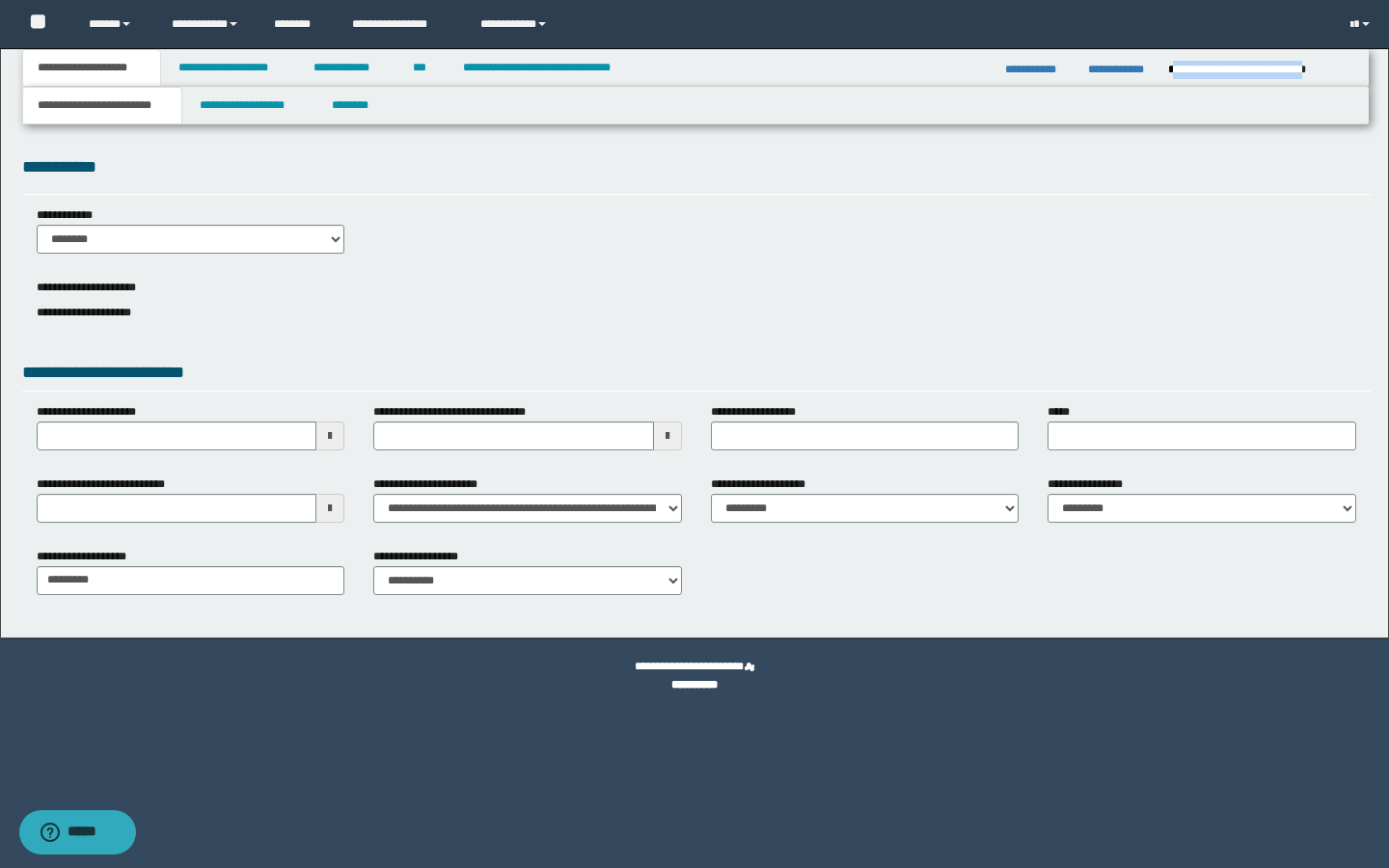 drag, startPoint x: 1354, startPoint y: 69, endPoint x: 1171, endPoint y: 68, distance: 183.00273 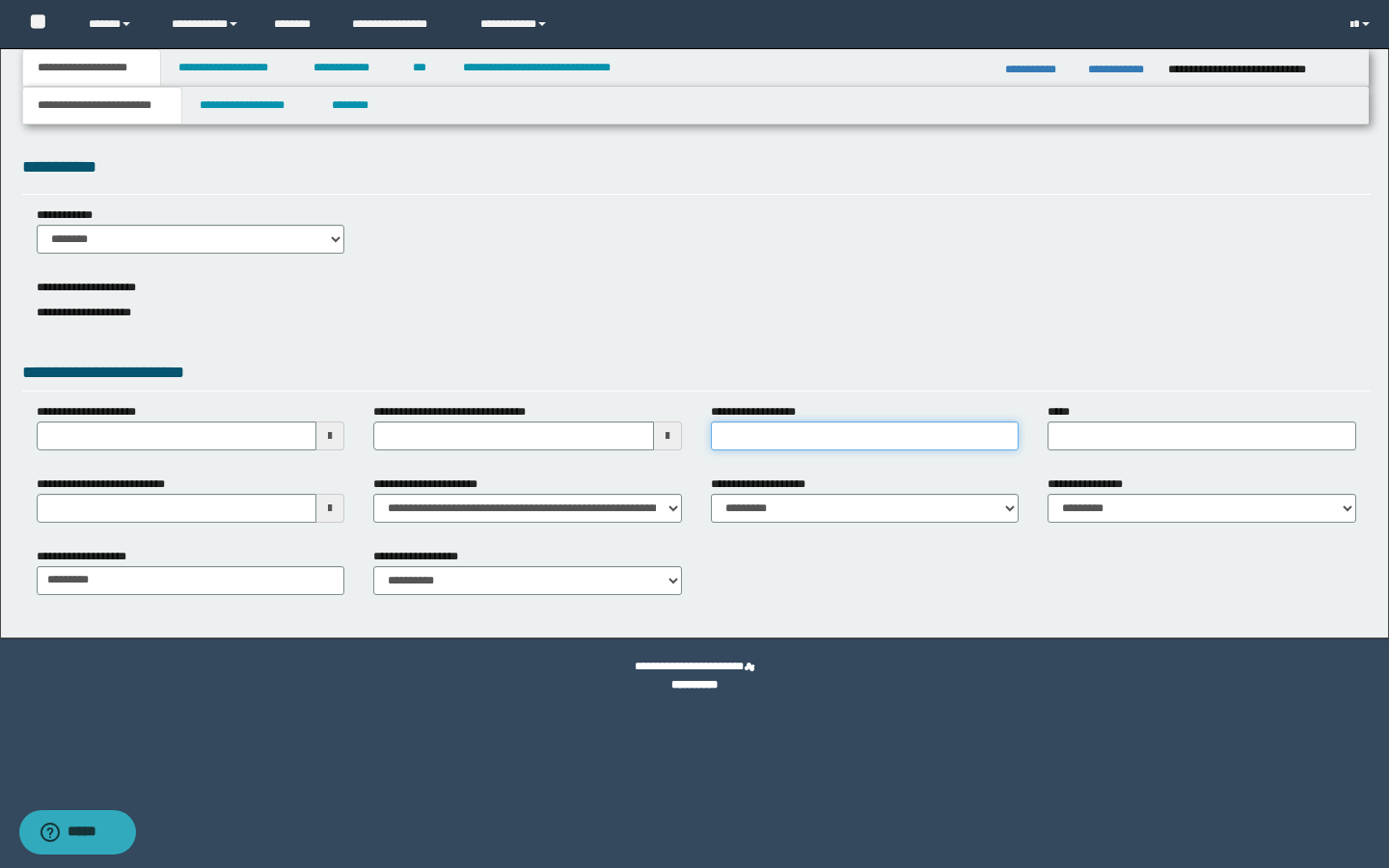 click on "**********" at bounding box center (865, 436) 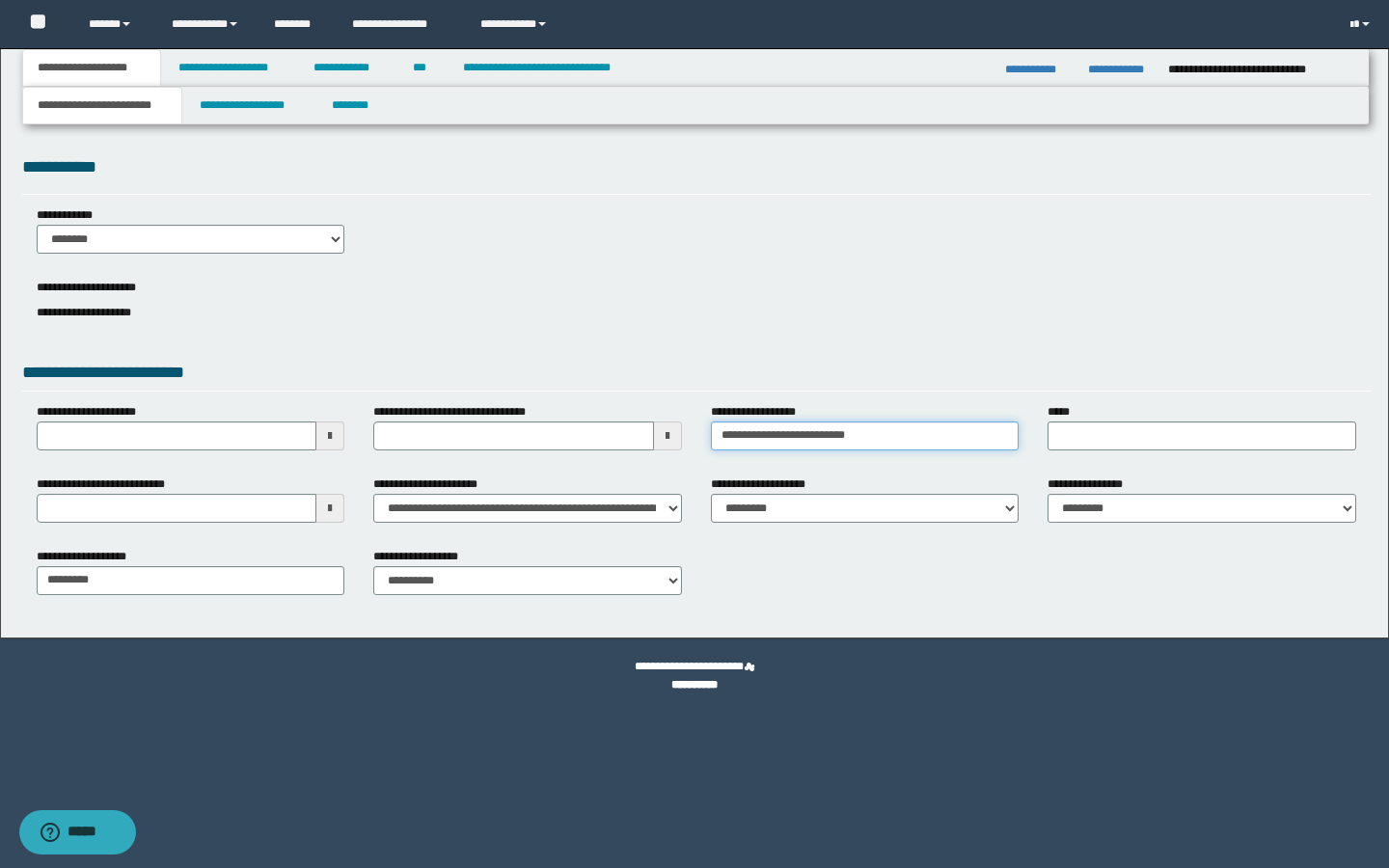 type on "**********" 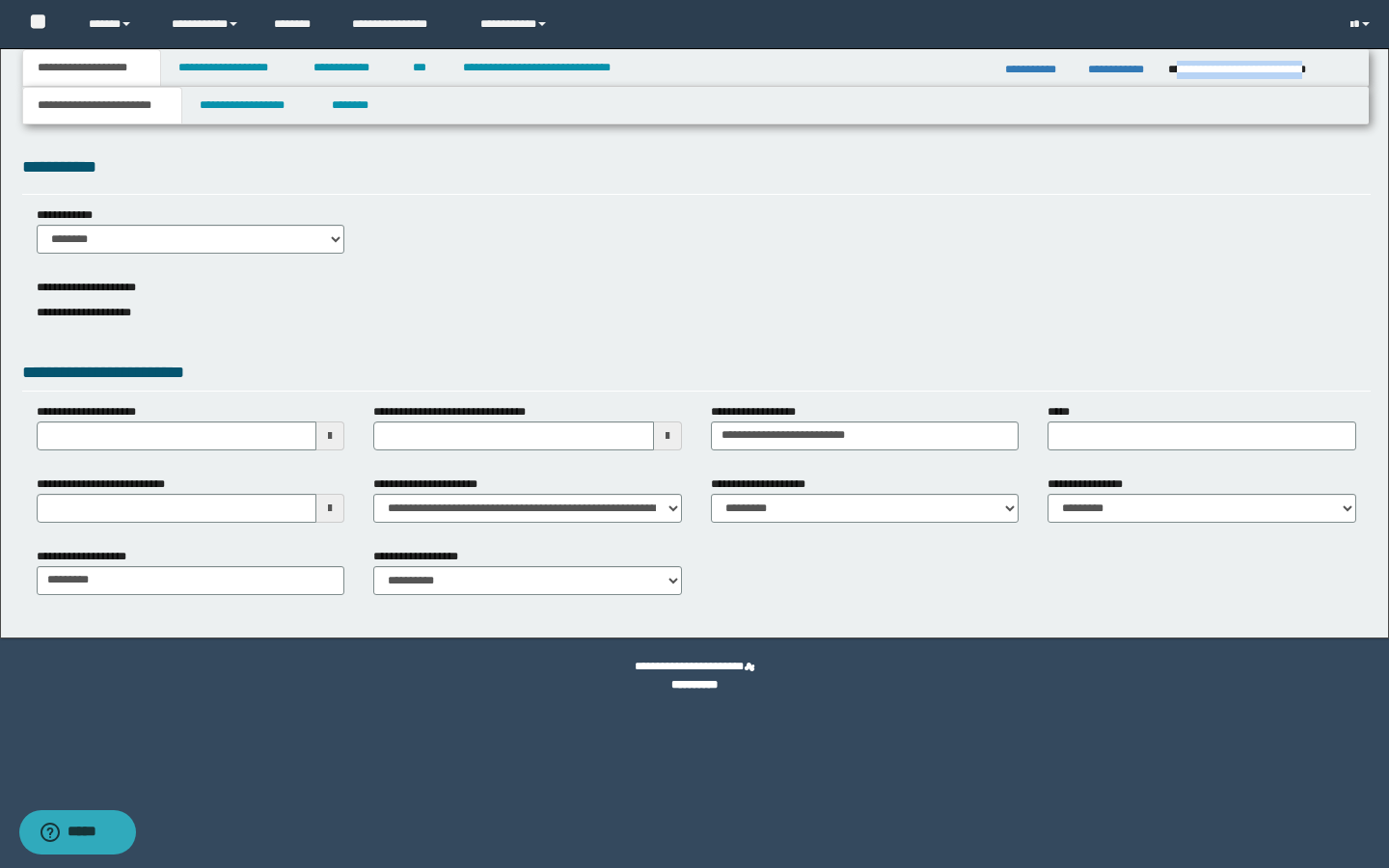 drag, startPoint x: 1354, startPoint y: 73, endPoint x: 1175, endPoint y: 63, distance: 179.27911 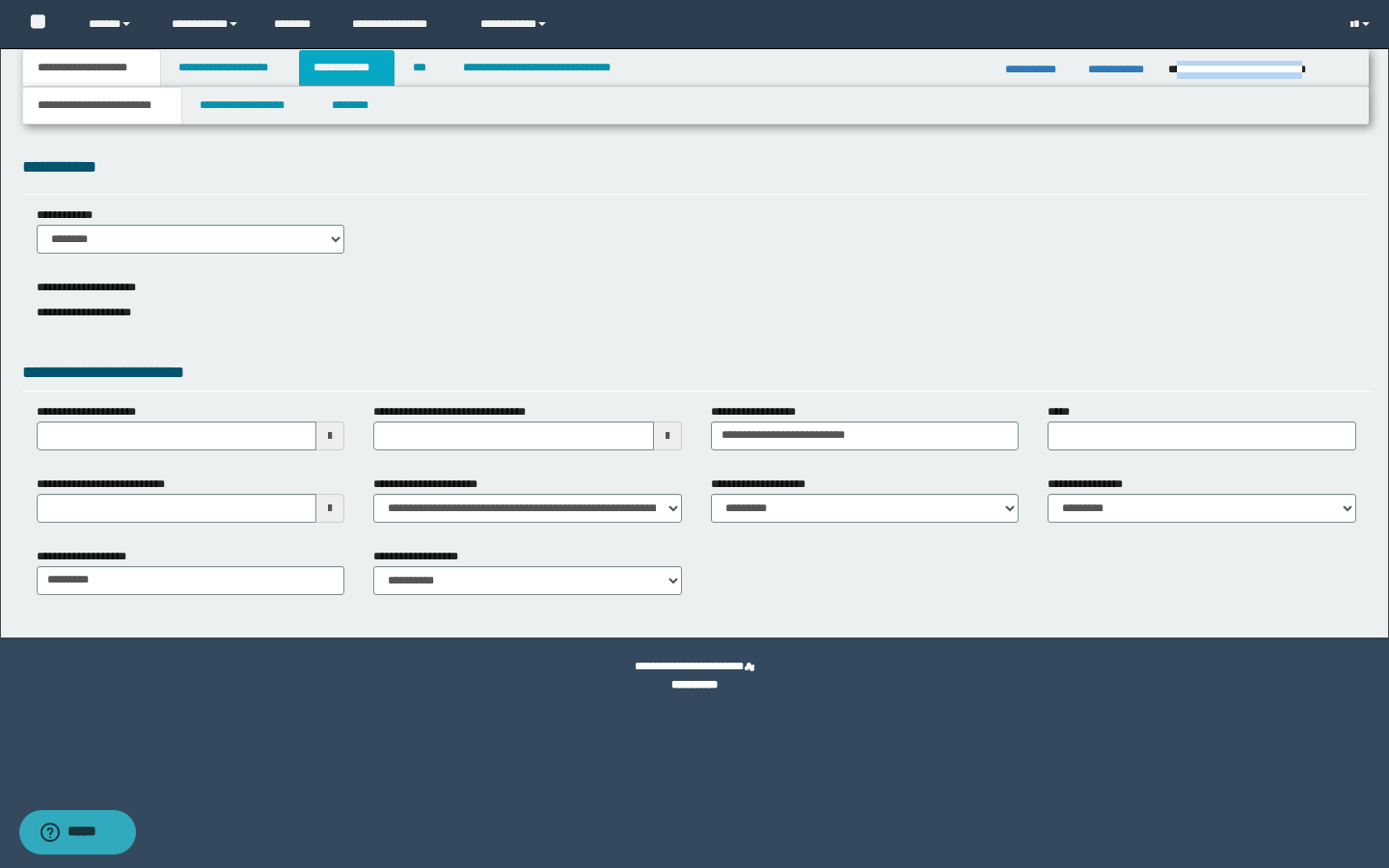 click on "**********" at bounding box center [346, 68] 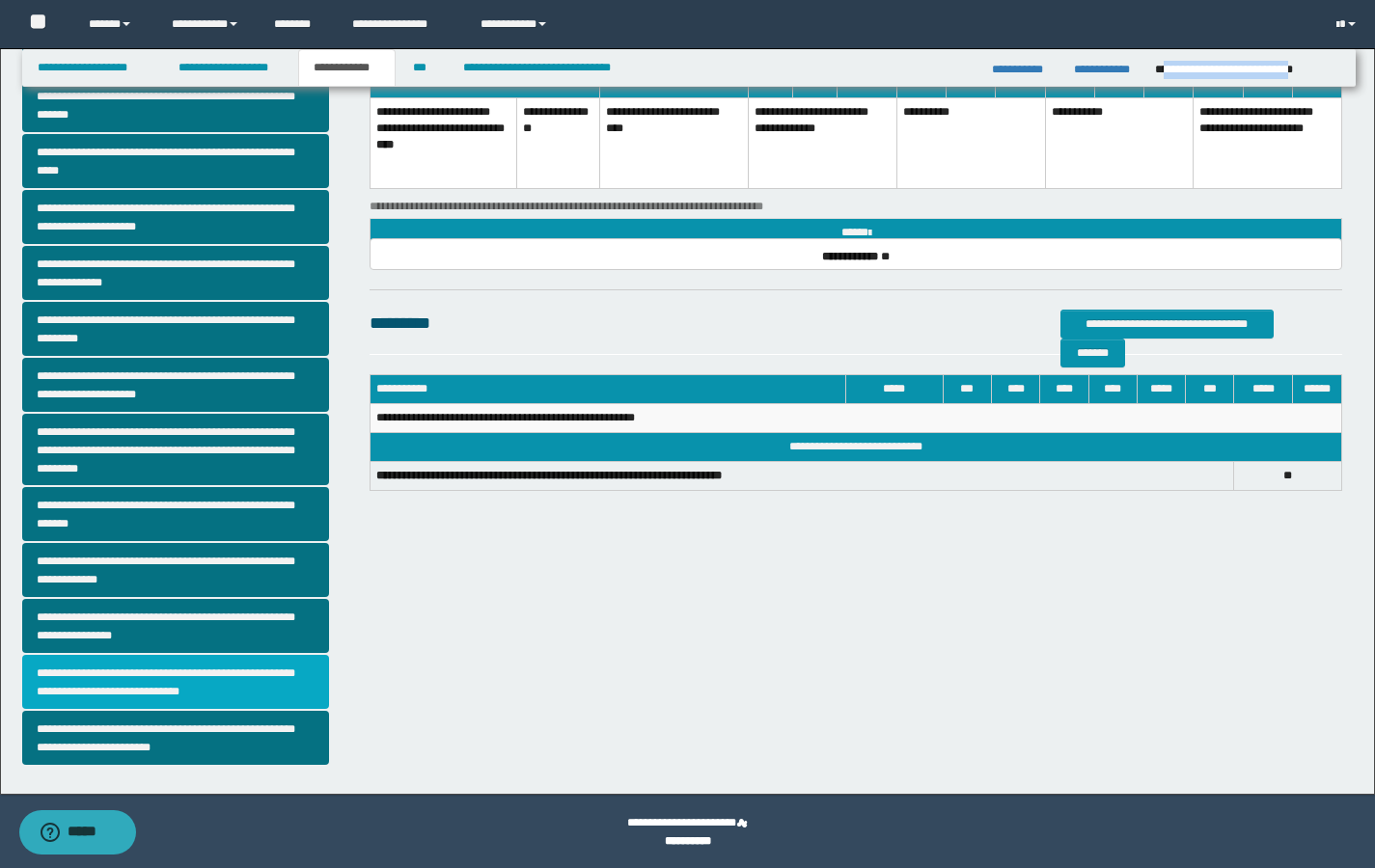 scroll, scrollTop: 213, scrollLeft: 0, axis: vertical 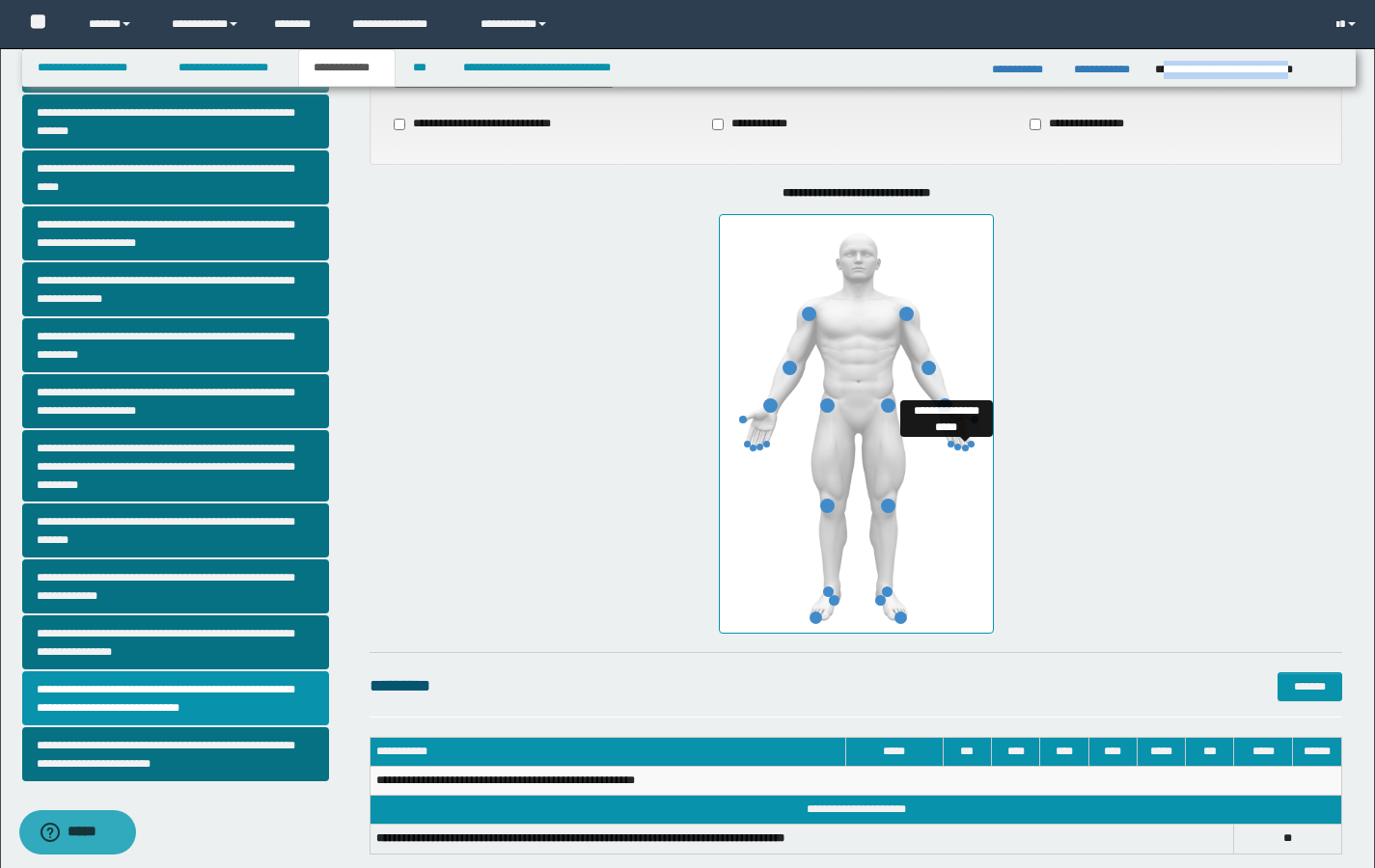 click at bounding box center (965, 448) 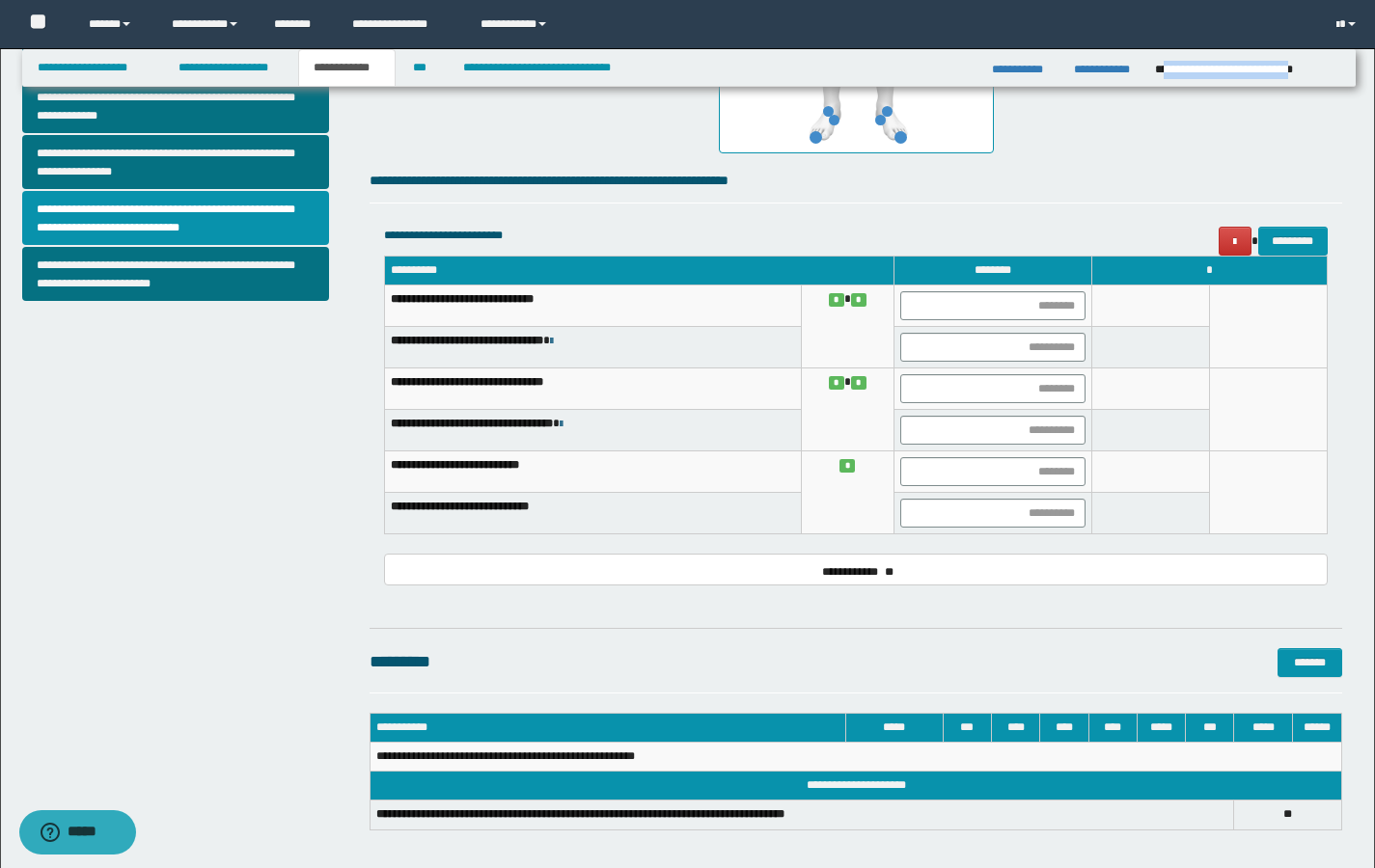 scroll, scrollTop: 714, scrollLeft: 0, axis: vertical 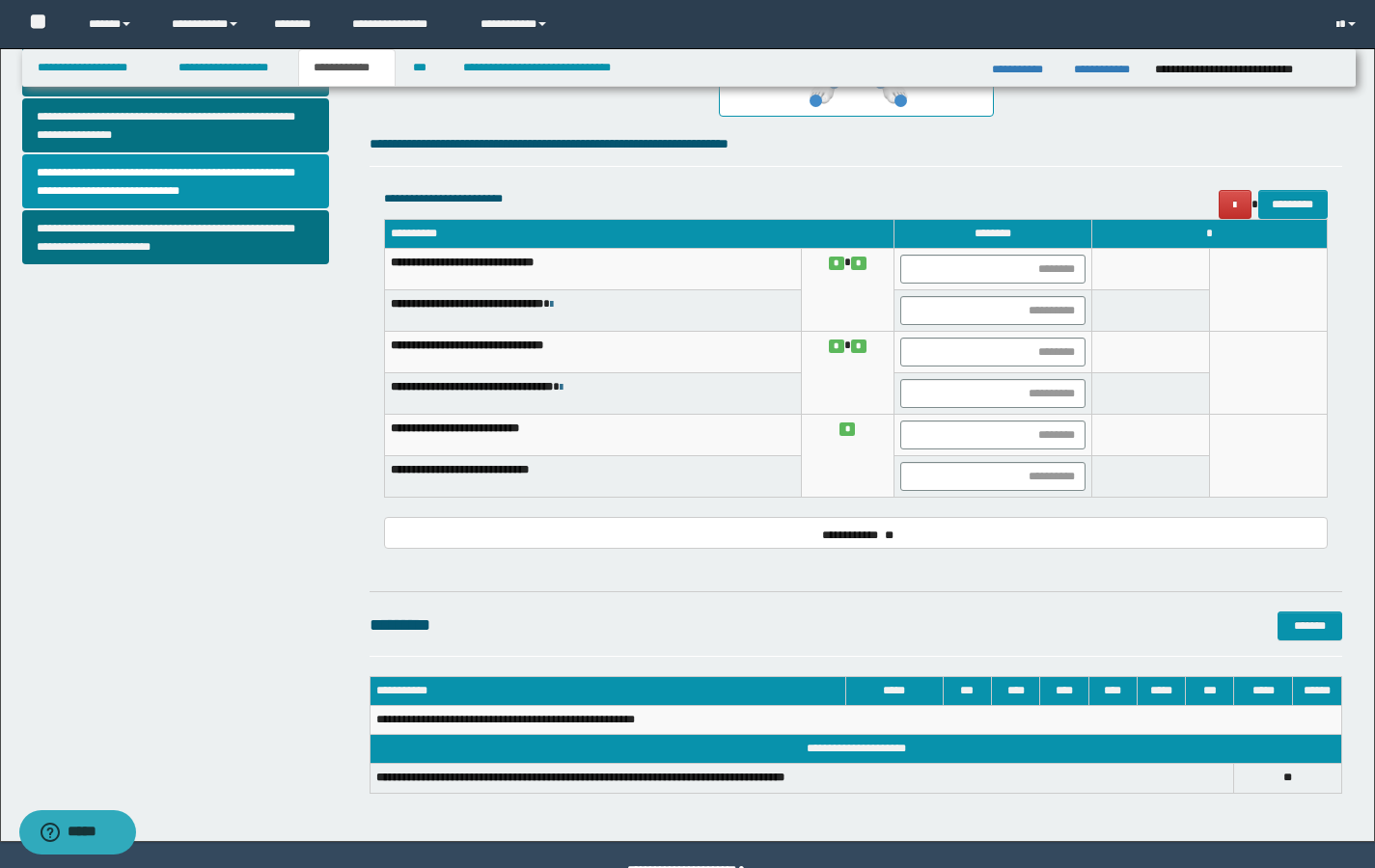 click at bounding box center [992, 476] 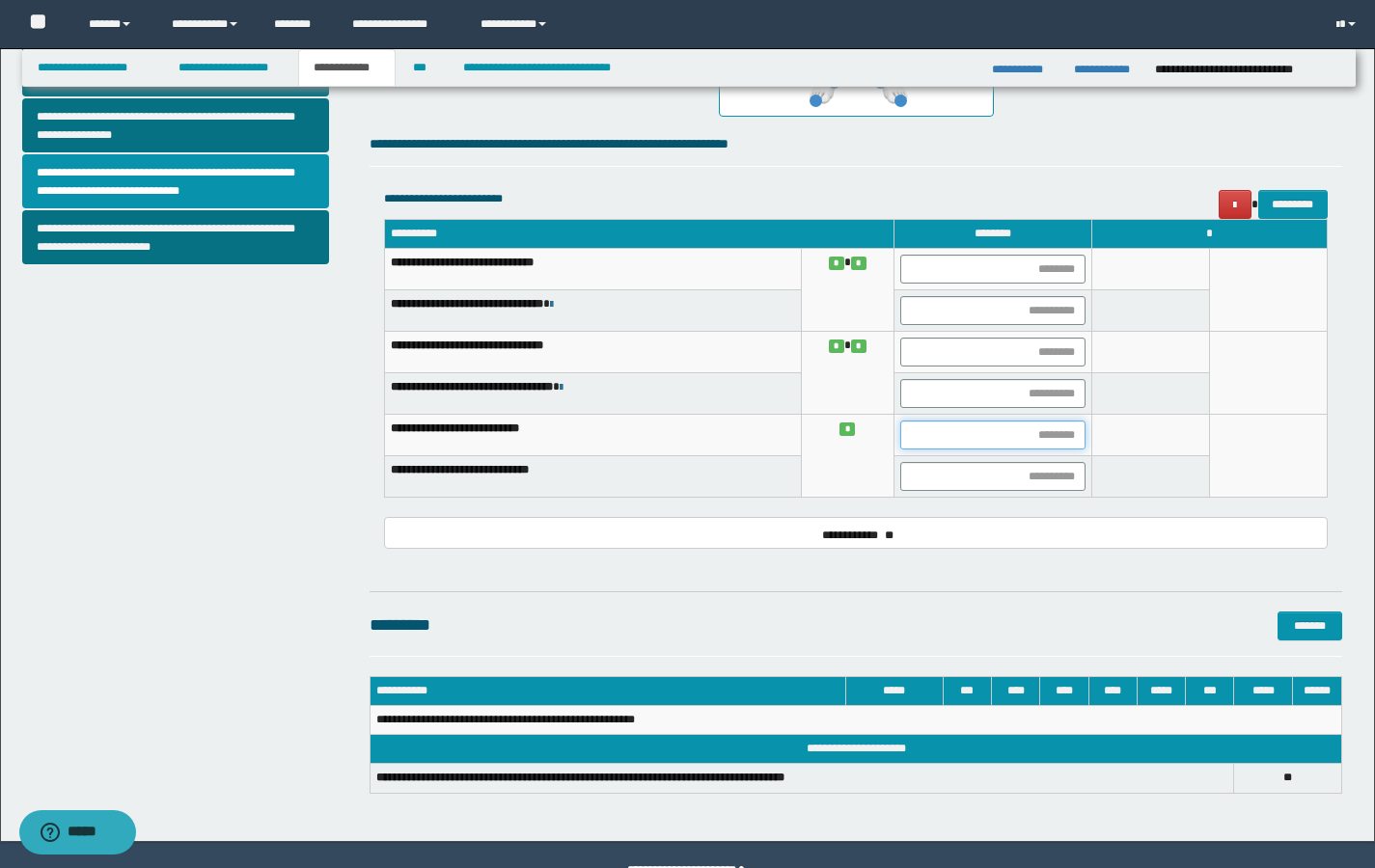 click at bounding box center [993, 435] 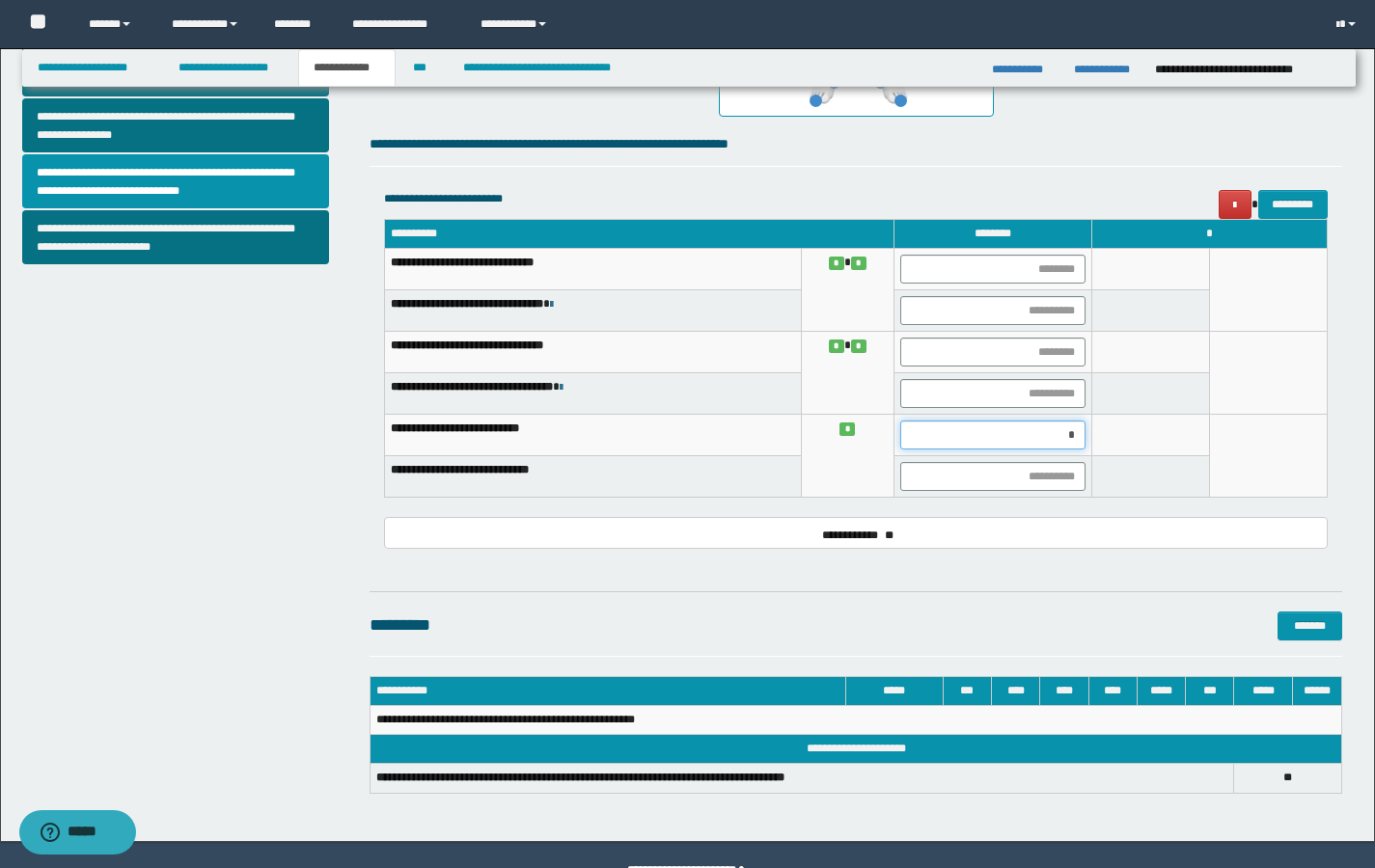 type on "**" 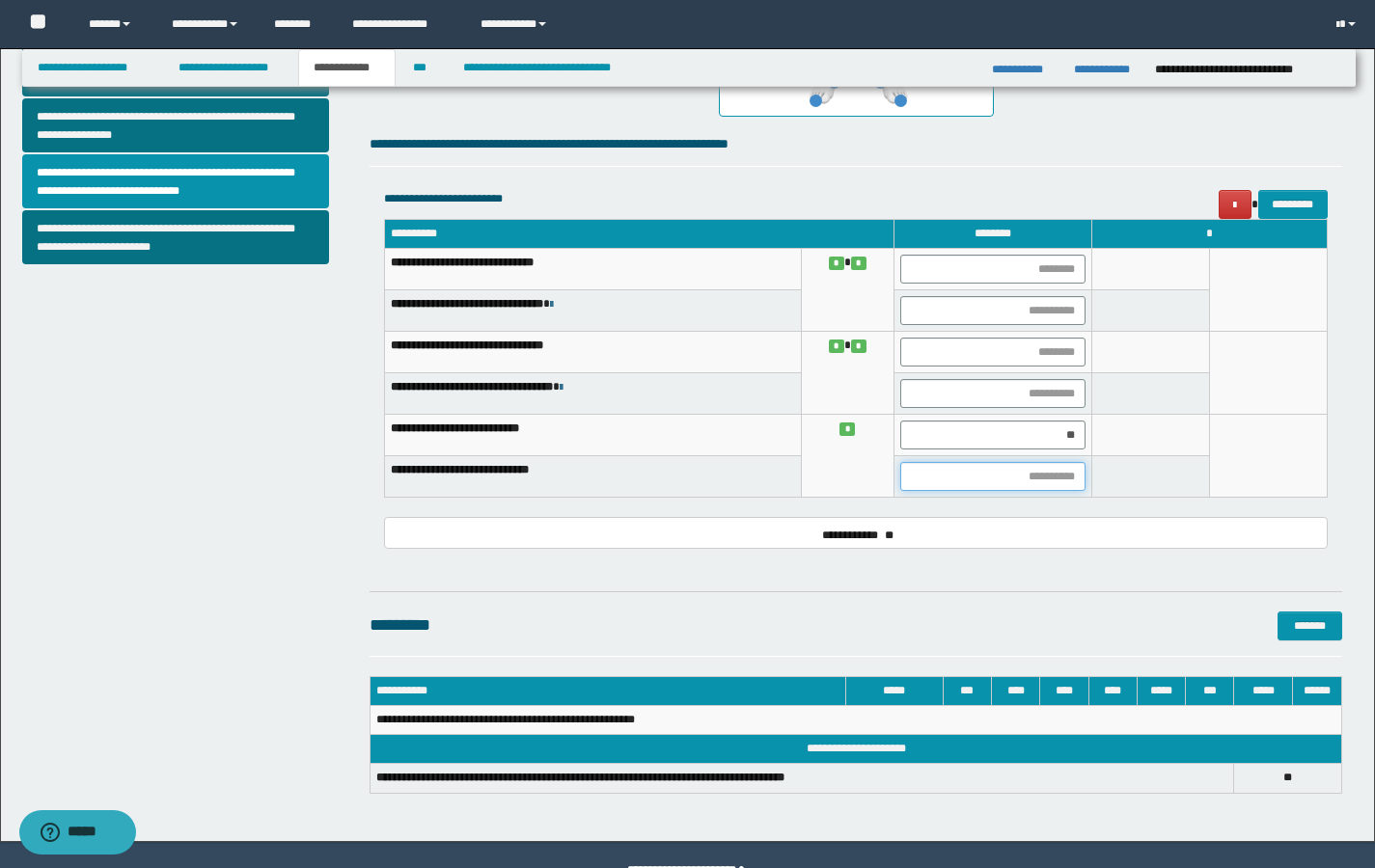 click at bounding box center [993, 476] 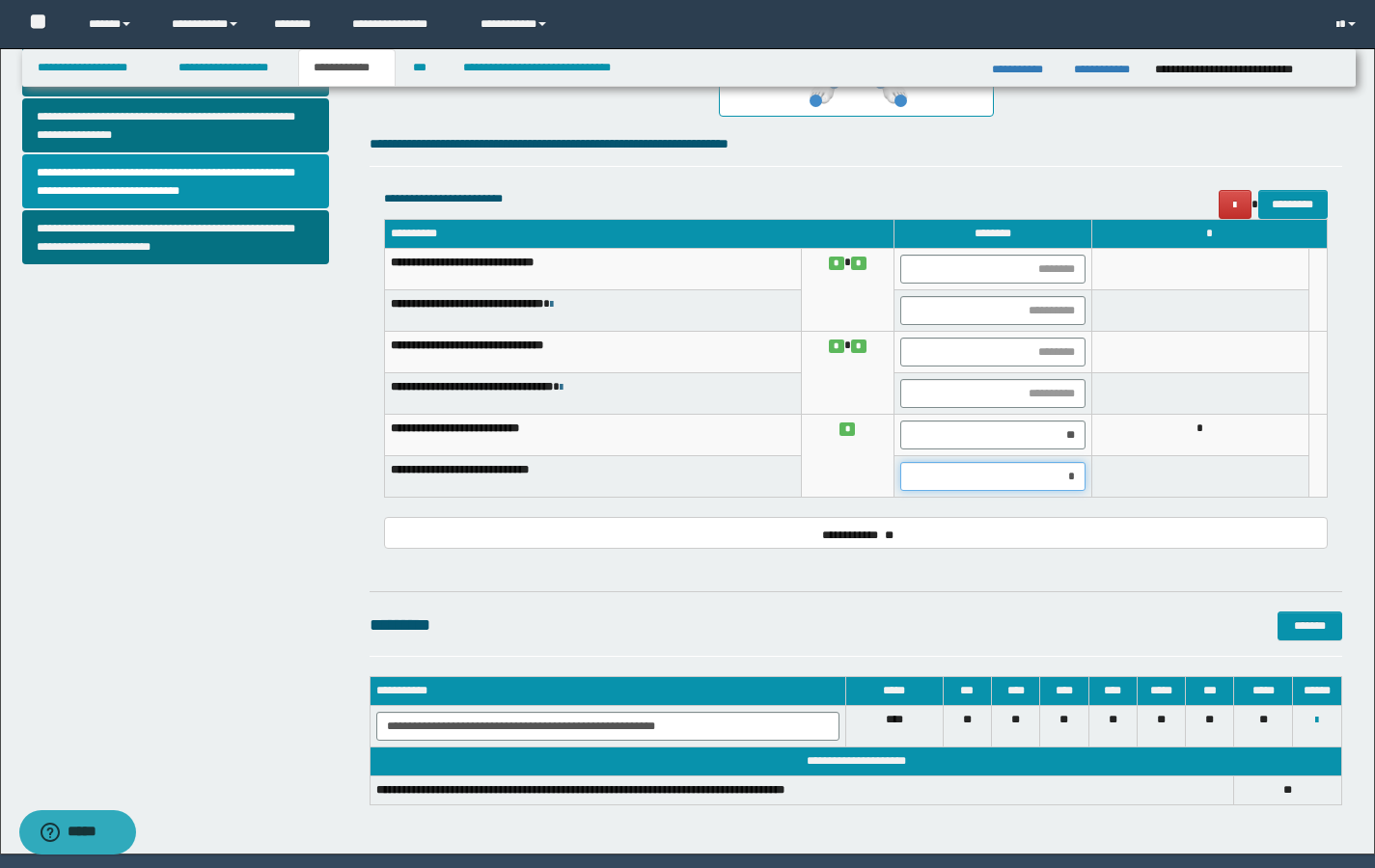 type on "**" 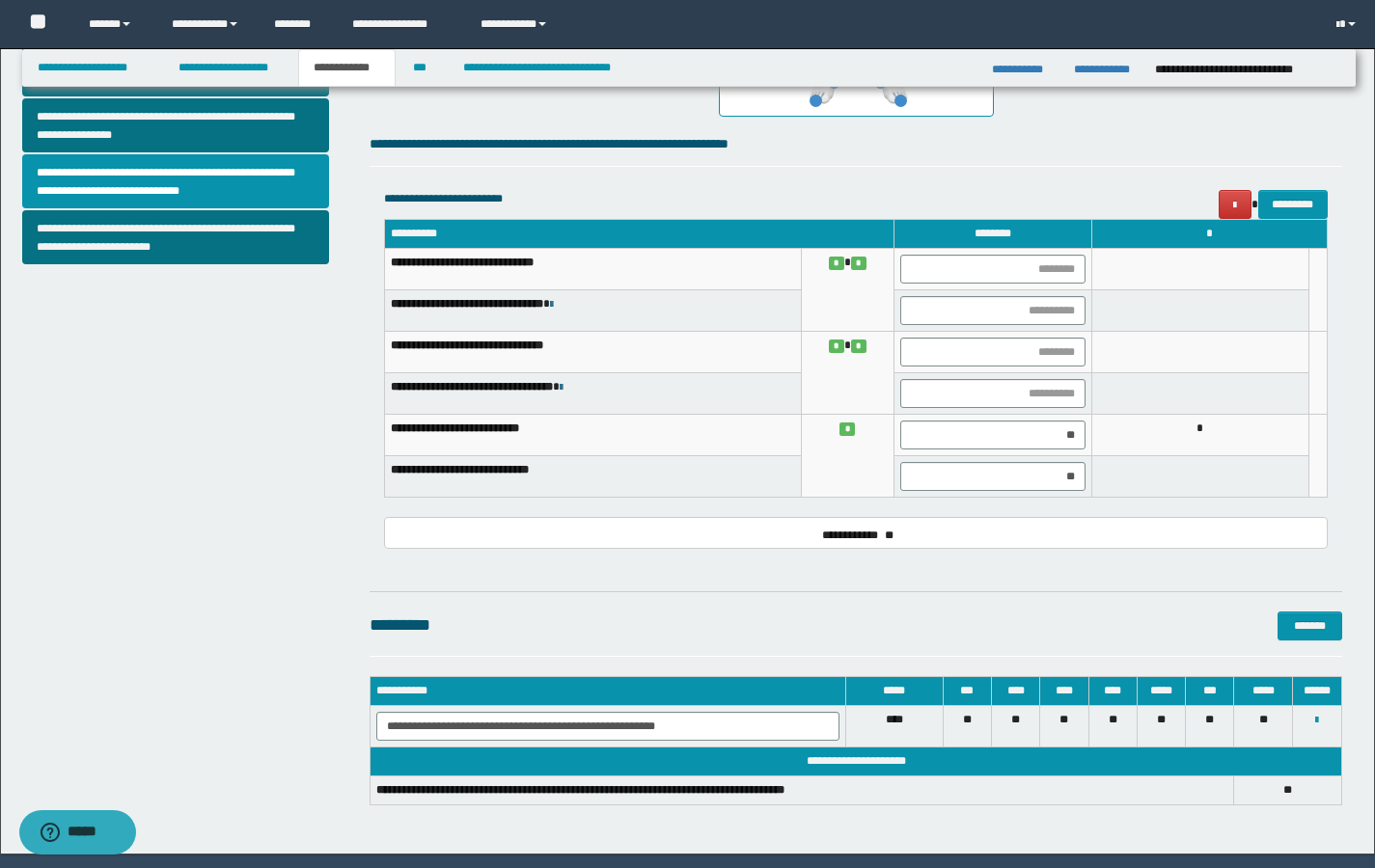 click on "**********" at bounding box center (856, 532) 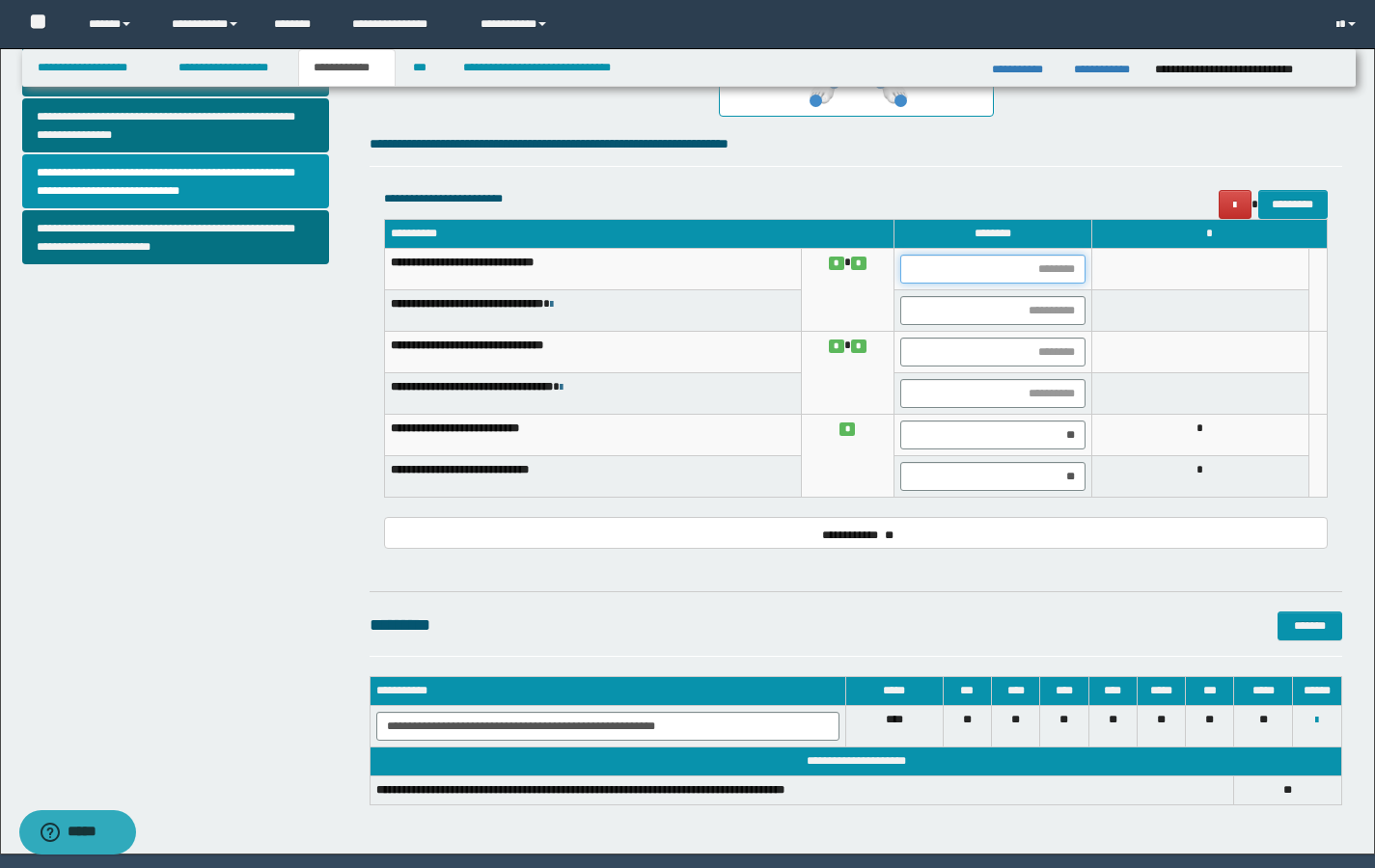 click at bounding box center (993, 269) 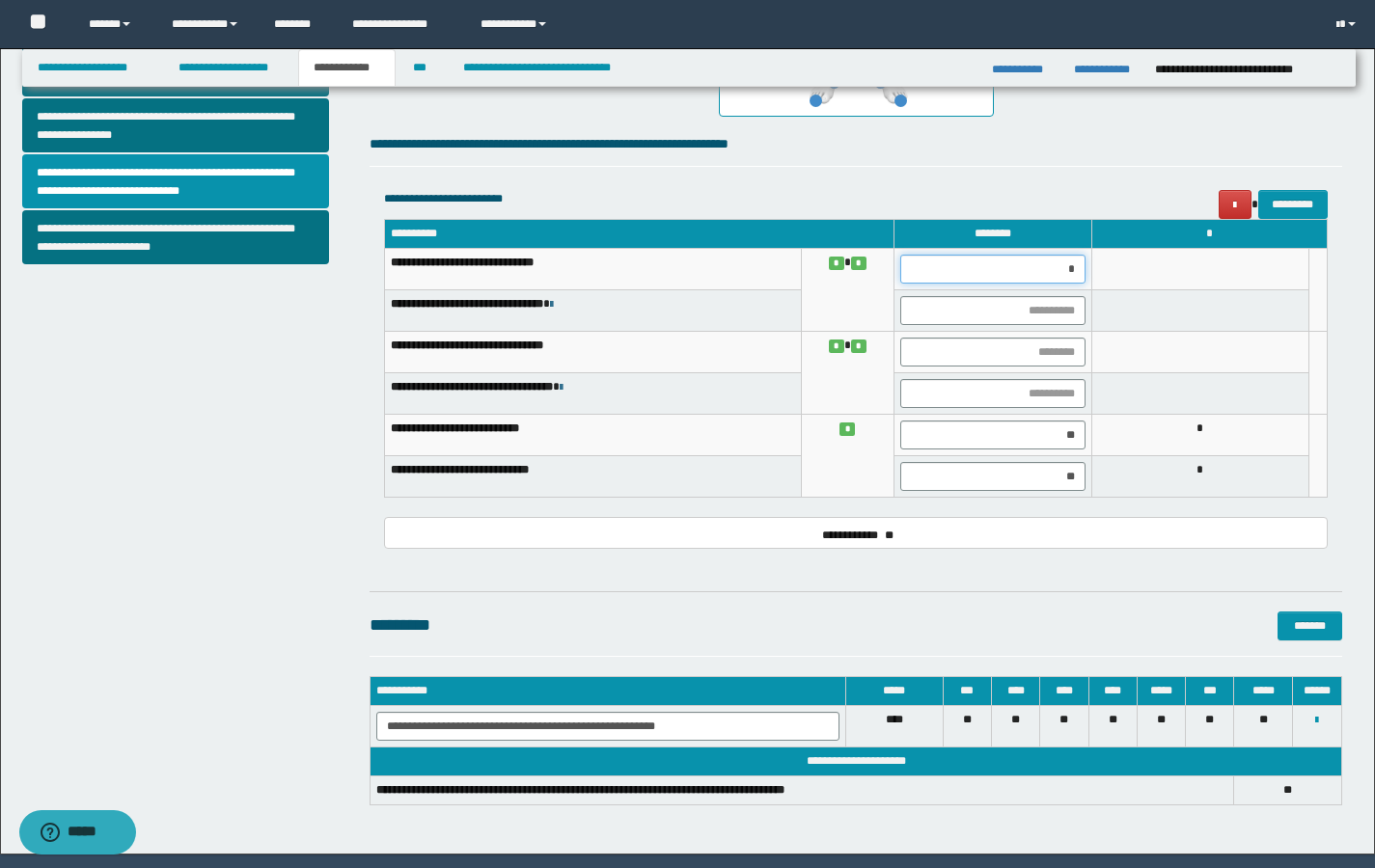 type on "**" 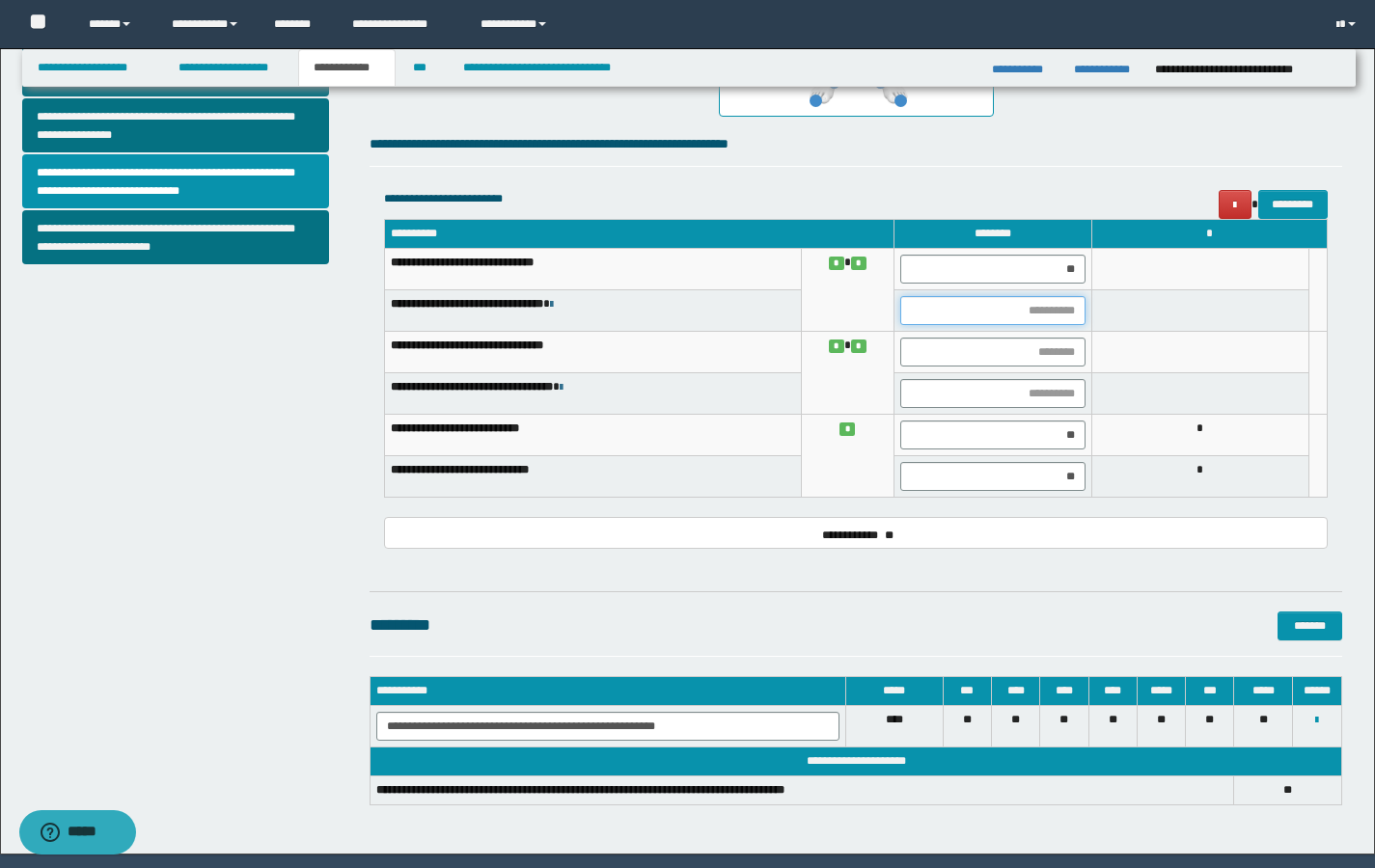 click at bounding box center [993, 311] 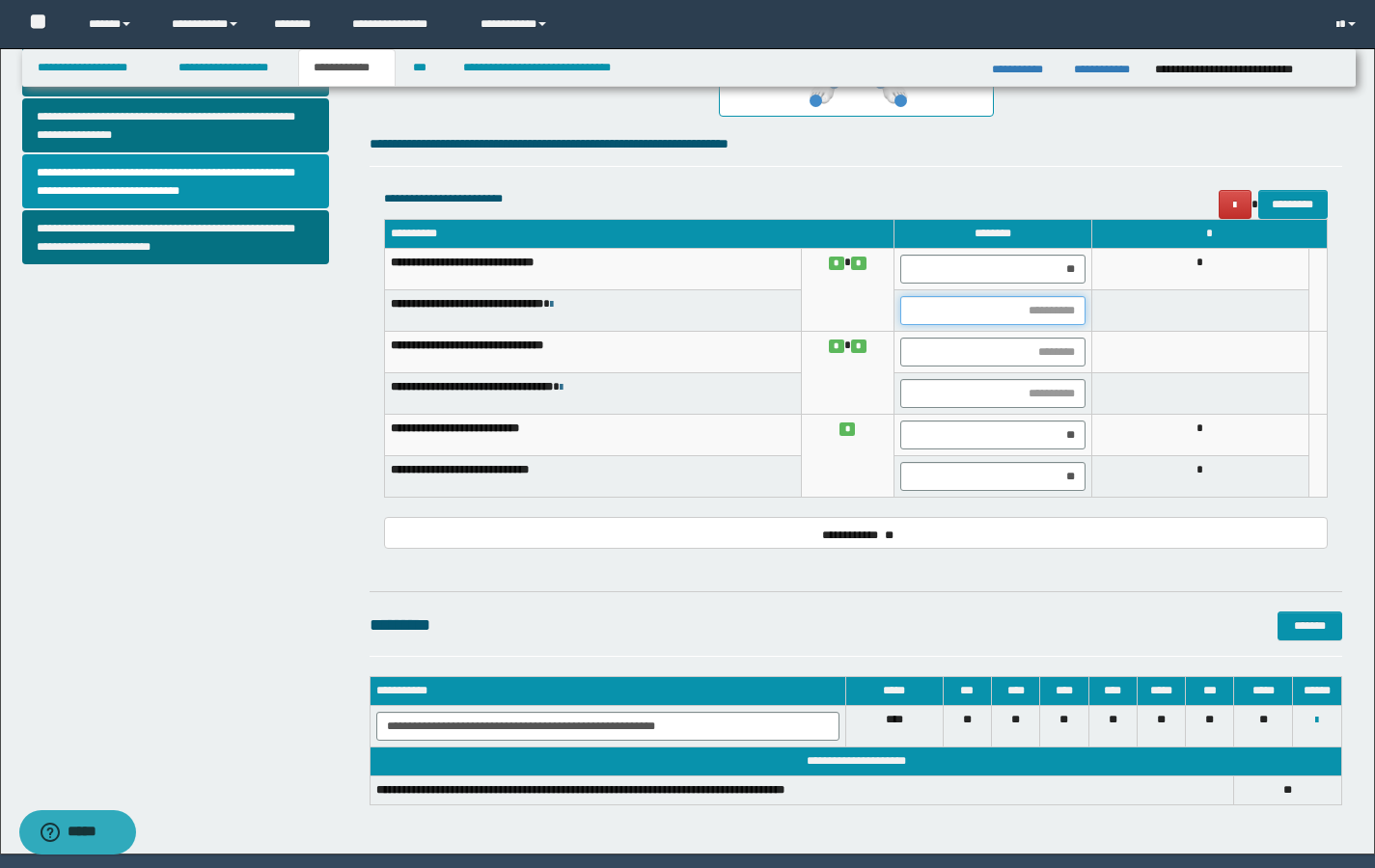 type on "*" 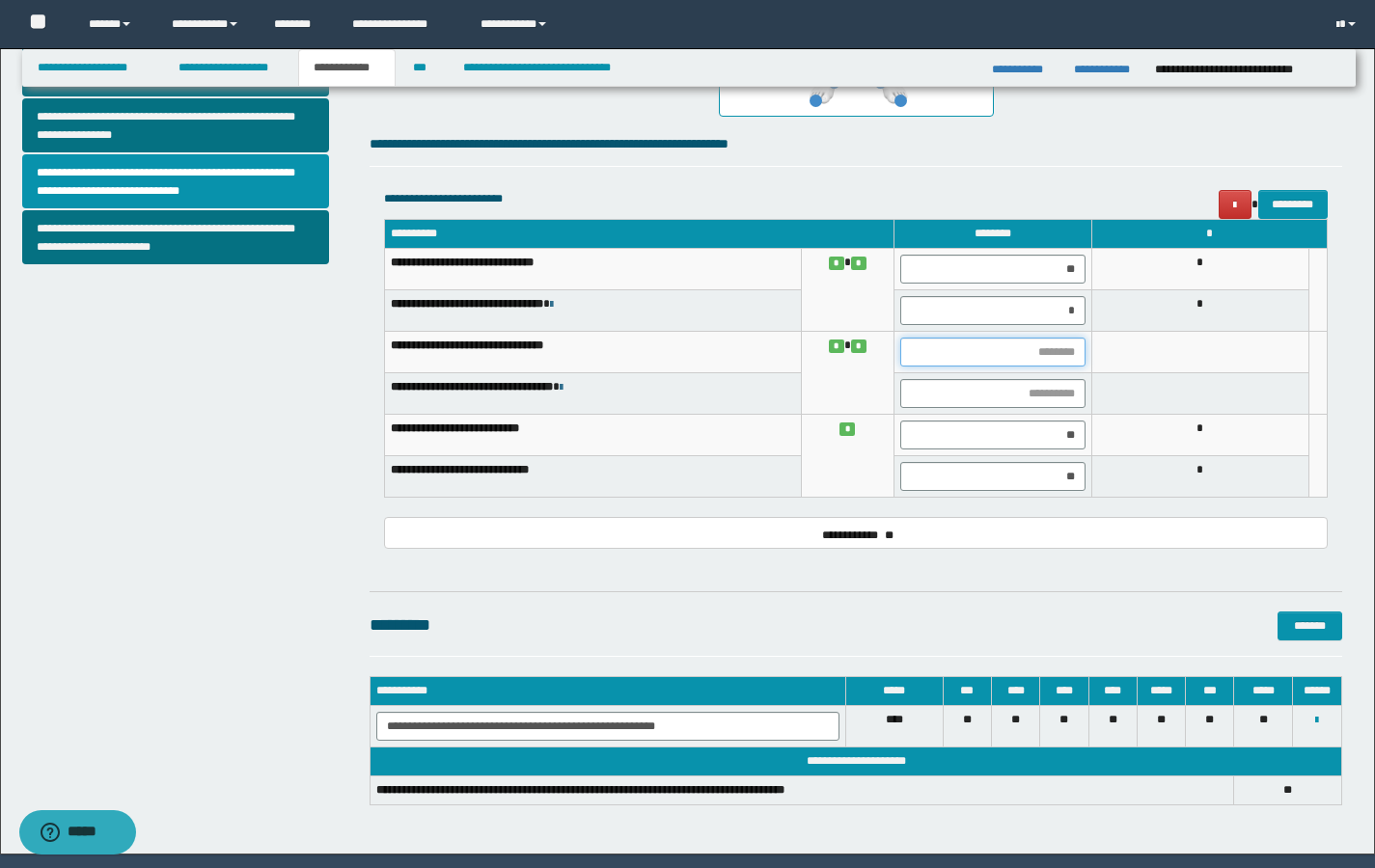 click at bounding box center (993, 352) 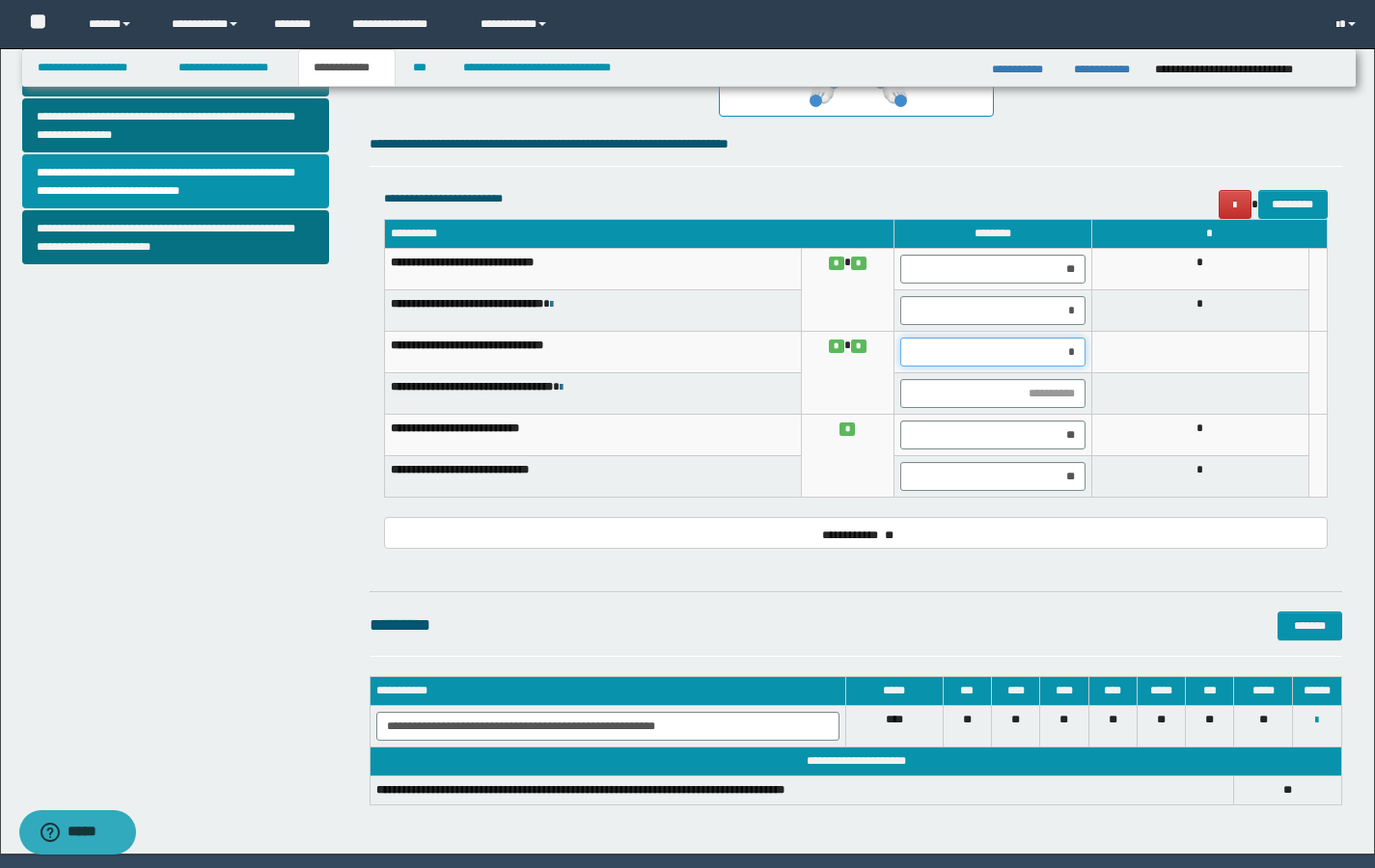 type on "**" 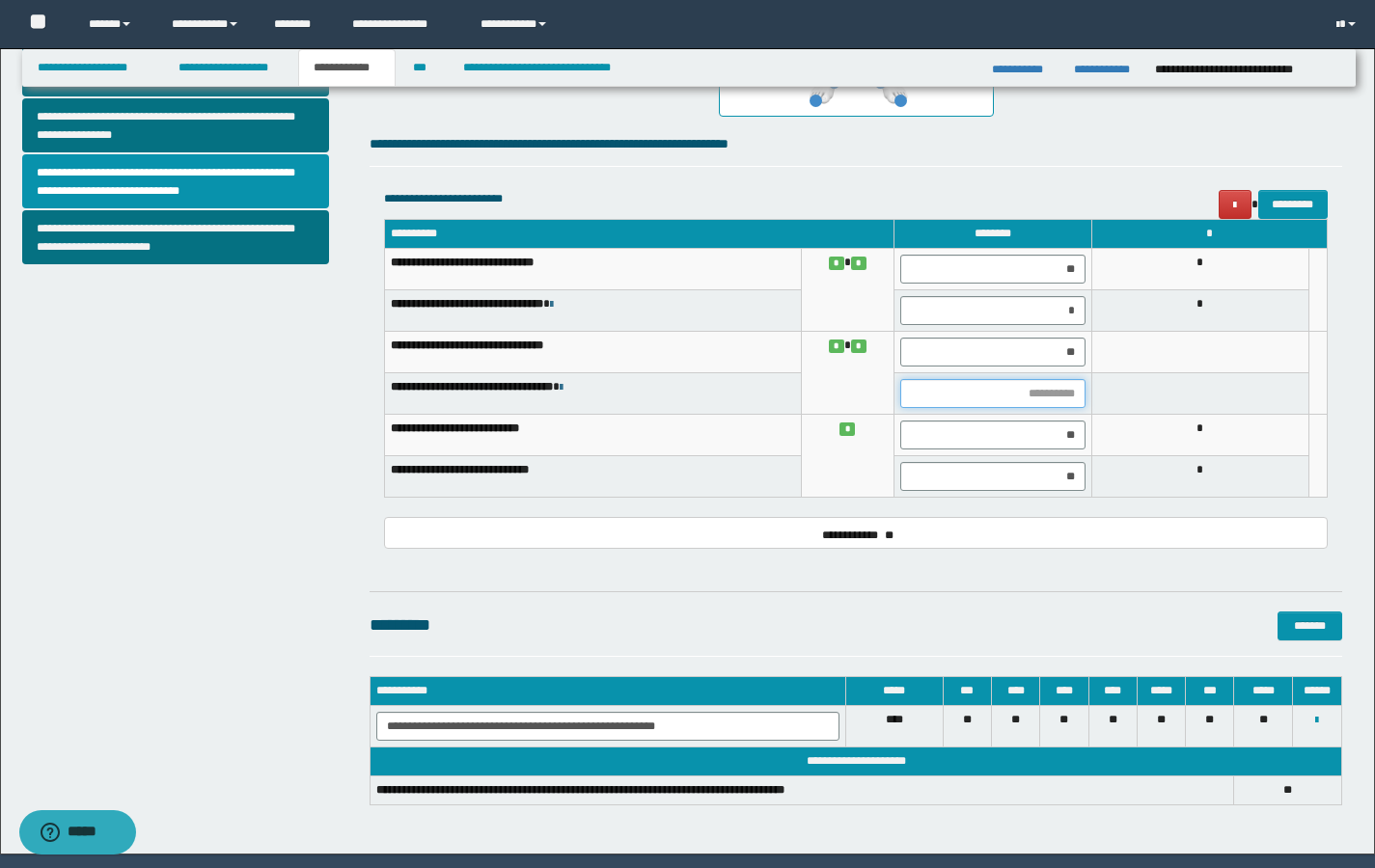 click at bounding box center [993, 393] 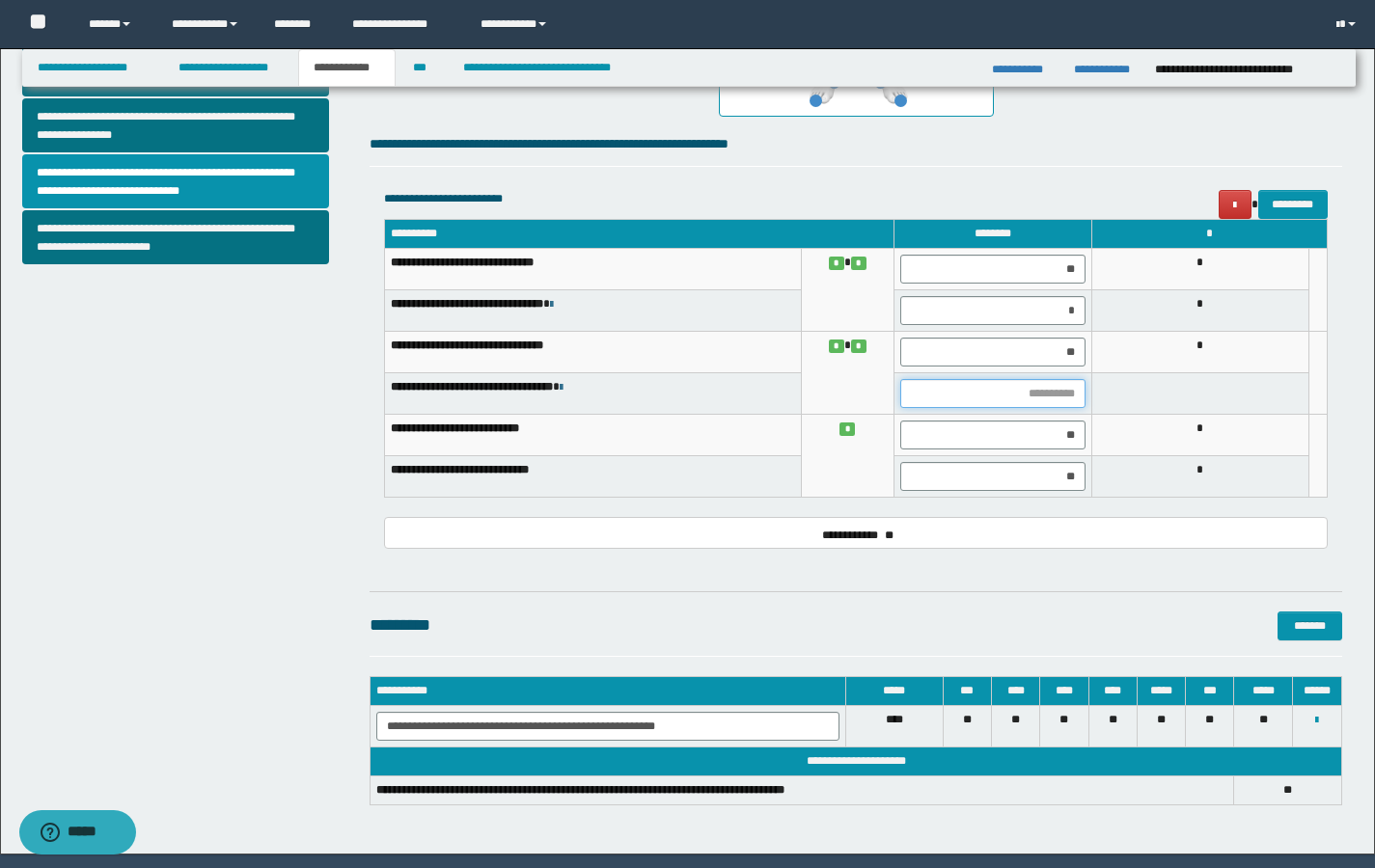 type on "*" 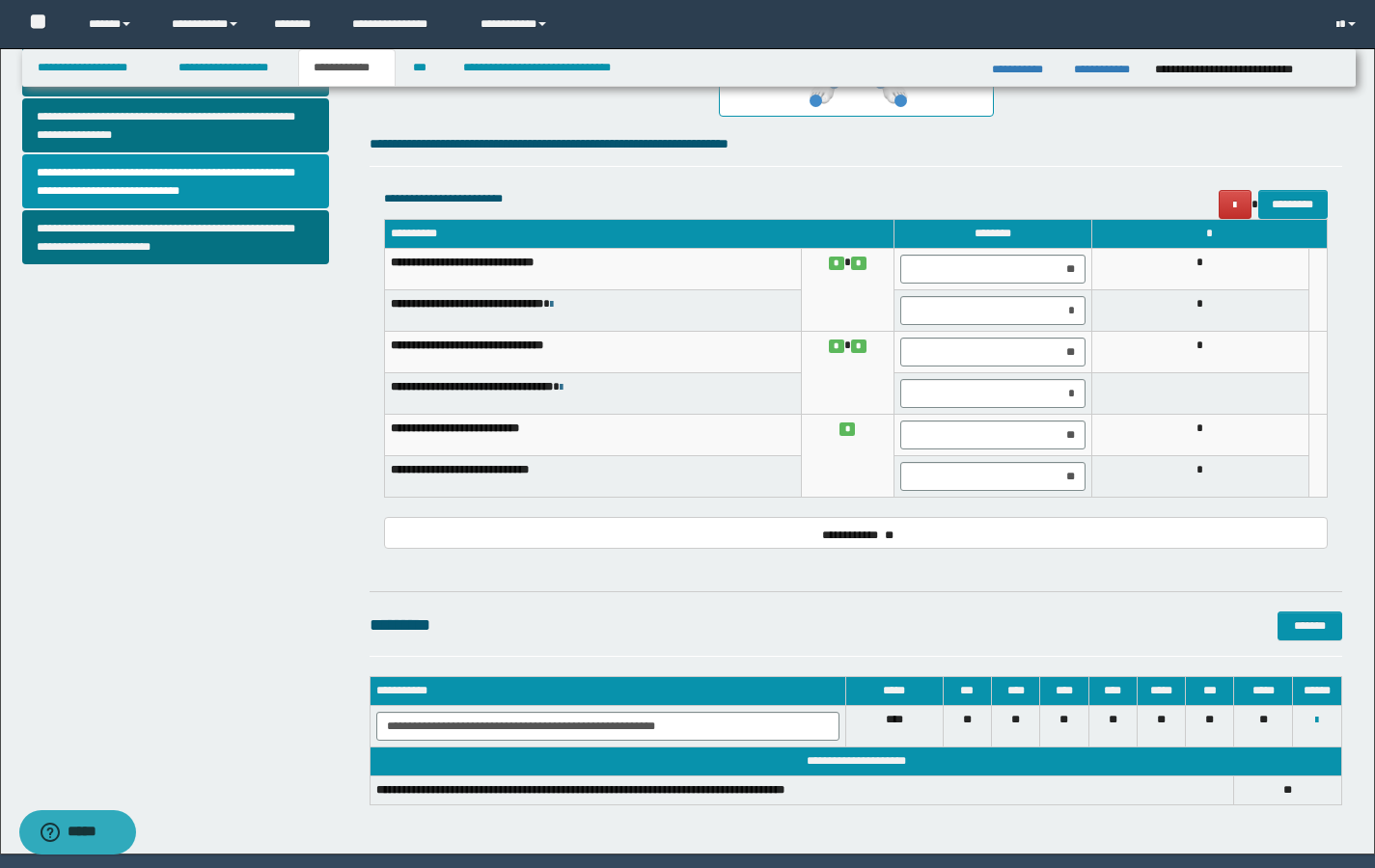 click on "**********" at bounding box center [856, 149] 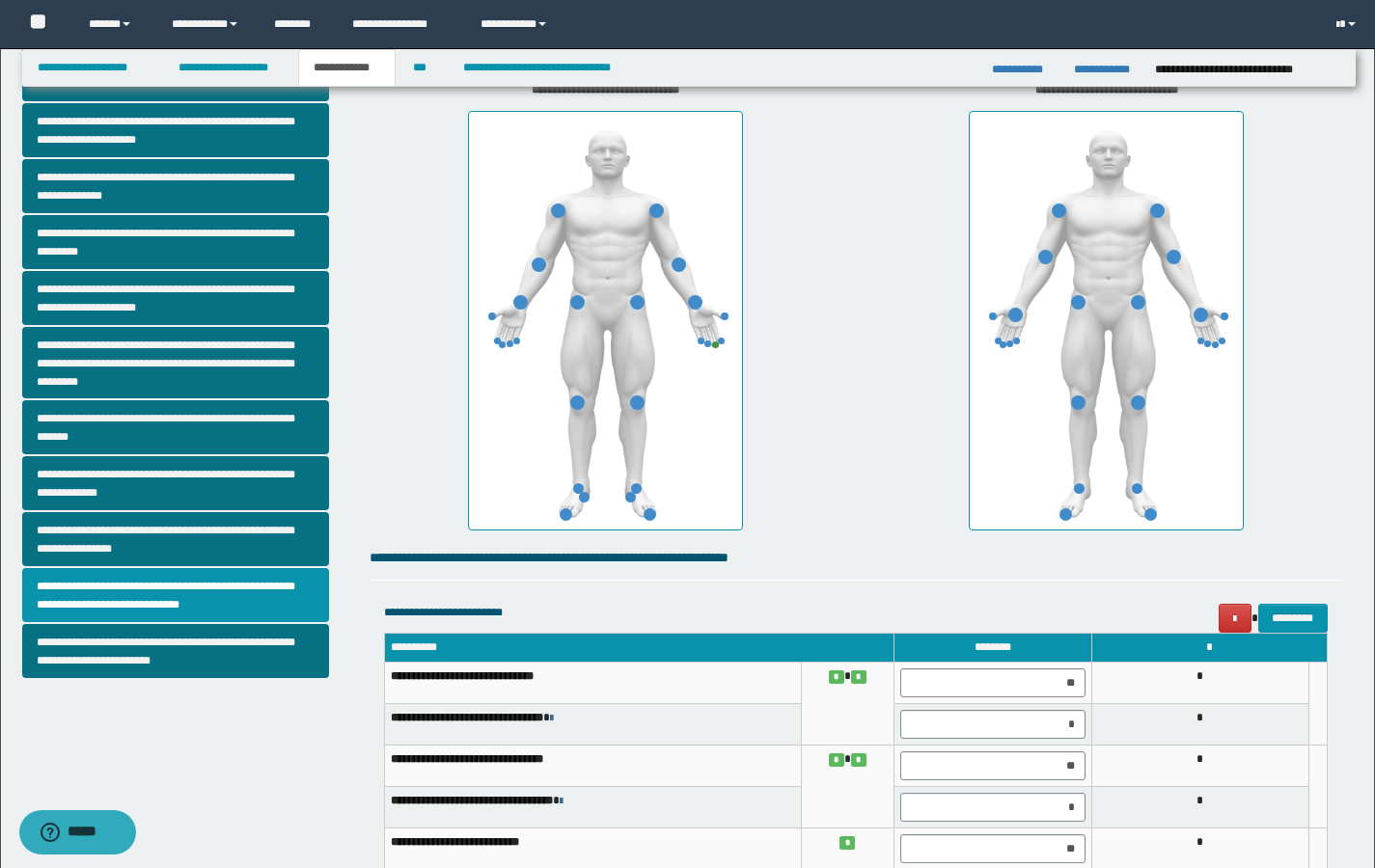 scroll, scrollTop: 415, scrollLeft: 0, axis: vertical 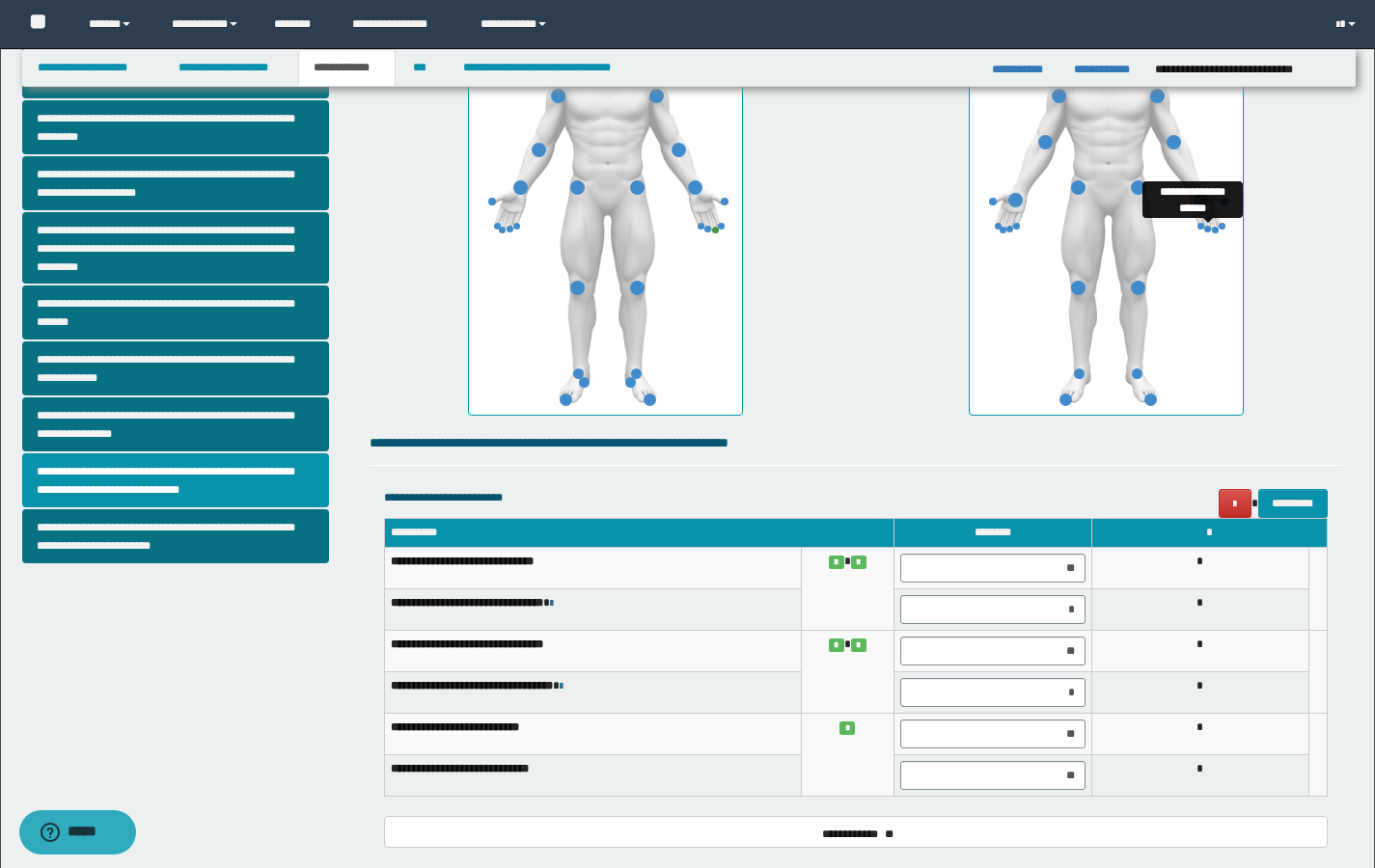 click at bounding box center [1207, 229] 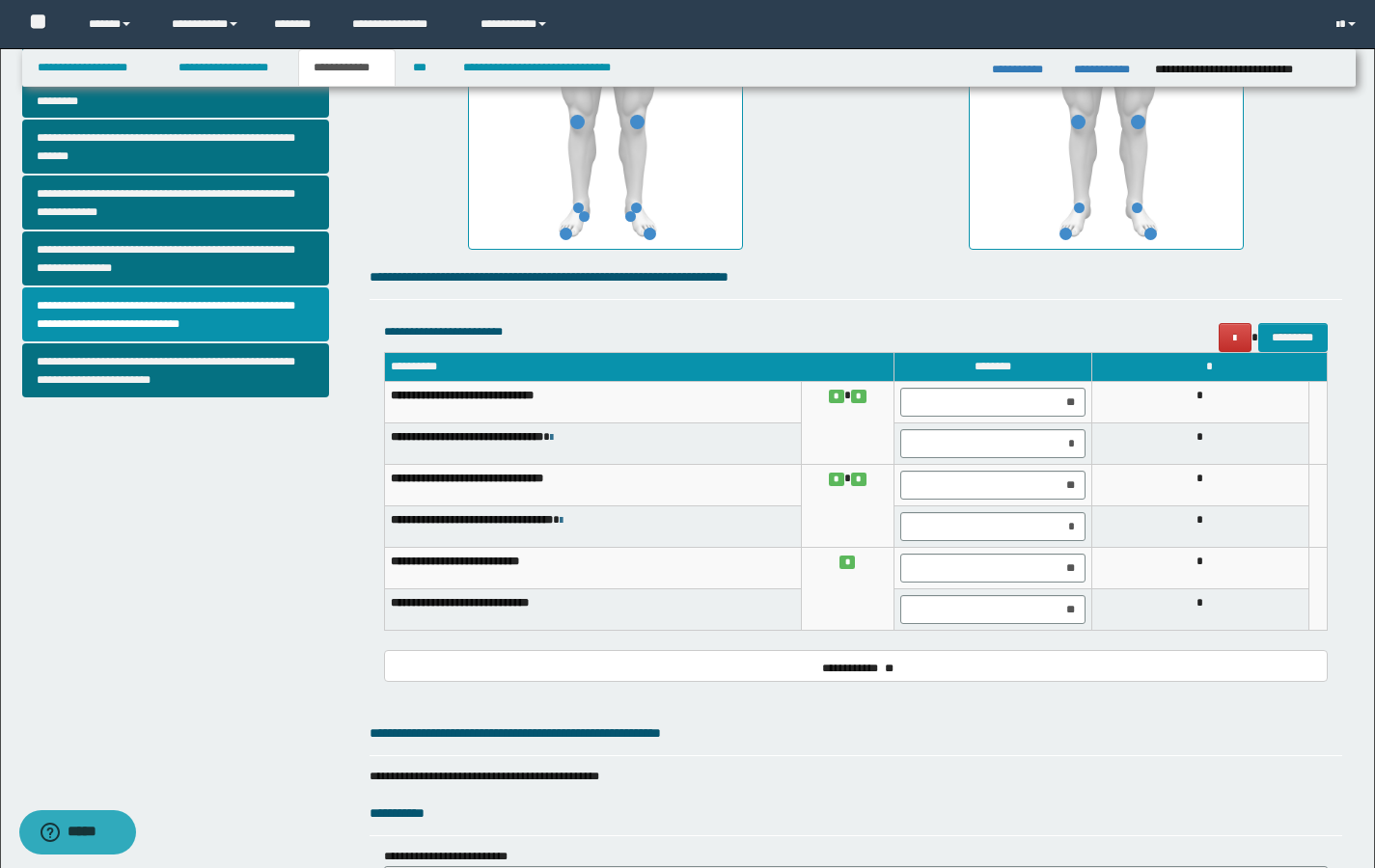 scroll, scrollTop: 1033, scrollLeft: 0, axis: vertical 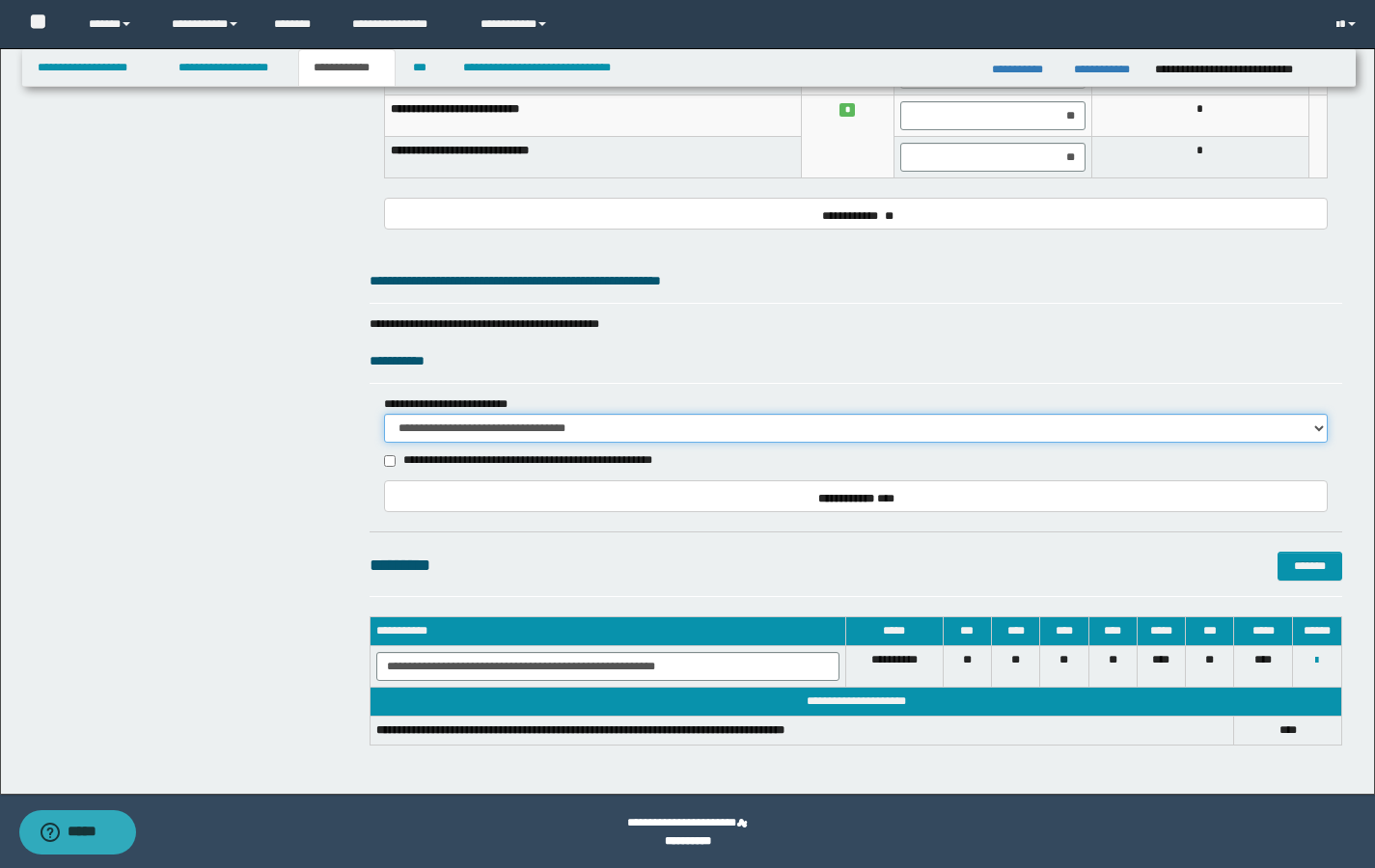 select on "*" 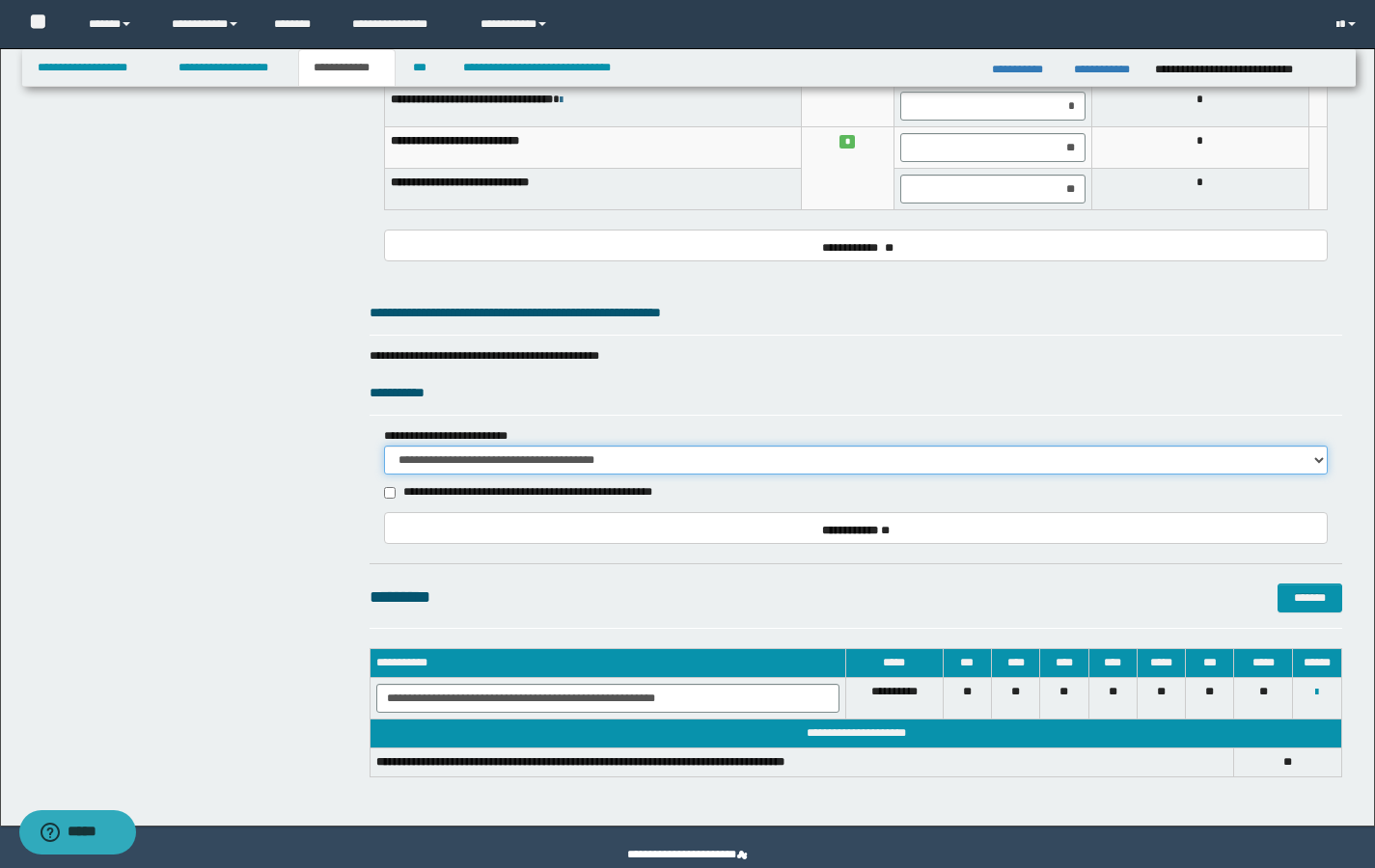 scroll, scrollTop: 325, scrollLeft: 0, axis: vertical 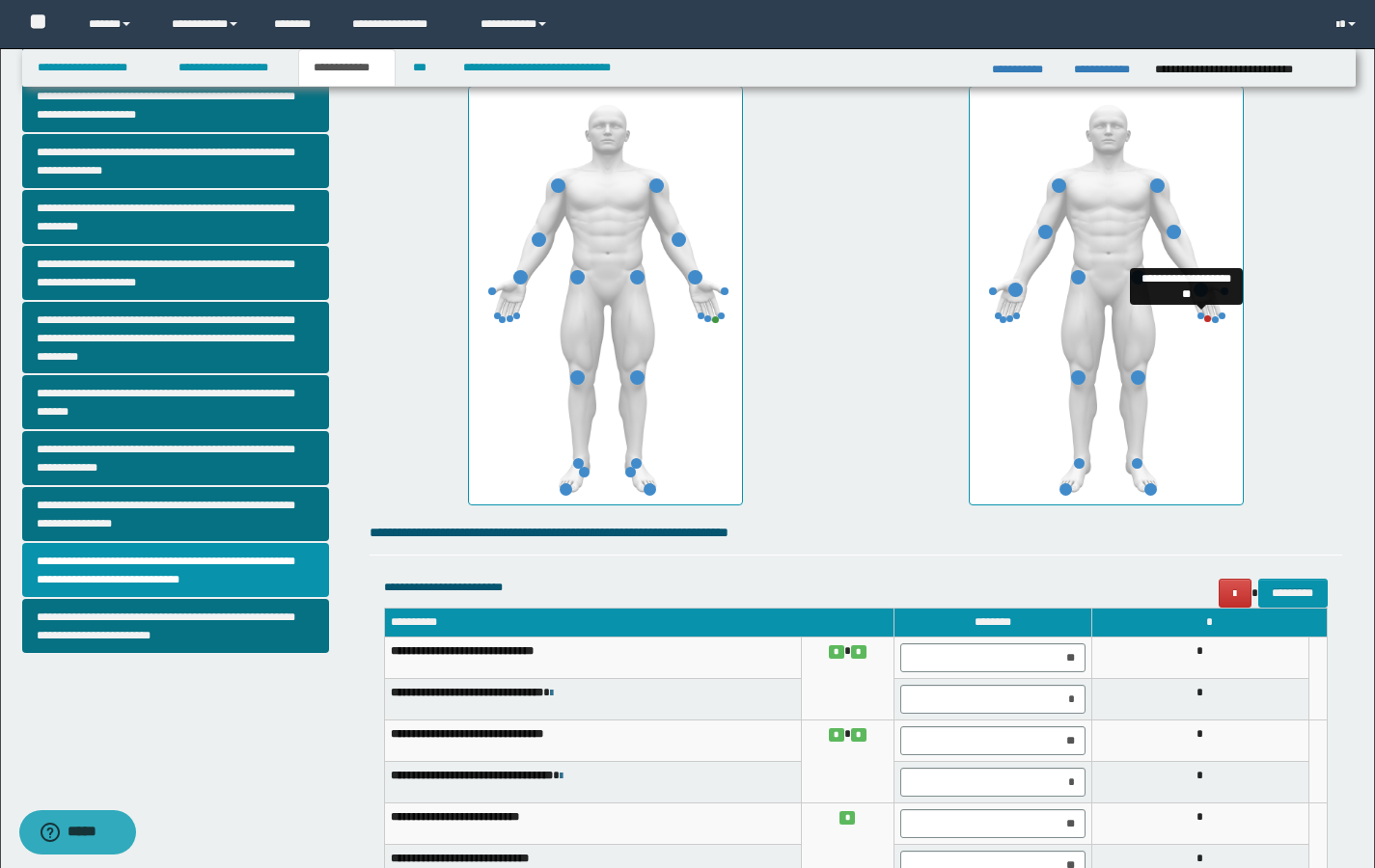 click at bounding box center [1200, 315] 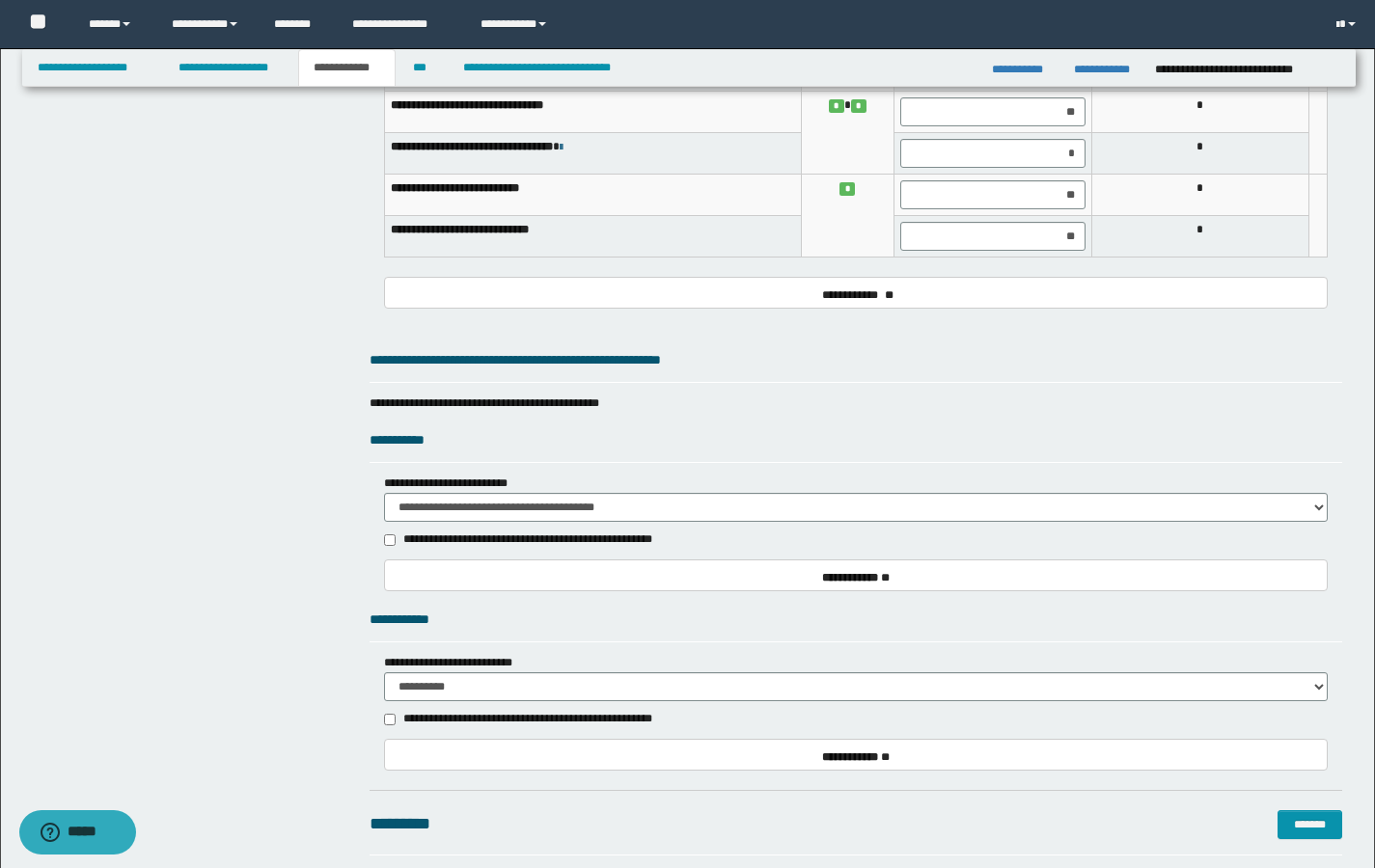 scroll, scrollTop: 983, scrollLeft: 0, axis: vertical 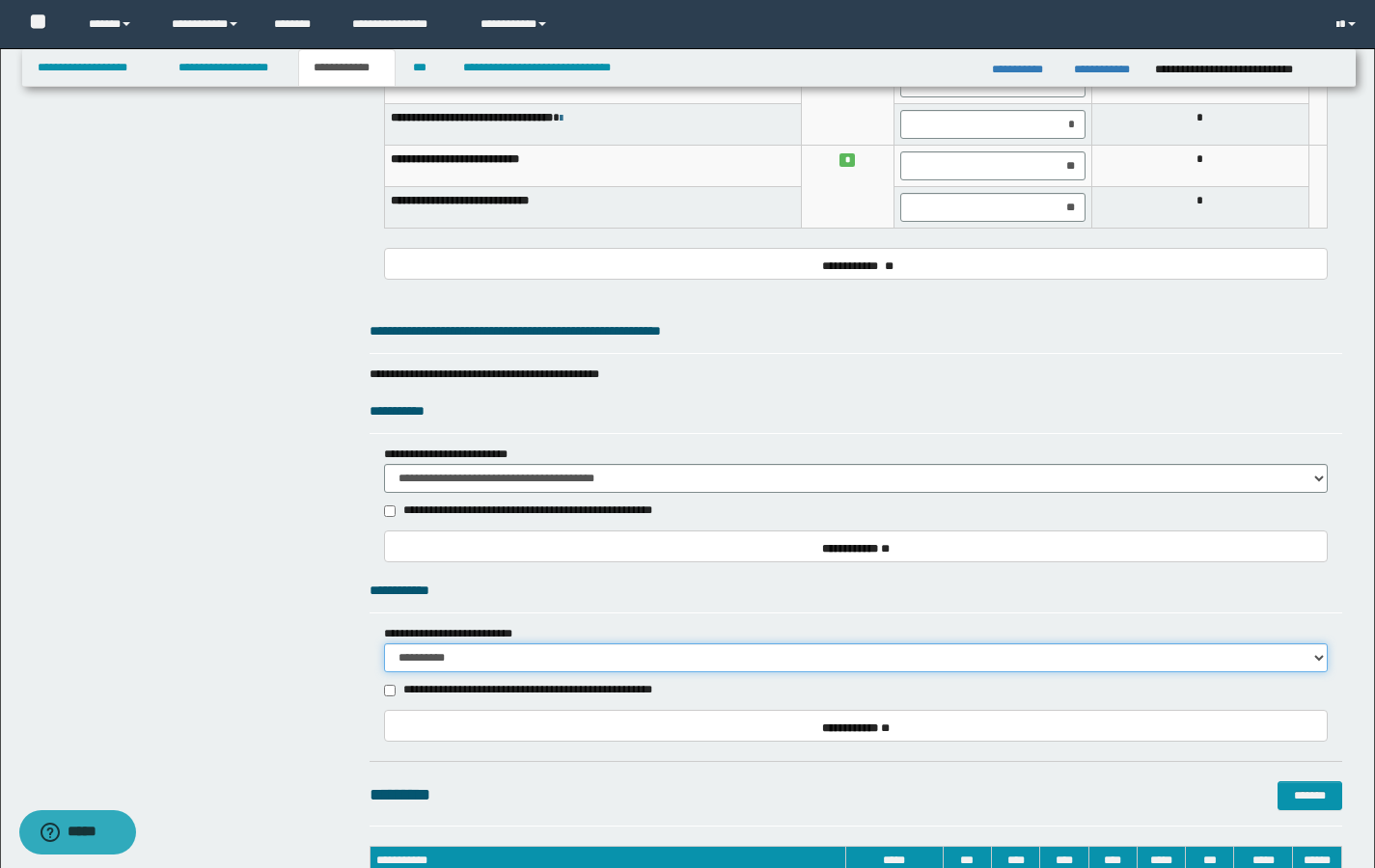 select on "*" 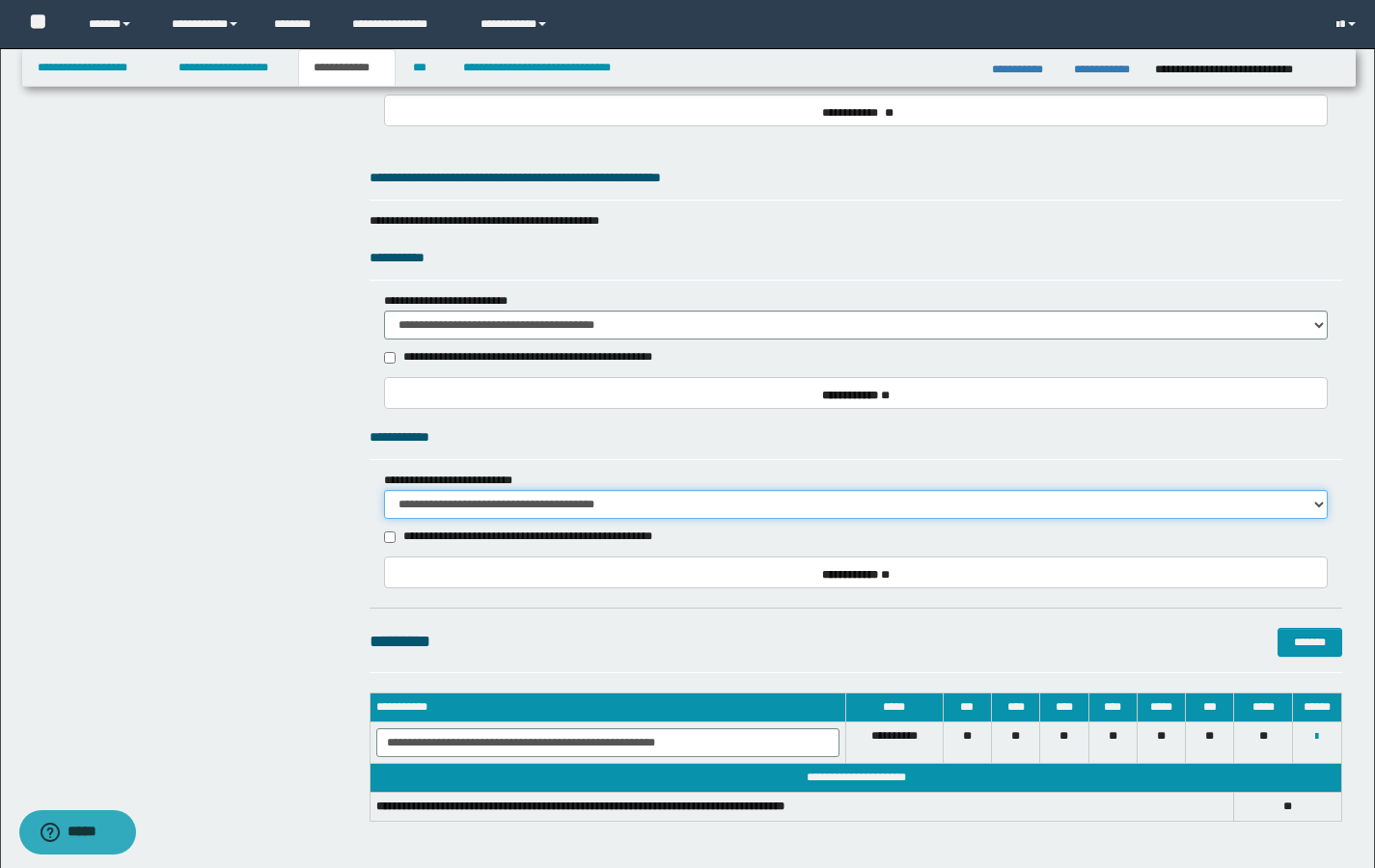 scroll, scrollTop: 1212, scrollLeft: 0, axis: vertical 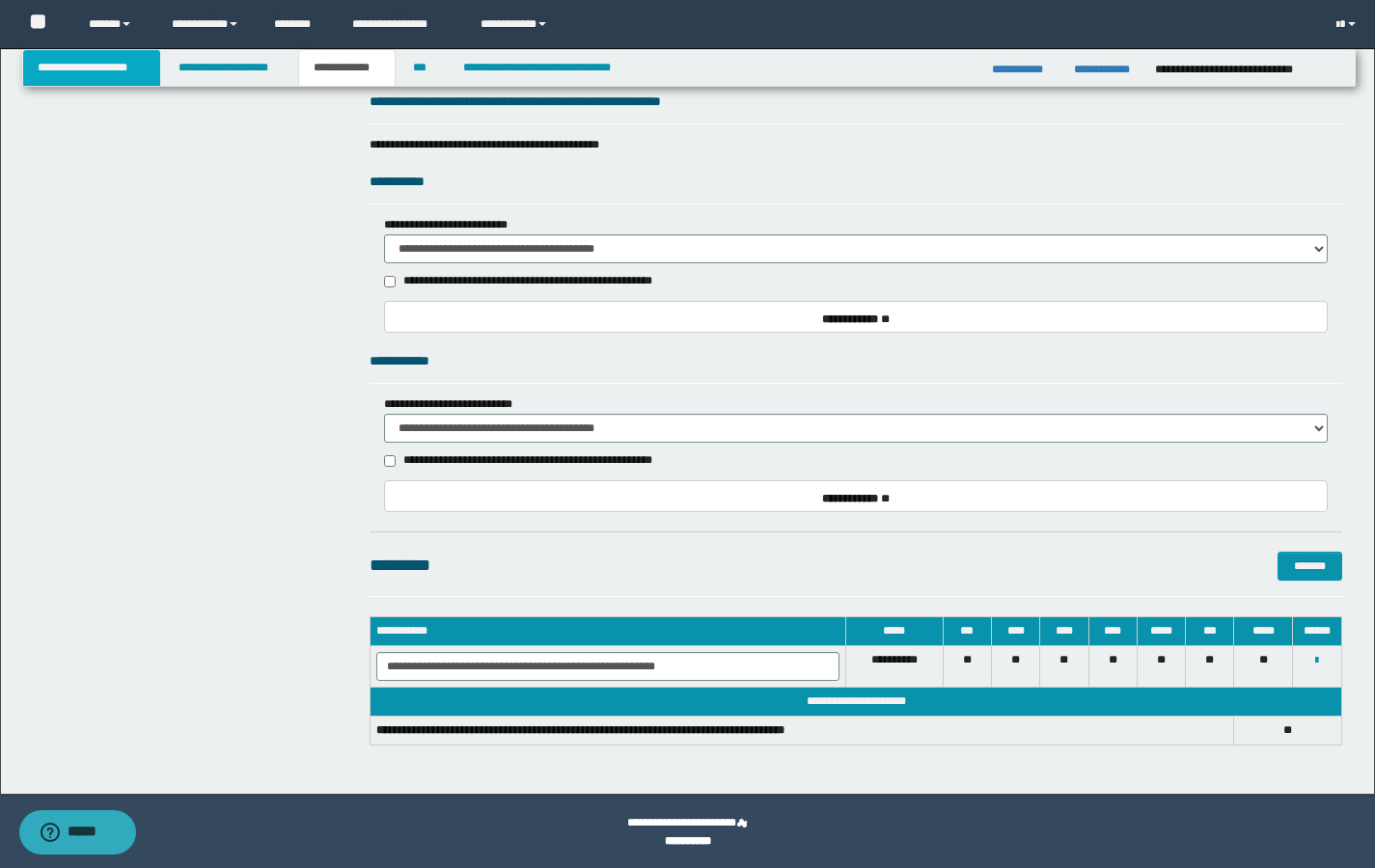 click on "**********" at bounding box center [92, 68] 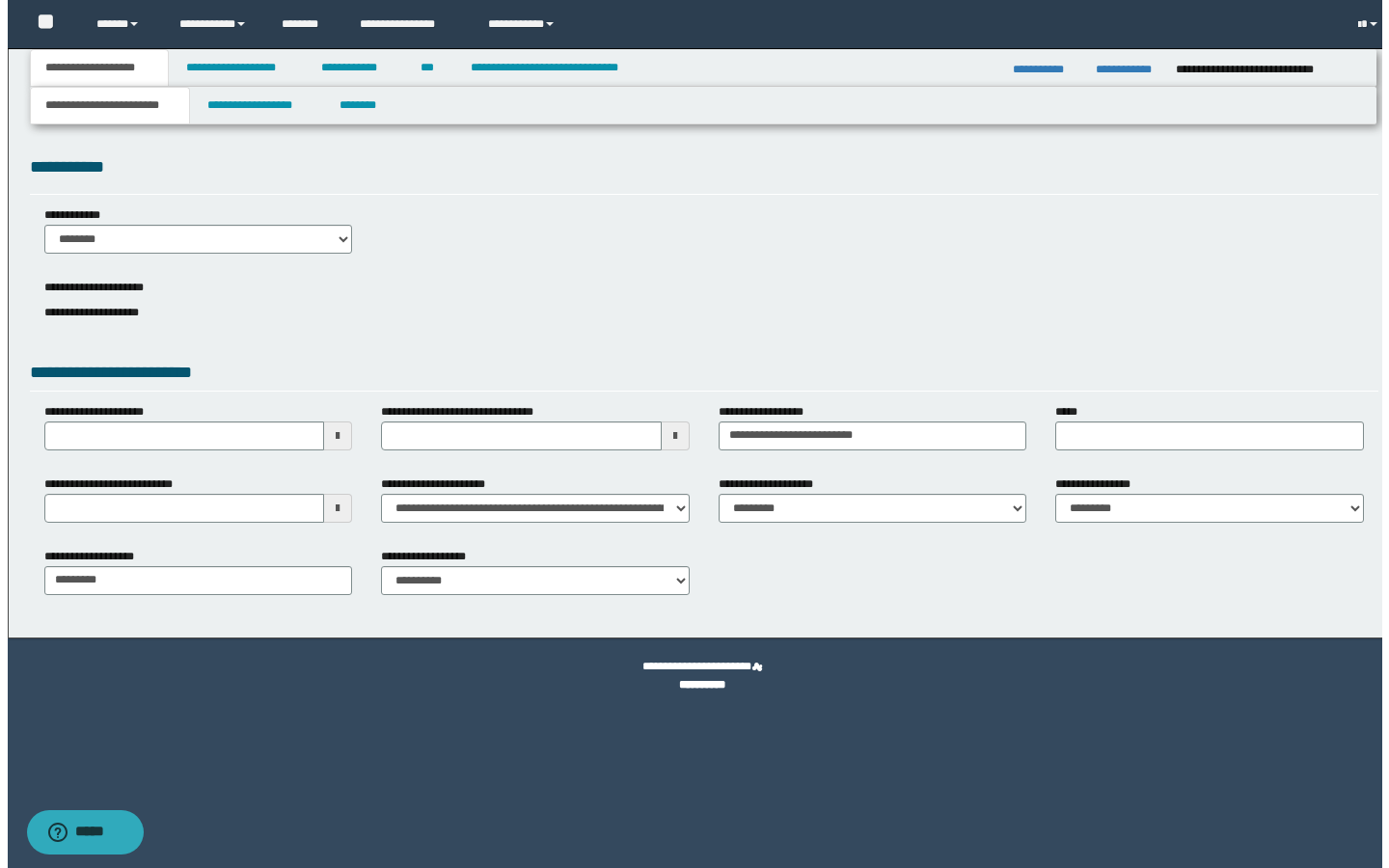 scroll, scrollTop: 0, scrollLeft: 0, axis: both 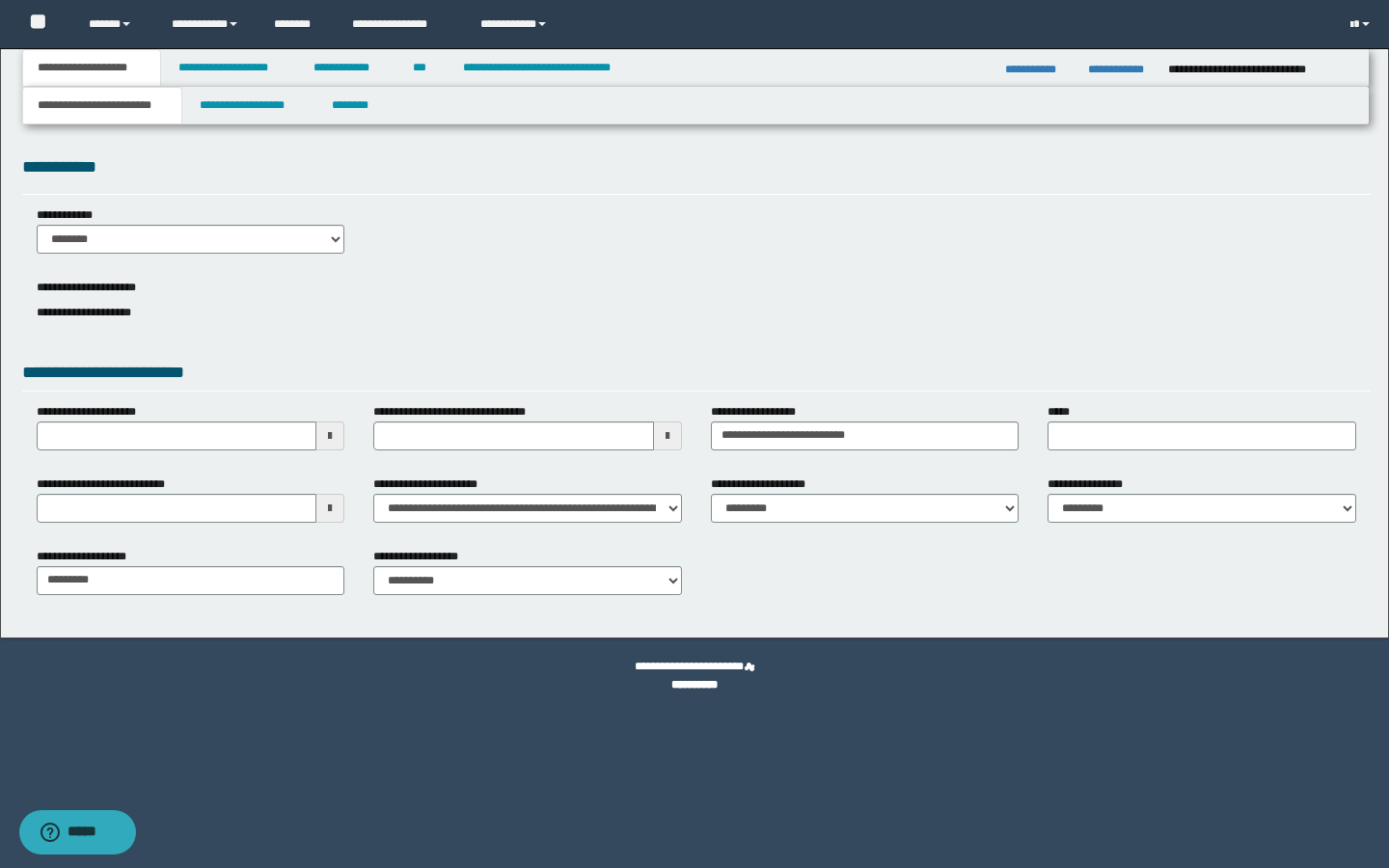 click on "**********" at bounding box center (696, 310) 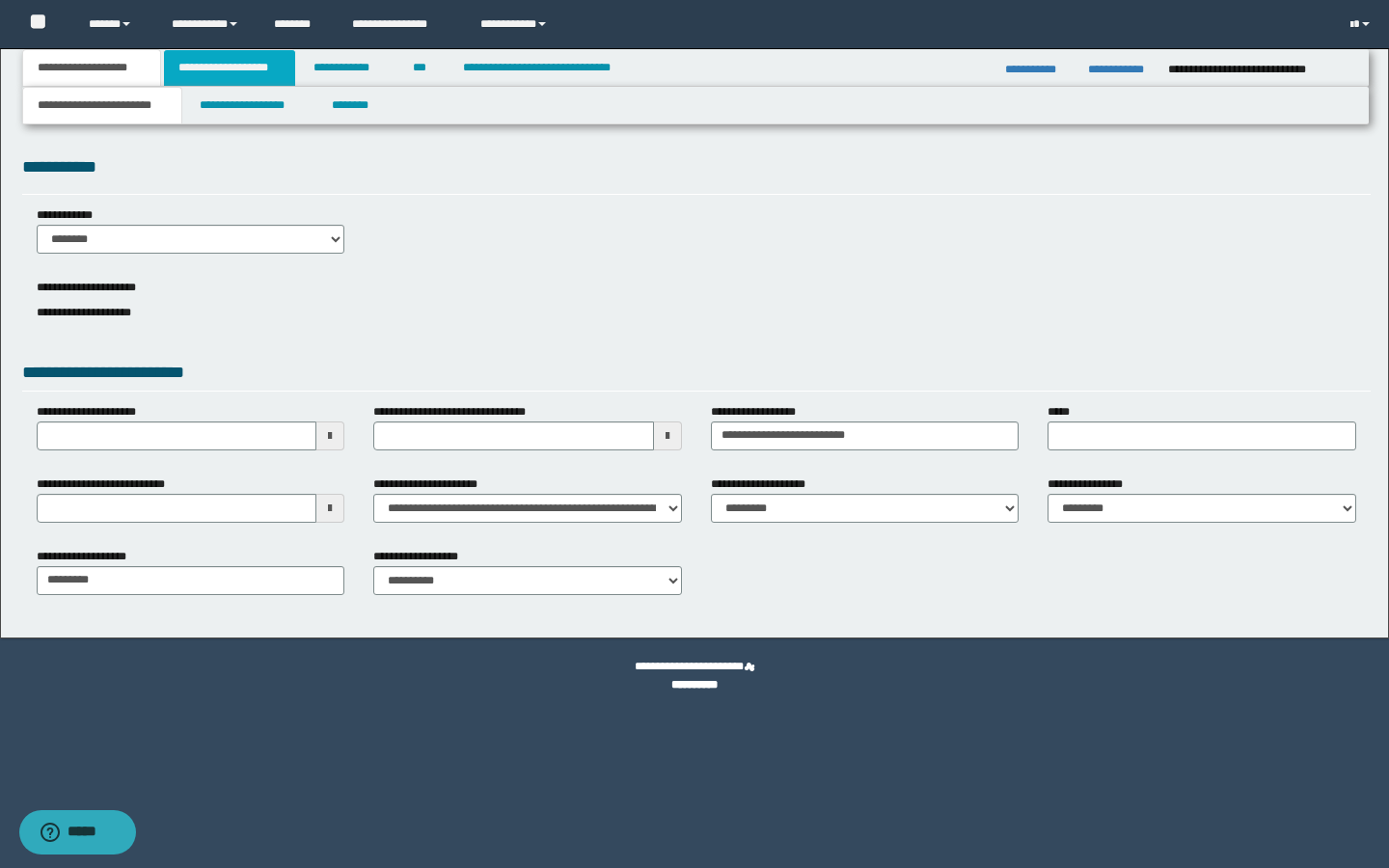 click on "**********" at bounding box center [230, 68] 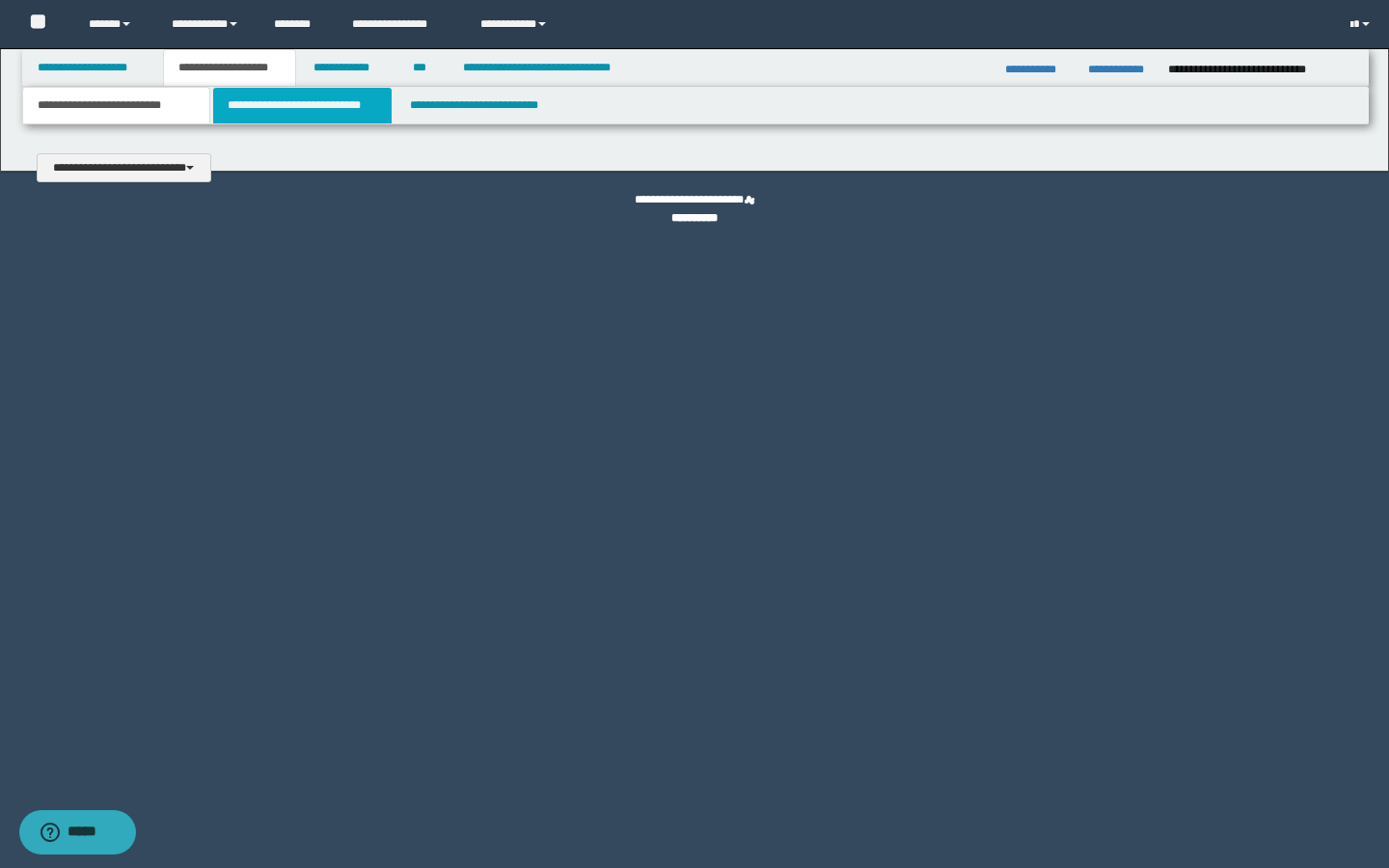type 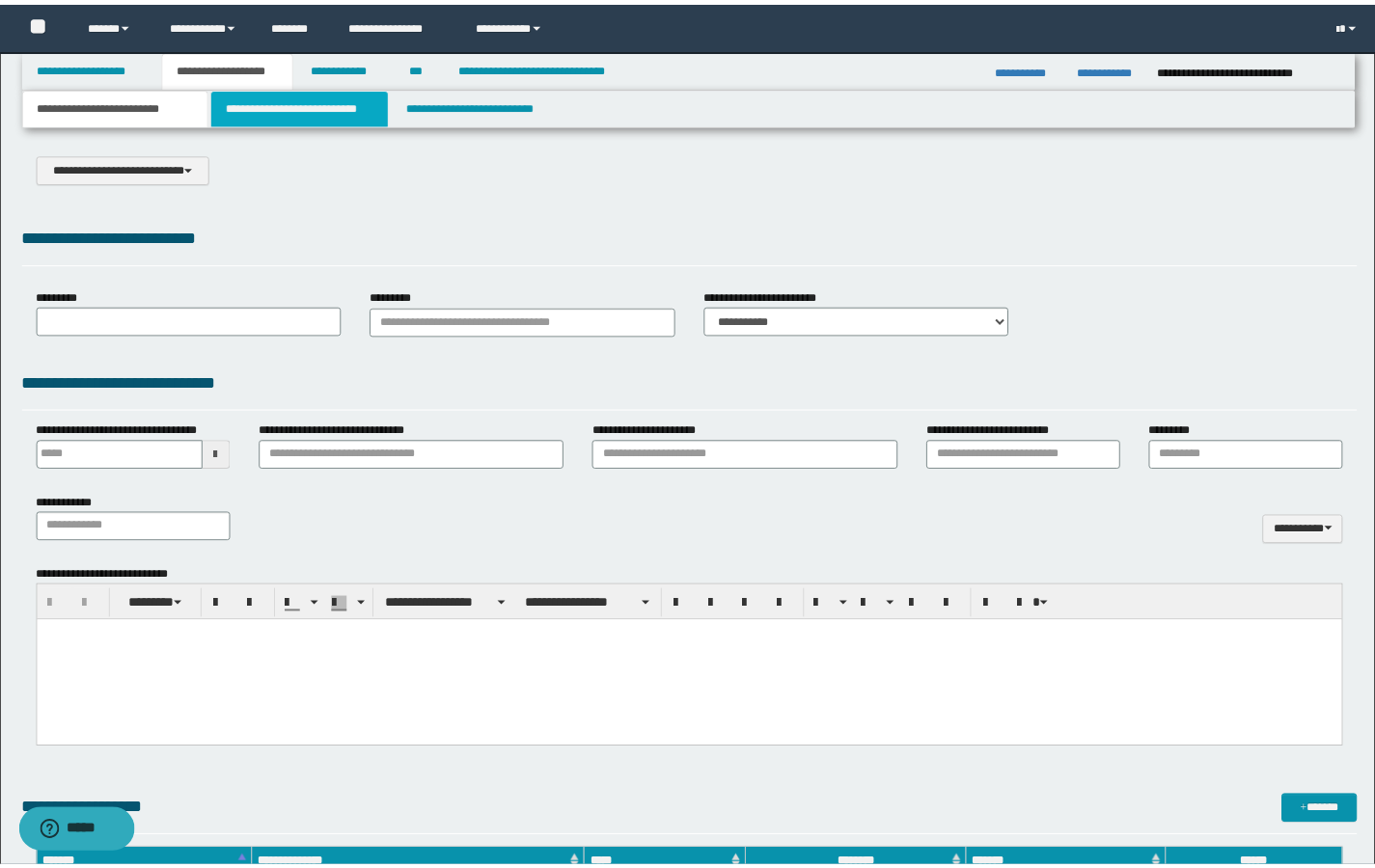scroll, scrollTop: 0, scrollLeft: 0, axis: both 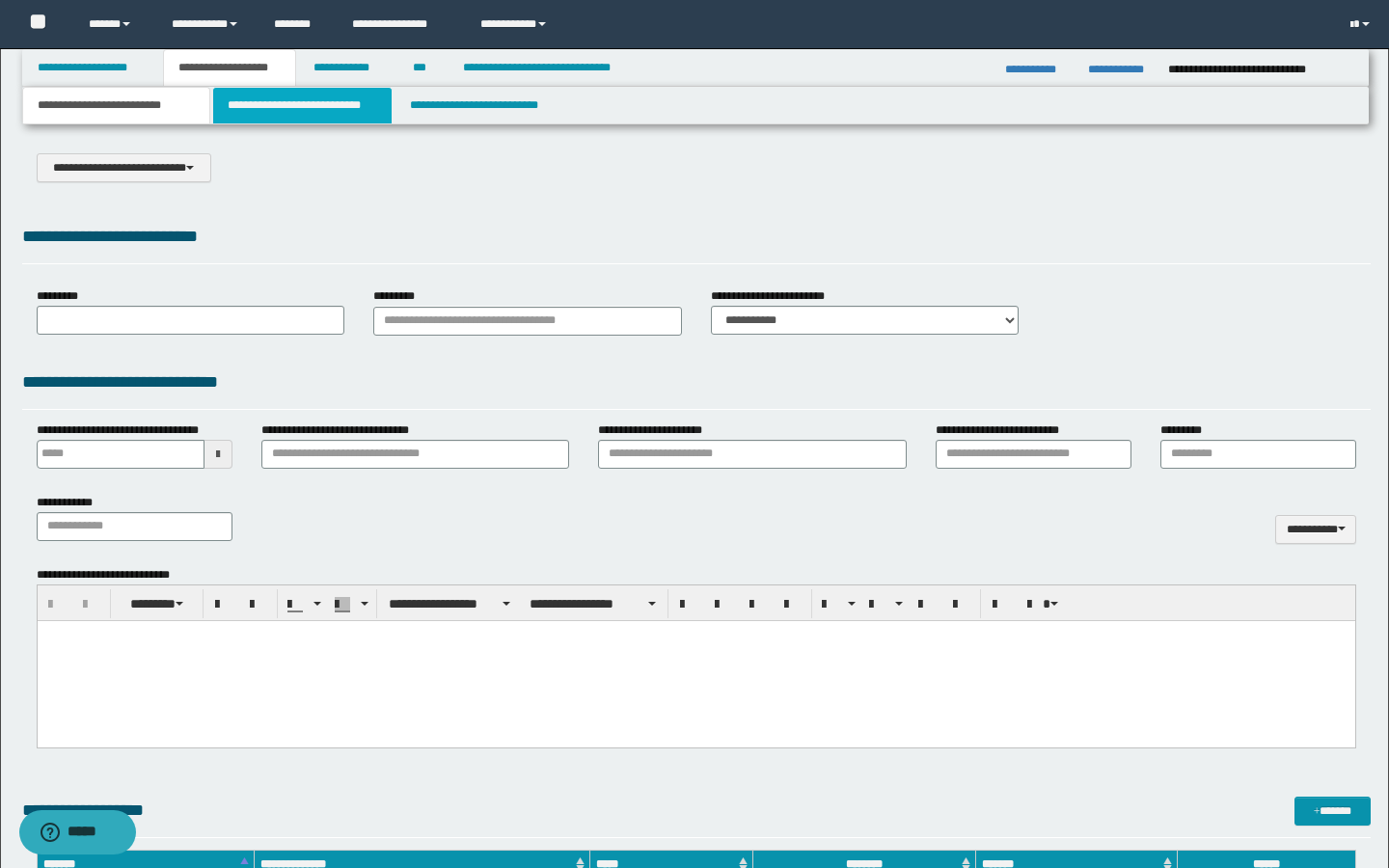 select on "*" 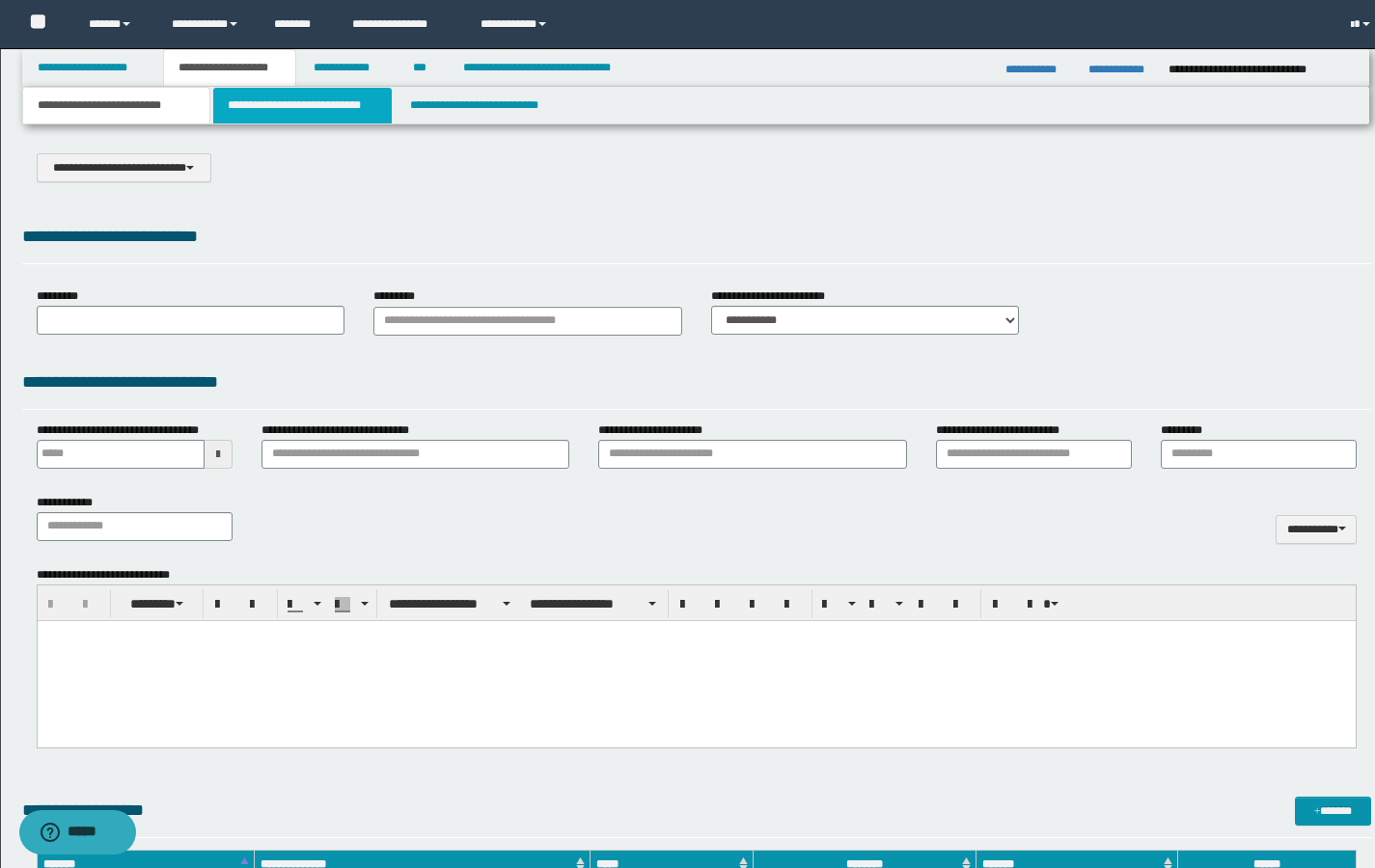 click on "**********" at bounding box center (303, 105) 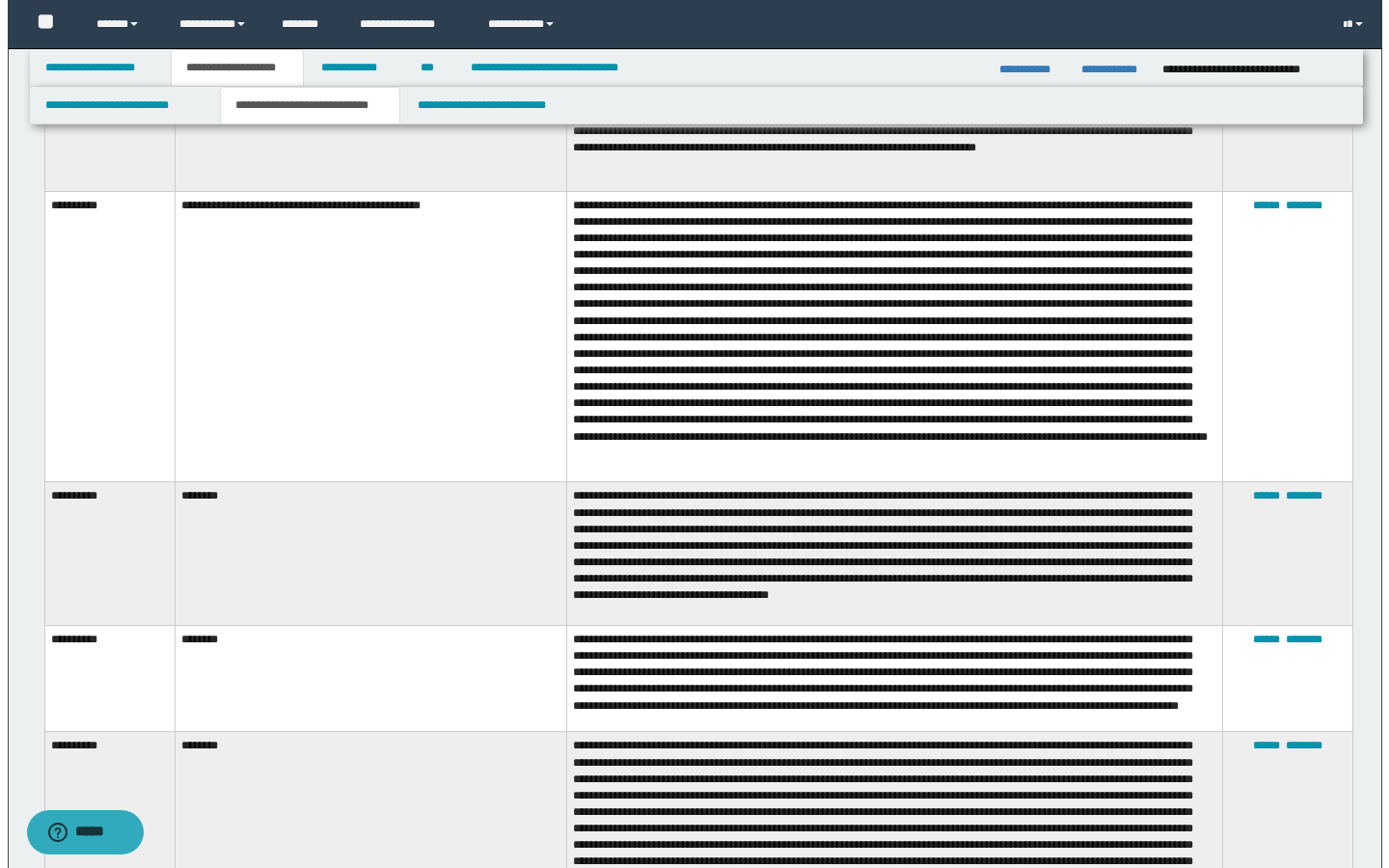 scroll, scrollTop: 0, scrollLeft: 0, axis: both 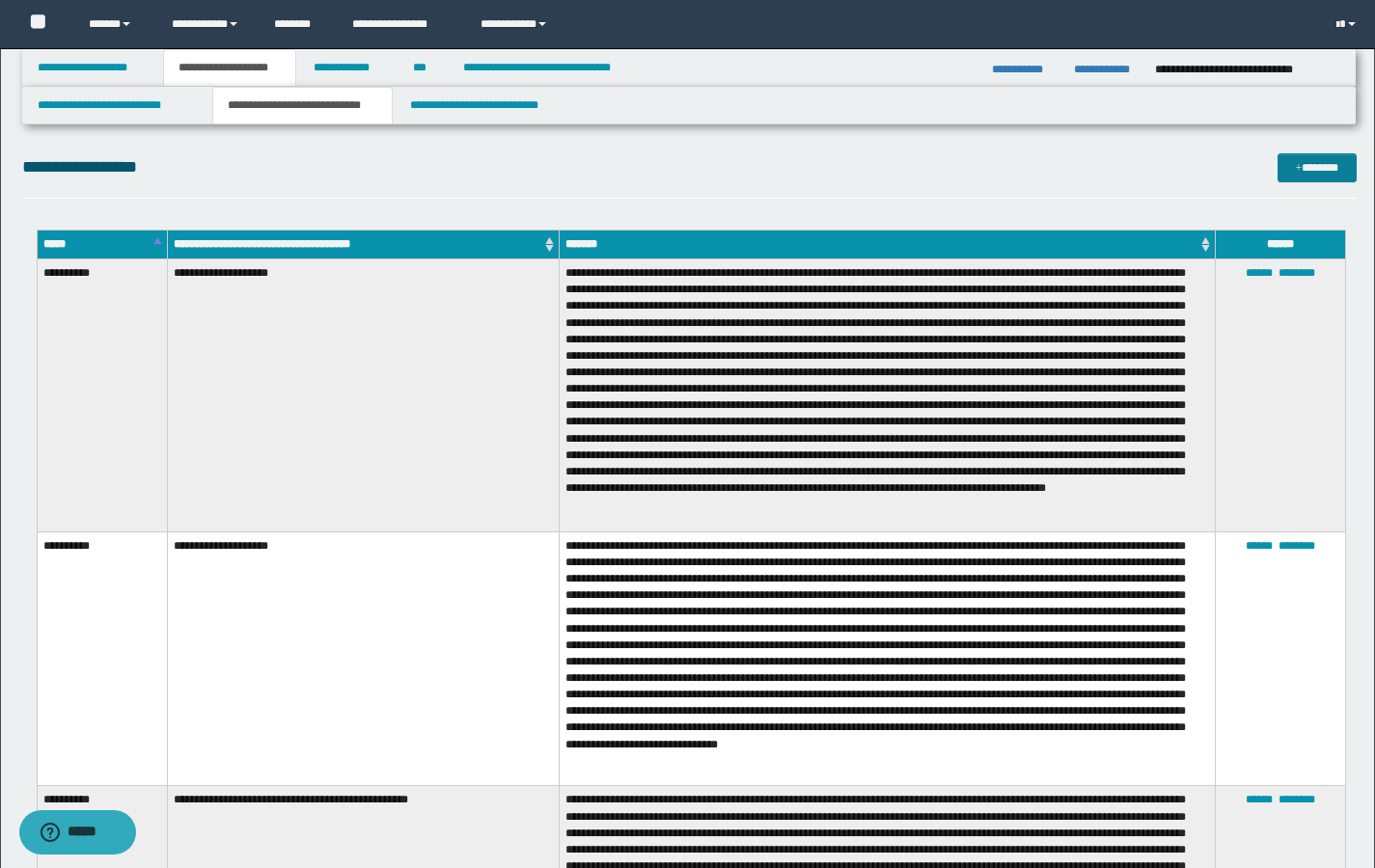 click on "*******" at bounding box center (1317, 168) 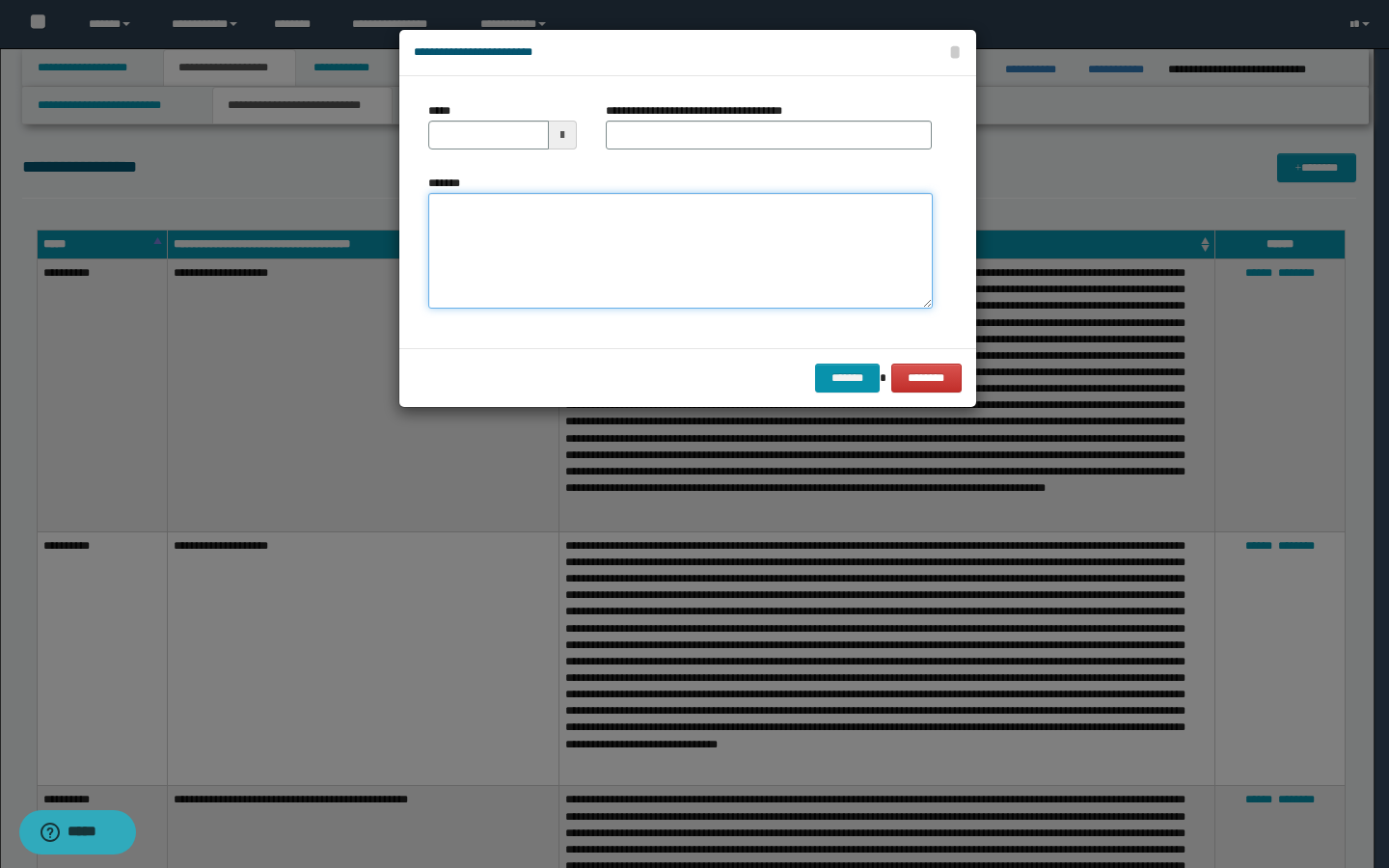click on "*******" at bounding box center [680, 251] 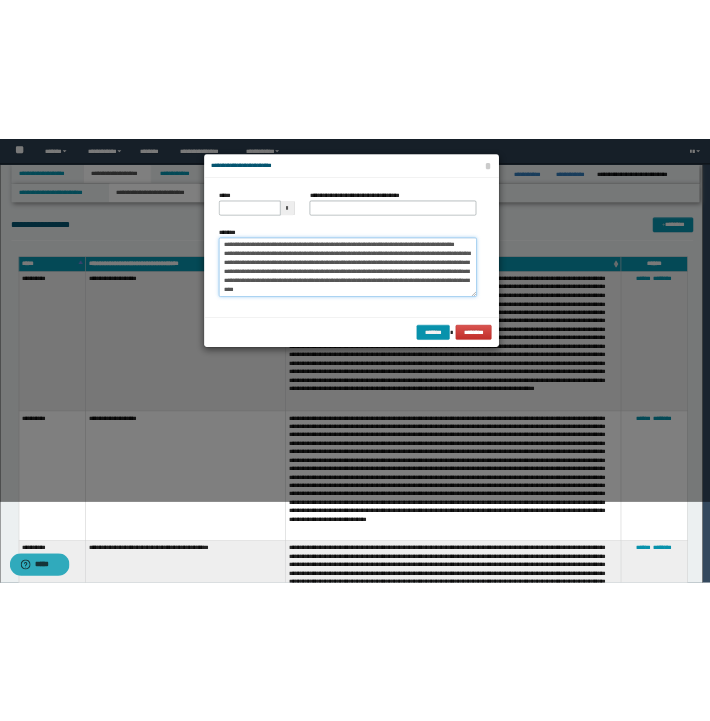 scroll, scrollTop: 378, scrollLeft: 0, axis: vertical 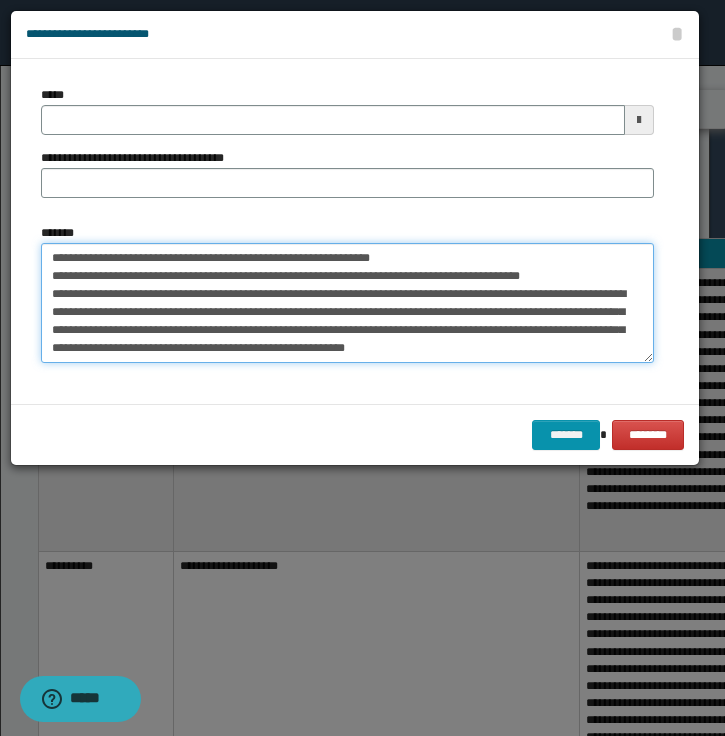 type on "**********" 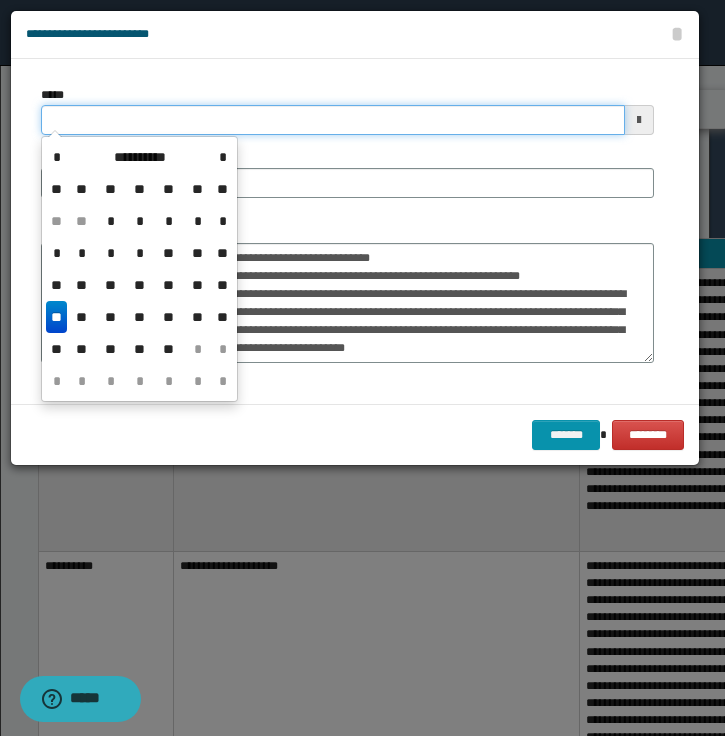 click on "*****" at bounding box center (333, 120) 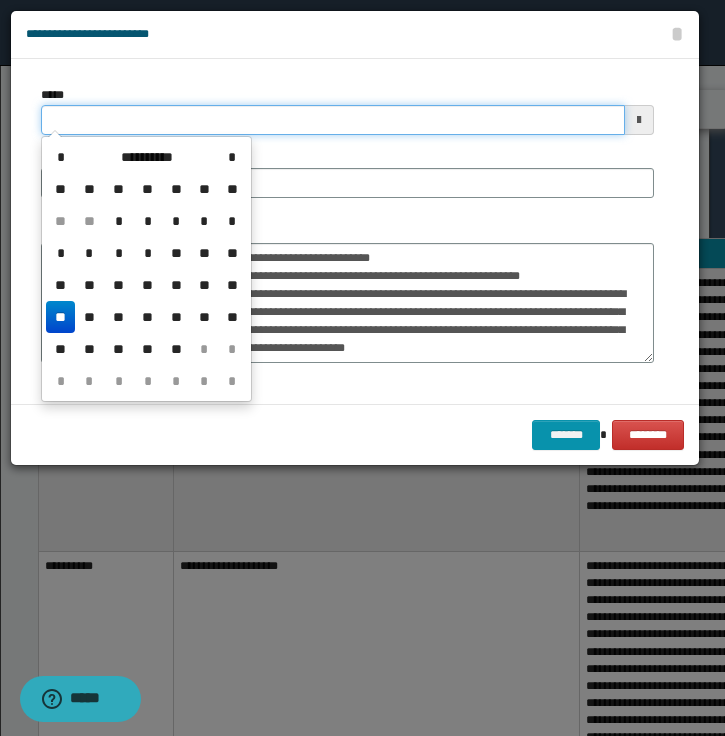 click on "*****" at bounding box center (333, 120) 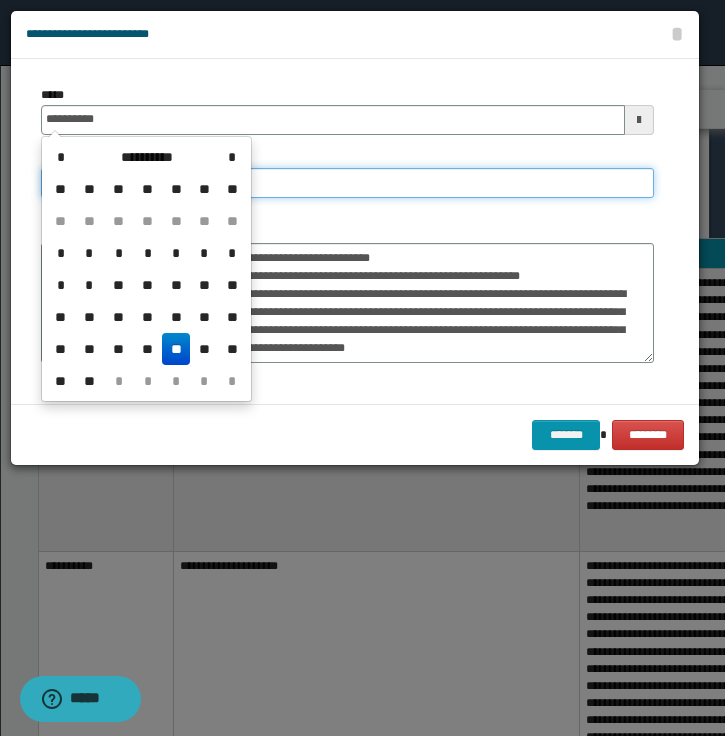 type on "**********" 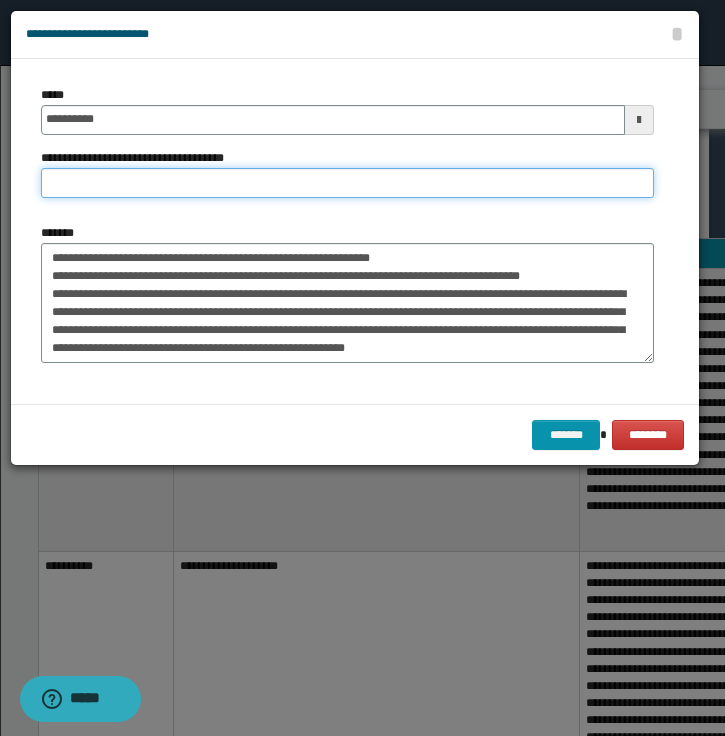 click on "**********" at bounding box center (347, 183) 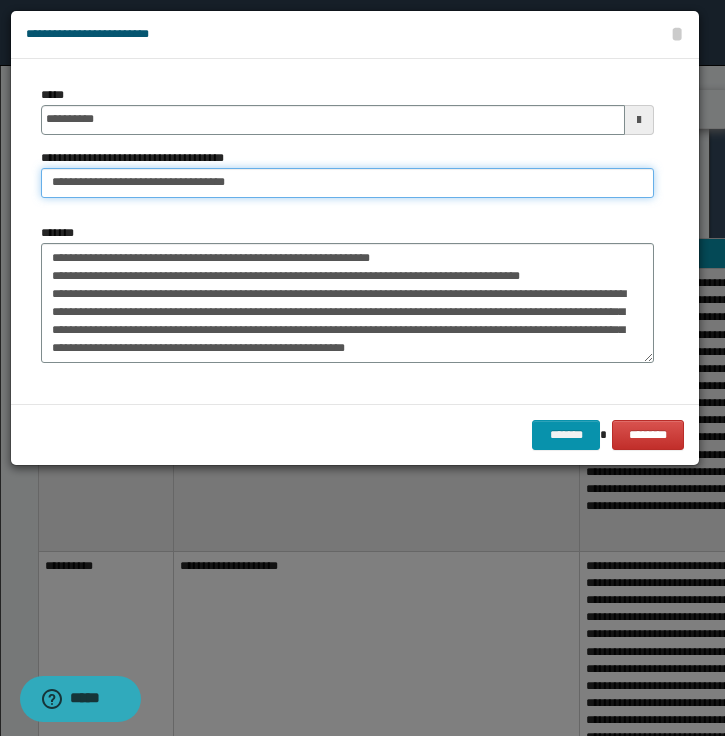 click on "**********" at bounding box center (347, 183) 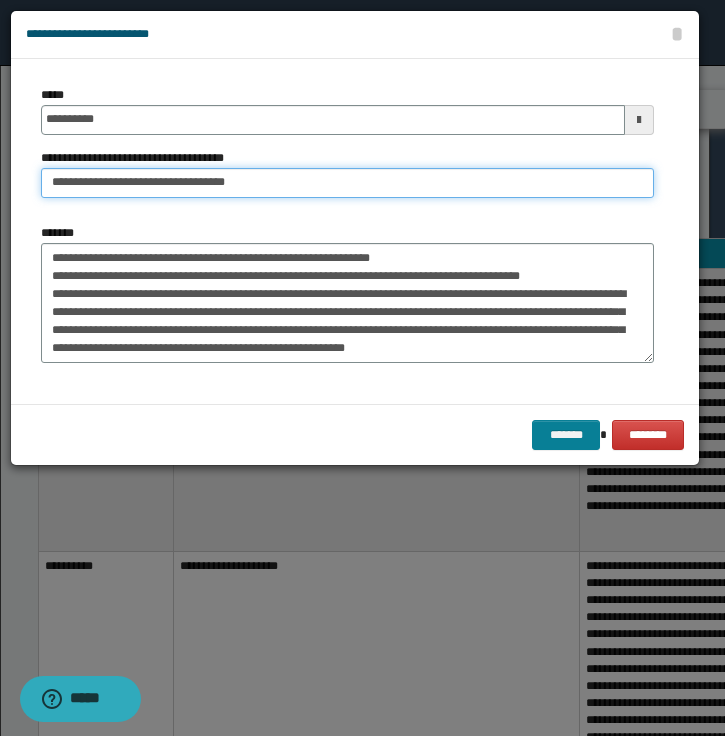 type on "**********" 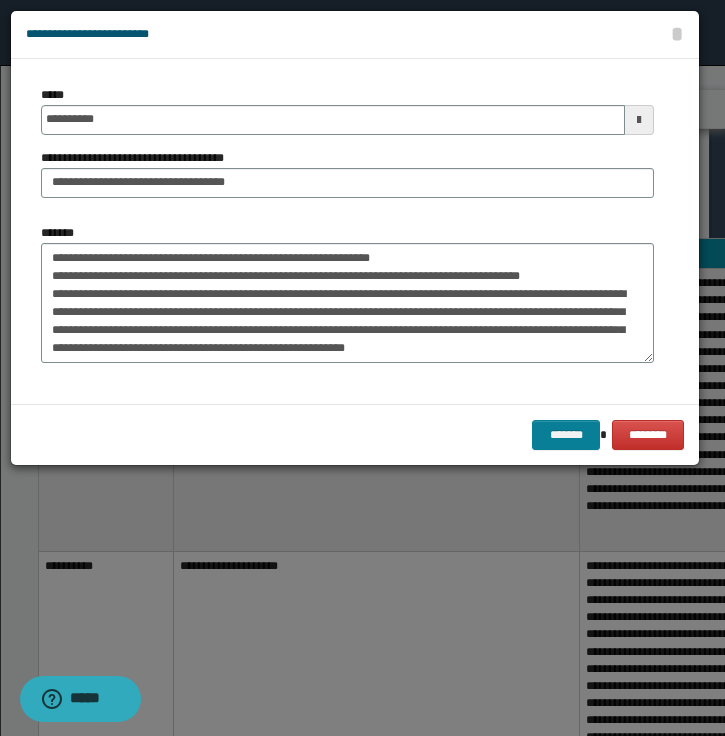 click on "*******" at bounding box center (566, 435) 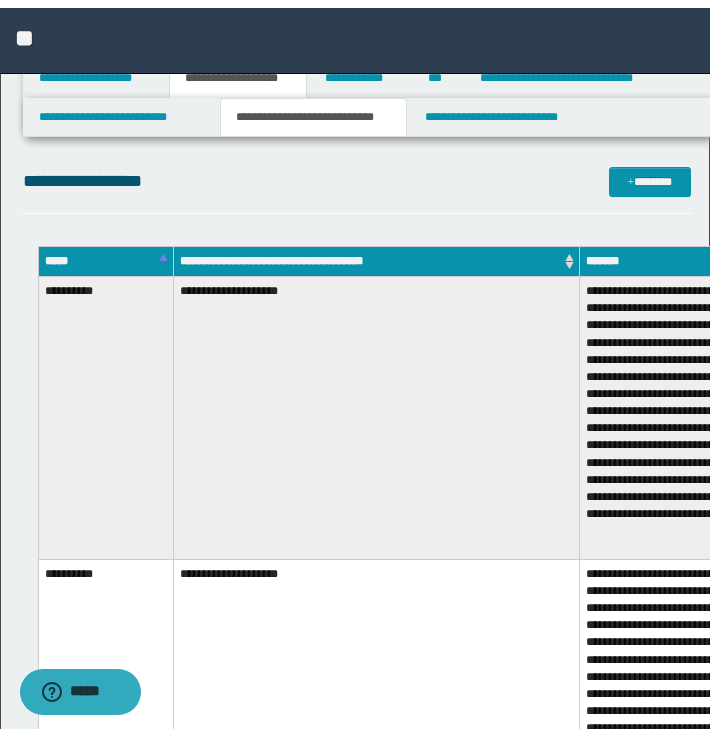 scroll, scrollTop: 0, scrollLeft: 0, axis: both 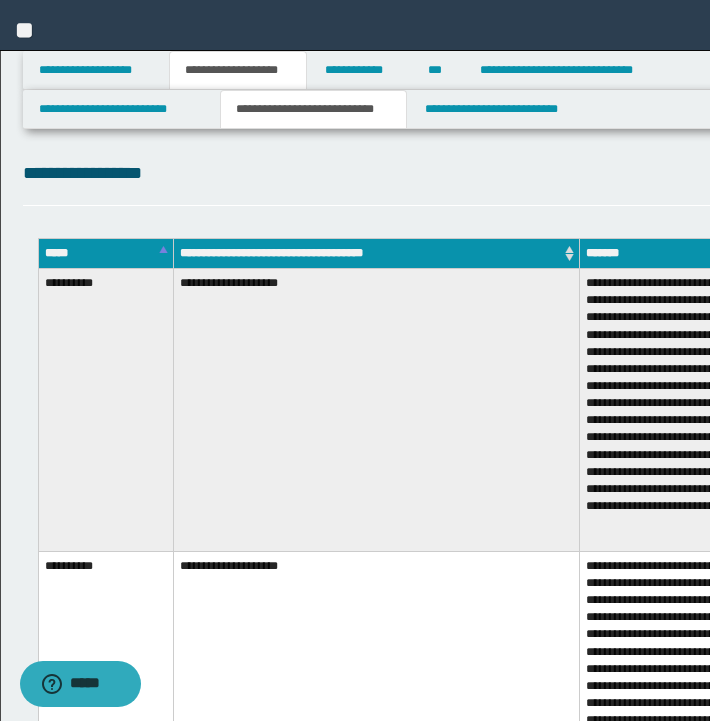 click on "**********" at bounding box center (95, 70) 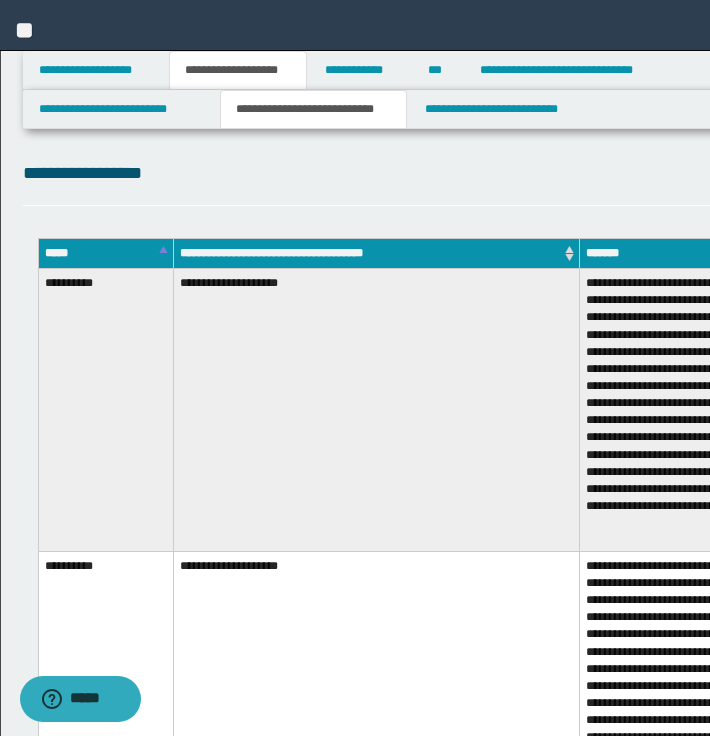 click on "**********" at bounding box center (95, 70) 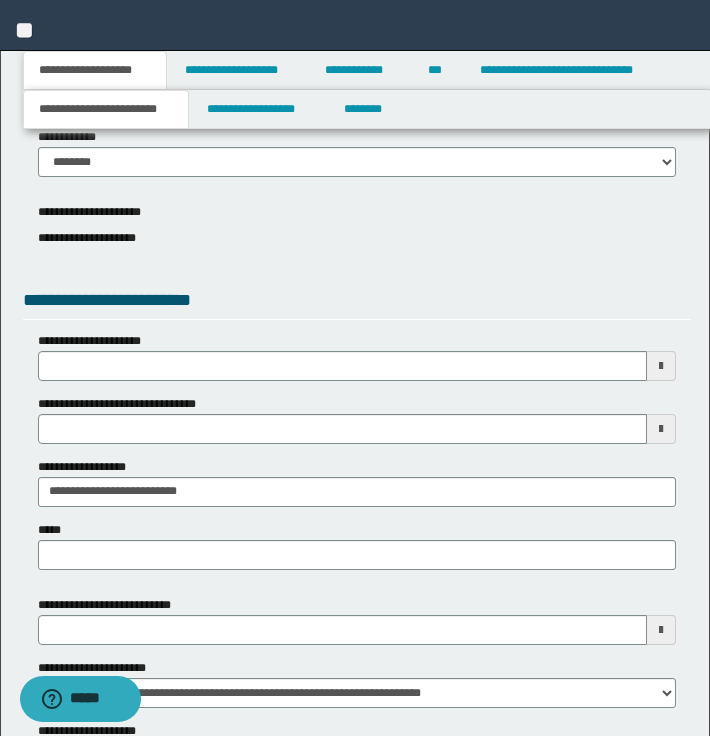scroll, scrollTop: 328, scrollLeft: 0, axis: vertical 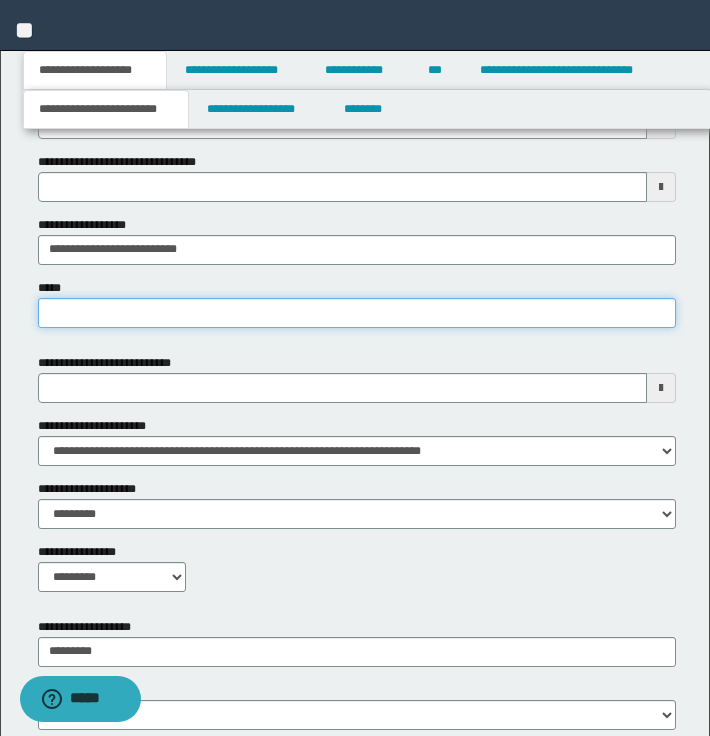 click on "*****" at bounding box center [357, 313] 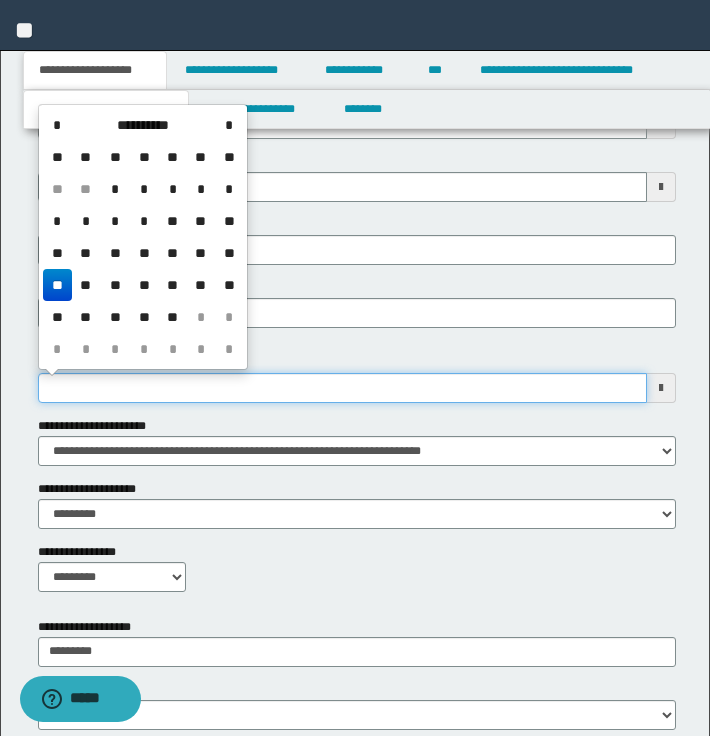 click on "**********" at bounding box center [342, 388] 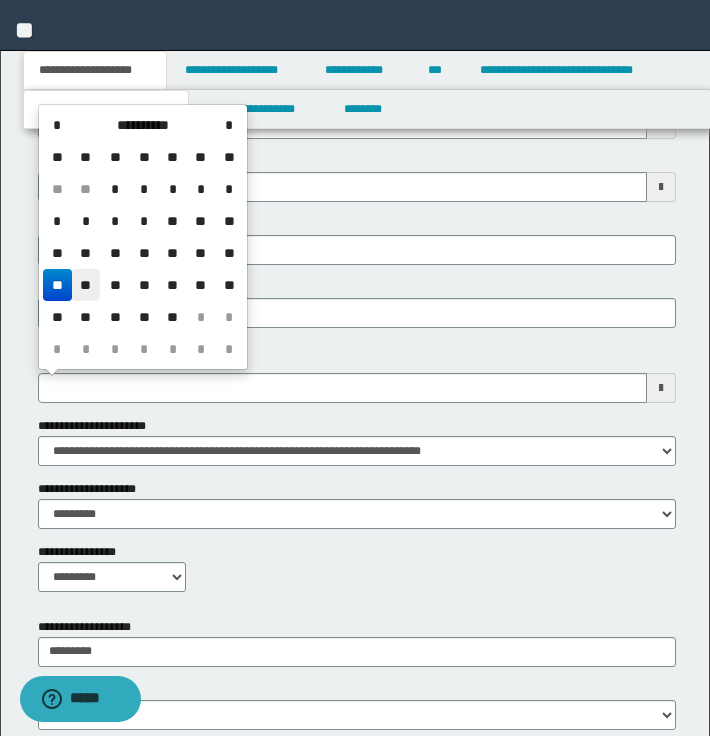 click on "**" at bounding box center (86, 285) 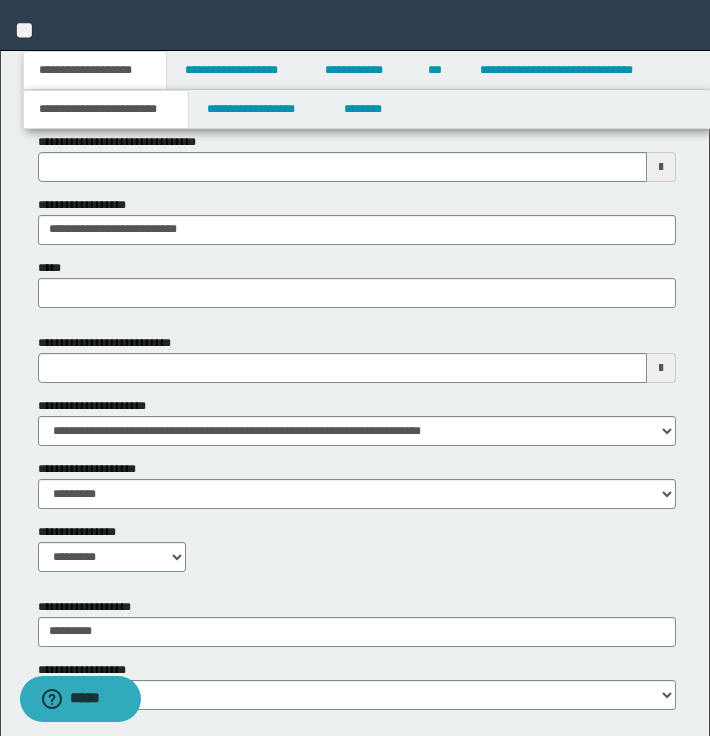 scroll, scrollTop: 443, scrollLeft: 0, axis: vertical 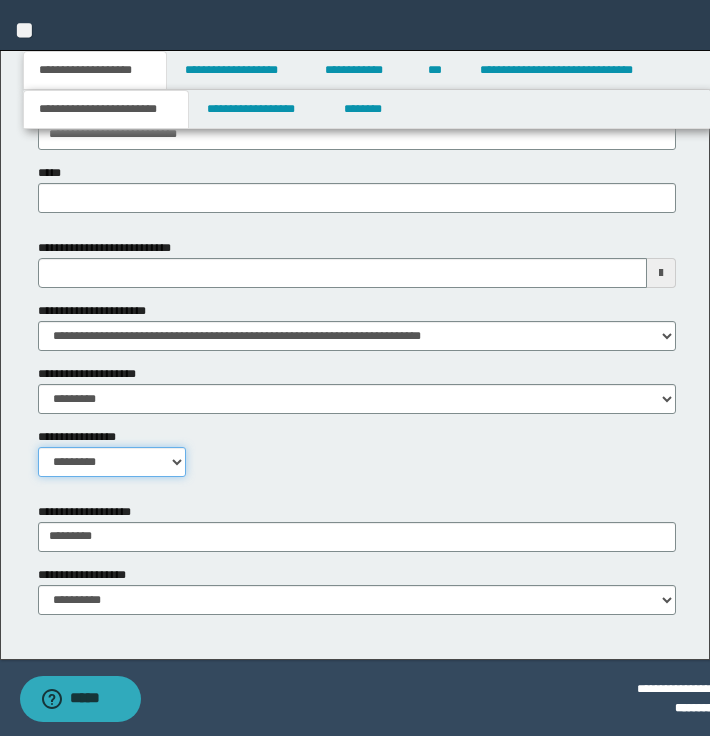 select on "*" 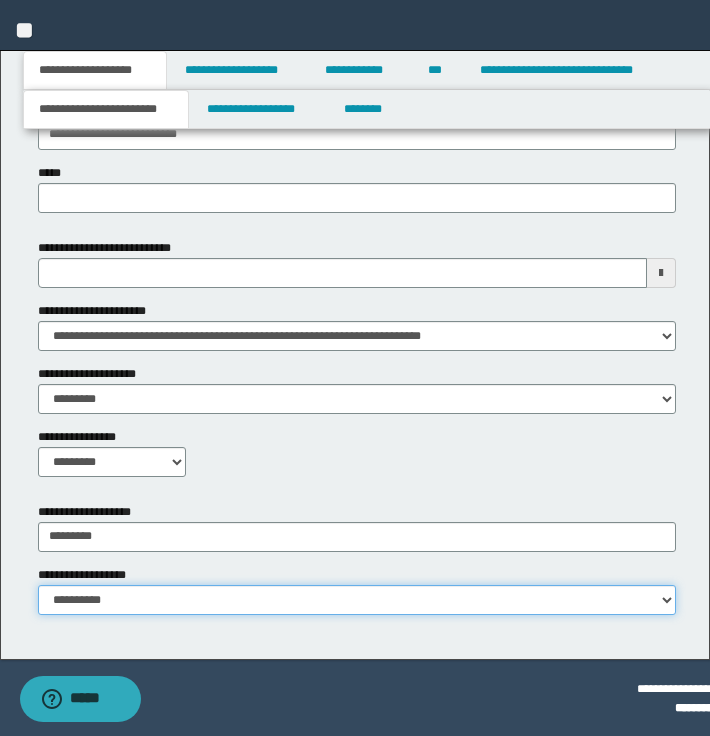 select on "*" 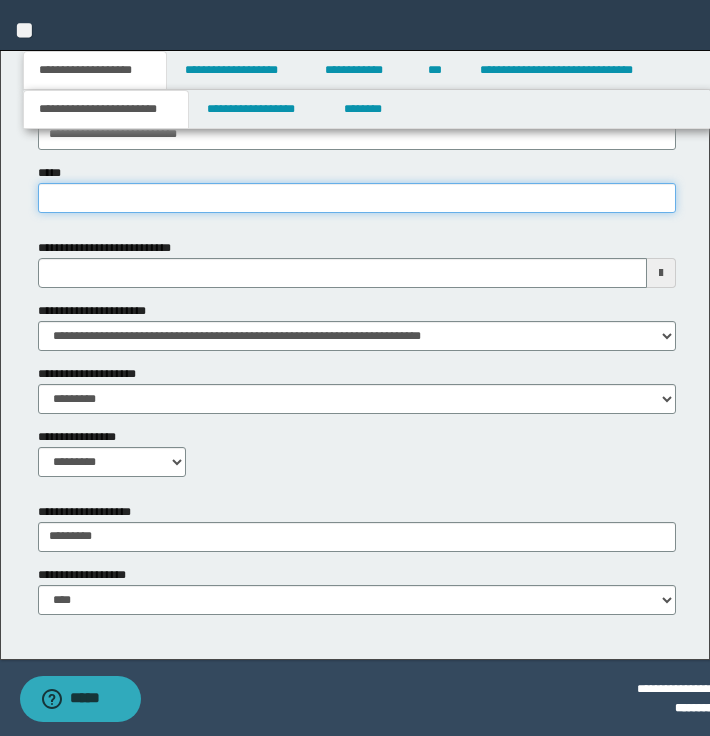 click on "*****" at bounding box center [357, 198] 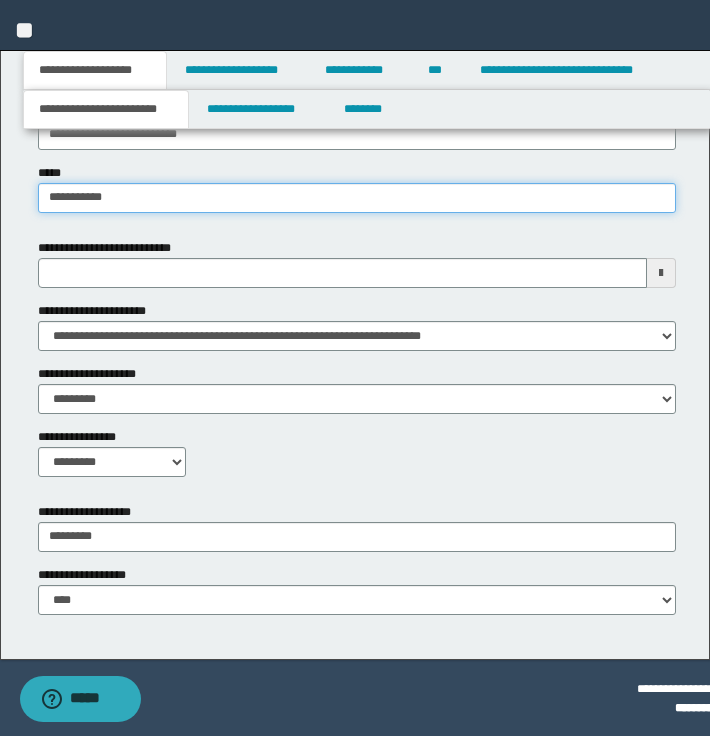type on "**********" 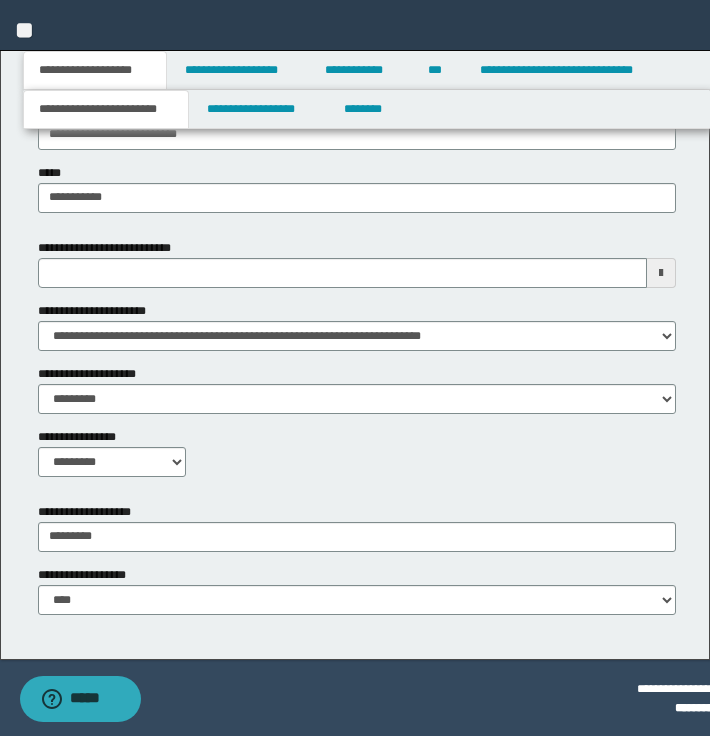 click on "**********" at bounding box center [357, 101] 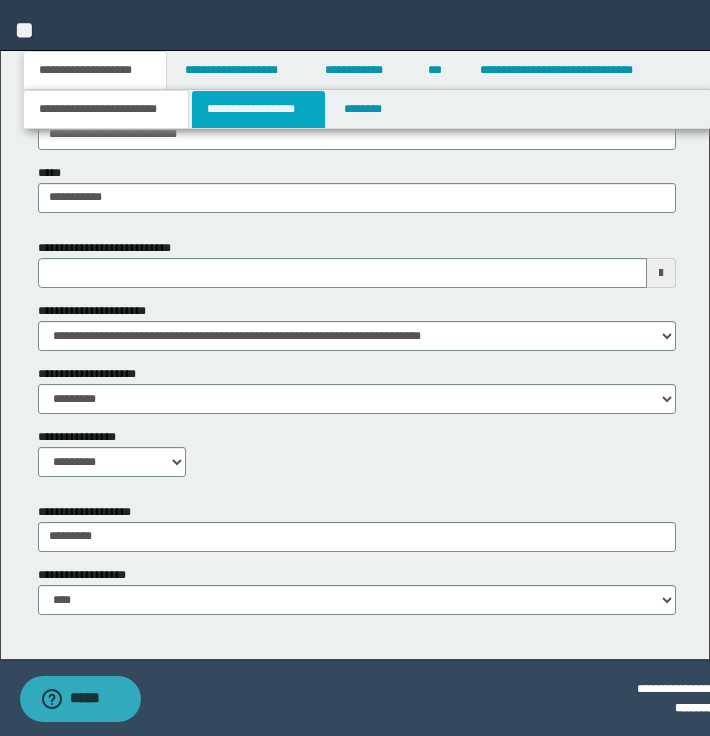click on "**********" at bounding box center [258, 109] 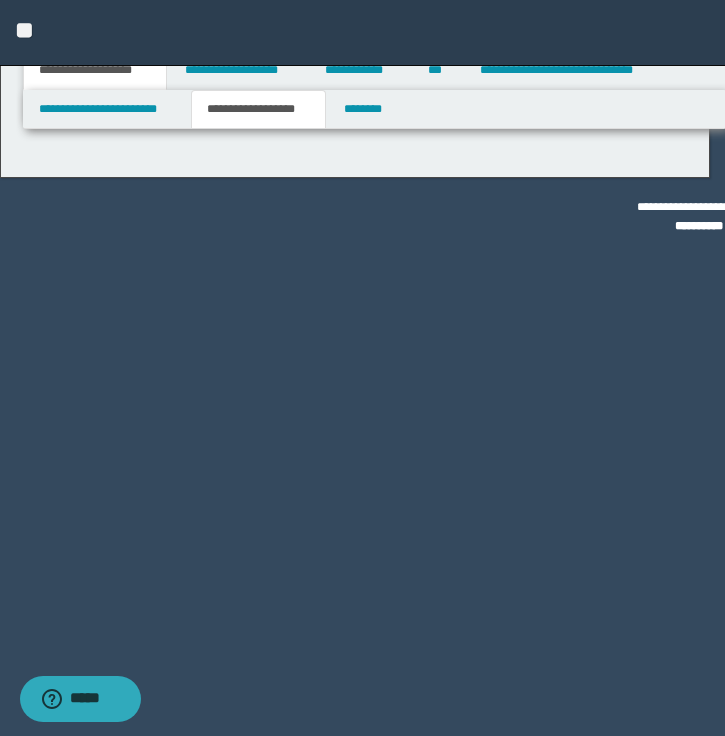 type on "**********" 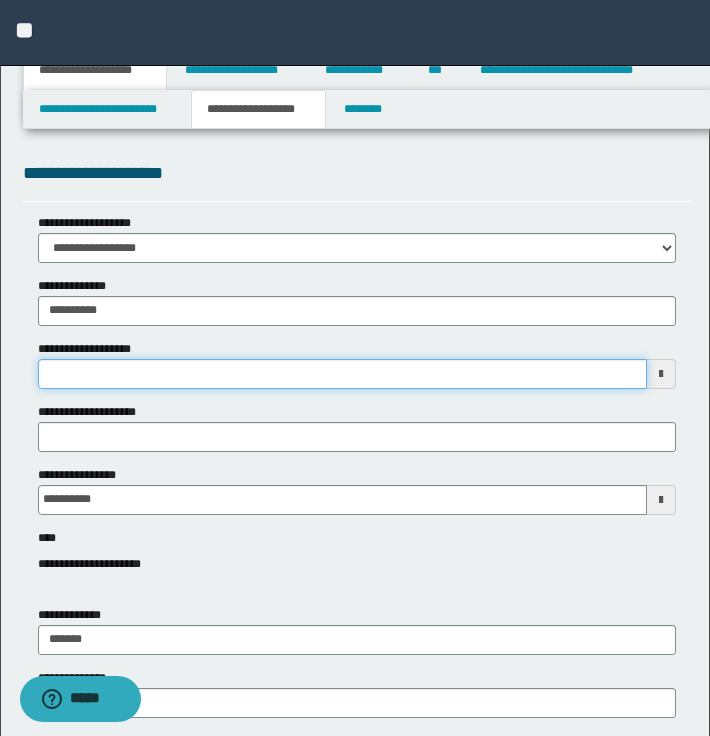 click on "**********" at bounding box center [342, 374] 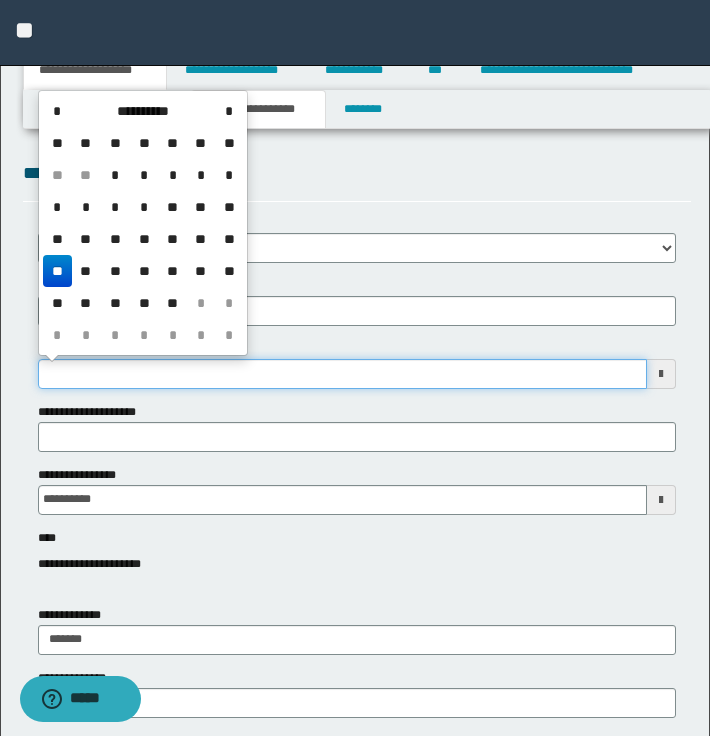 click on "**********" at bounding box center (342, 374) 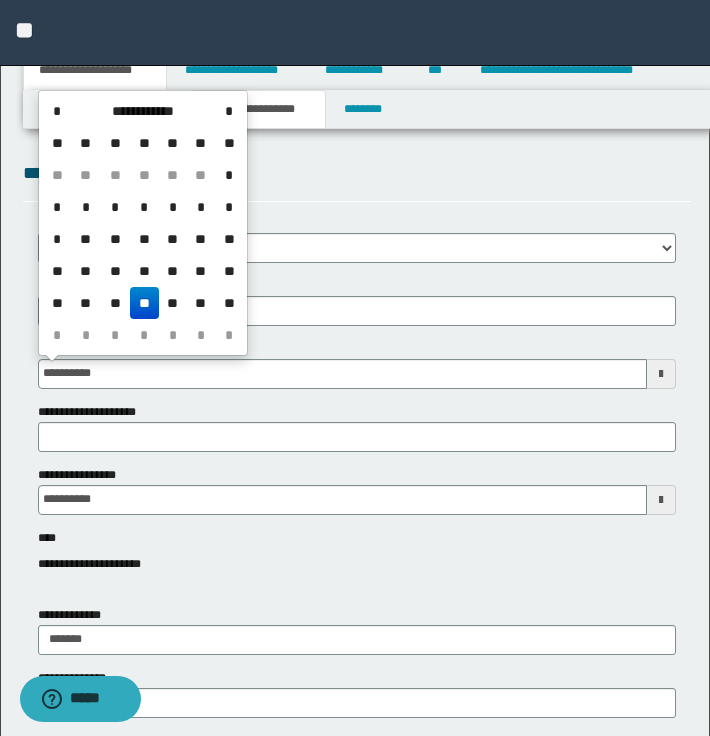 type on "**********" 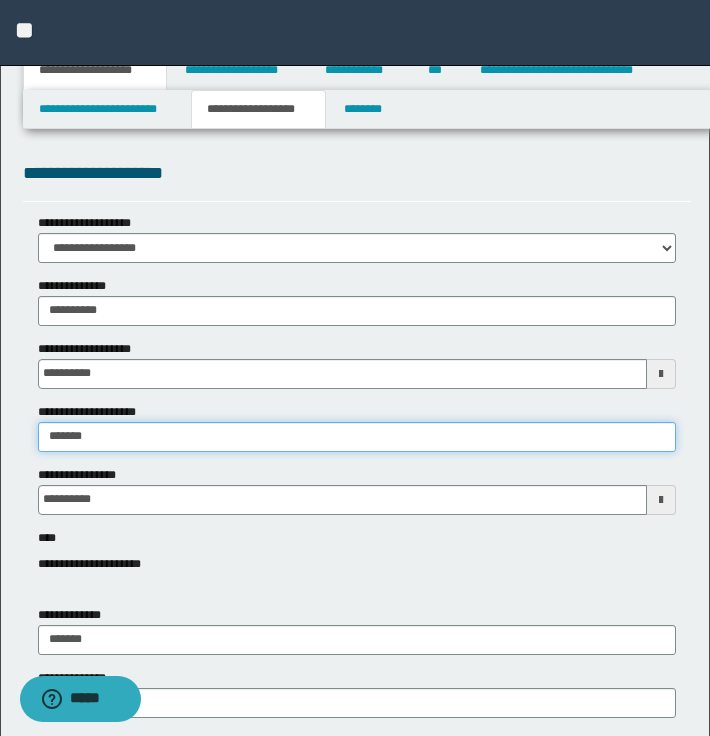 type on "******" 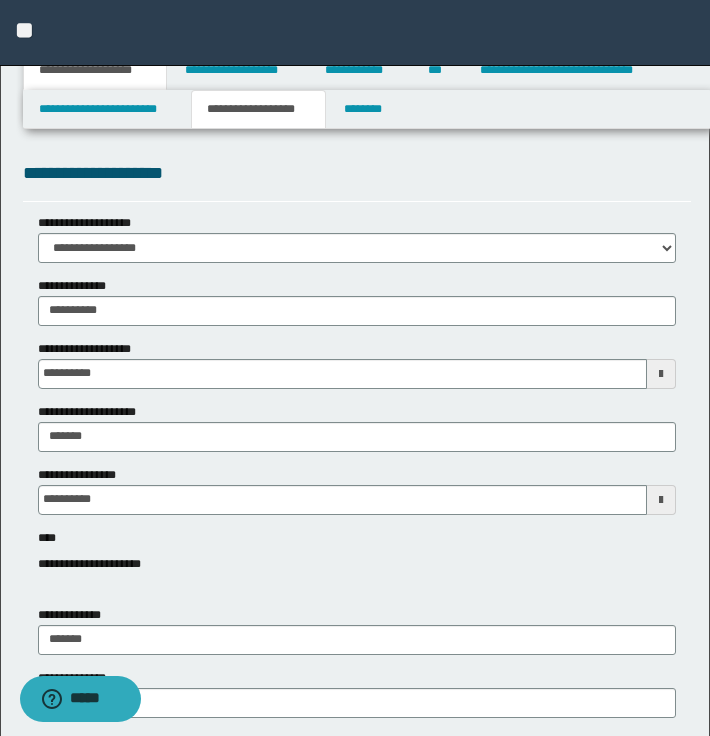 click on "**********" at bounding box center (357, 173) 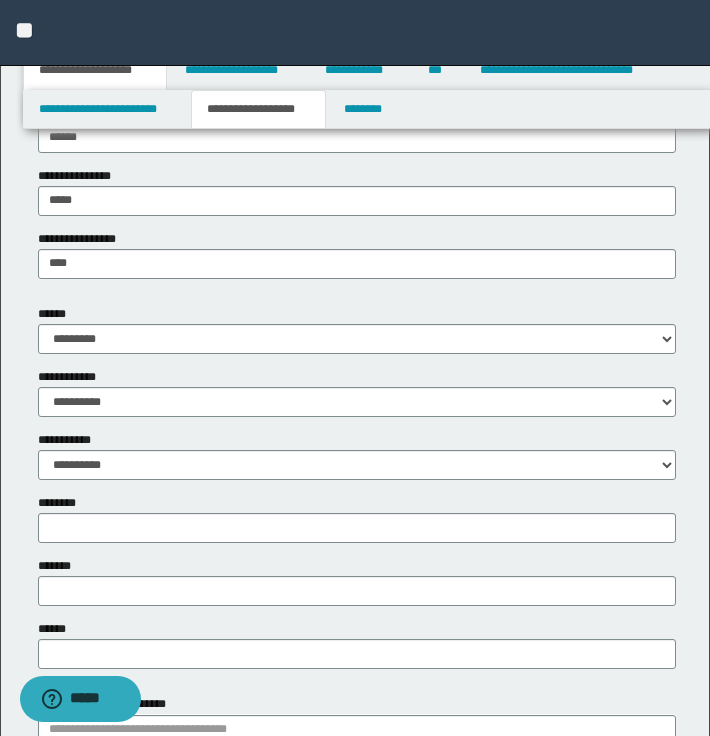 scroll, scrollTop: 726, scrollLeft: 0, axis: vertical 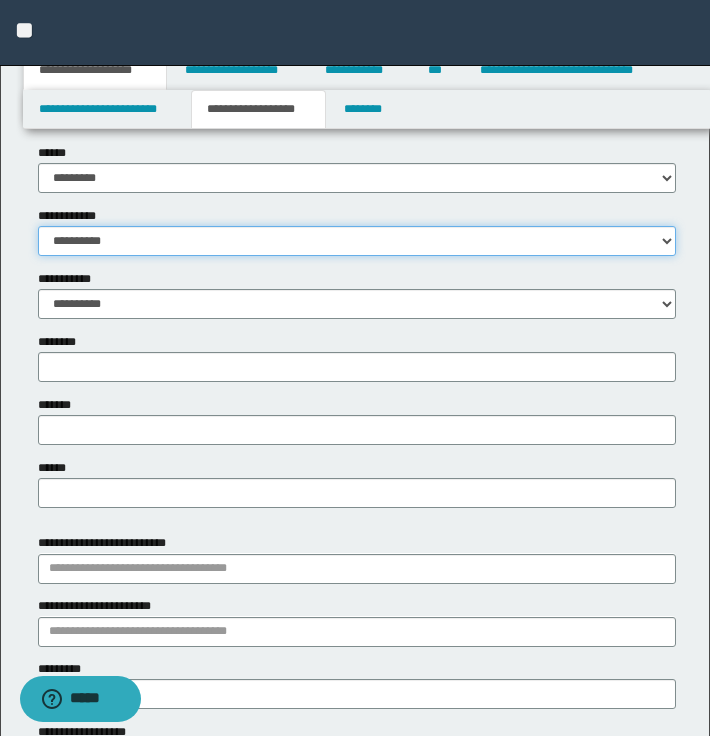 select on "*" 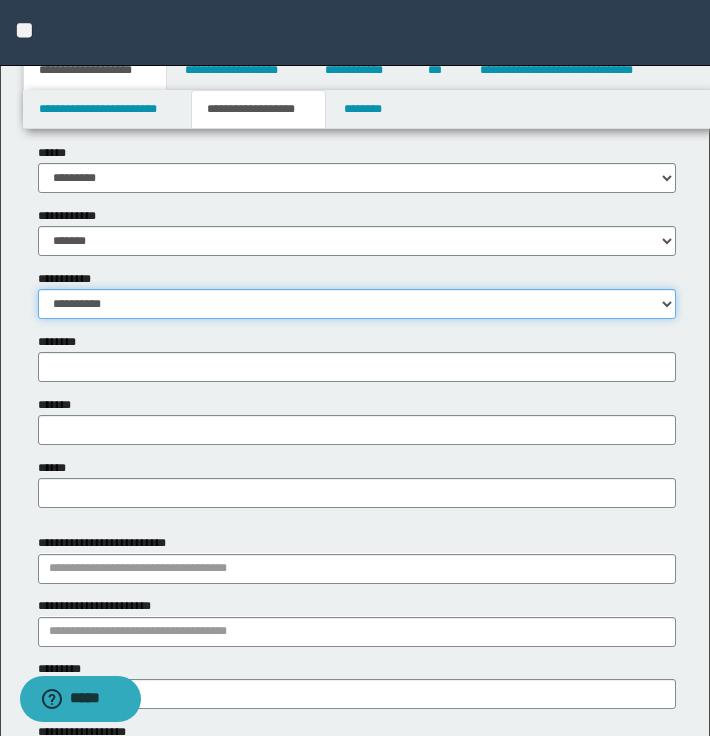 select on "*" 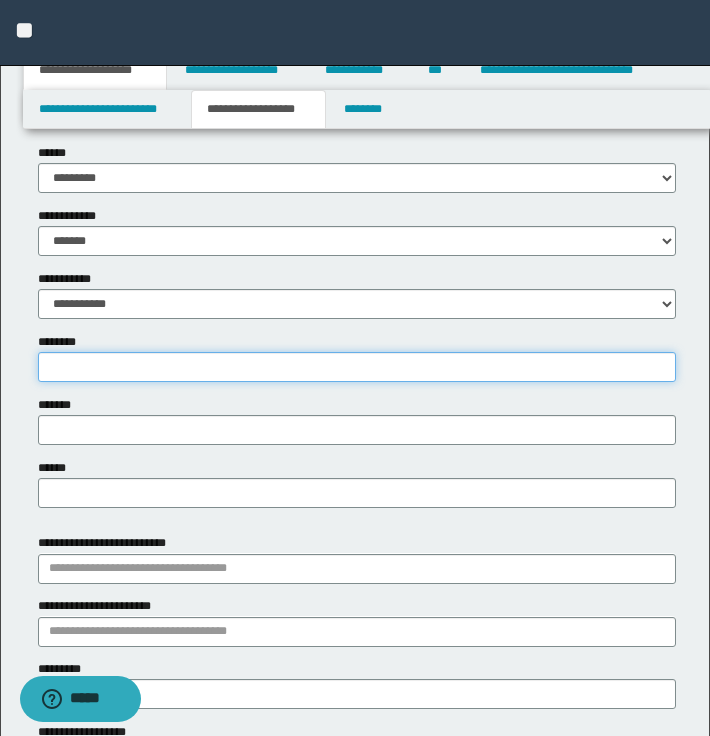 paste on "**********" 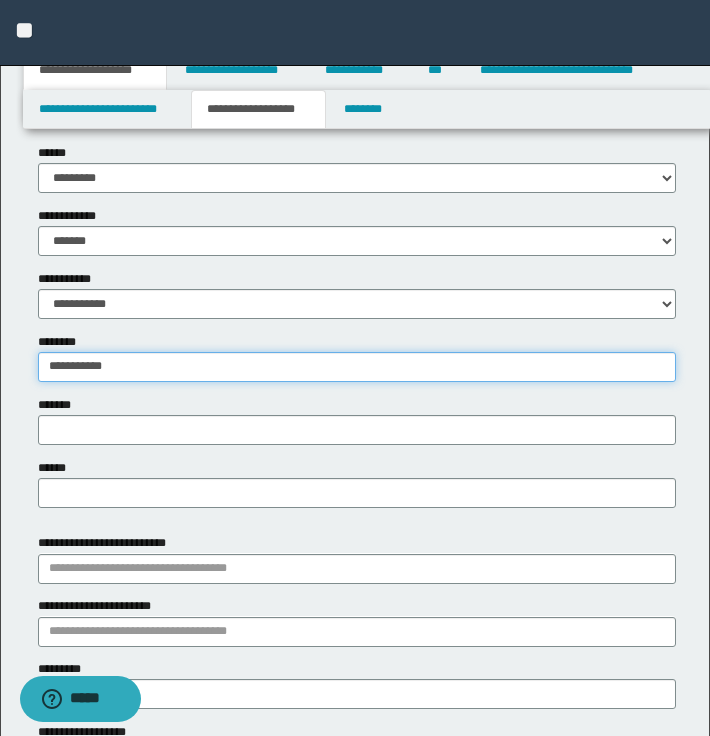 type on "**********" 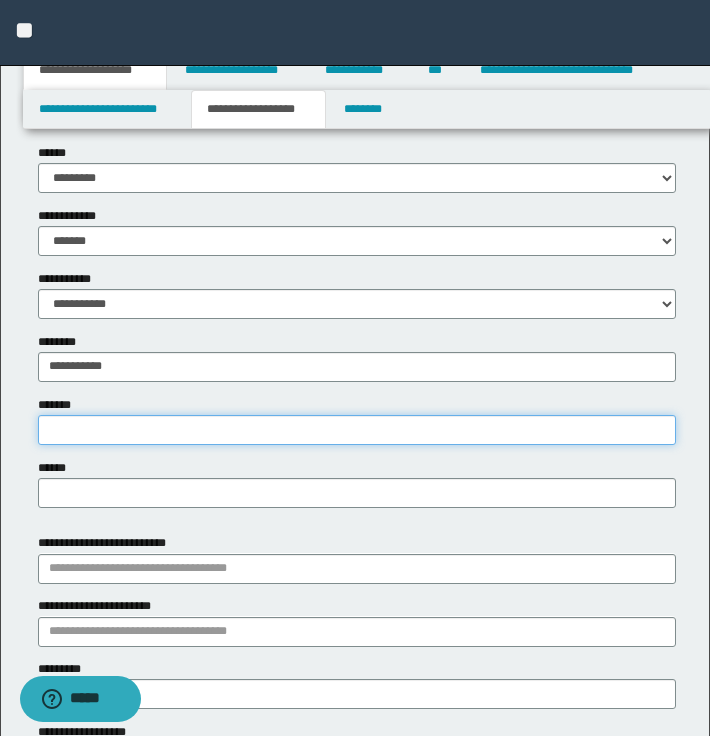 paste on "**********" 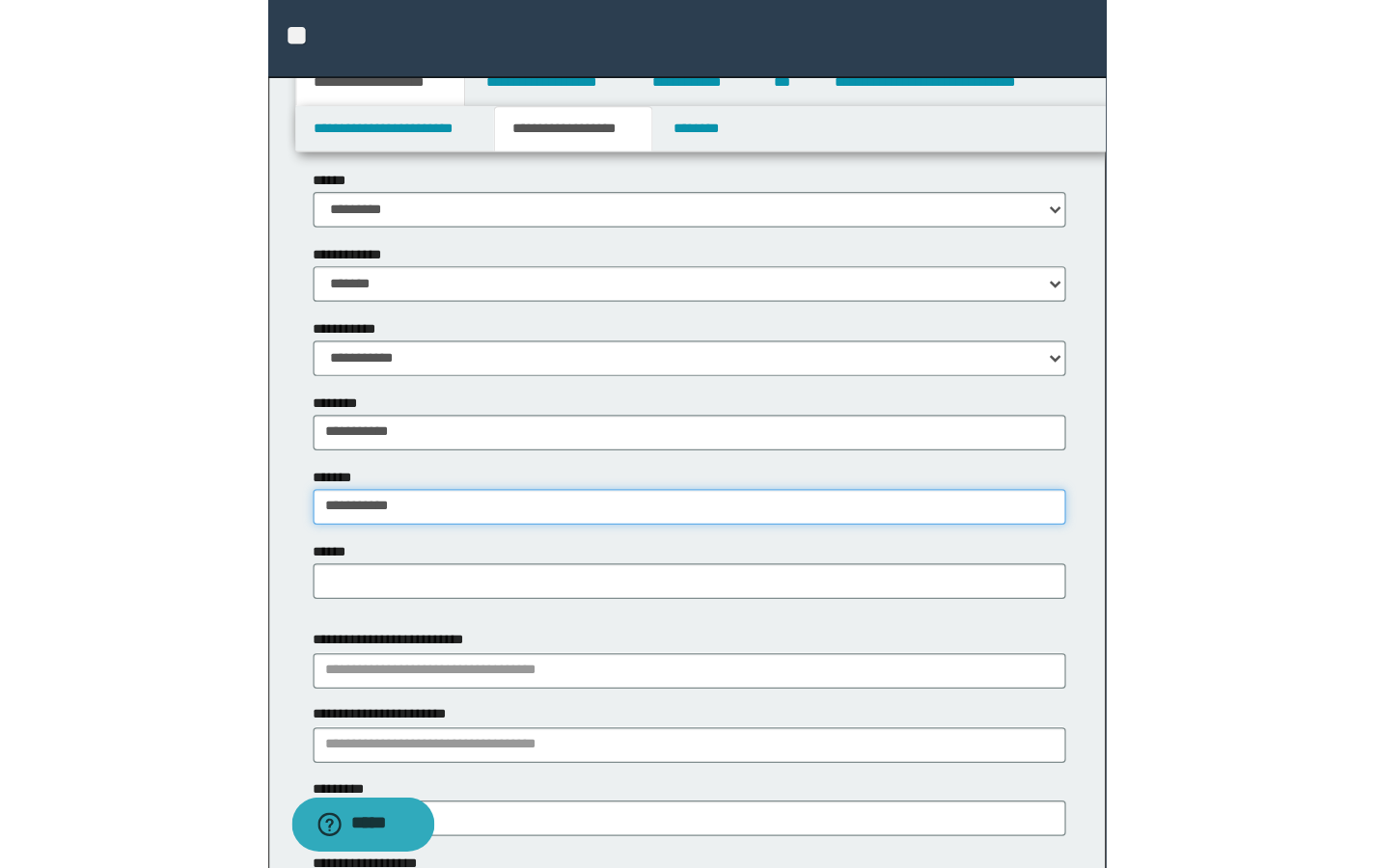 scroll, scrollTop: 189, scrollLeft: 0, axis: vertical 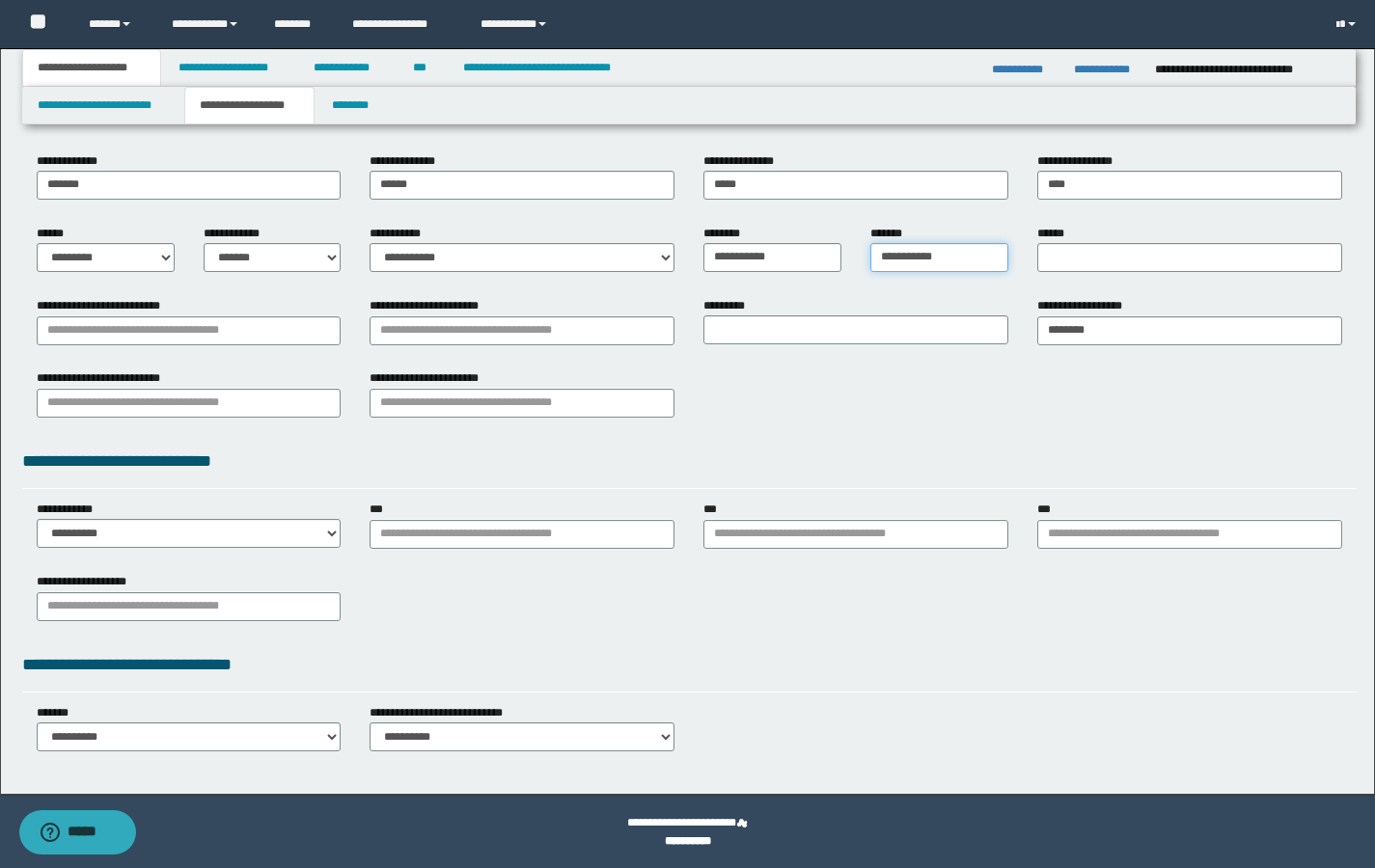 type on "**********" 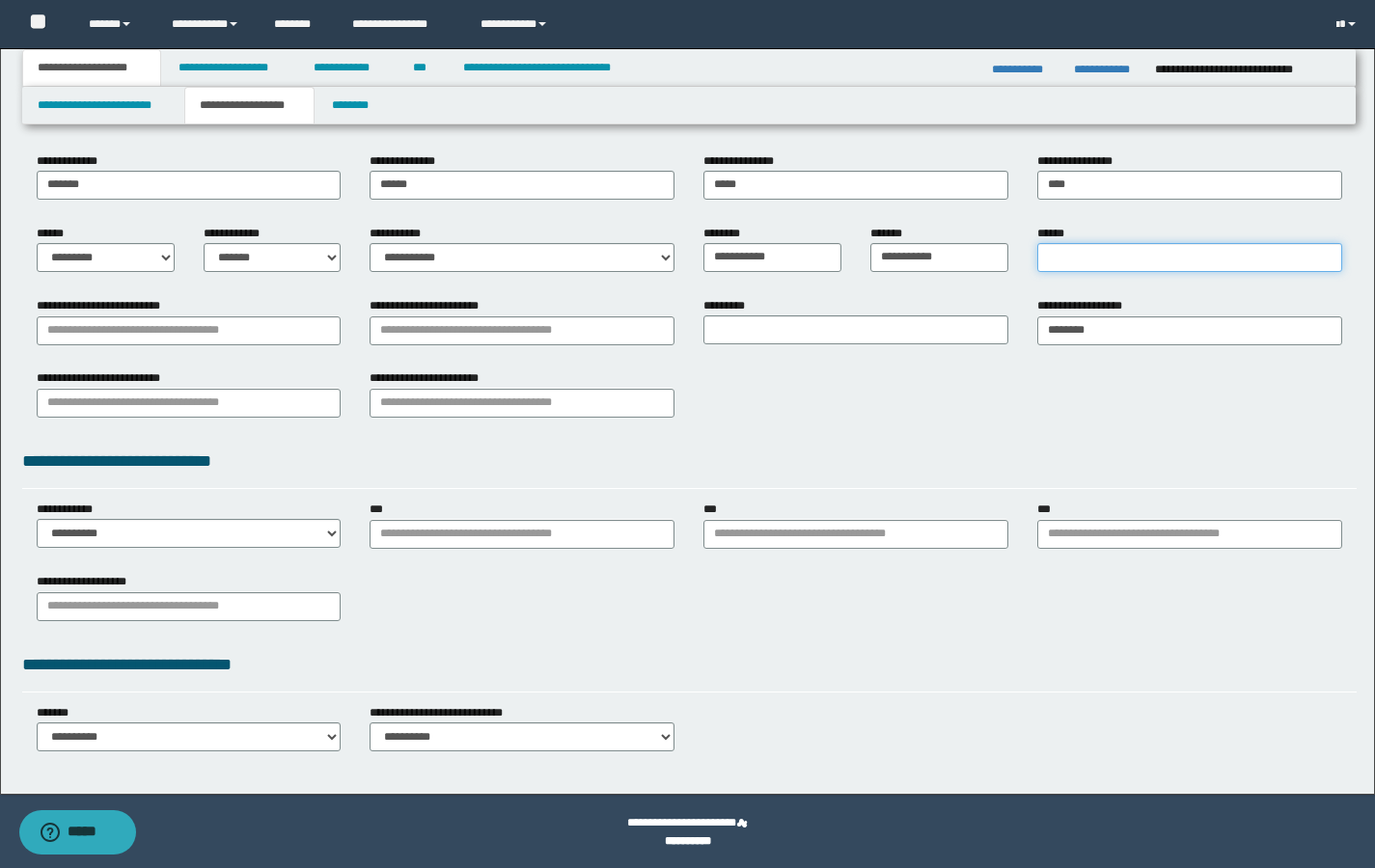 click on "******" at bounding box center [1190, 258] 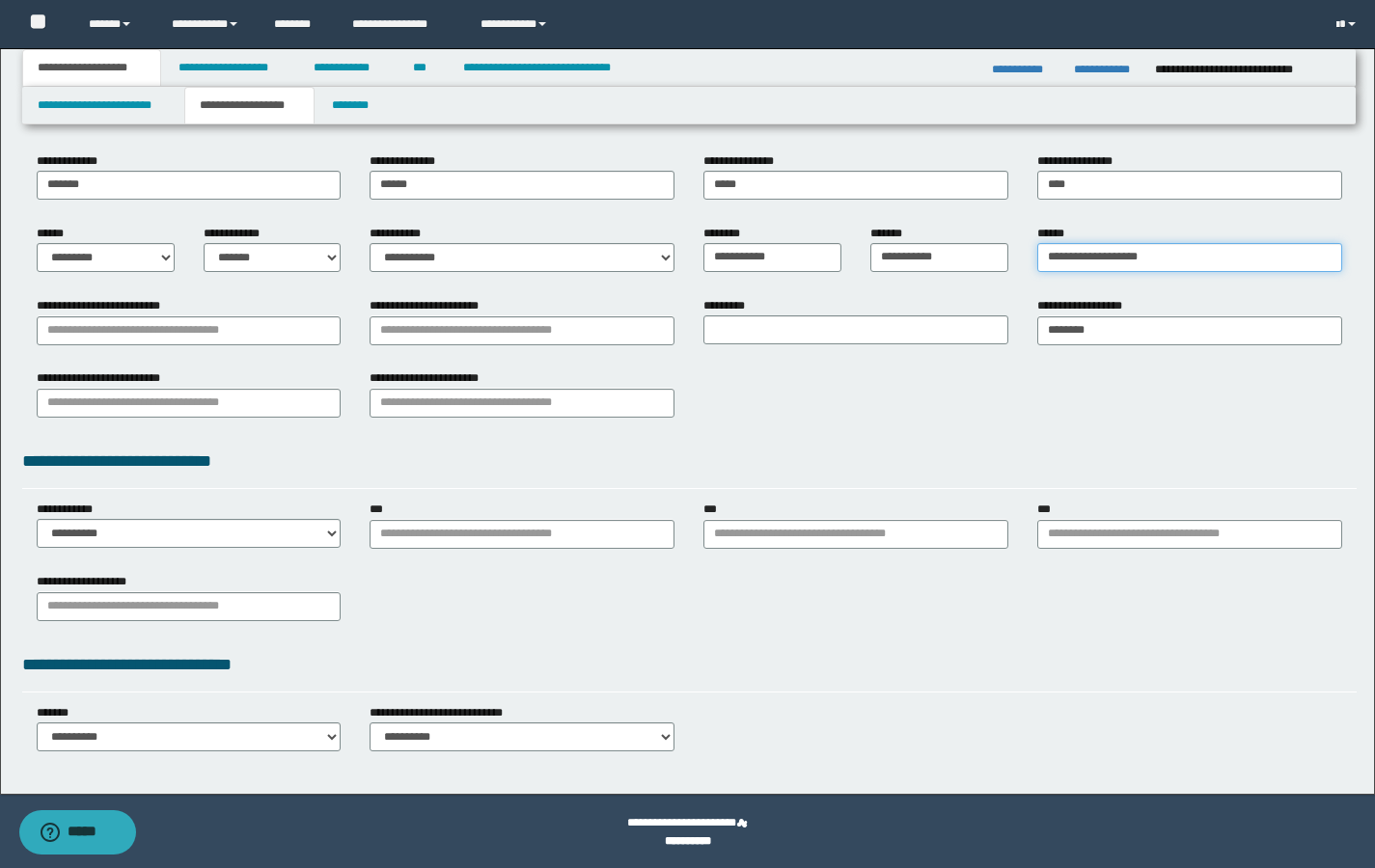 type on "**********" 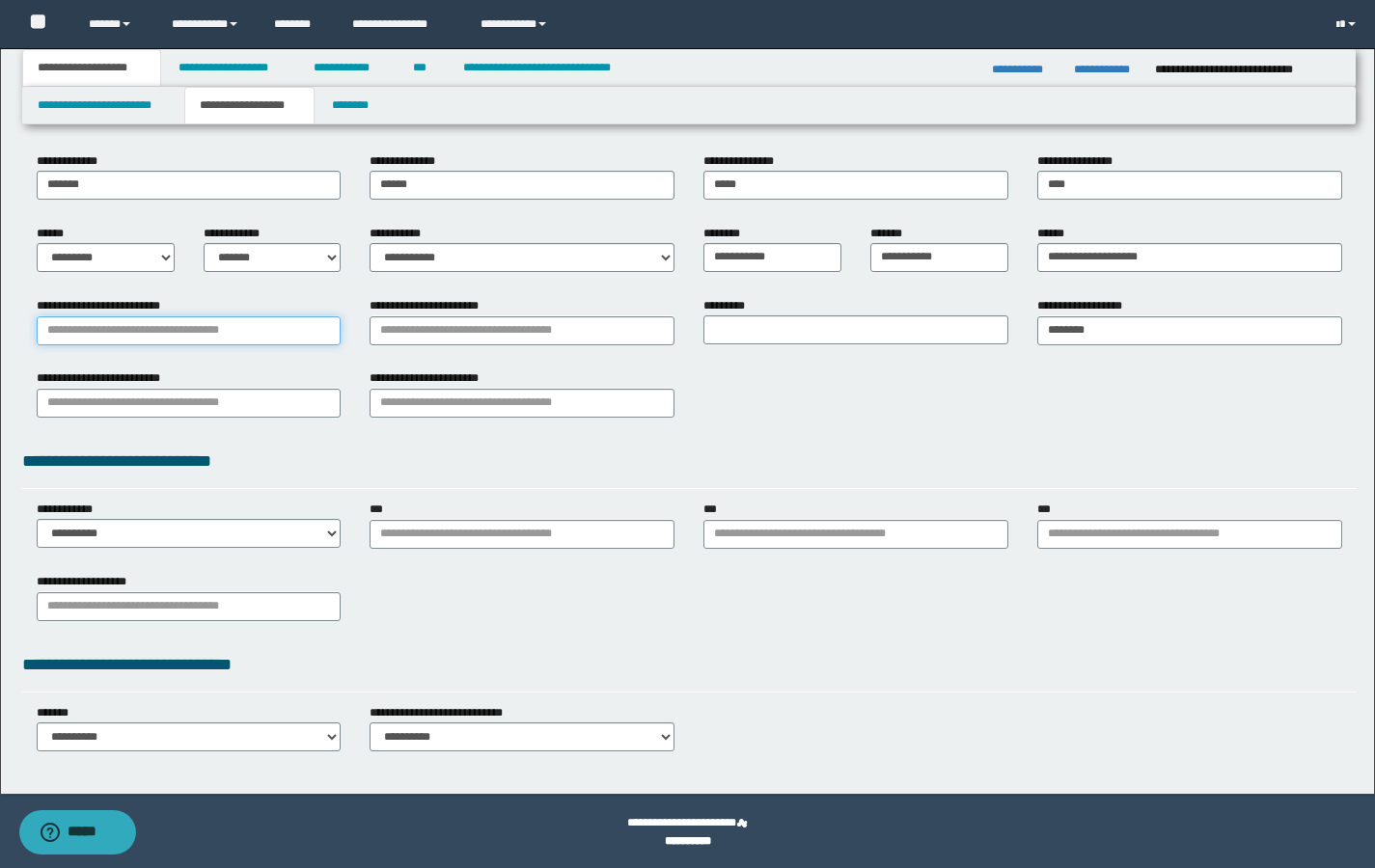 click on "**********" at bounding box center (189, 331) 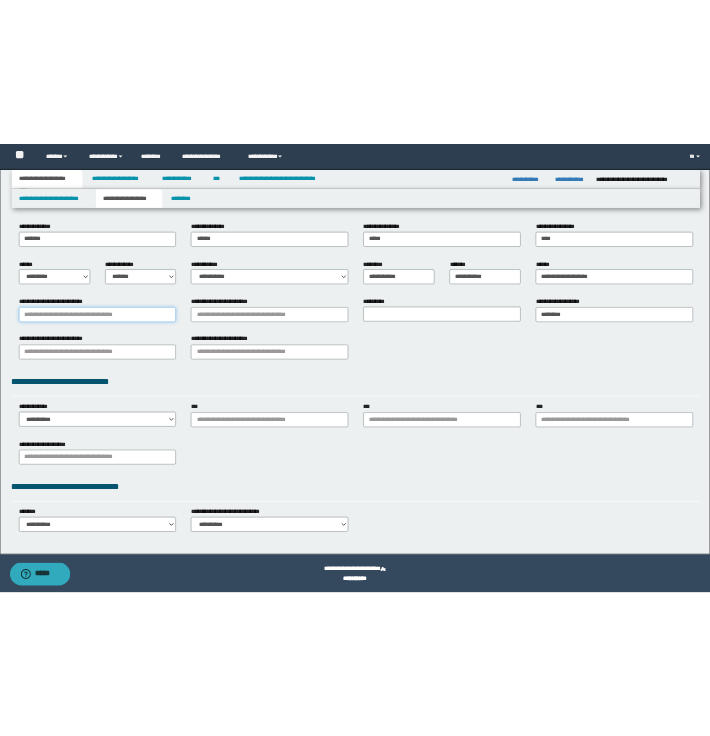 scroll, scrollTop: 926, scrollLeft: 0, axis: vertical 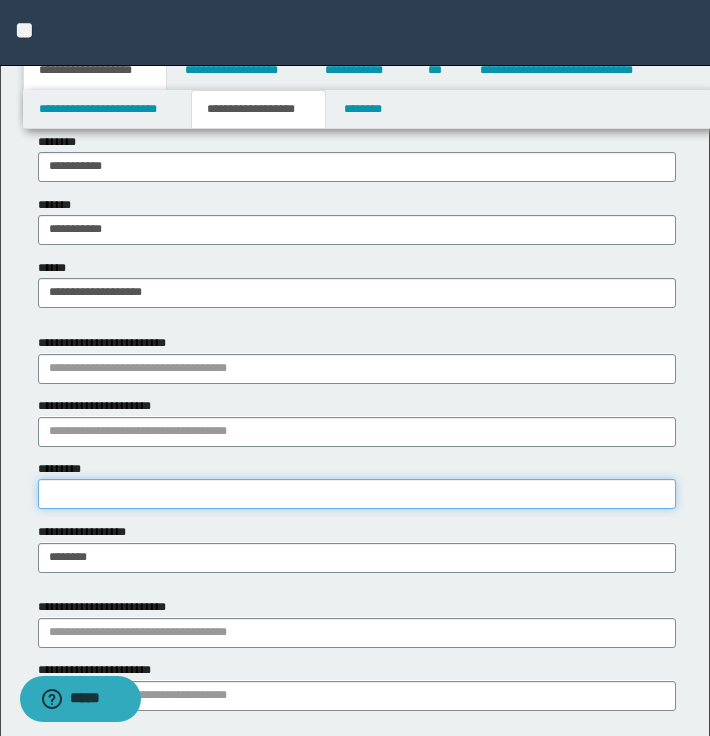 click on "*********" at bounding box center [357, 494] 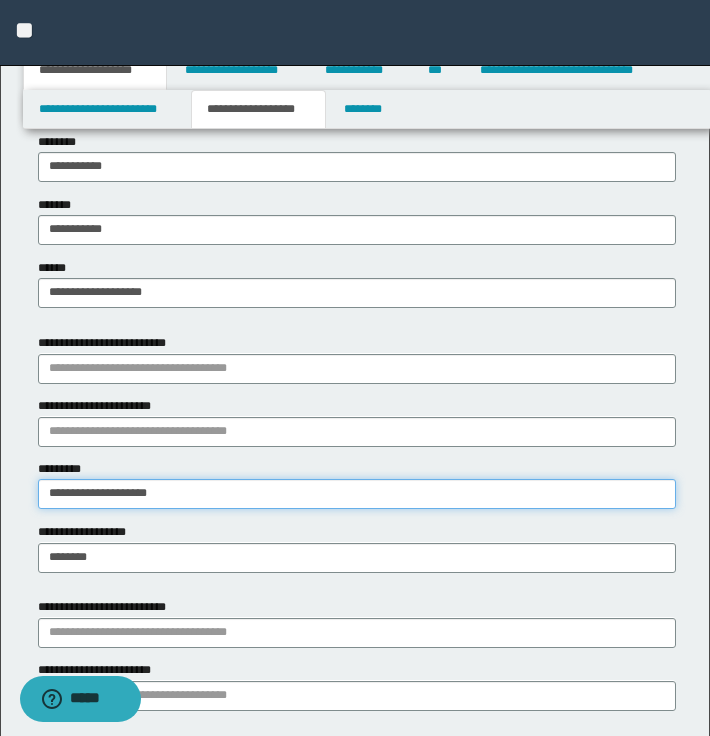 type on "**********" 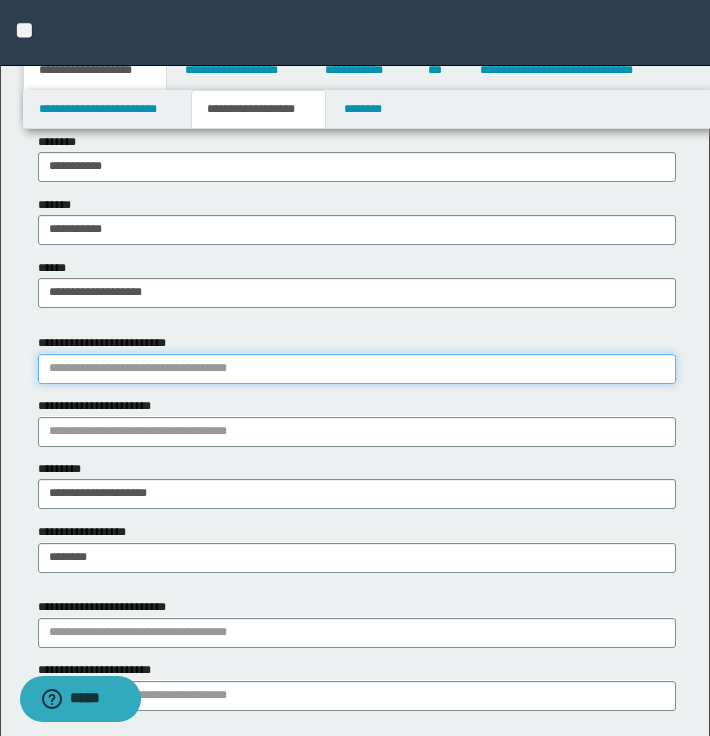 click on "**********" at bounding box center (357, 369) 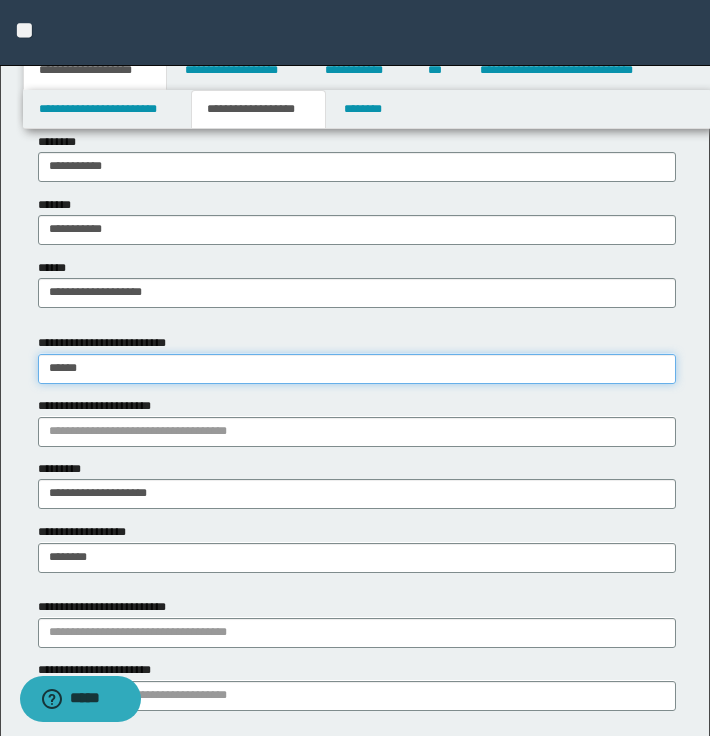 type on "*******" 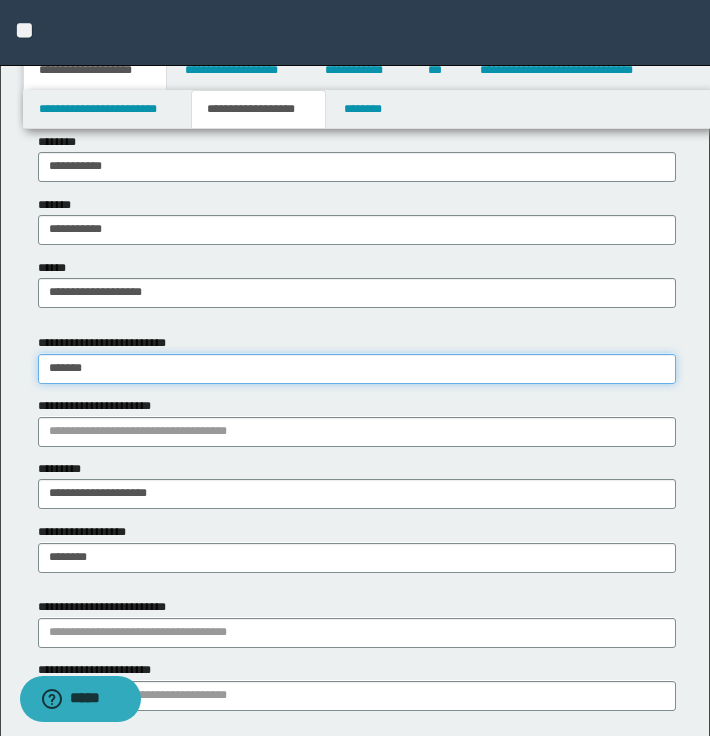 type on "**********" 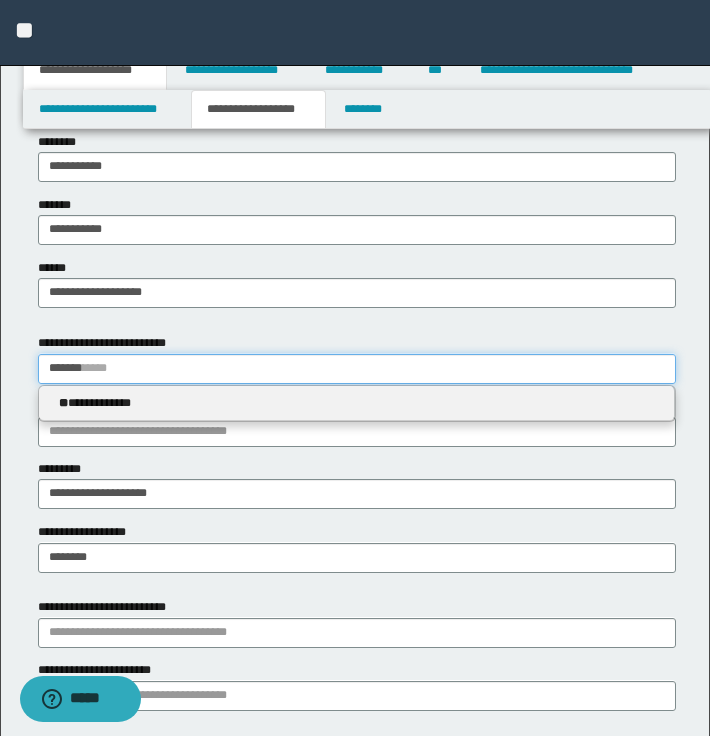 type on "*******" 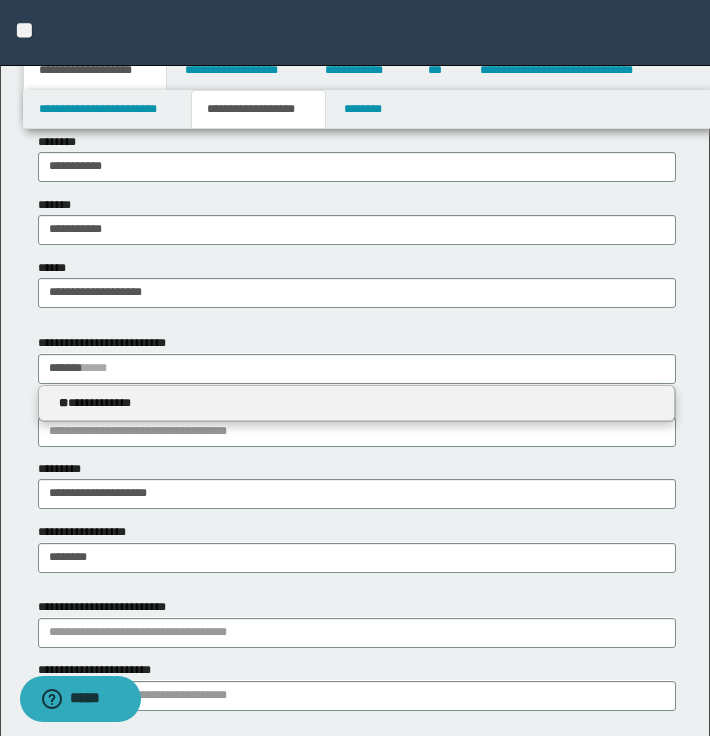 type 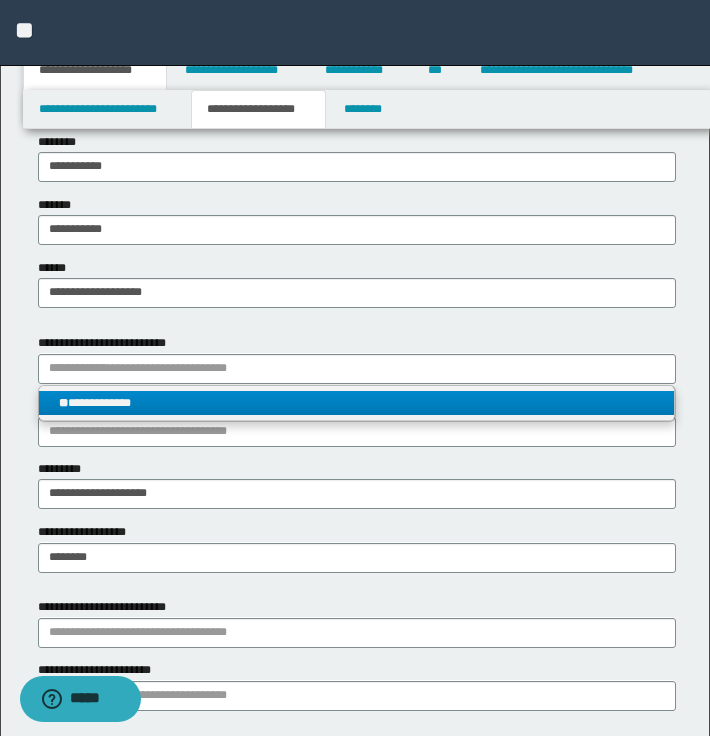 click on "**********" at bounding box center (356, 403) 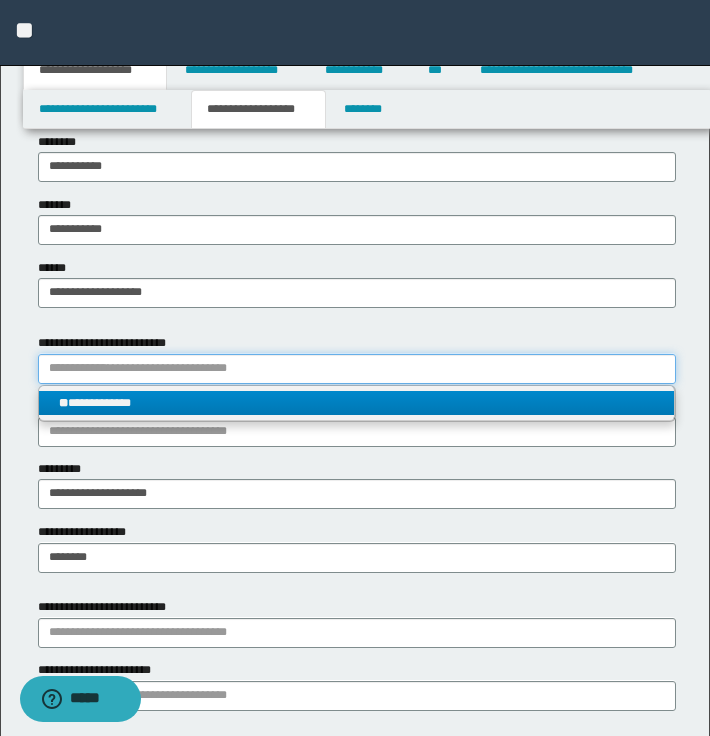 type 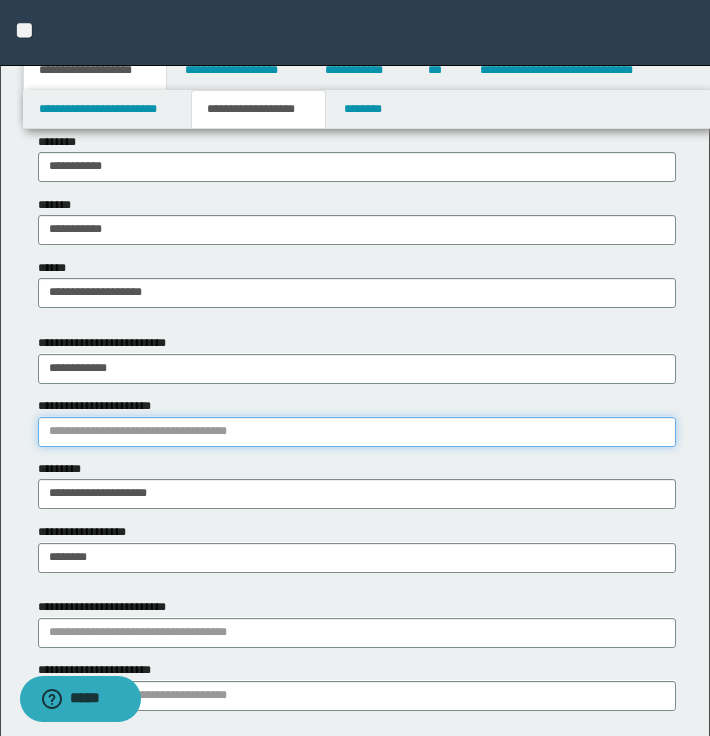 click on "**********" at bounding box center (357, 432) 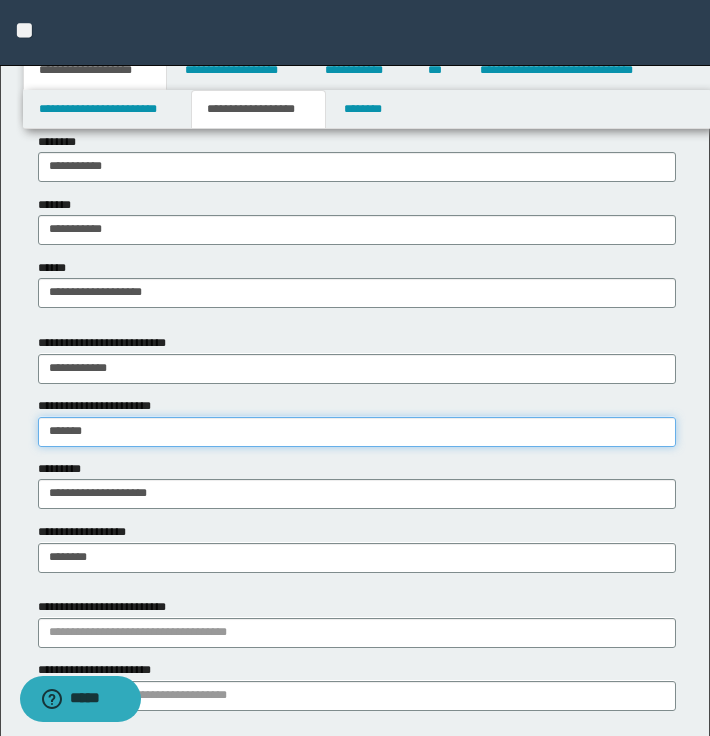 click on "******" at bounding box center (357, 432) 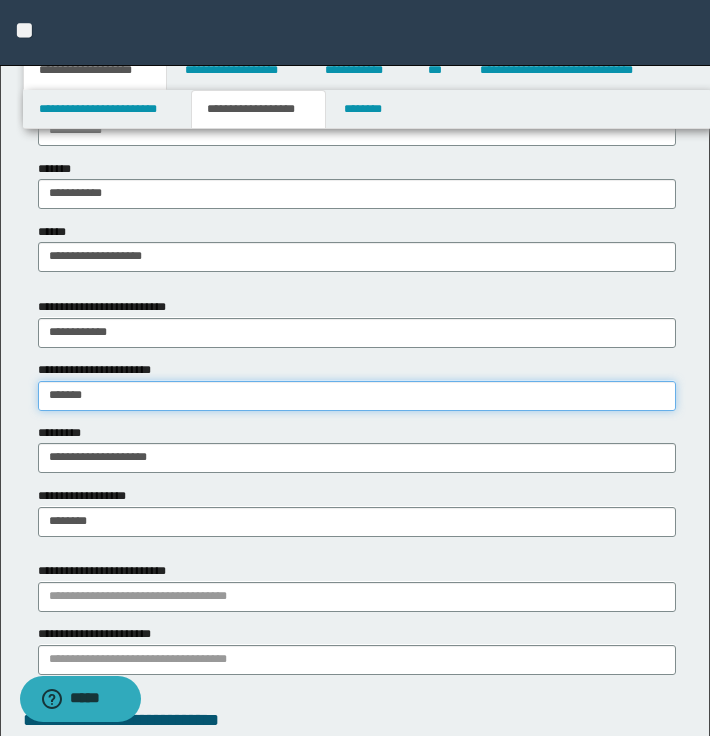 scroll, scrollTop: 1119, scrollLeft: 0, axis: vertical 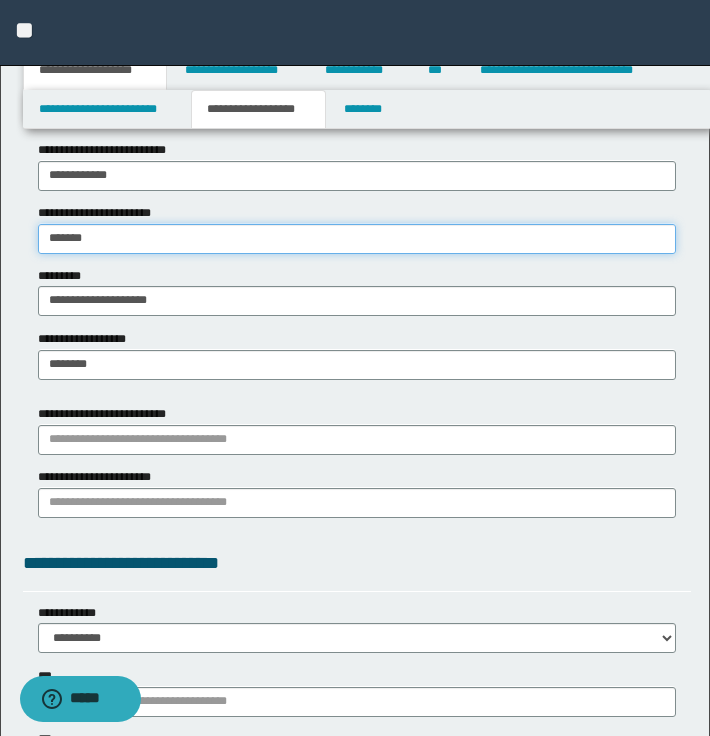 type on "******" 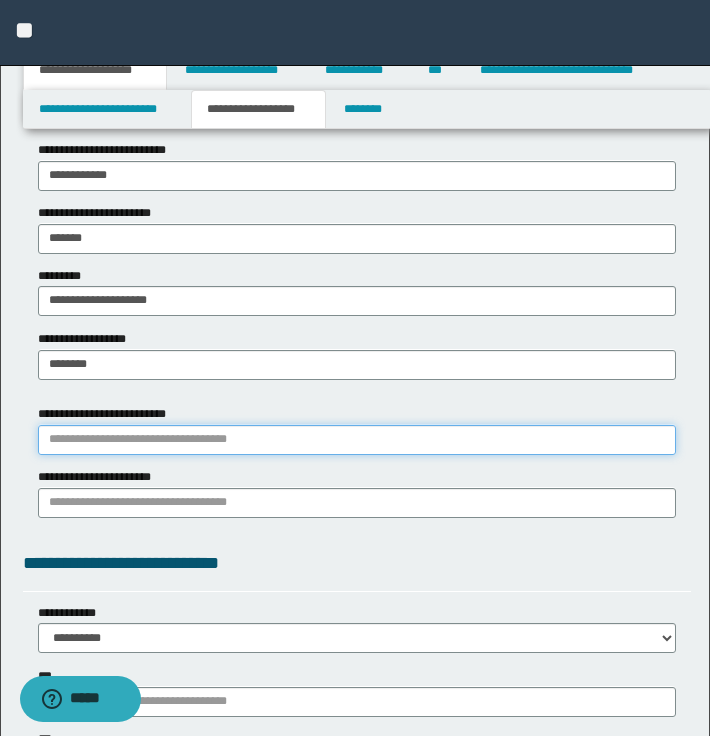 type 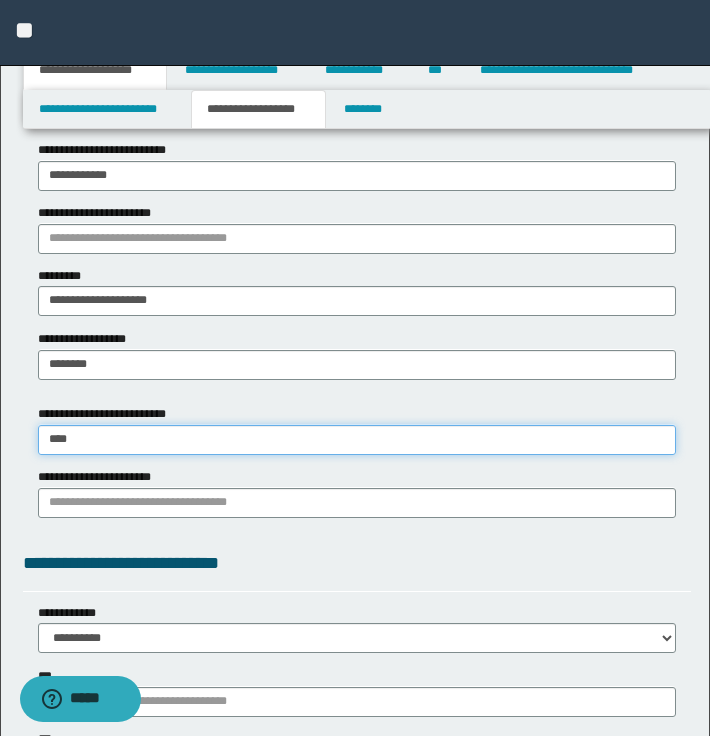 type on "*****" 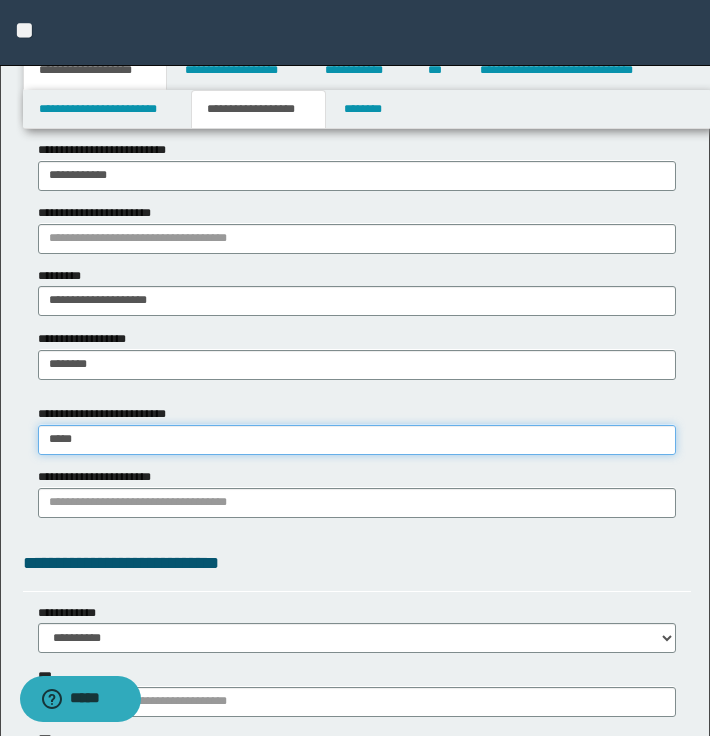 type on "**********" 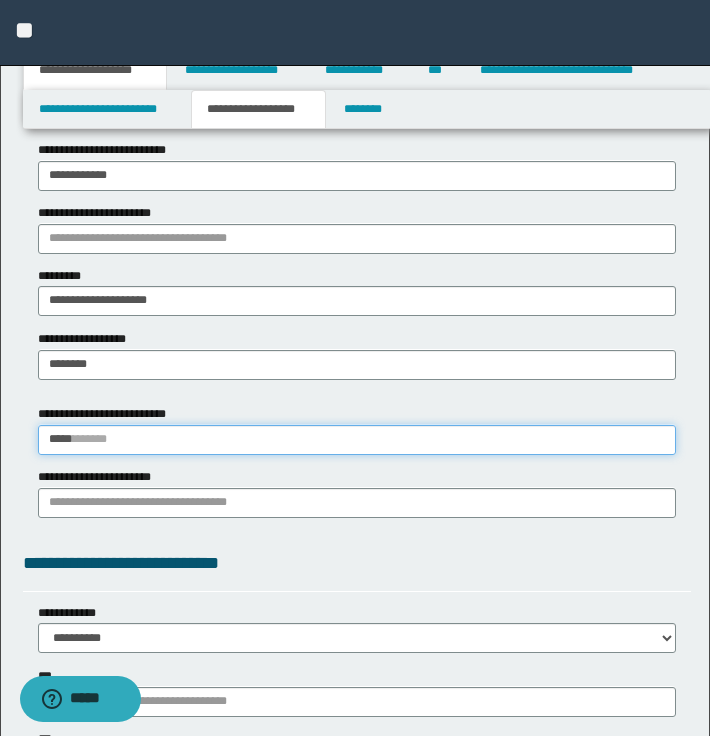 type 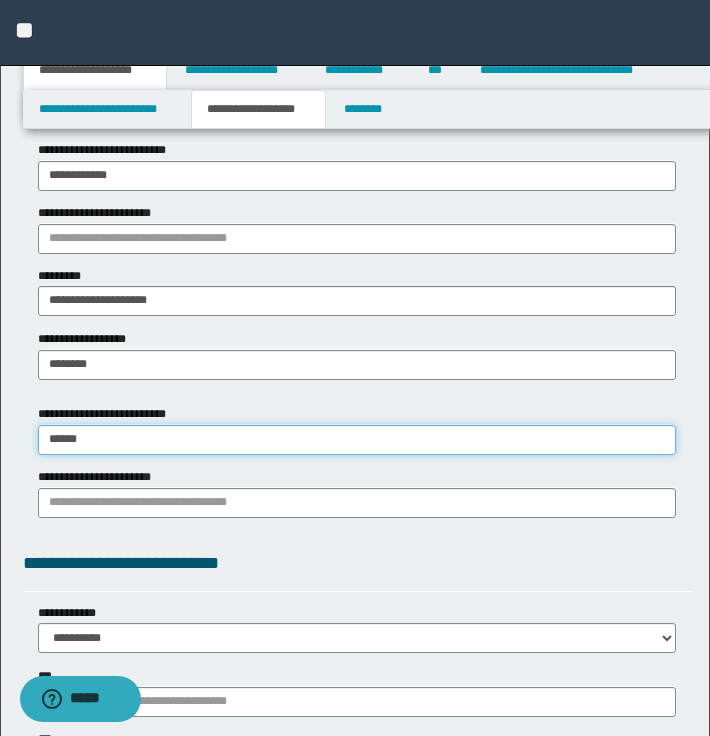 type on "******" 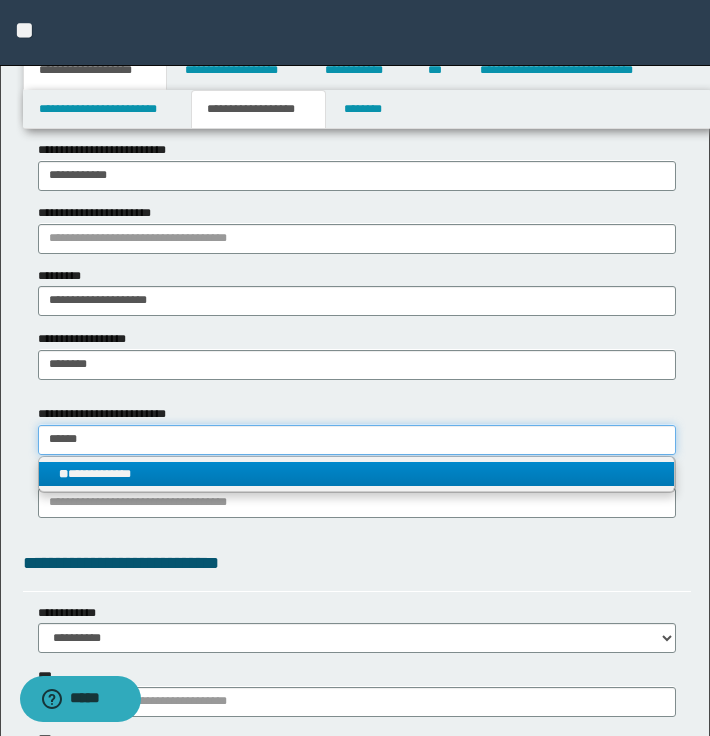 type on "******" 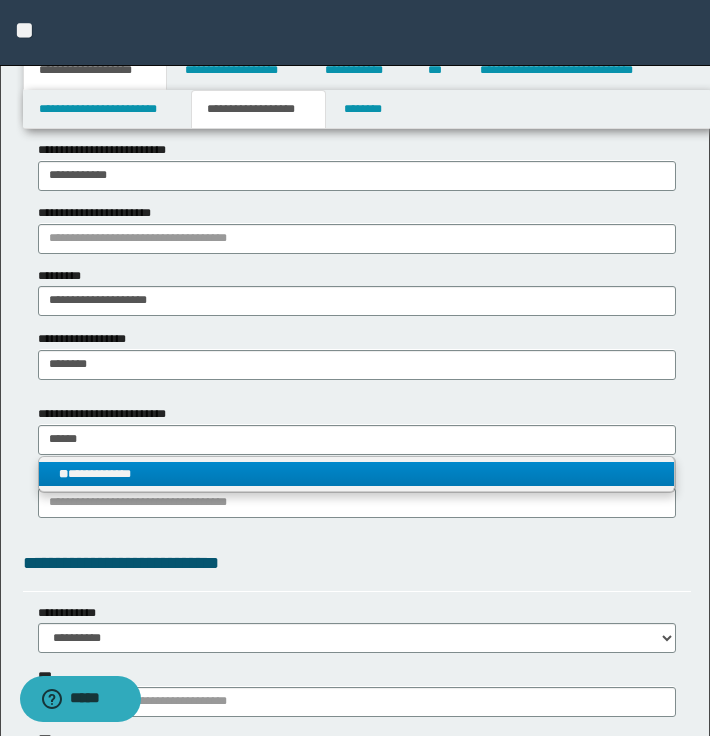 type 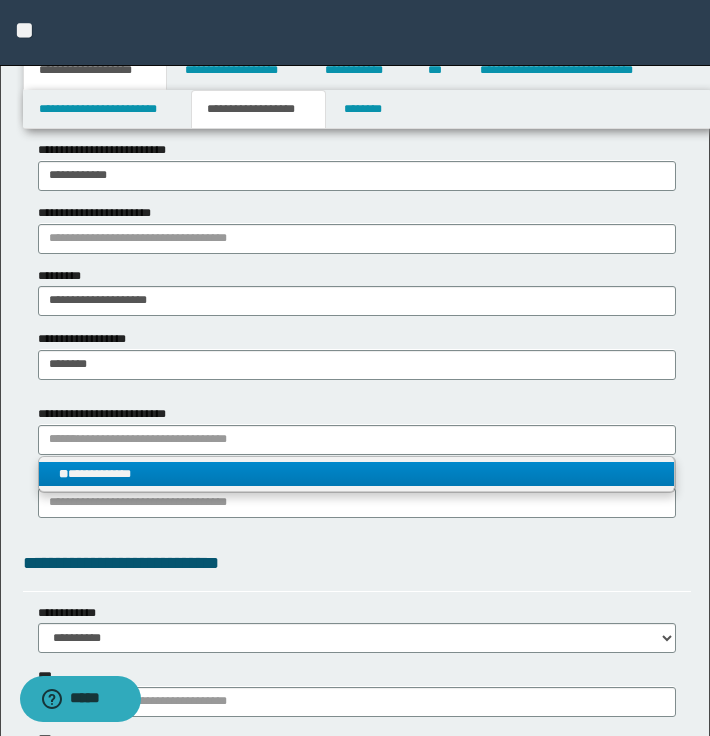 click on "**********" at bounding box center [356, 474] 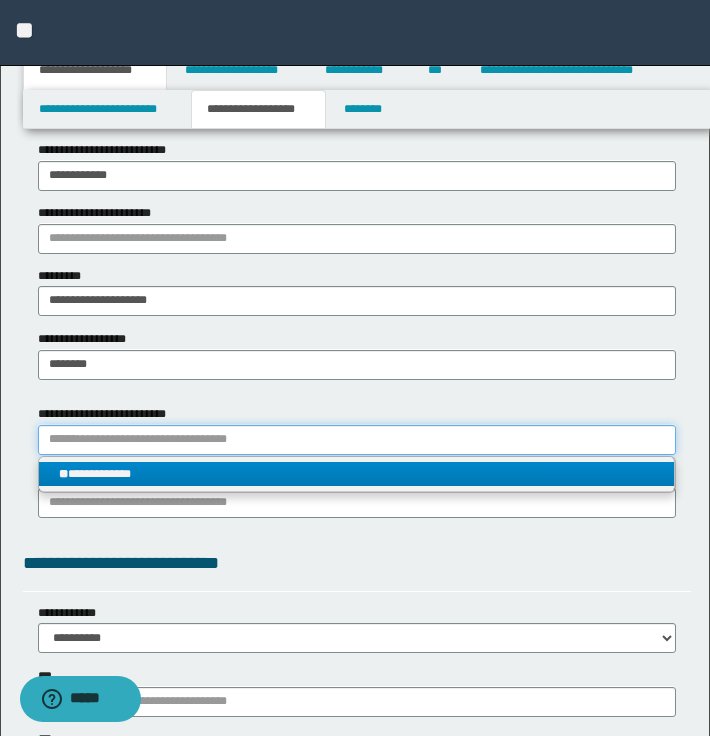 type 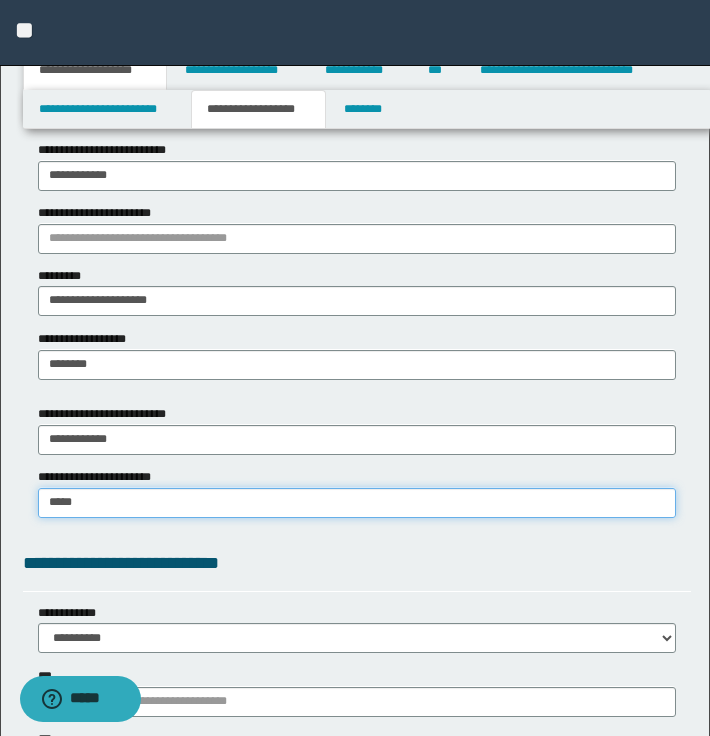 type on "******" 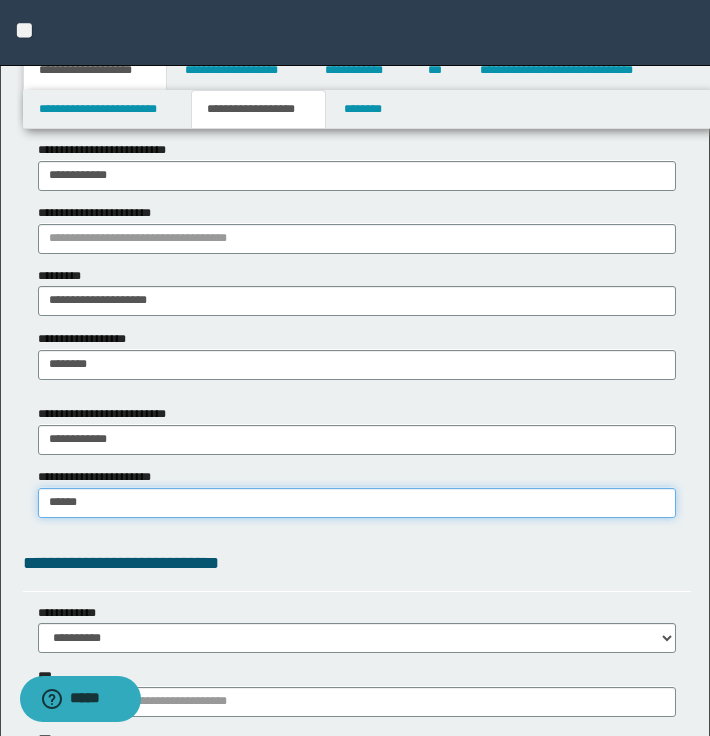 type on "******" 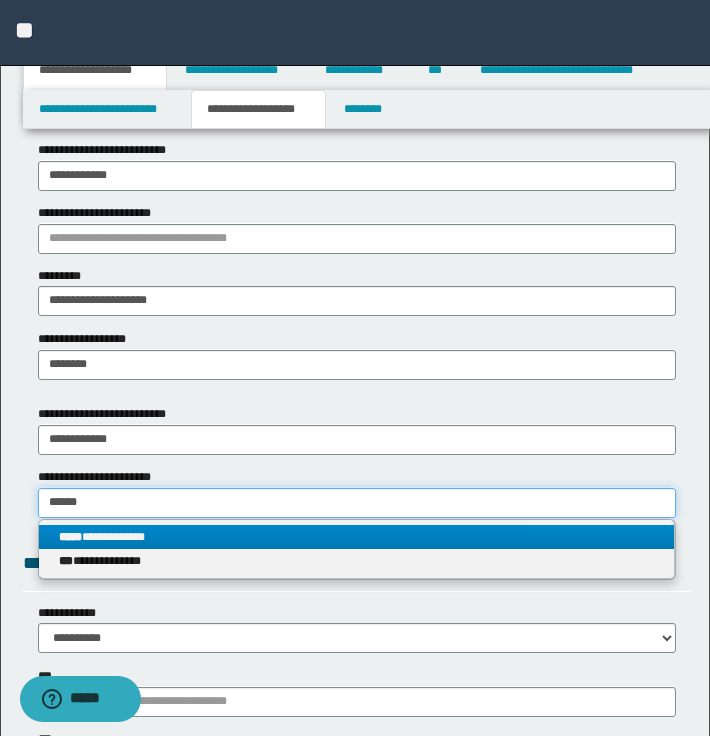 type on "******" 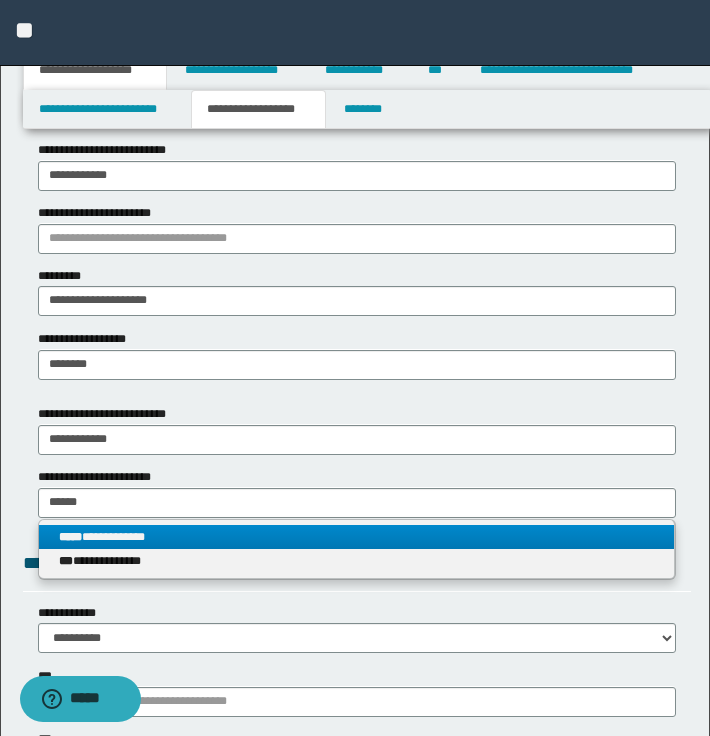 type 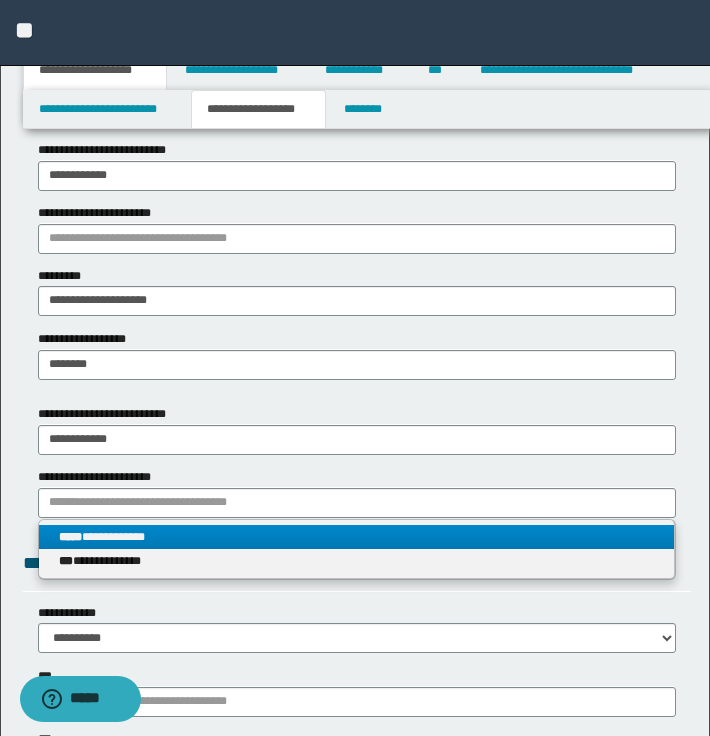 click on "**********" at bounding box center (356, 537) 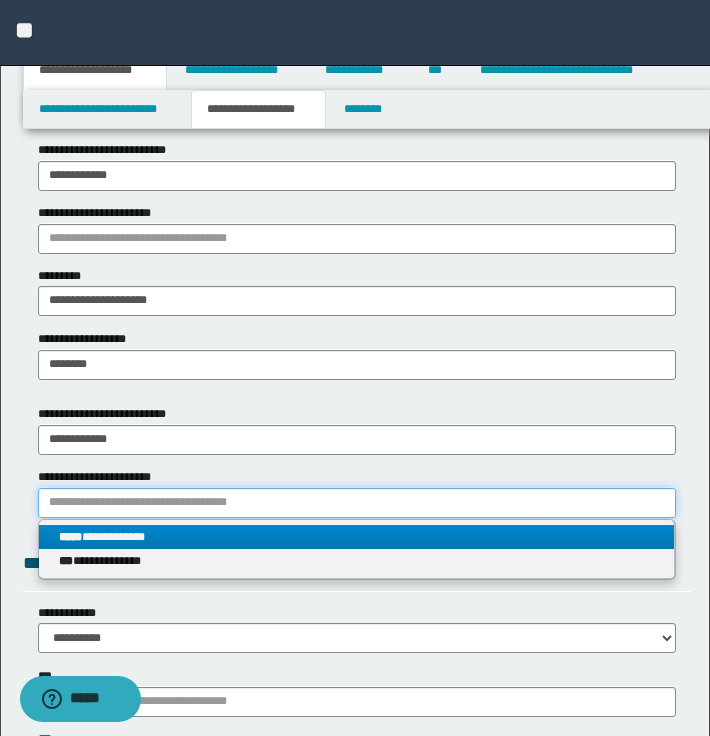 type 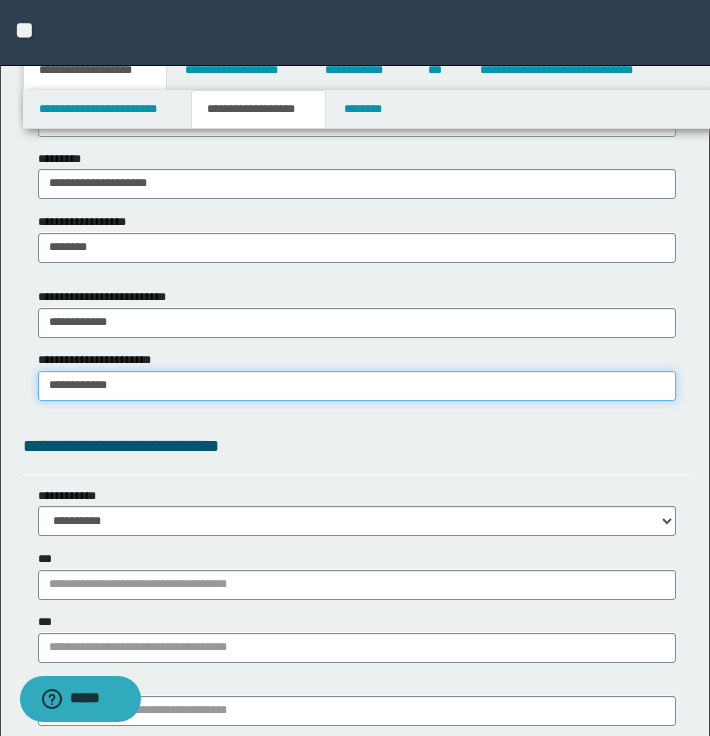 scroll, scrollTop: 1260, scrollLeft: 0, axis: vertical 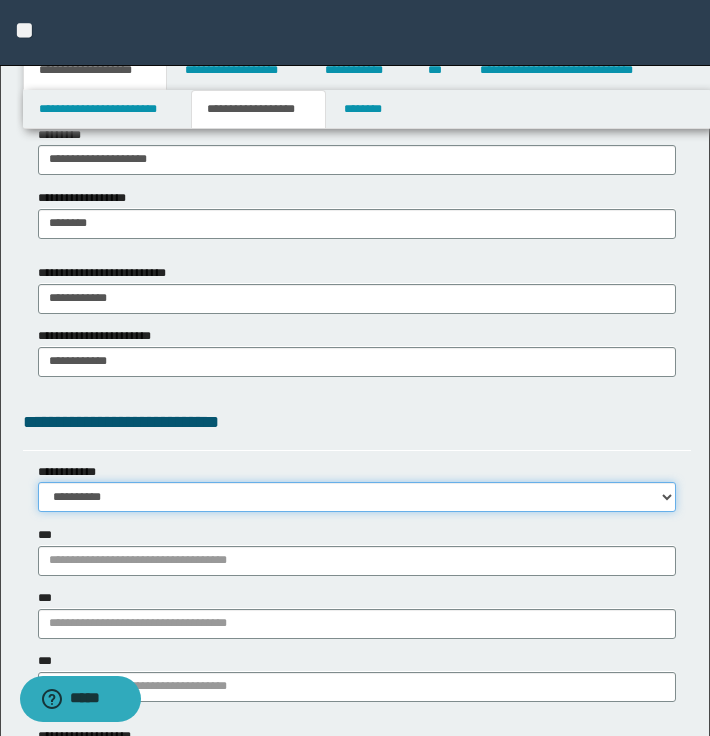 select on "**" 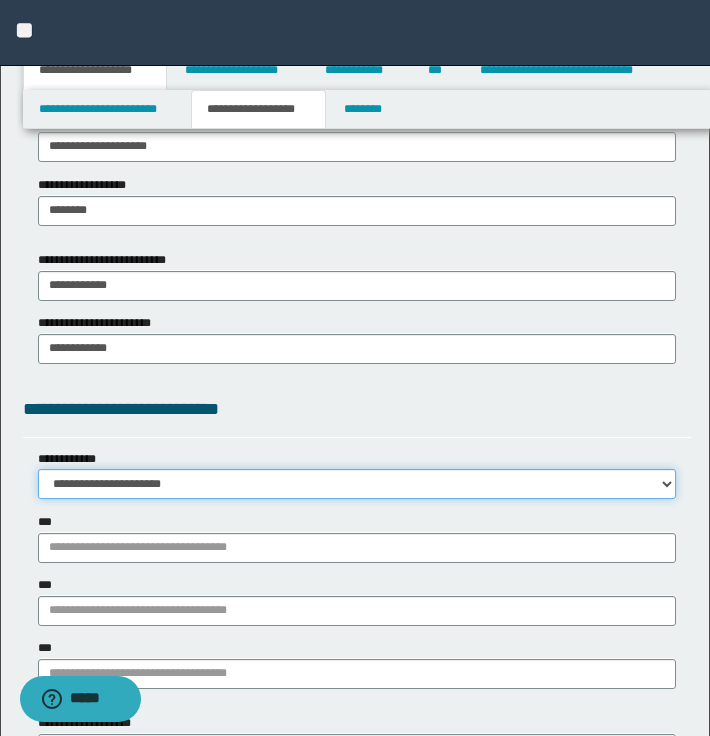 scroll, scrollTop: 1292, scrollLeft: 0, axis: vertical 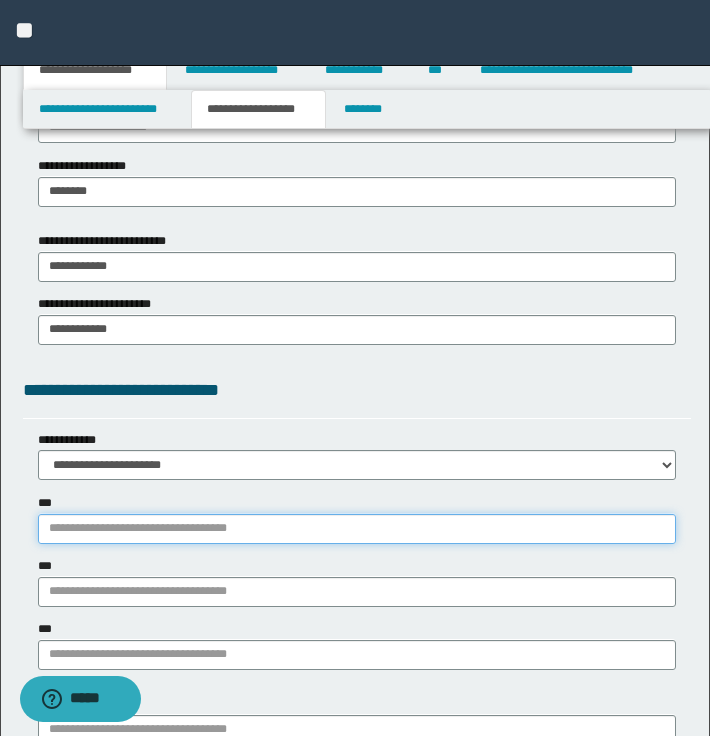 click on "***" at bounding box center [357, 529] 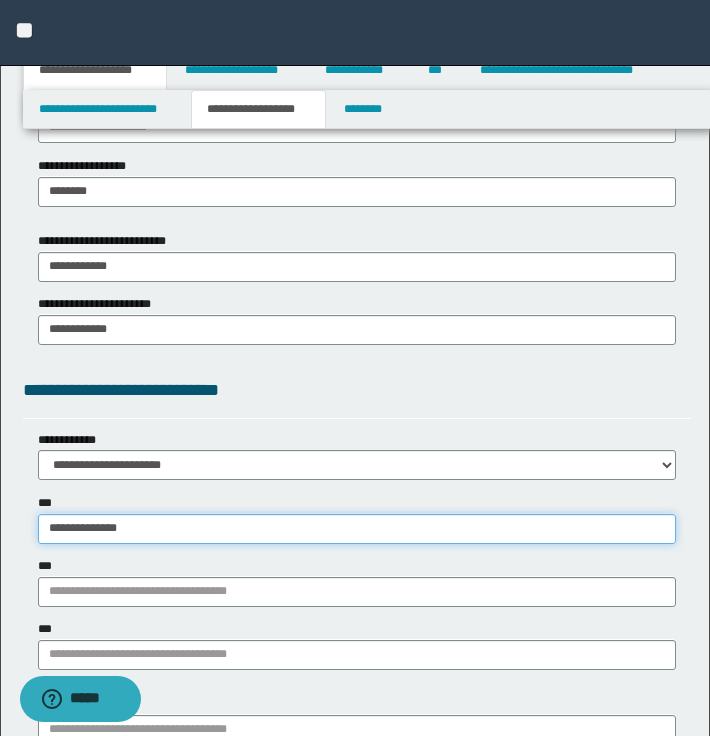 type on "**********" 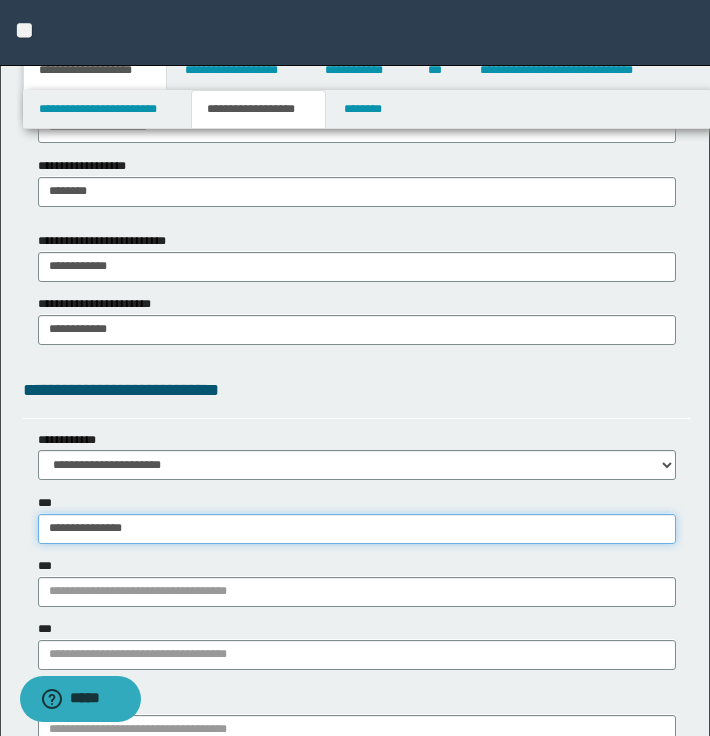 type on "**********" 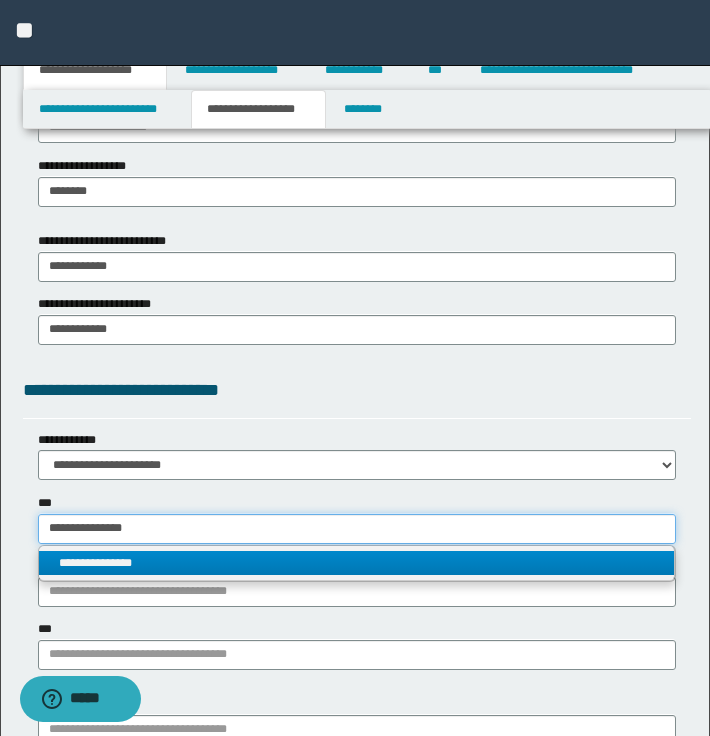 type on "**********" 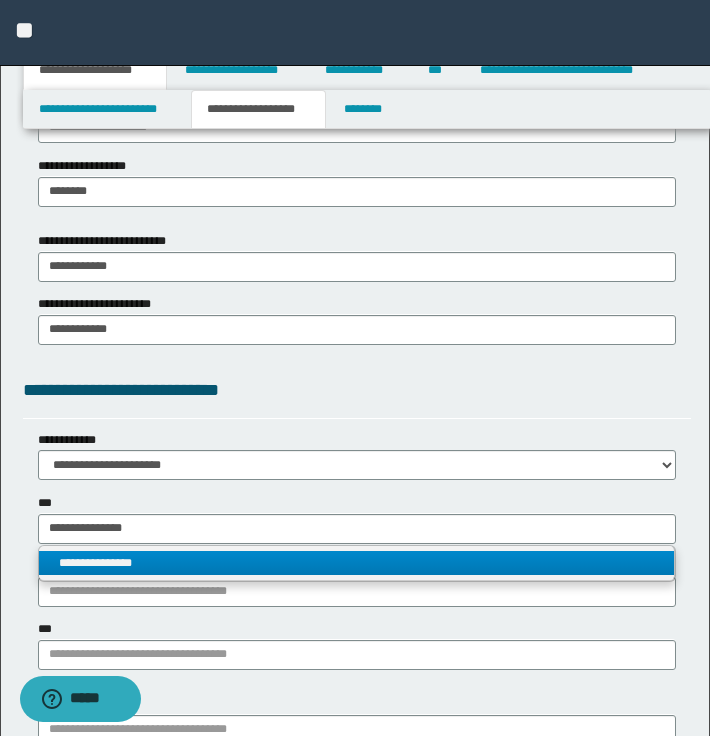 type 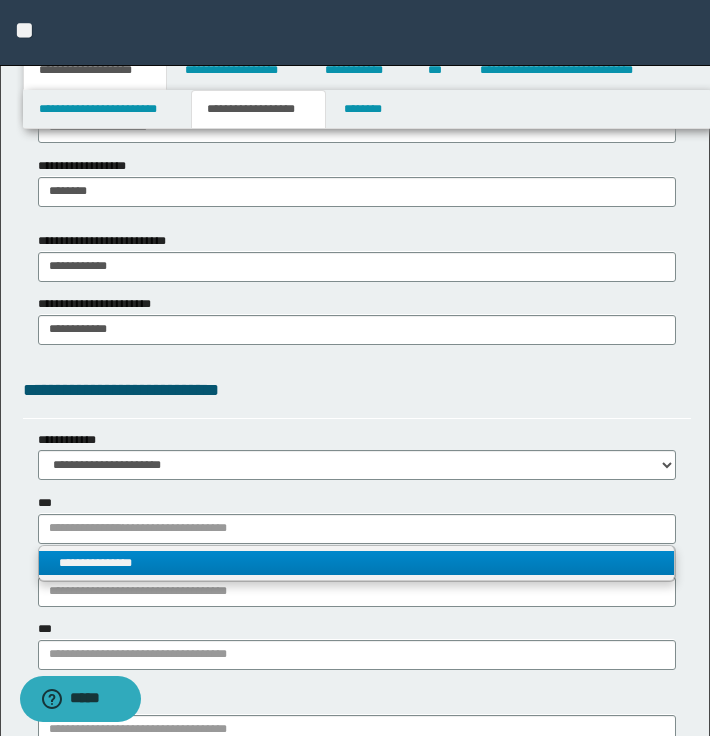 click on "**********" at bounding box center [356, 563] 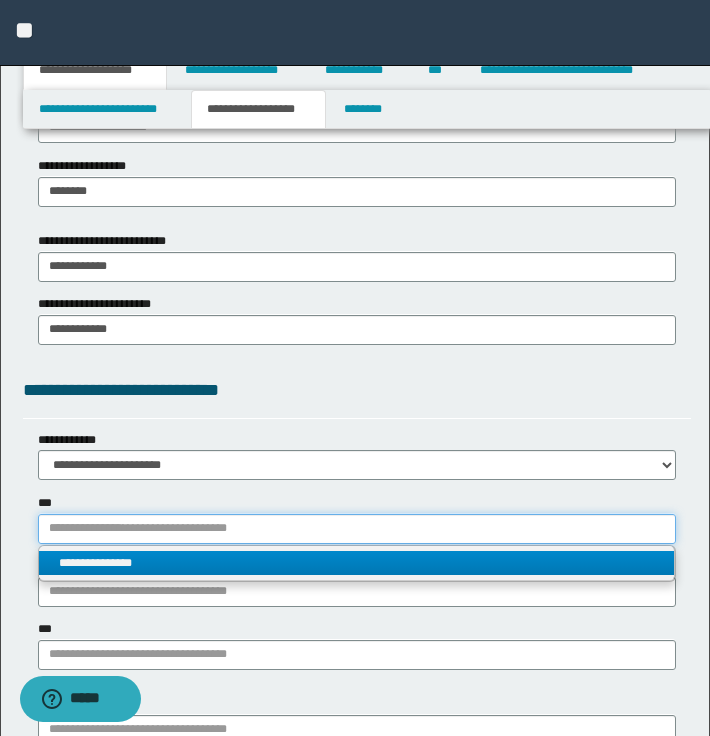 type 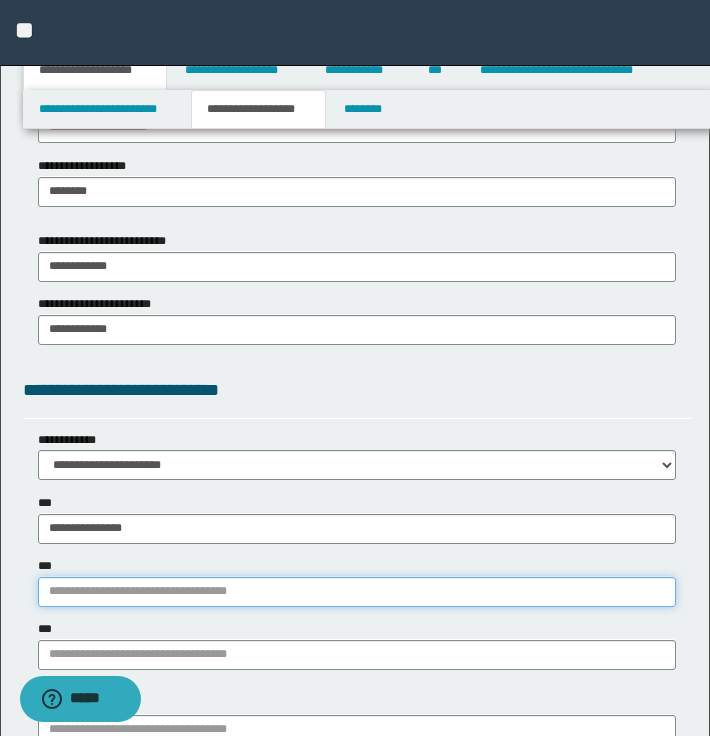 click on "***" at bounding box center [357, 592] 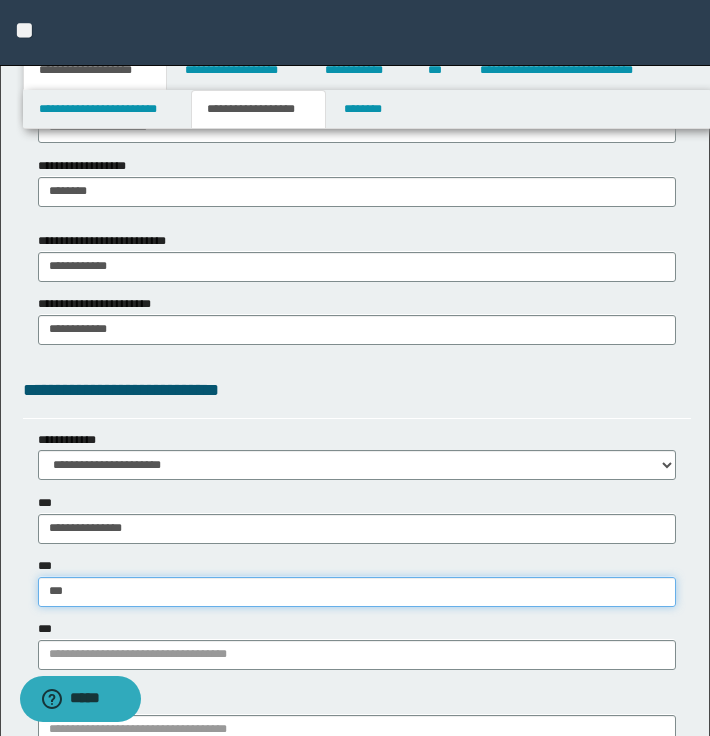 type on "****" 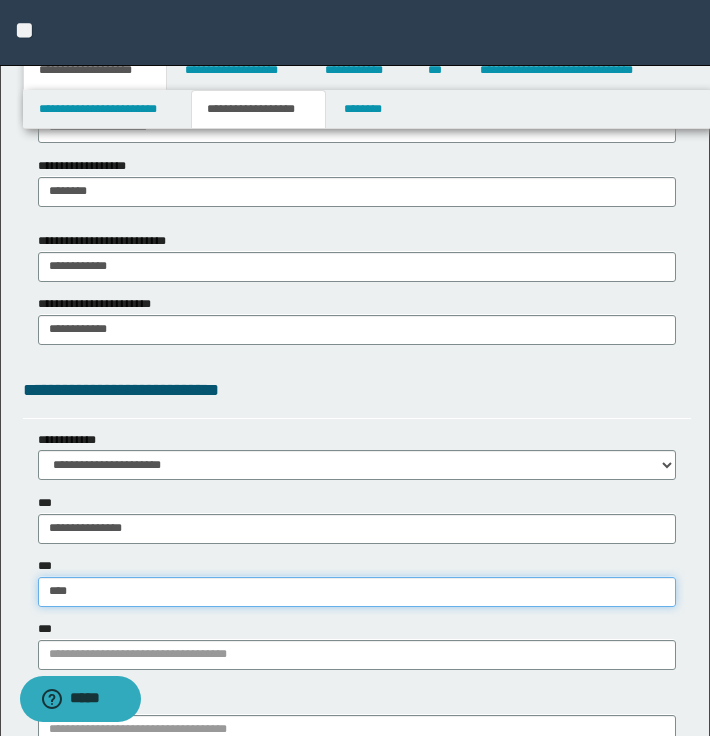 type on "****" 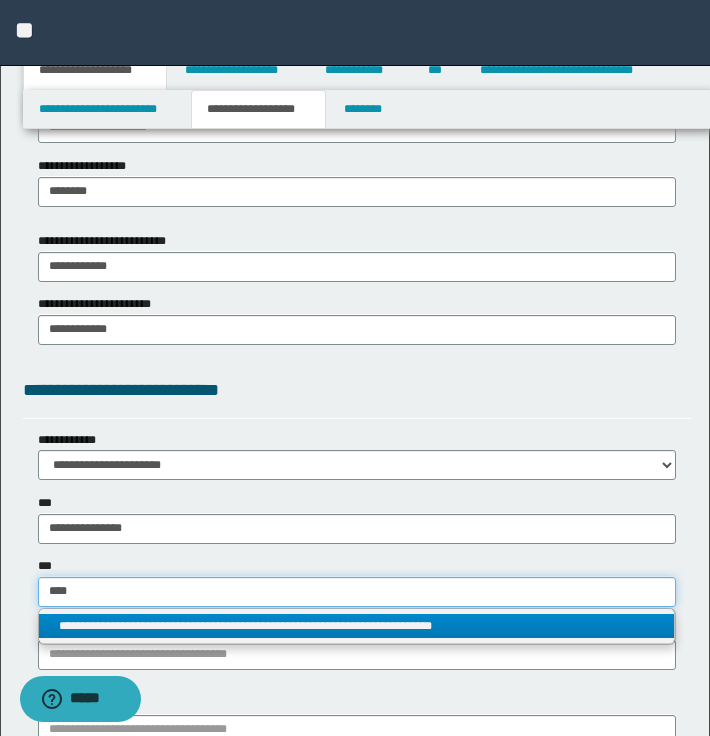 type on "****" 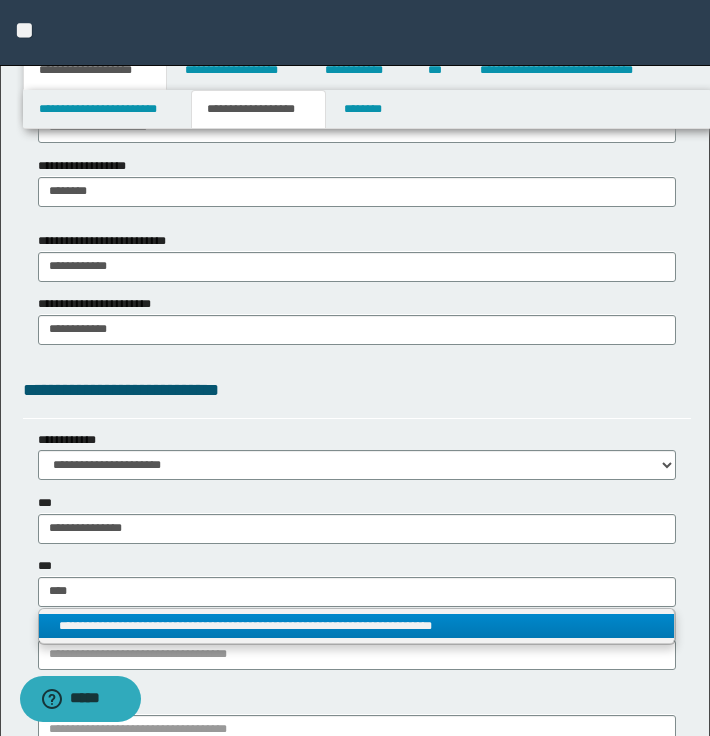 type 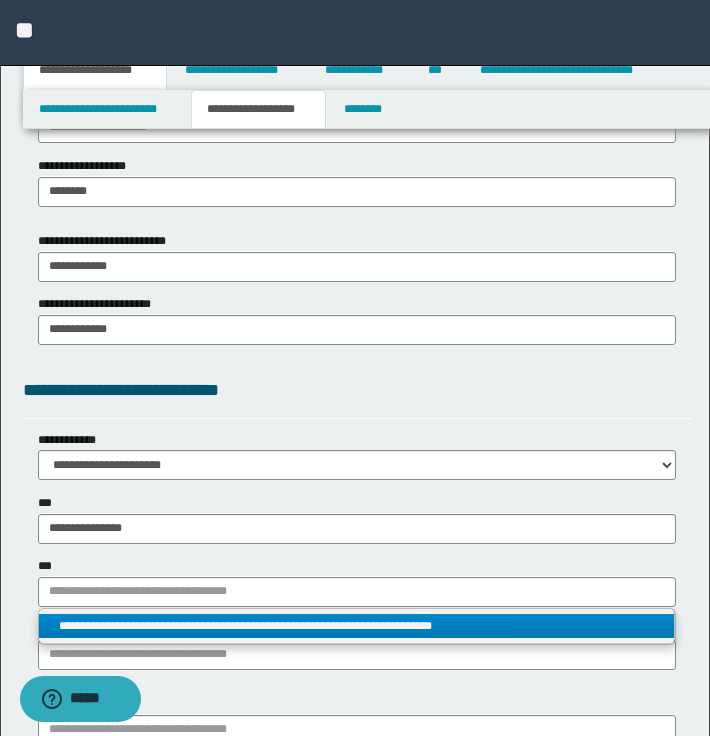 click on "**********" at bounding box center [356, 626] 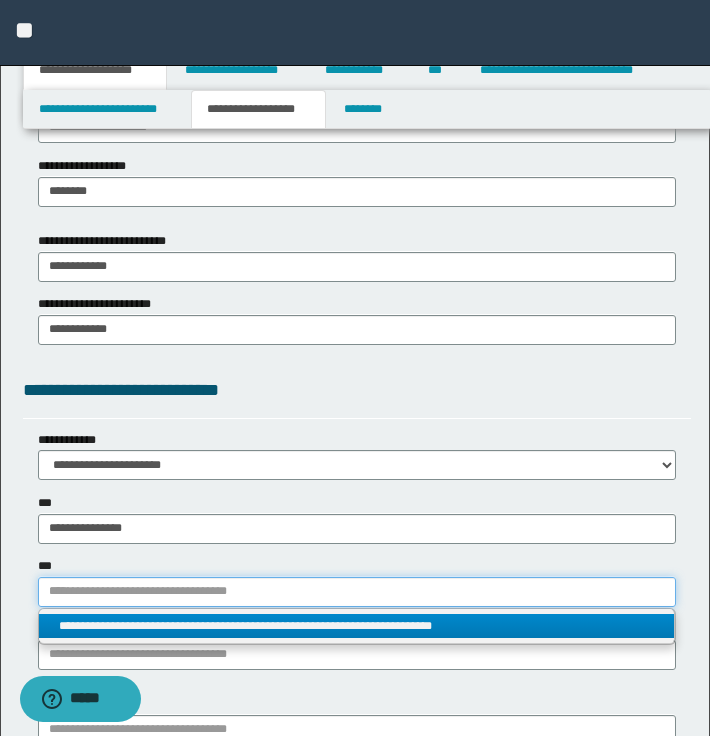 type 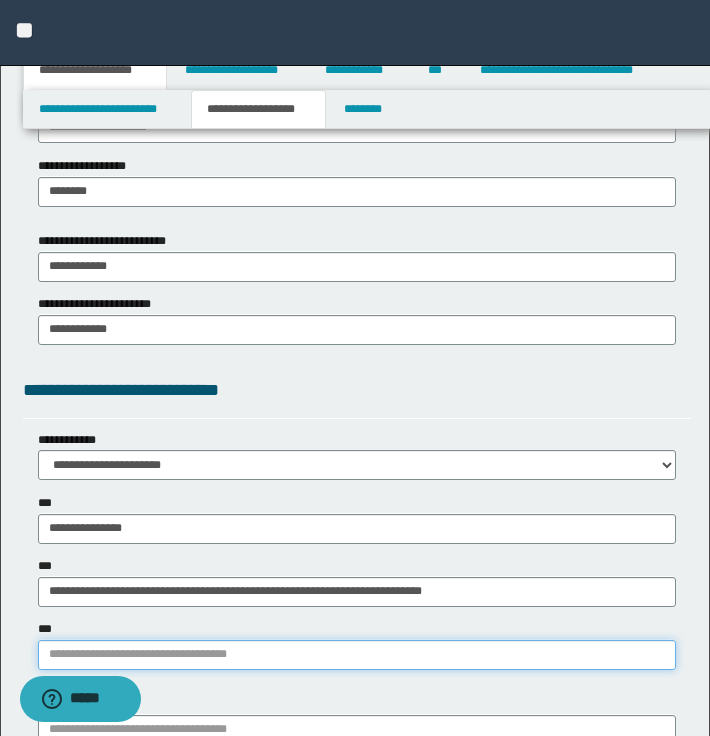 click on "***" at bounding box center [357, 655] 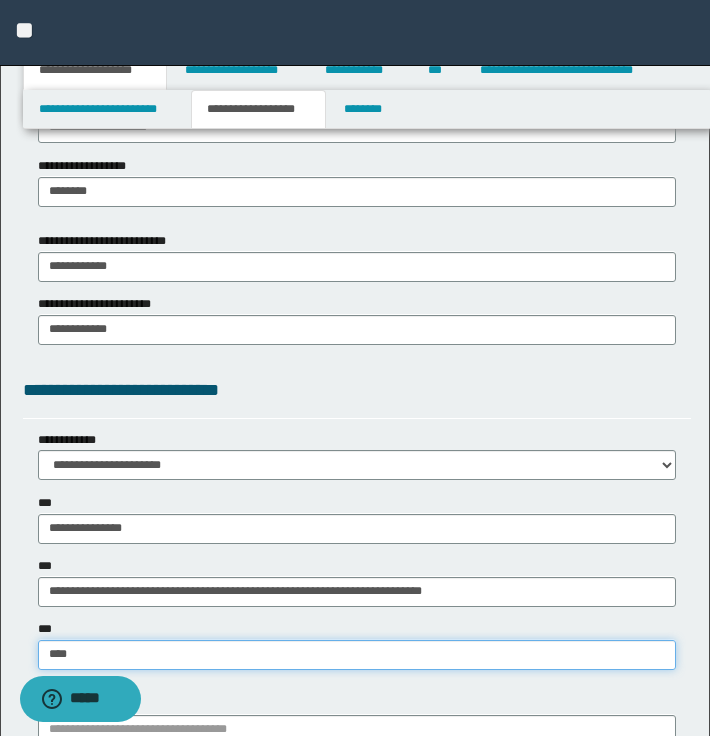 type on "*****" 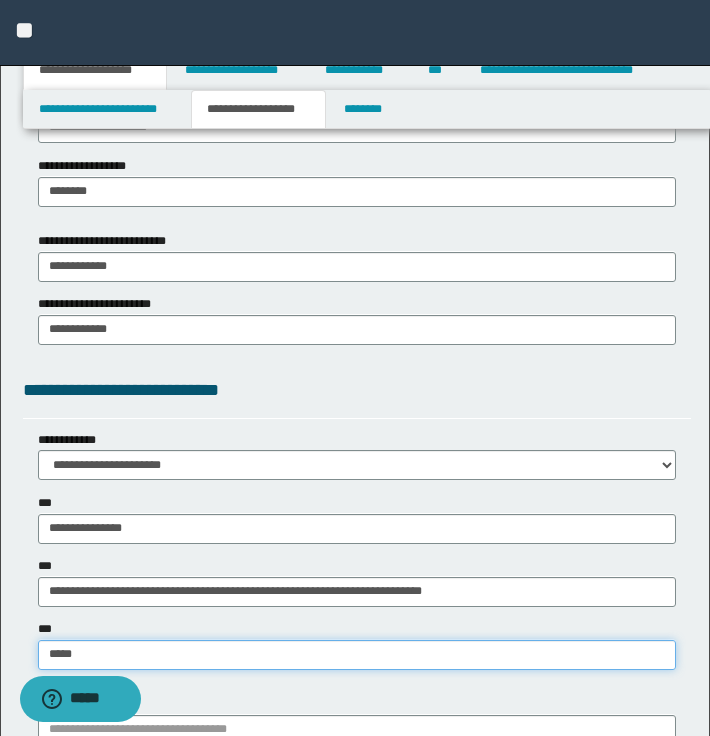 type on "*****" 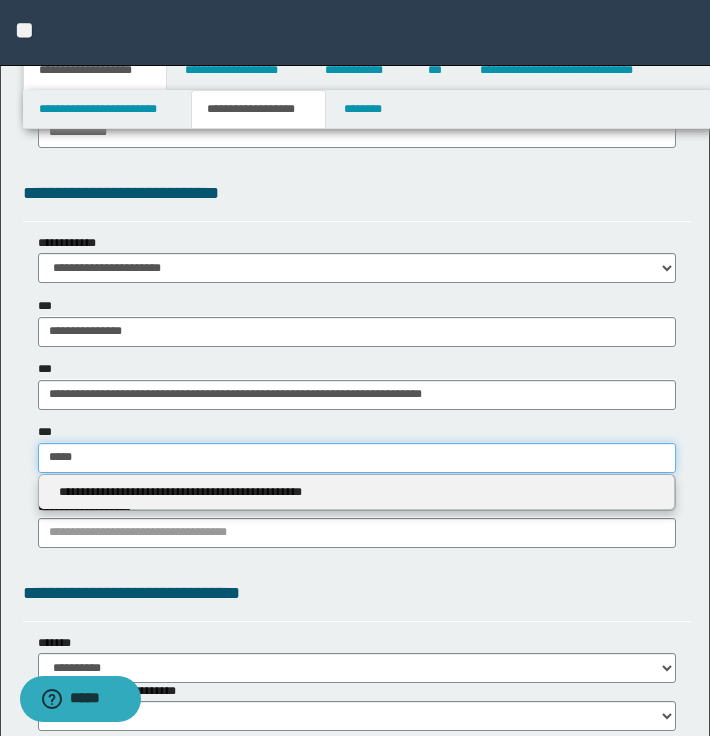 scroll, scrollTop: 1496, scrollLeft: 0, axis: vertical 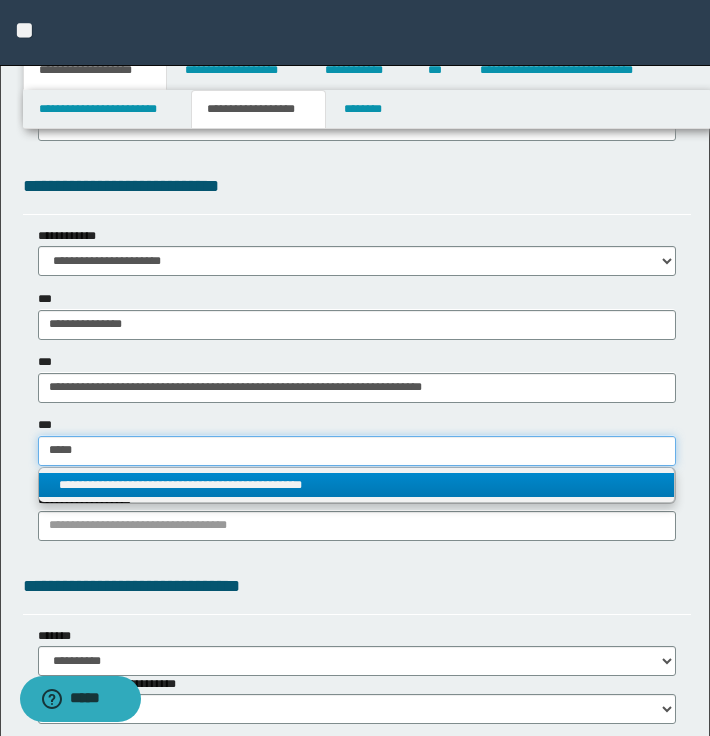 type on "*****" 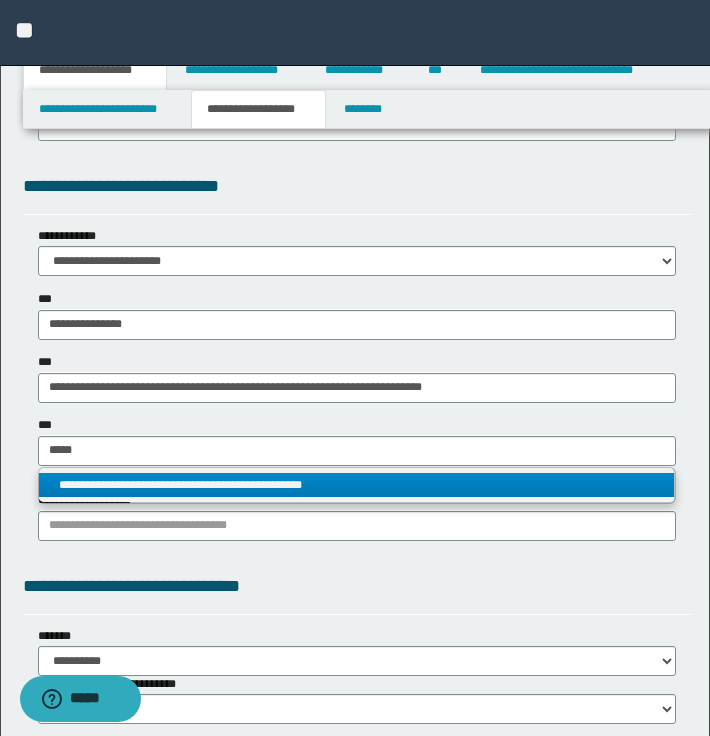 type 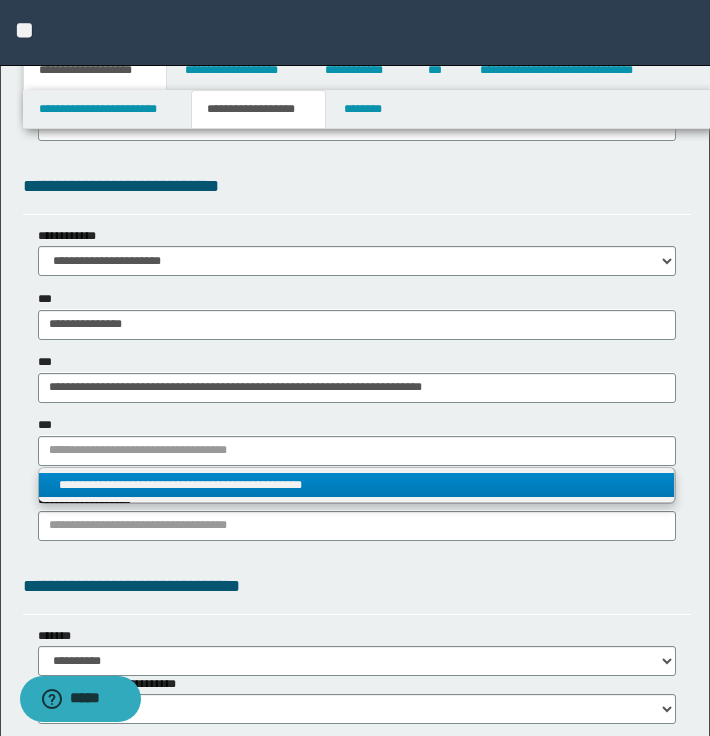 click on "**********" at bounding box center [356, 485] 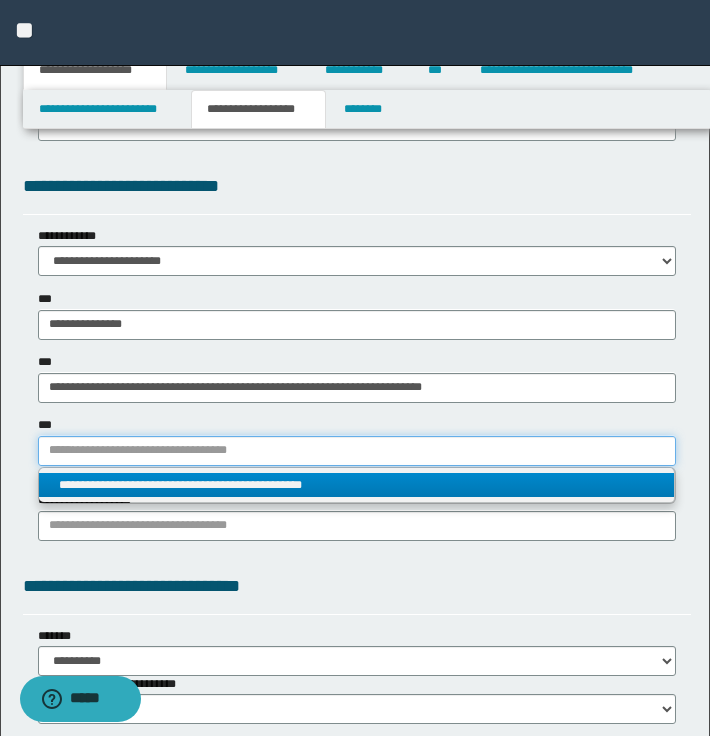 type 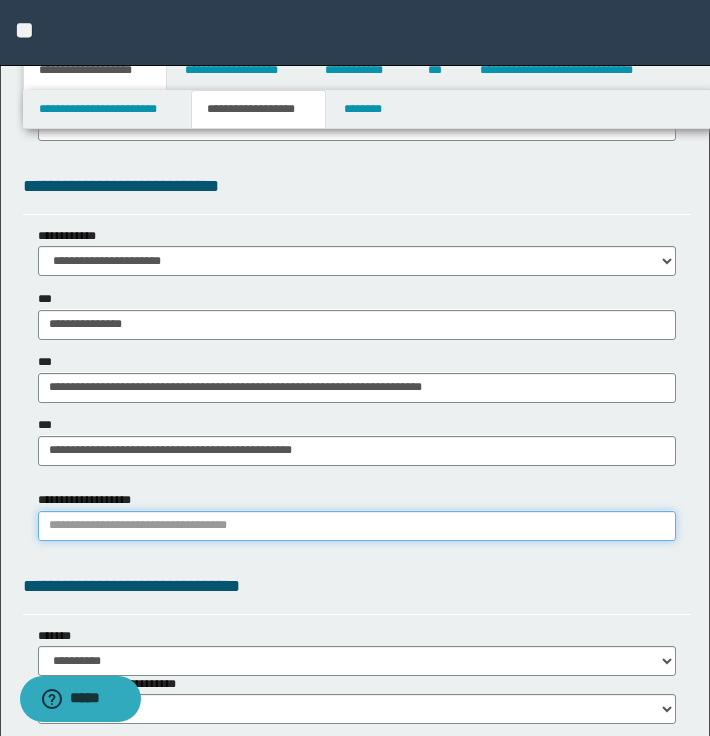 click on "**********" at bounding box center [357, 526] 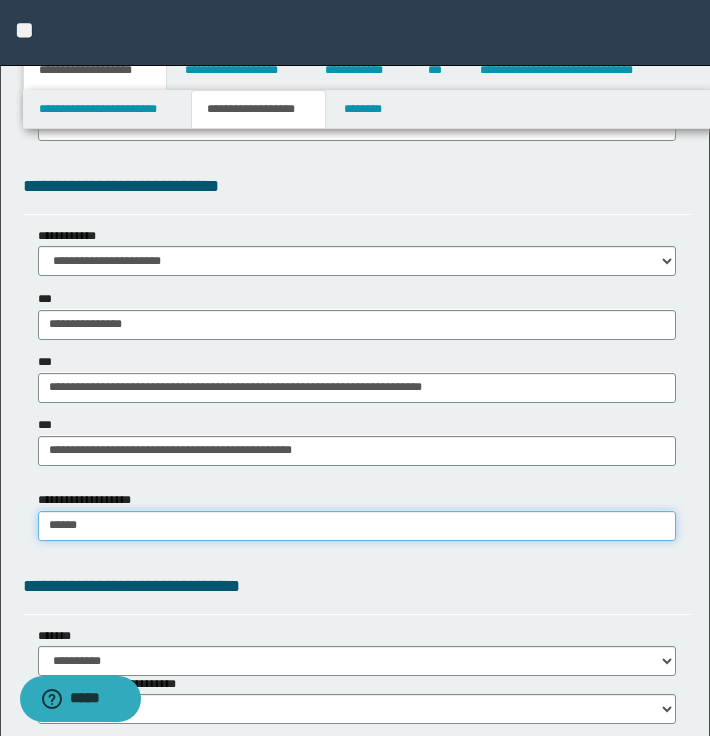 type on "*******" 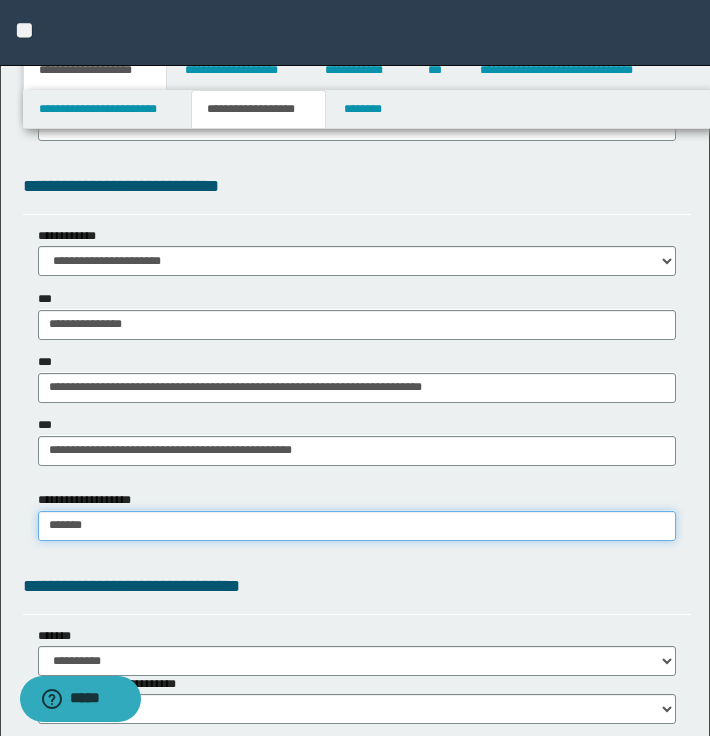 type on "*******" 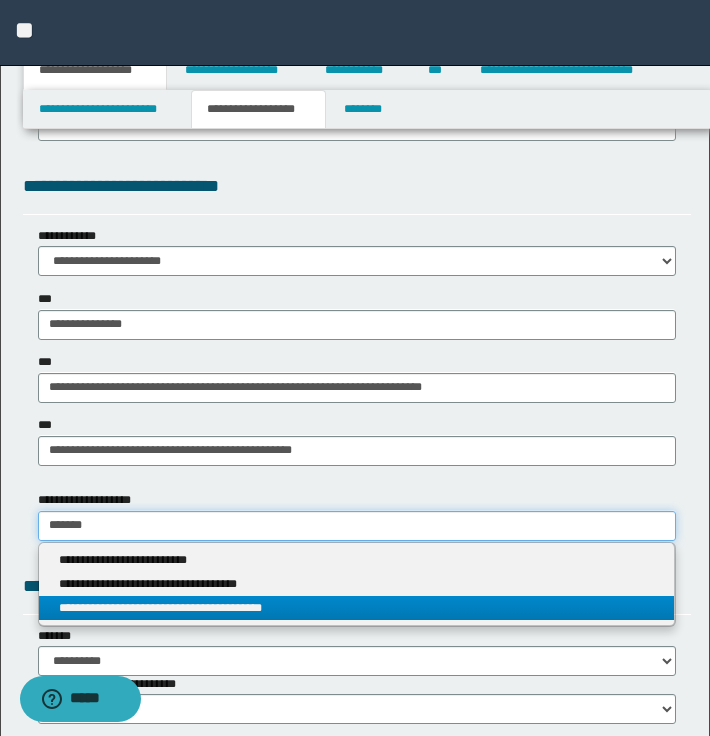 type on "*******" 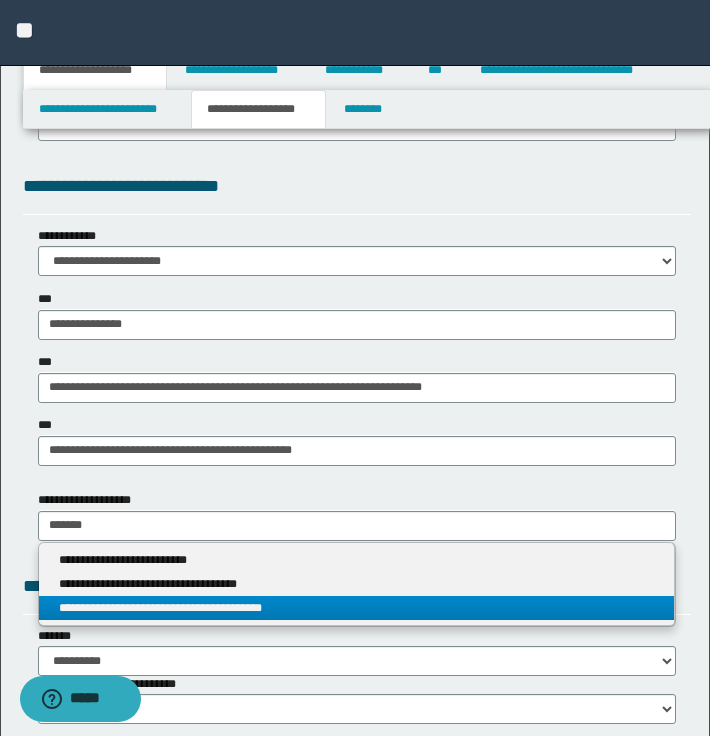 click on "**********" at bounding box center (356, 608) 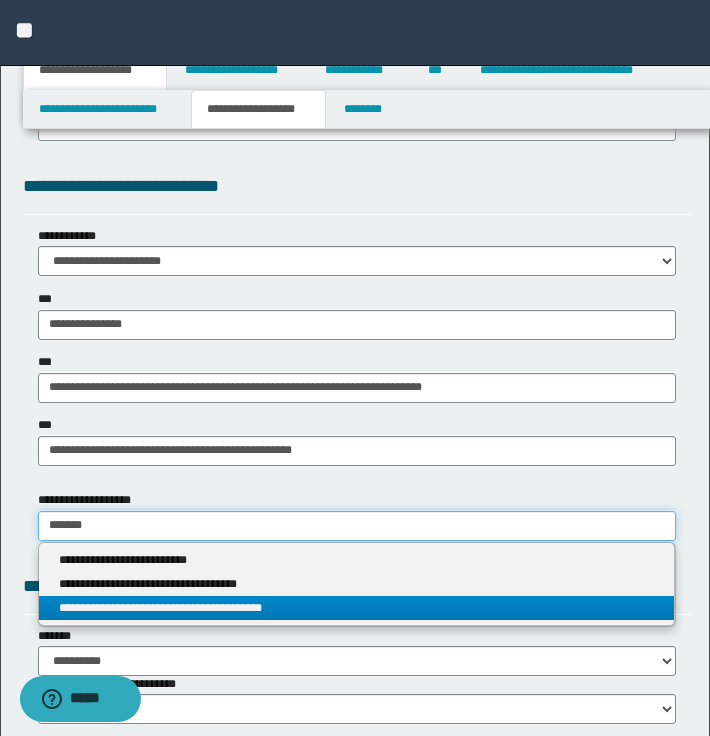 type 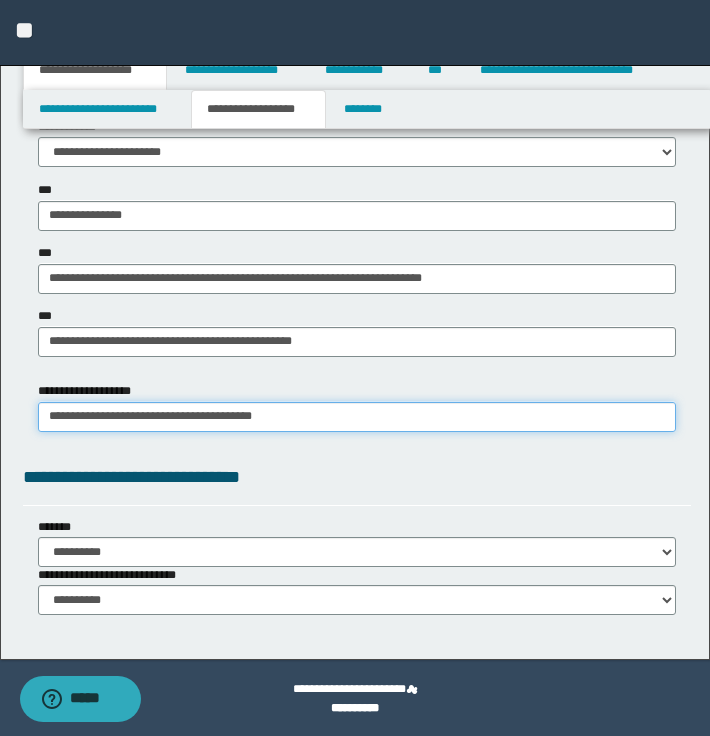 scroll, scrollTop: 1605, scrollLeft: 0, axis: vertical 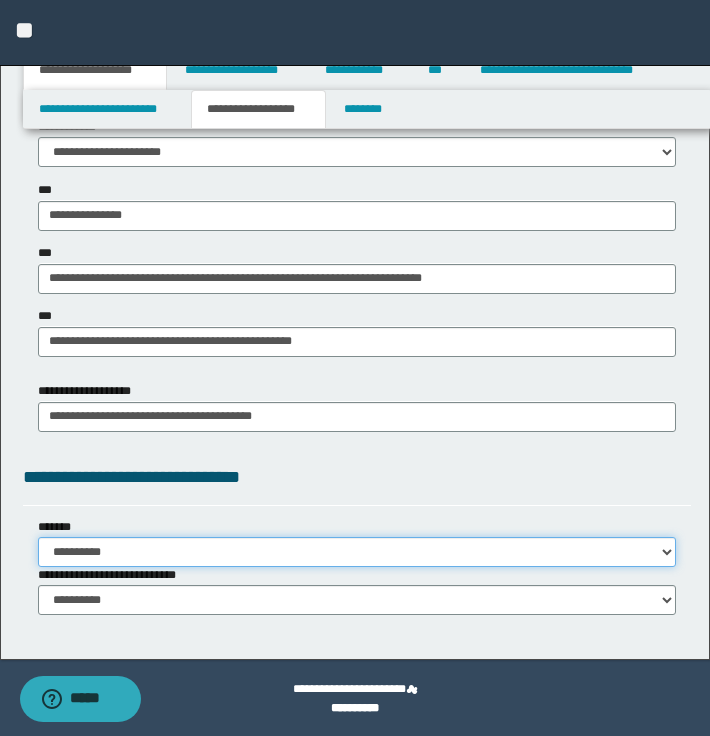 select on "*" 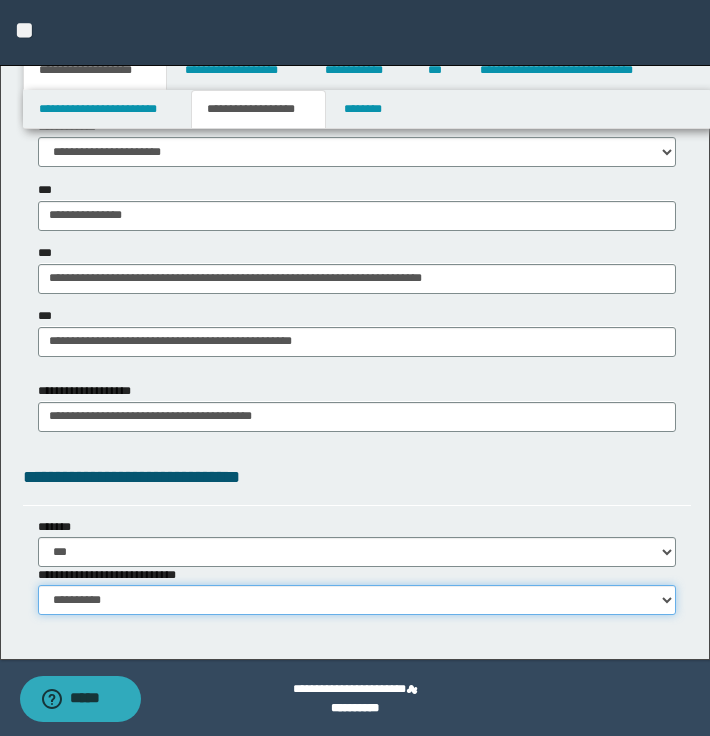 select on "*" 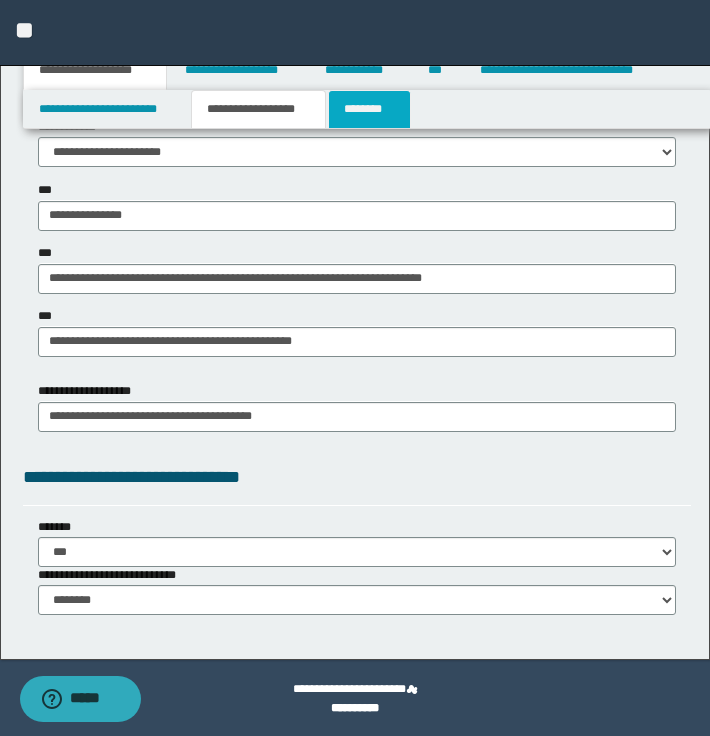 click on "********" at bounding box center [369, 109] 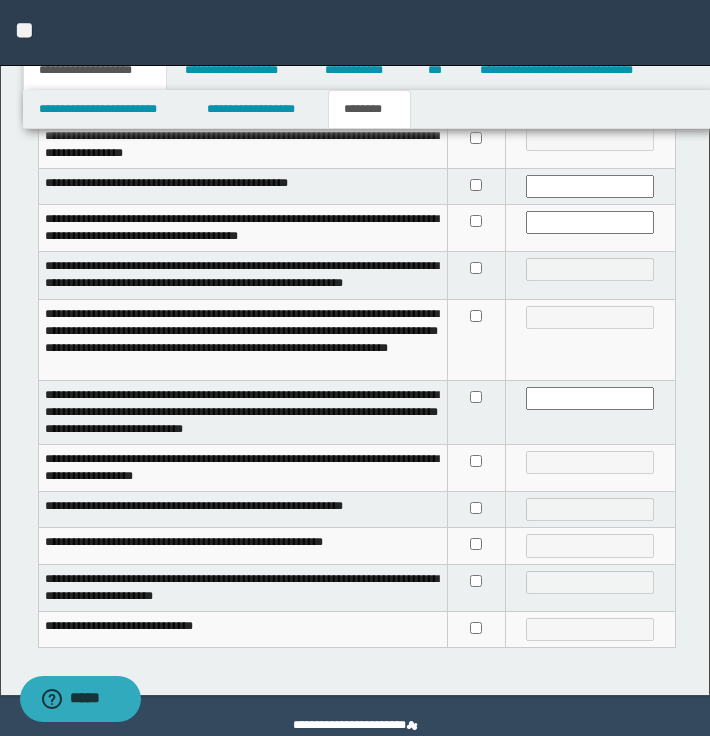 scroll, scrollTop: 726, scrollLeft: 0, axis: vertical 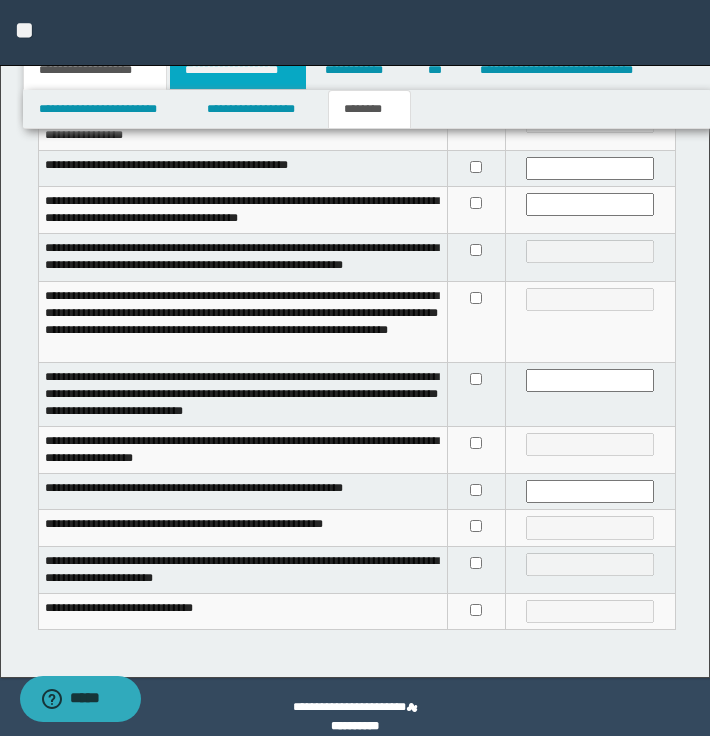 click on "**********" at bounding box center [238, 70] 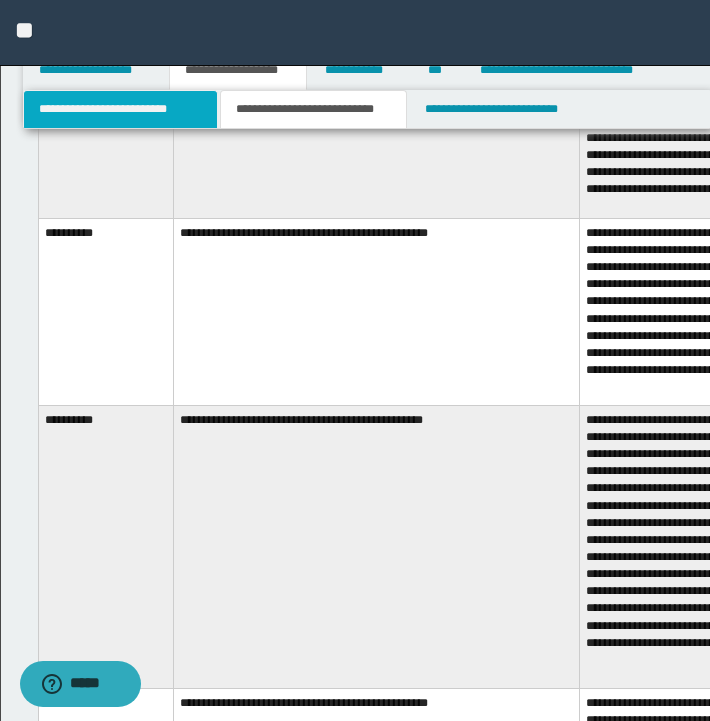 click on "**********" at bounding box center [120, 109] 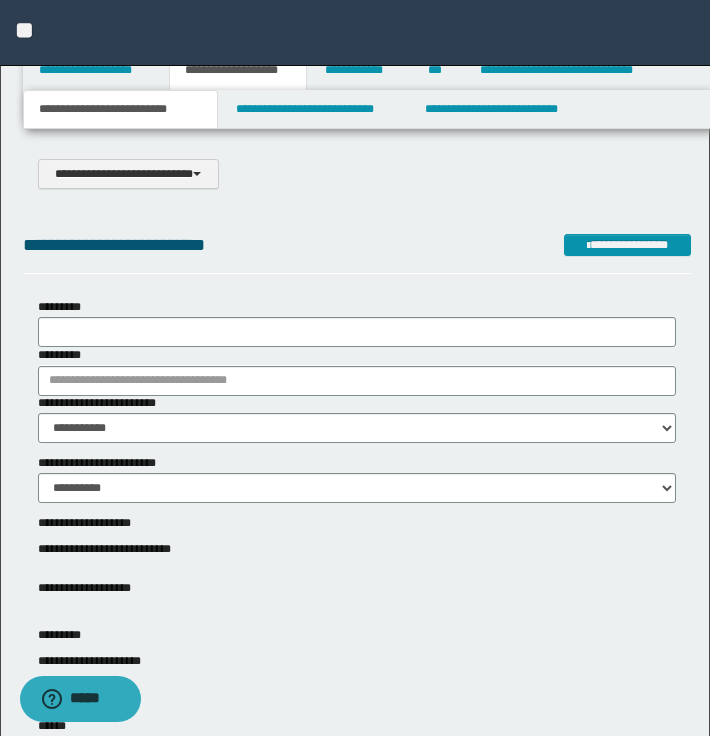 scroll, scrollTop: 0, scrollLeft: 0, axis: both 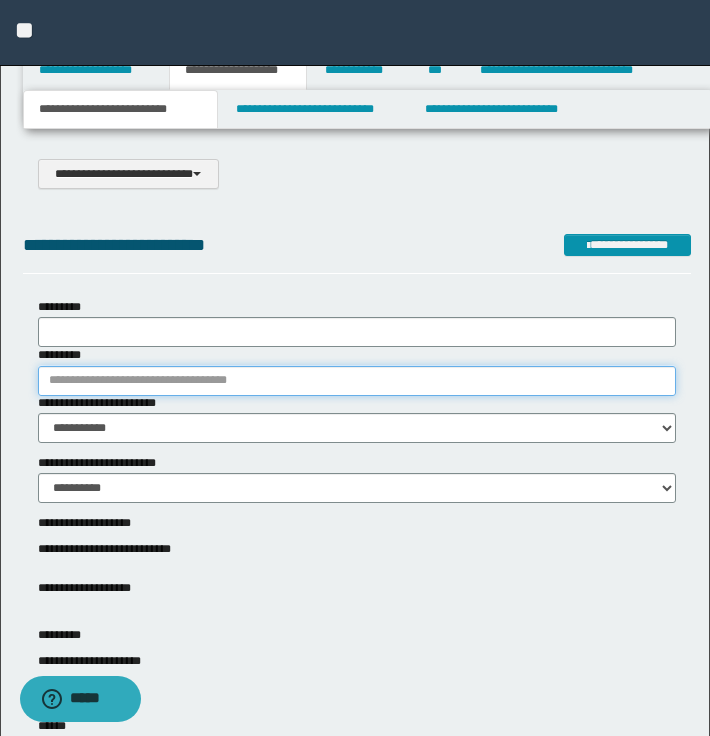 click on "*********" at bounding box center [357, 381] 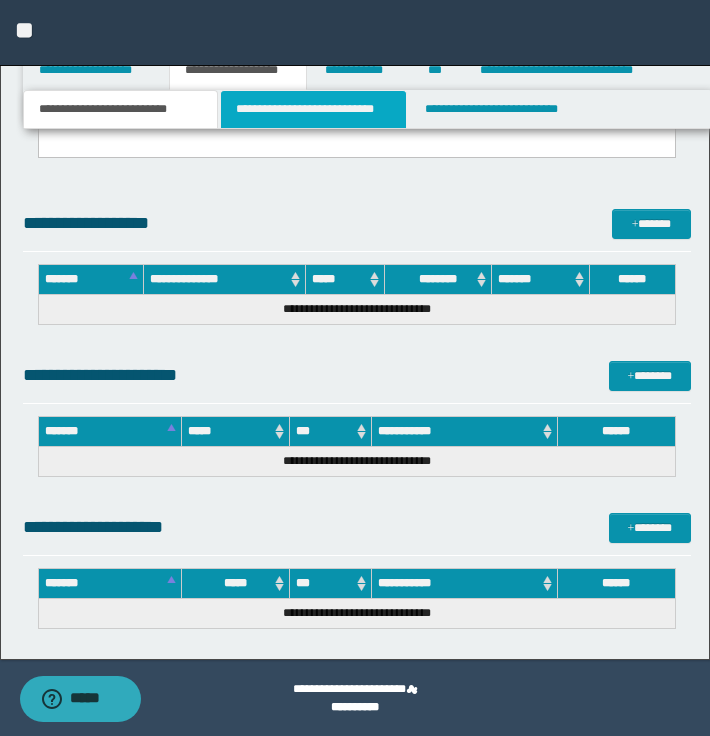 scroll, scrollTop: 2110, scrollLeft: 0, axis: vertical 